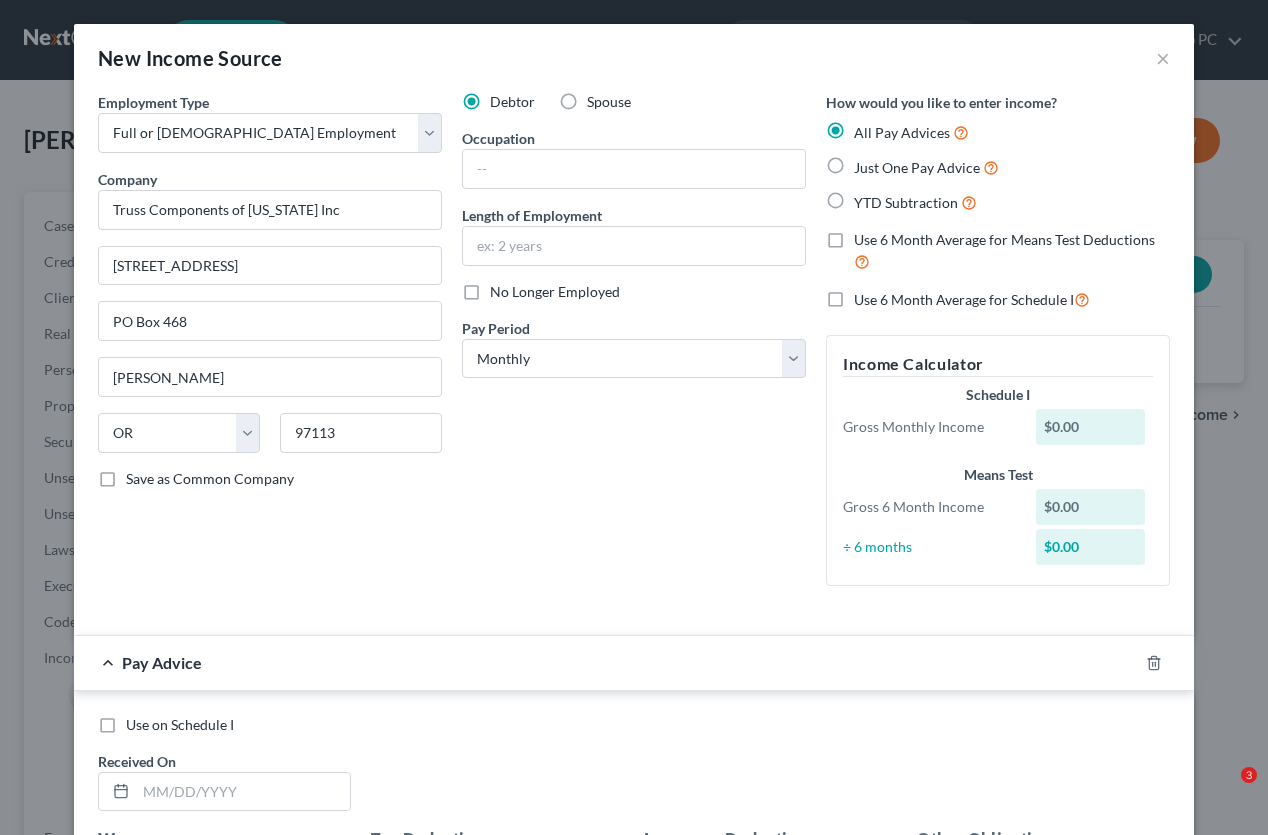 select on "0" 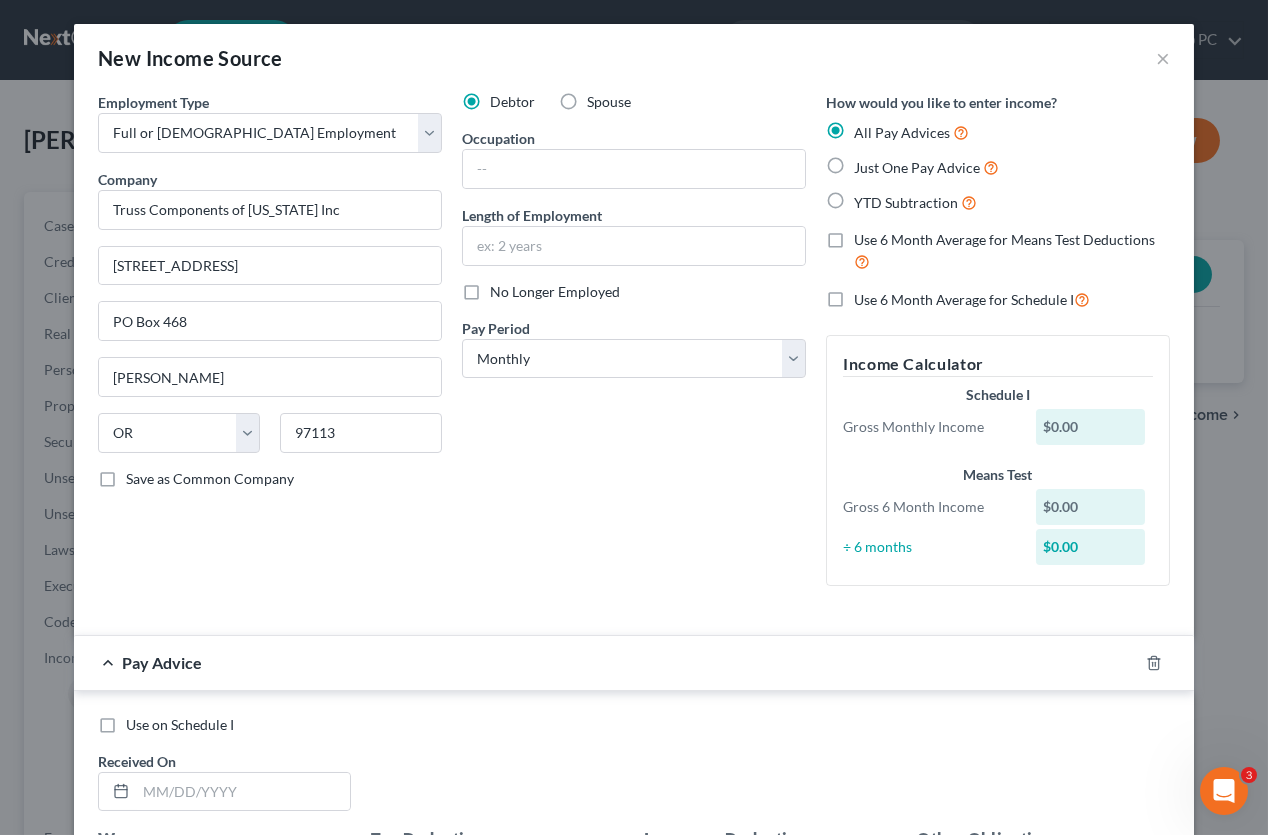 scroll, scrollTop: 0, scrollLeft: 0, axis: both 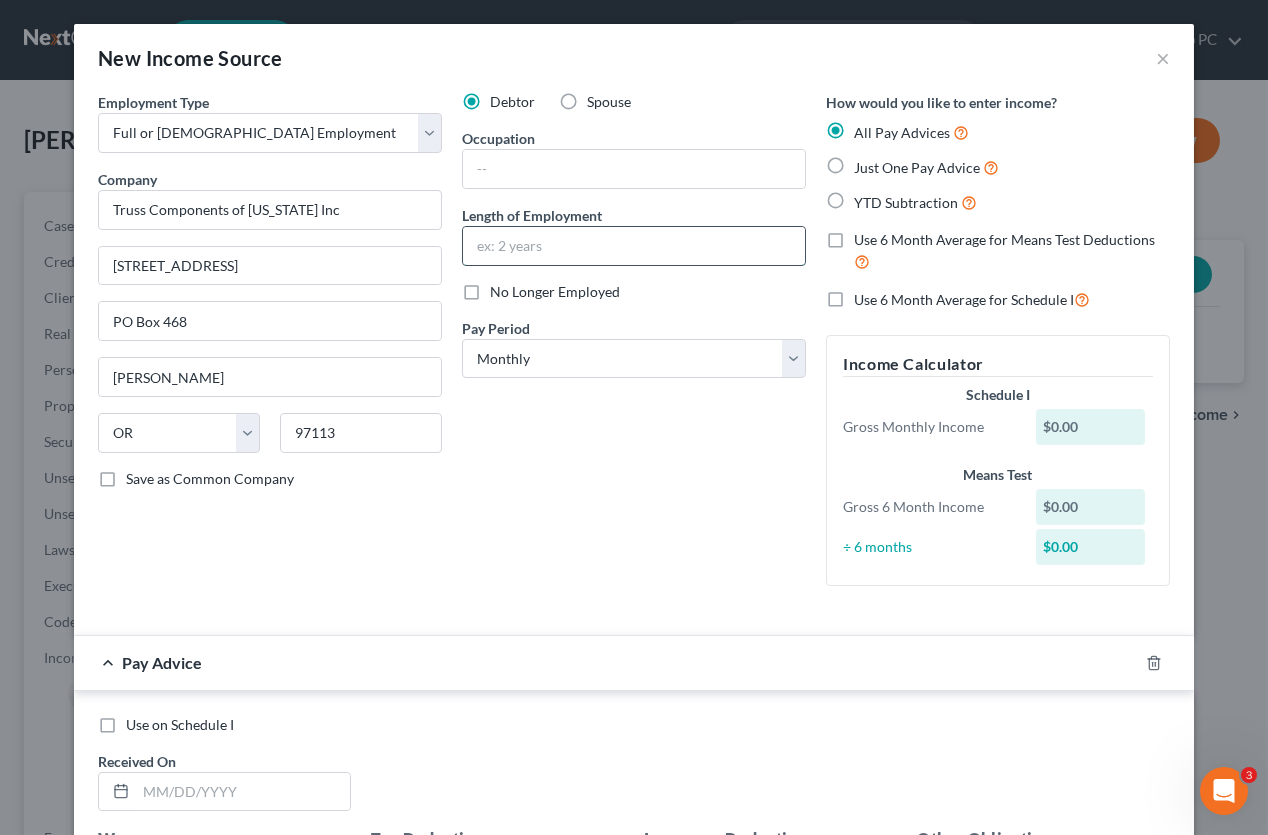 click at bounding box center (634, 246) 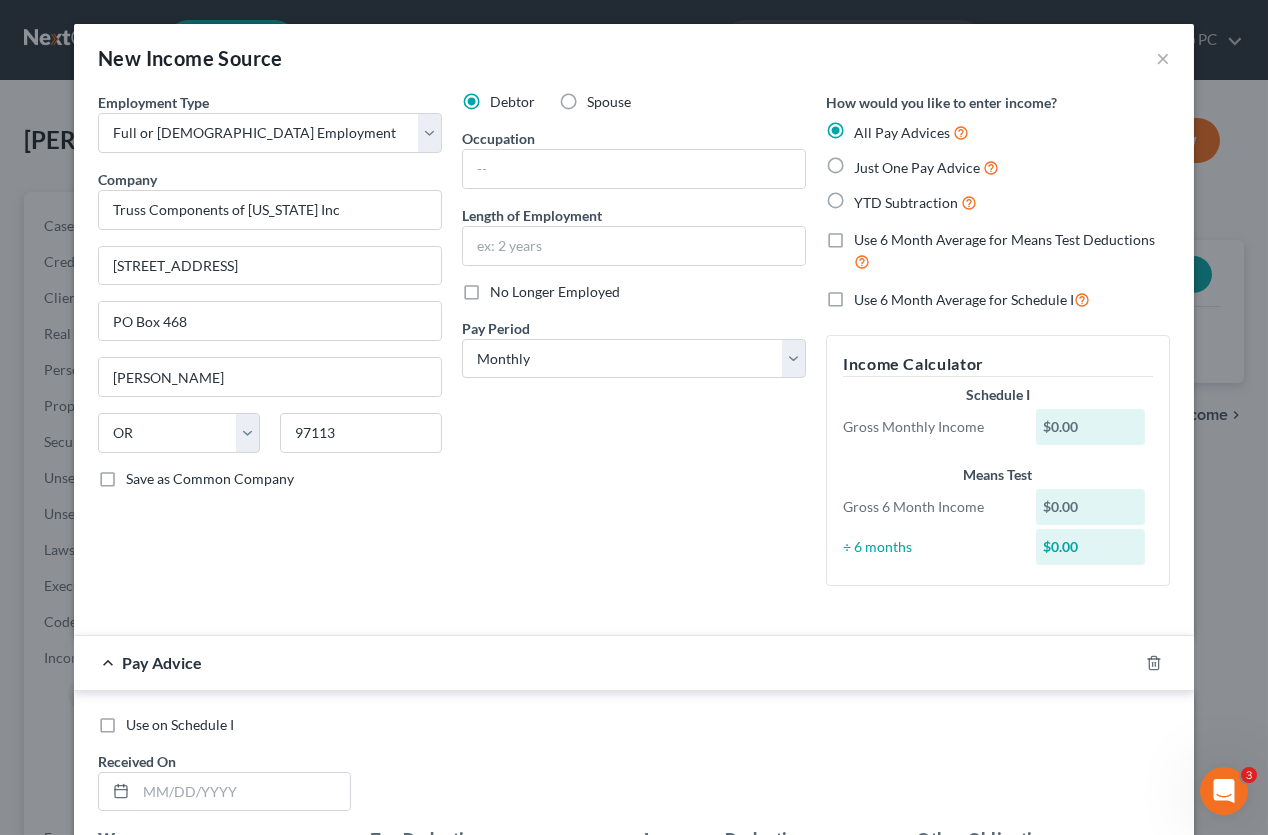 click on "Debtor Spouse Occupation Length of Employment No Longer Employed
Pay Period
*
Select Monthly Twice Monthly Every Other Week Weekly" at bounding box center [634, 347] 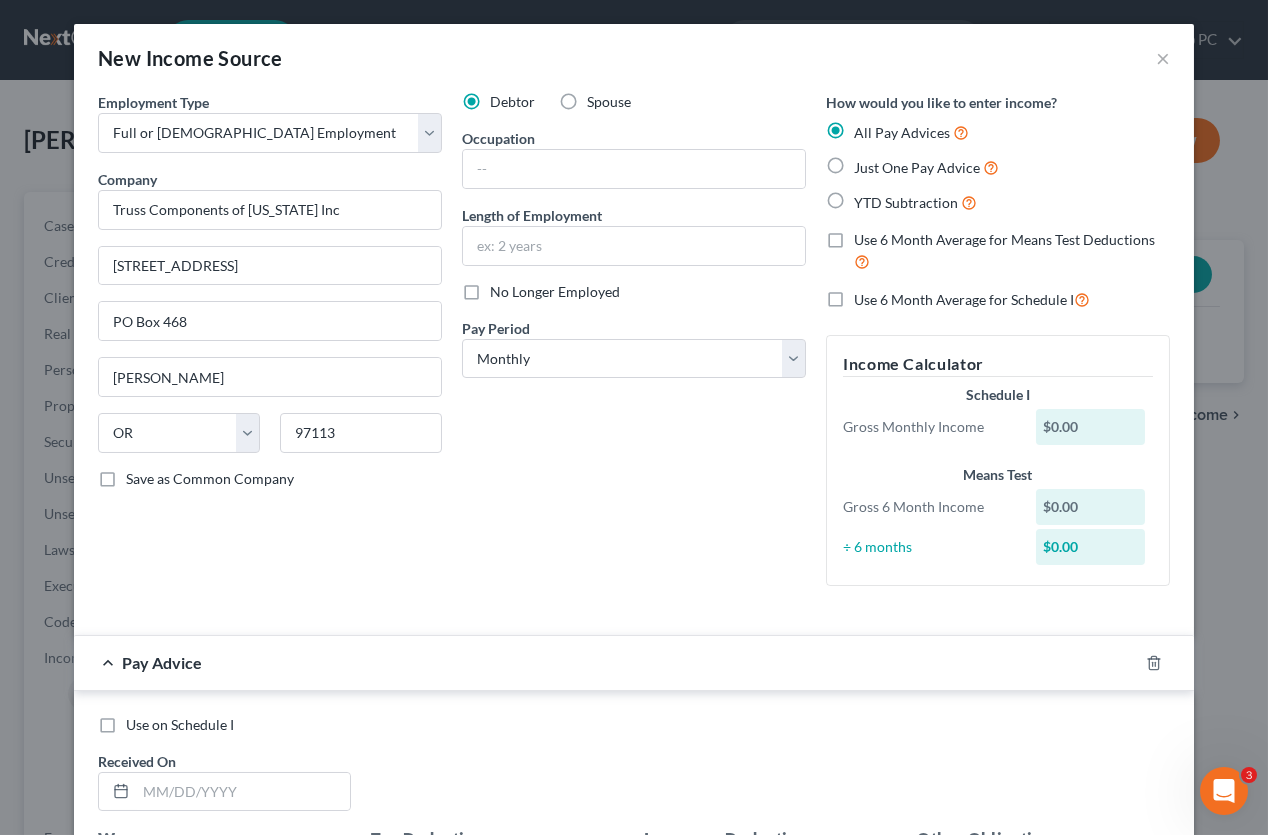 click on "Debtor Spouse Occupation Length of Employment No Longer Employed
Pay Period
*
Select Monthly Twice Monthly Every Other Week Weekly" at bounding box center (634, 347) 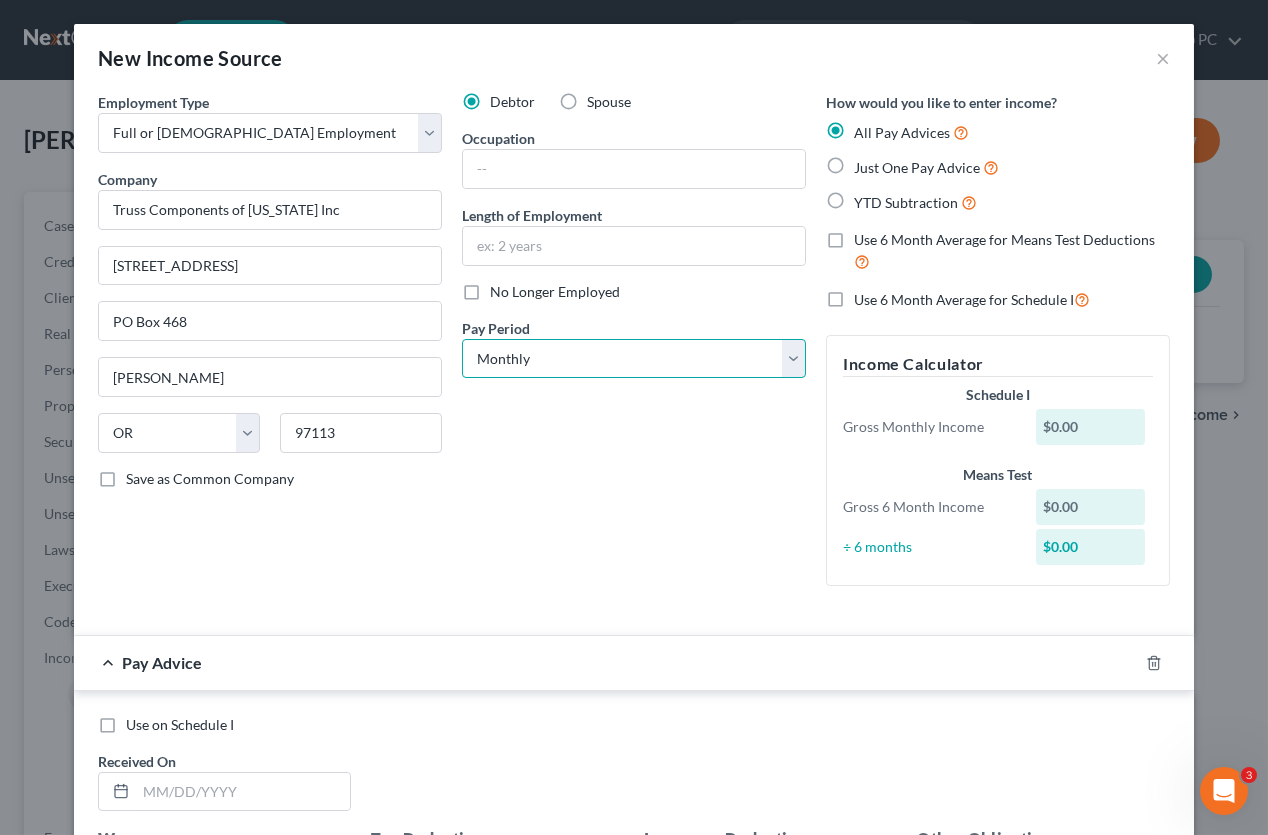 click on "Select Monthly Twice Monthly Every Other Week Weekly" at bounding box center (634, 359) 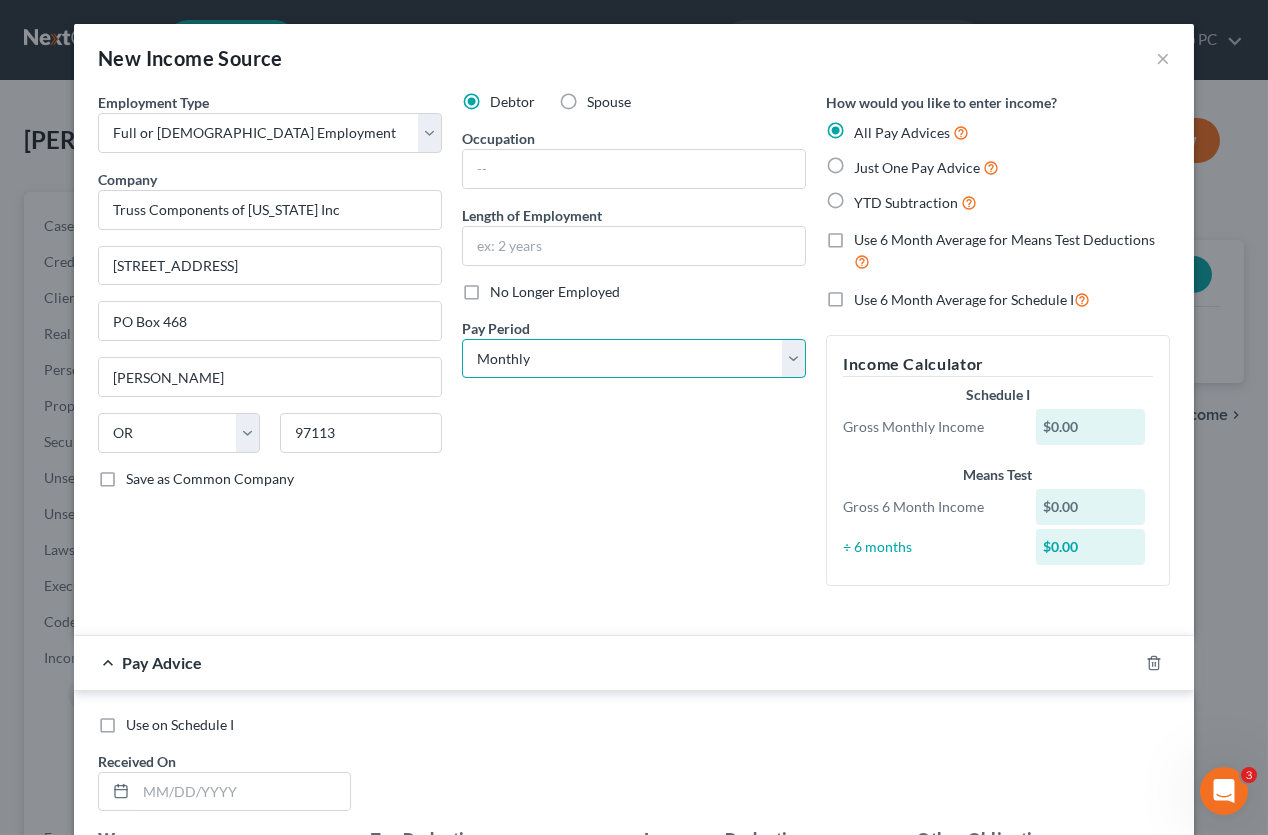 select on "2" 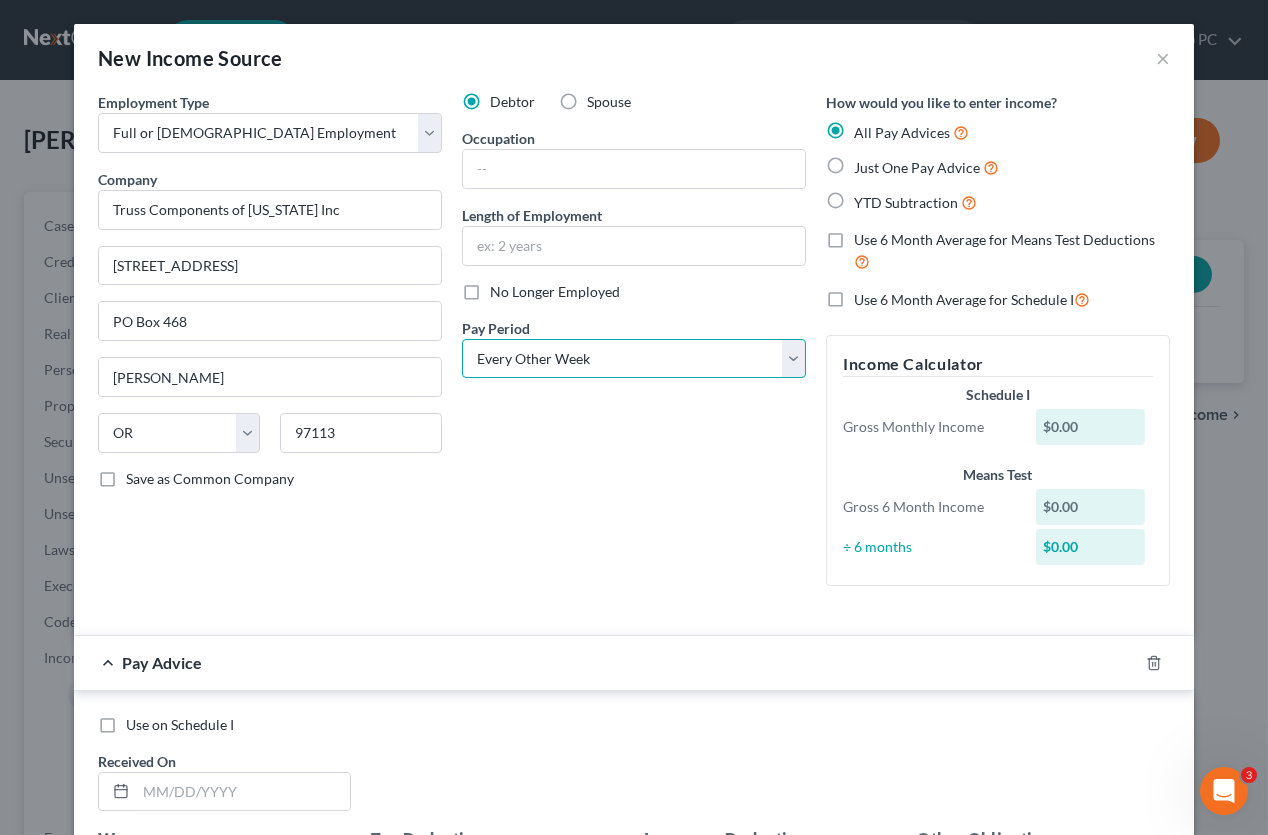 click on "Select Monthly Twice Monthly Every Other Week Weekly" at bounding box center [634, 359] 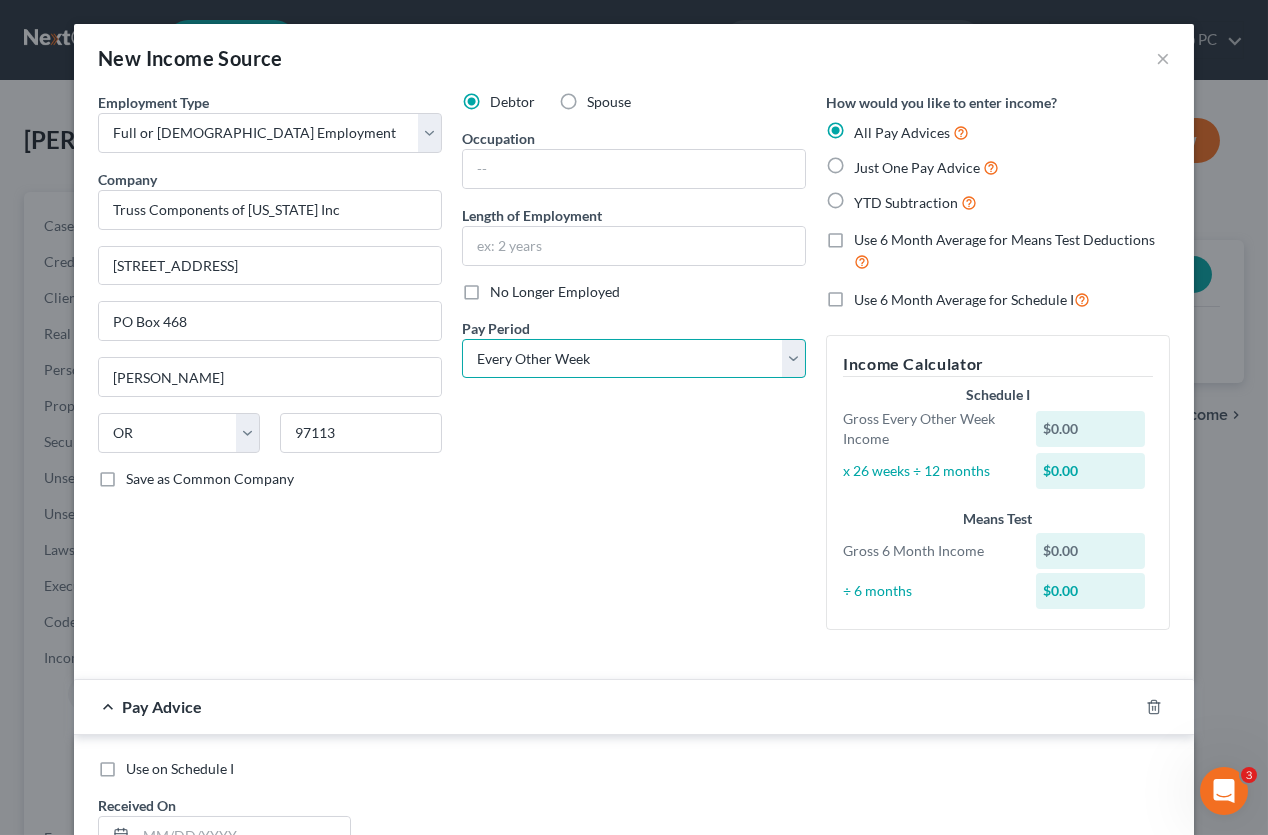 click on "Select Monthly Twice Monthly Every Other Week Weekly" at bounding box center [634, 359] 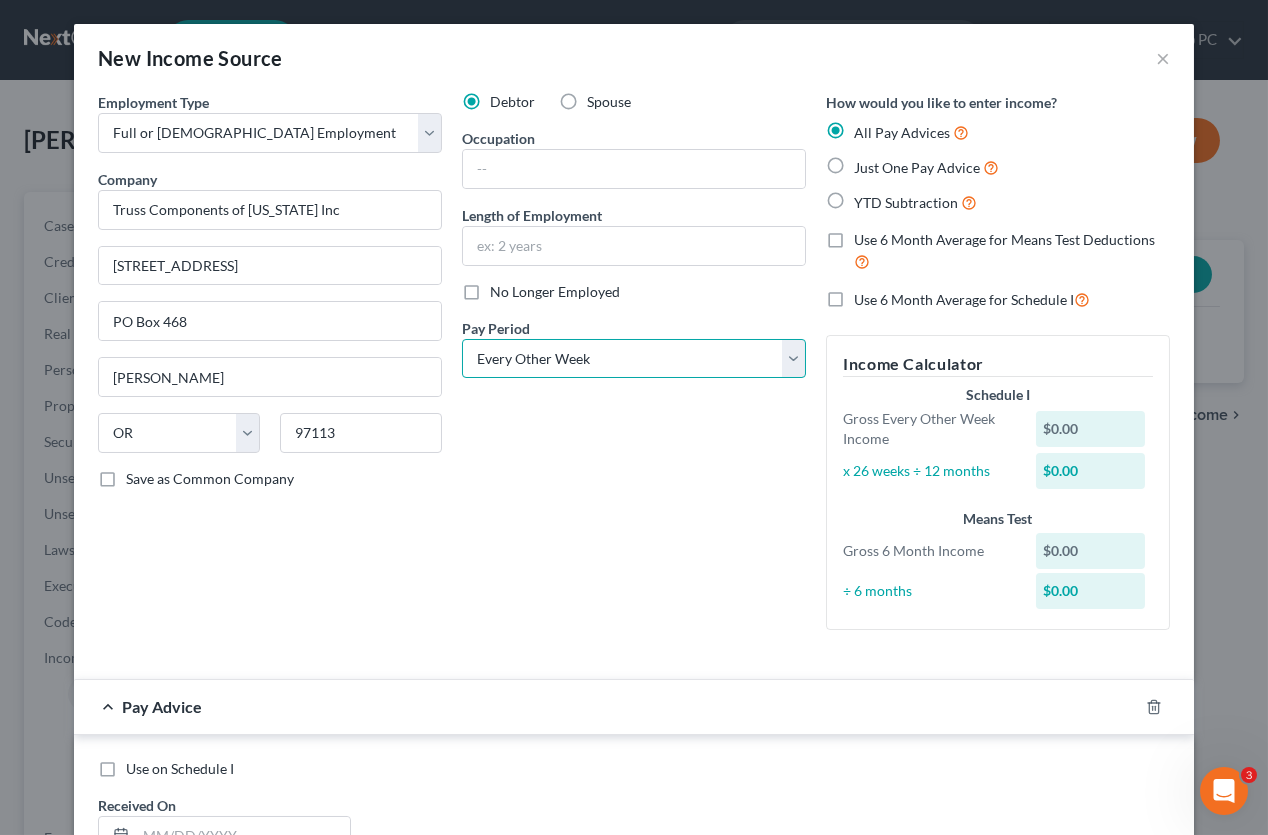 click on "Select Monthly Twice Monthly Every Other Week Weekly" at bounding box center [634, 359] 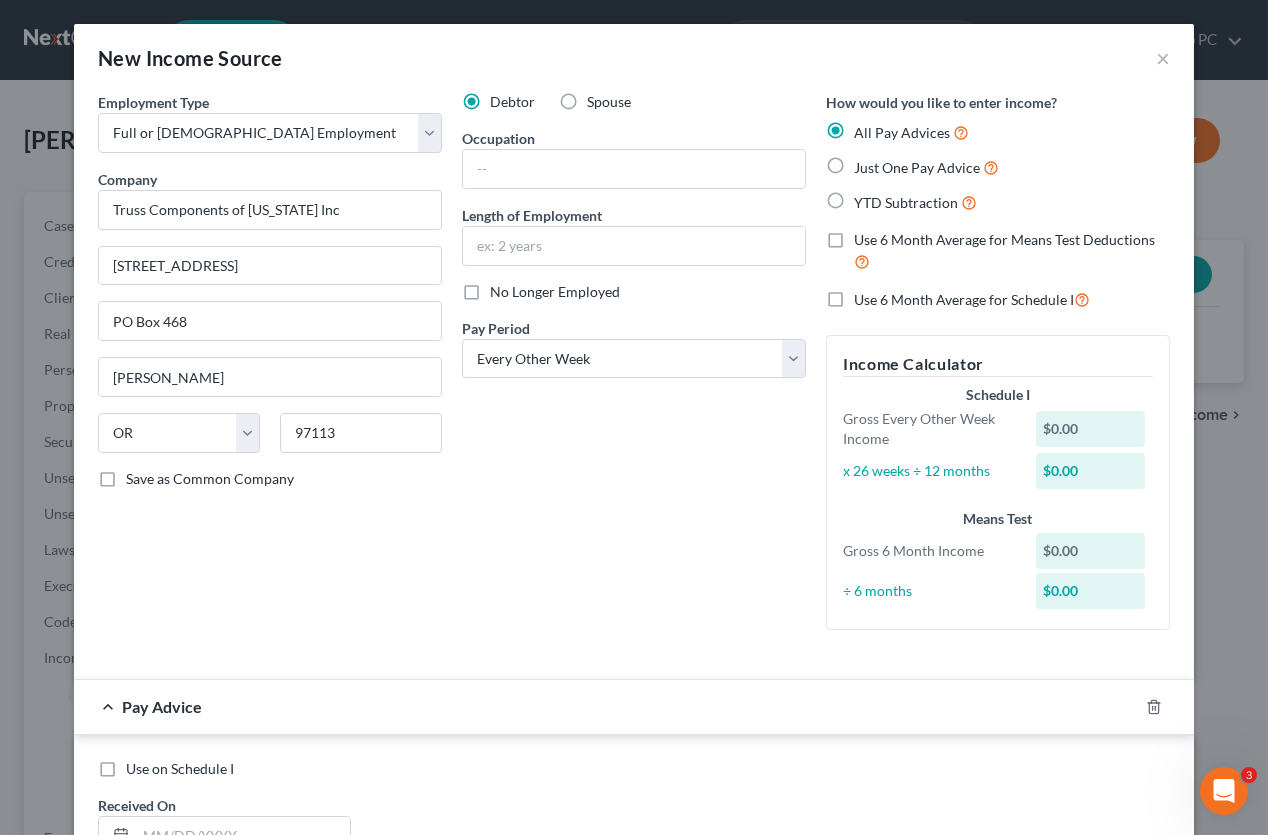 click on "Save as Common Company" at bounding box center (210, 479) 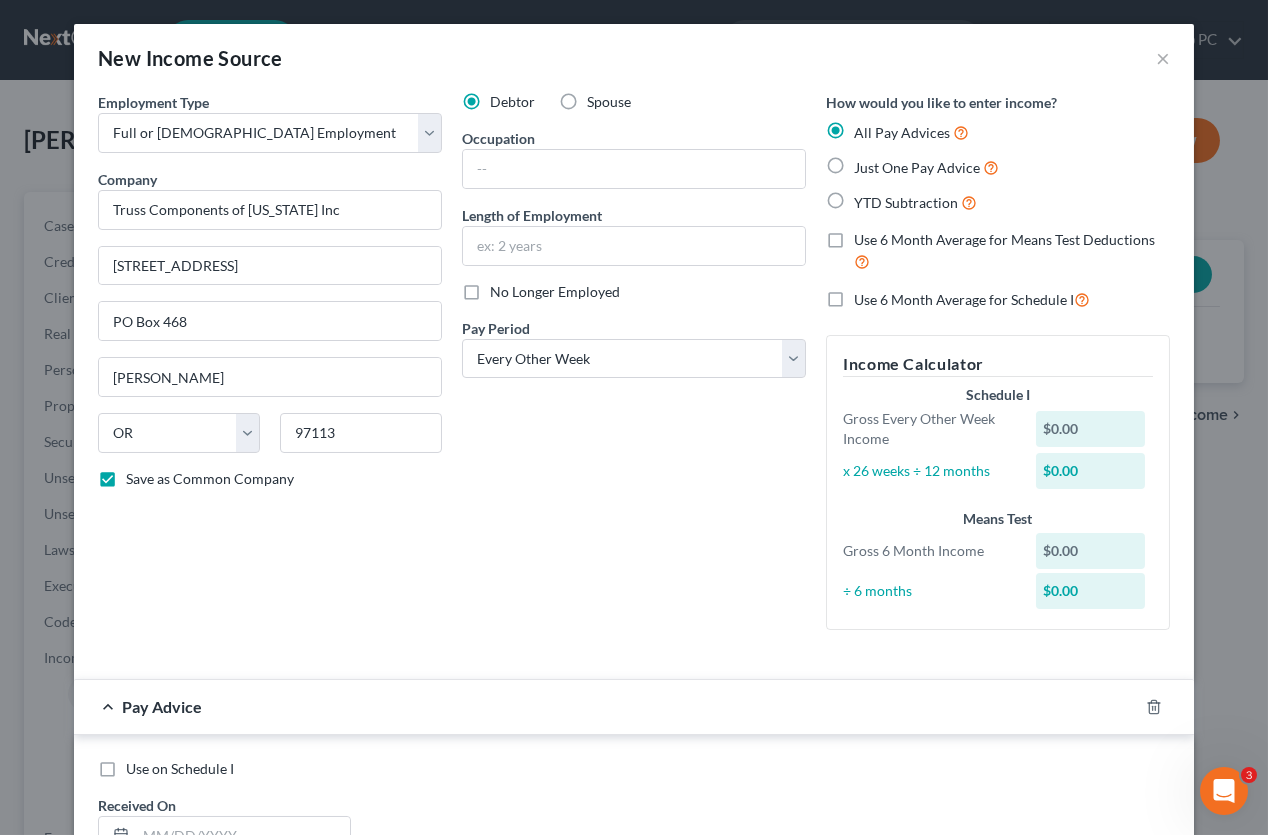 scroll, scrollTop: 100, scrollLeft: 0, axis: vertical 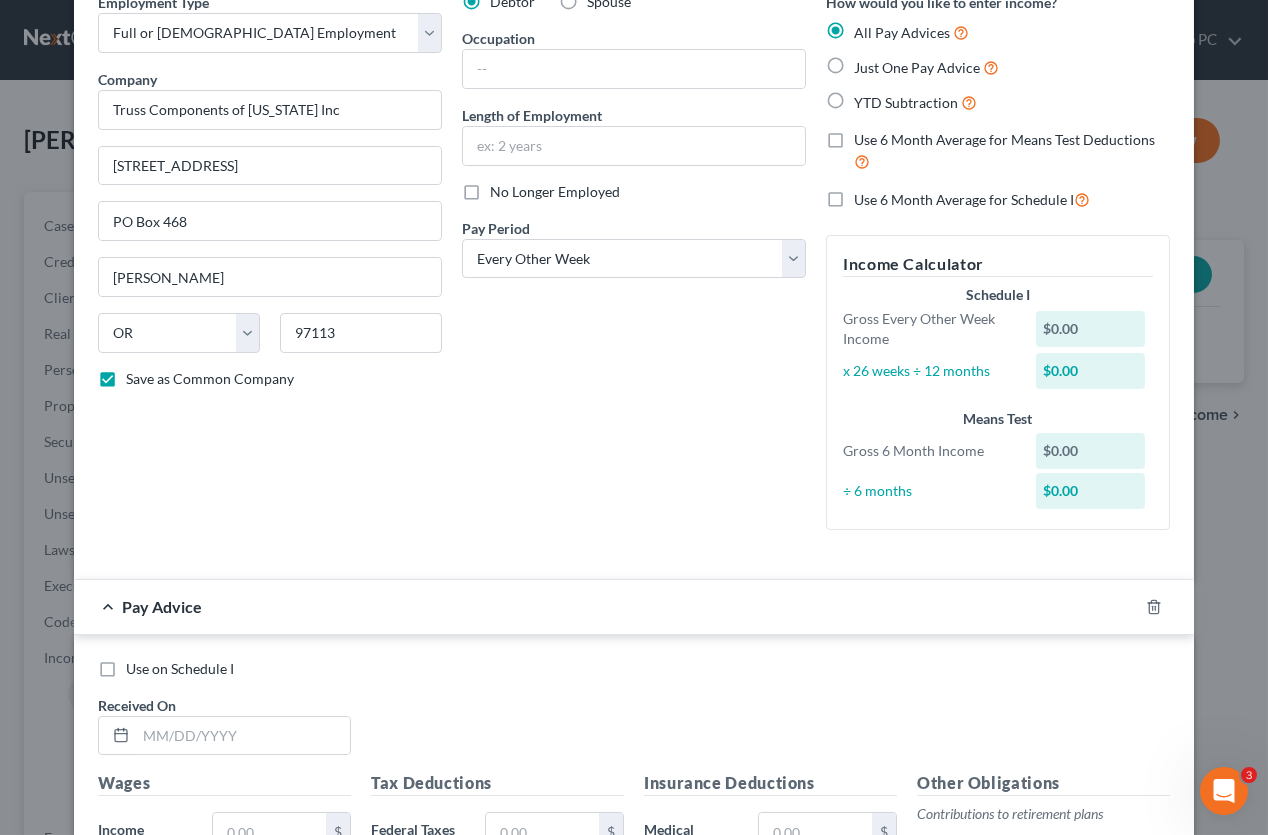 click on "Use on Schedule I" at bounding box center [180, 669] 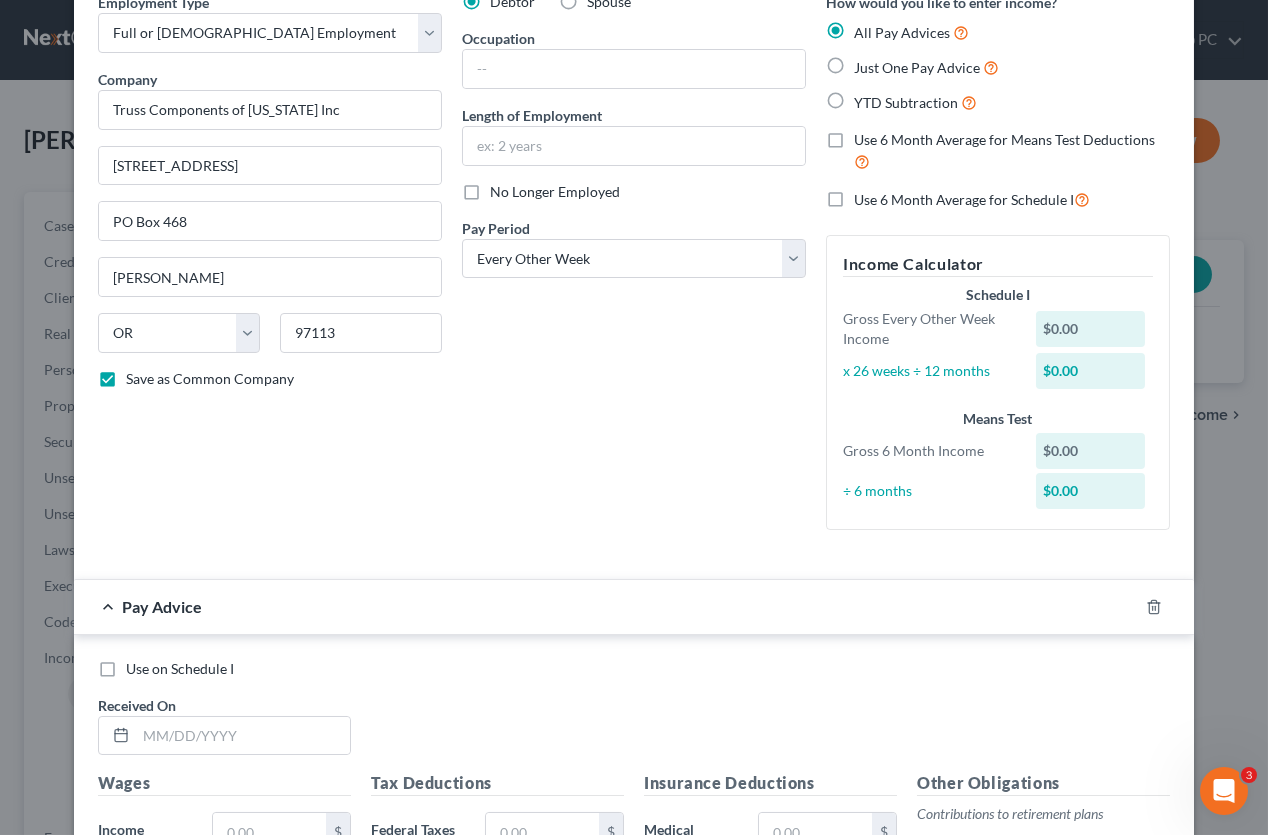 click on "Use on Schedule I" at bounding box center (140, 665) 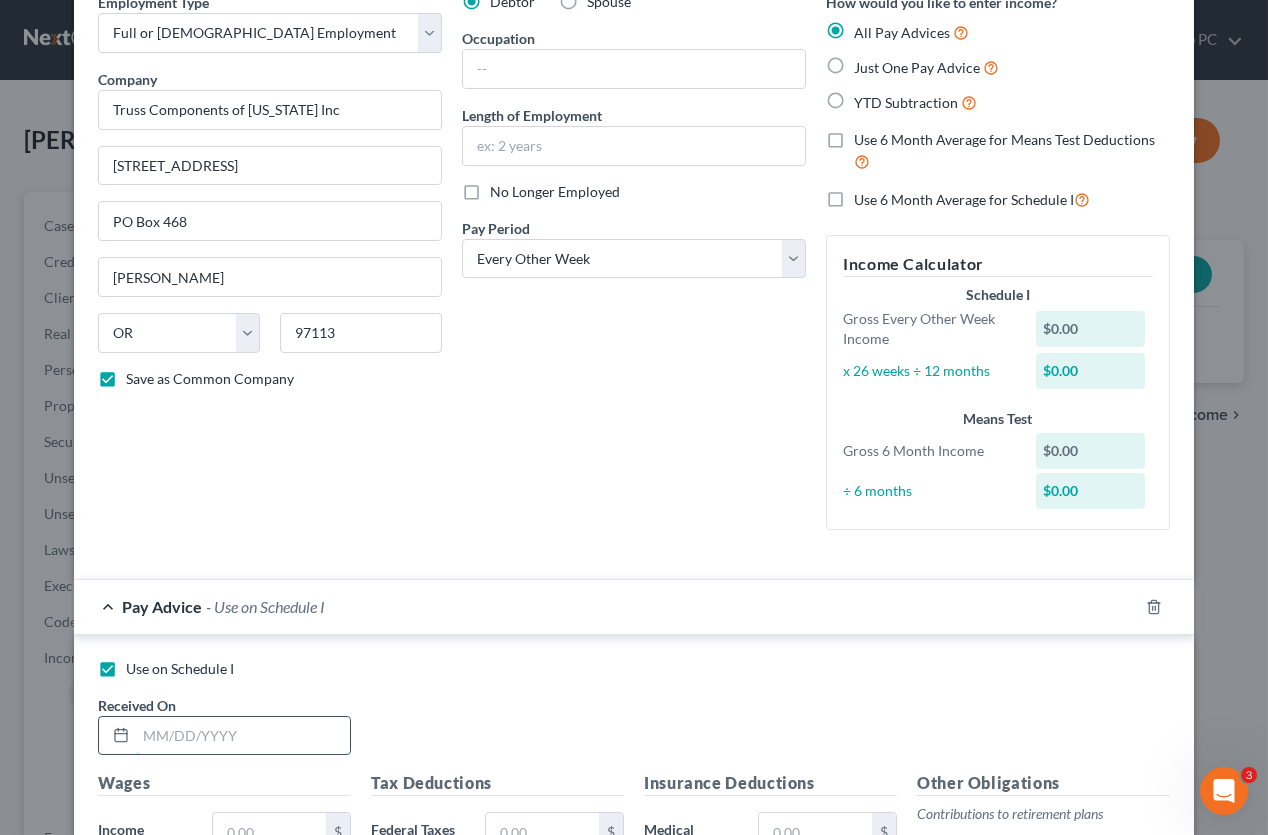 click at bounding box center (243, 736) 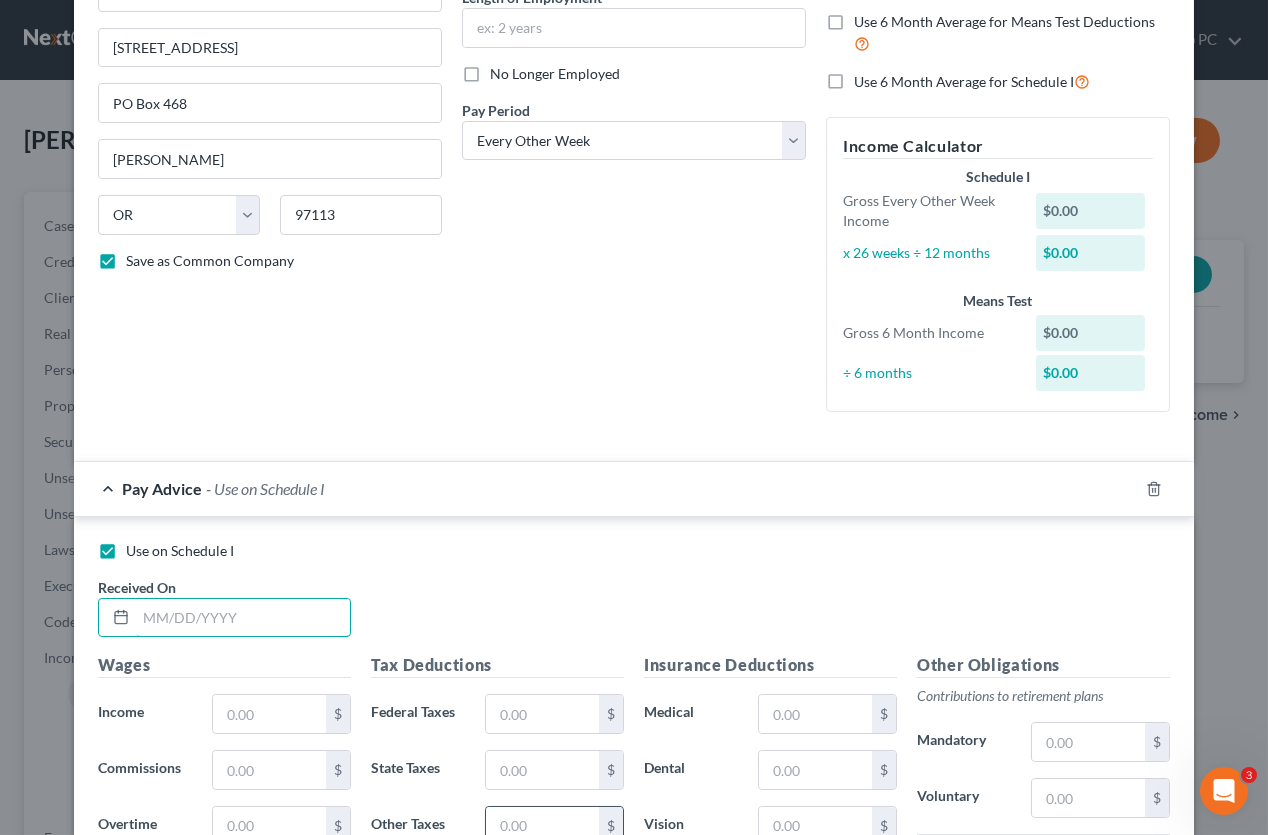 scroll, scrollTop: 275, scrollLeft: 0, axis: vertical 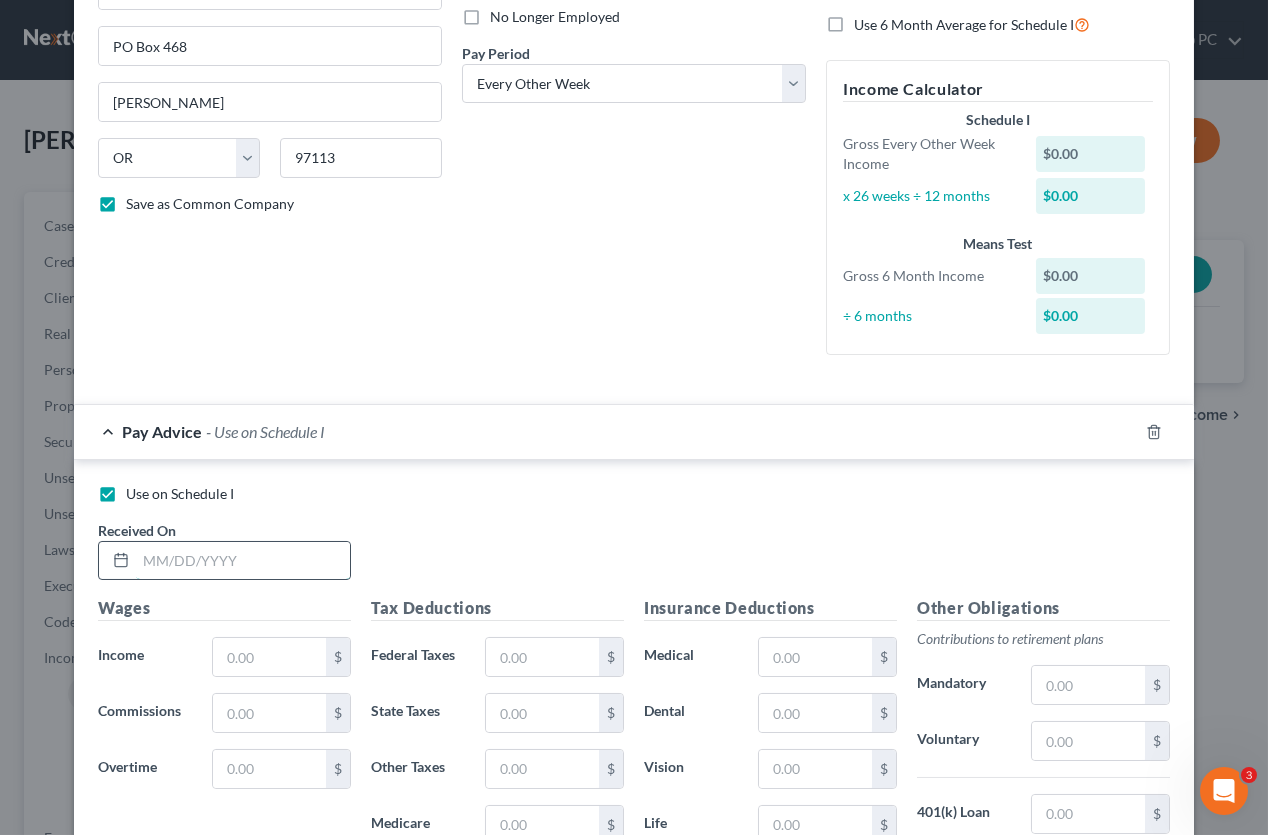 click at bounding box center (243, 561) 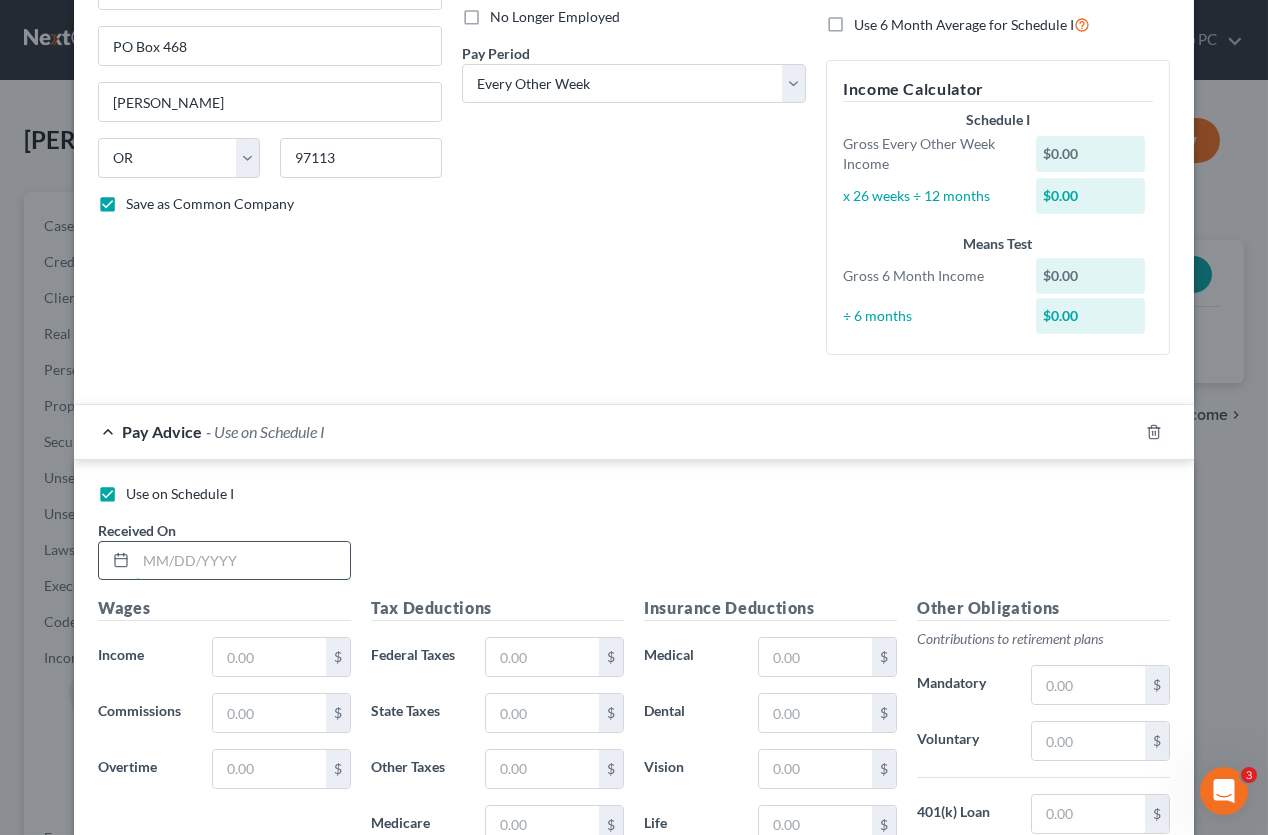 click at bounding box center (243, 561) 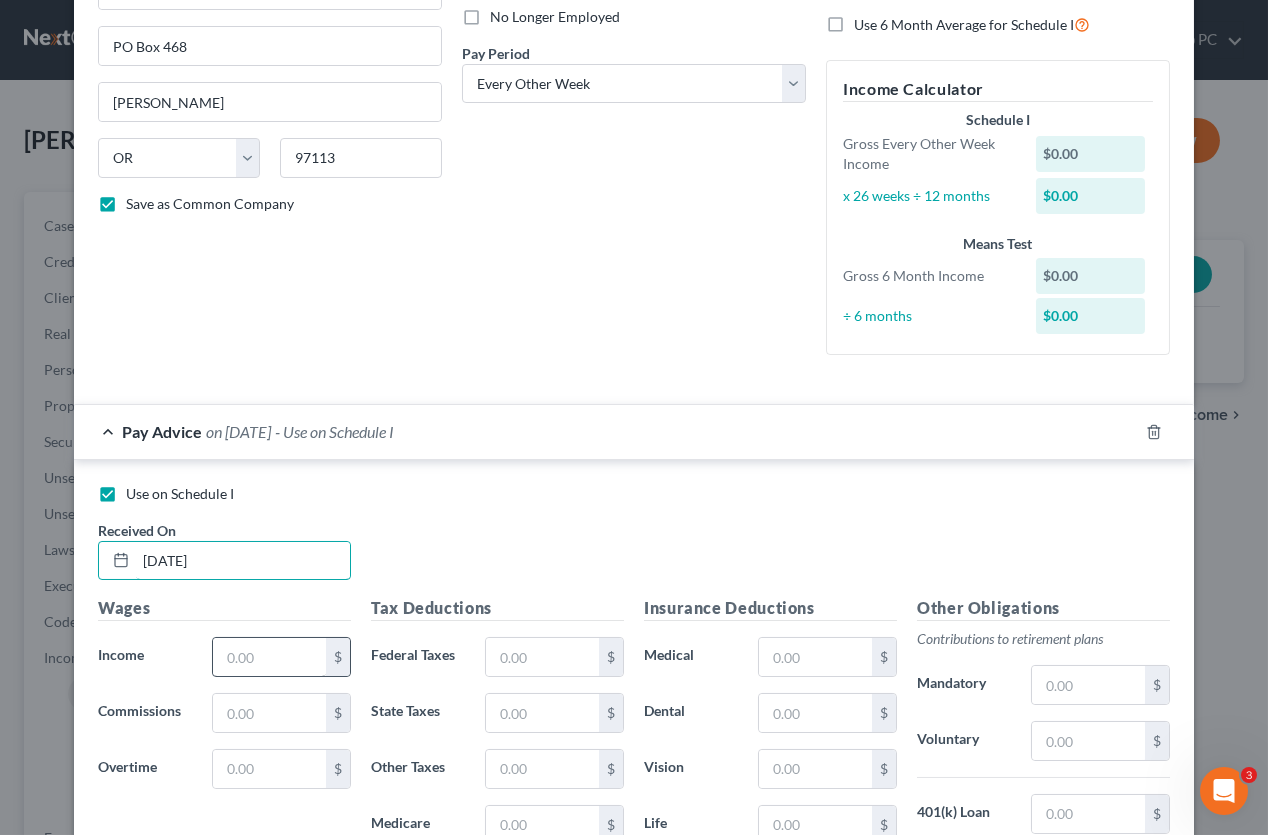 type on "[DATE]" 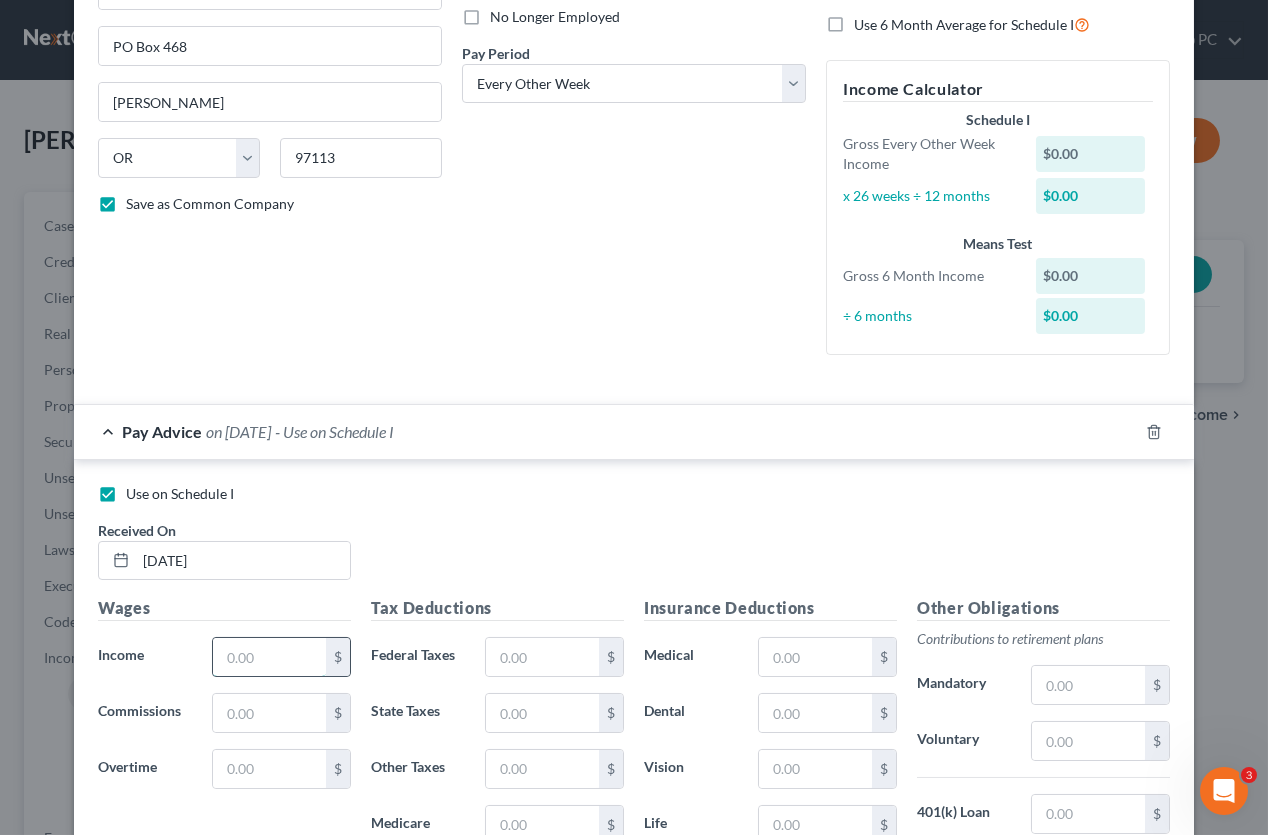click at bounding box center (269, 657) 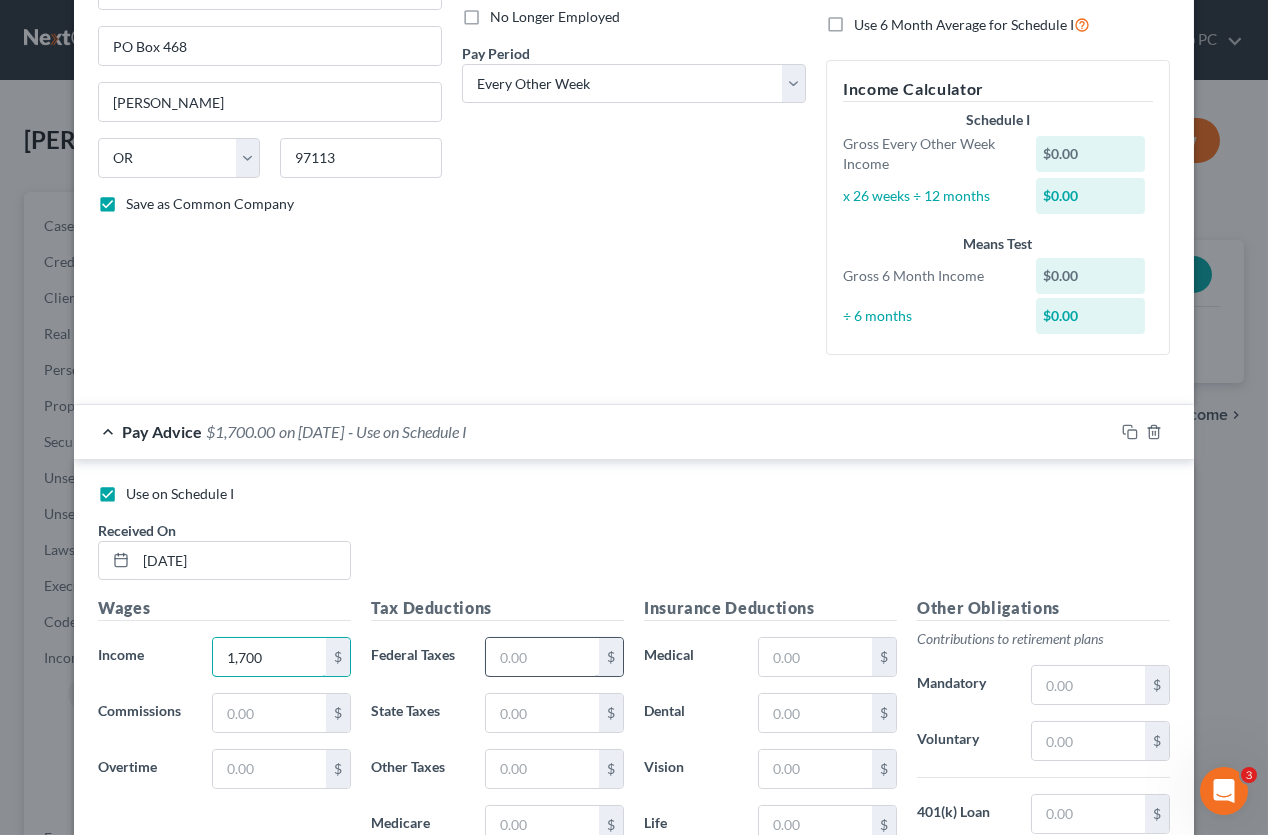 type on "1,700" 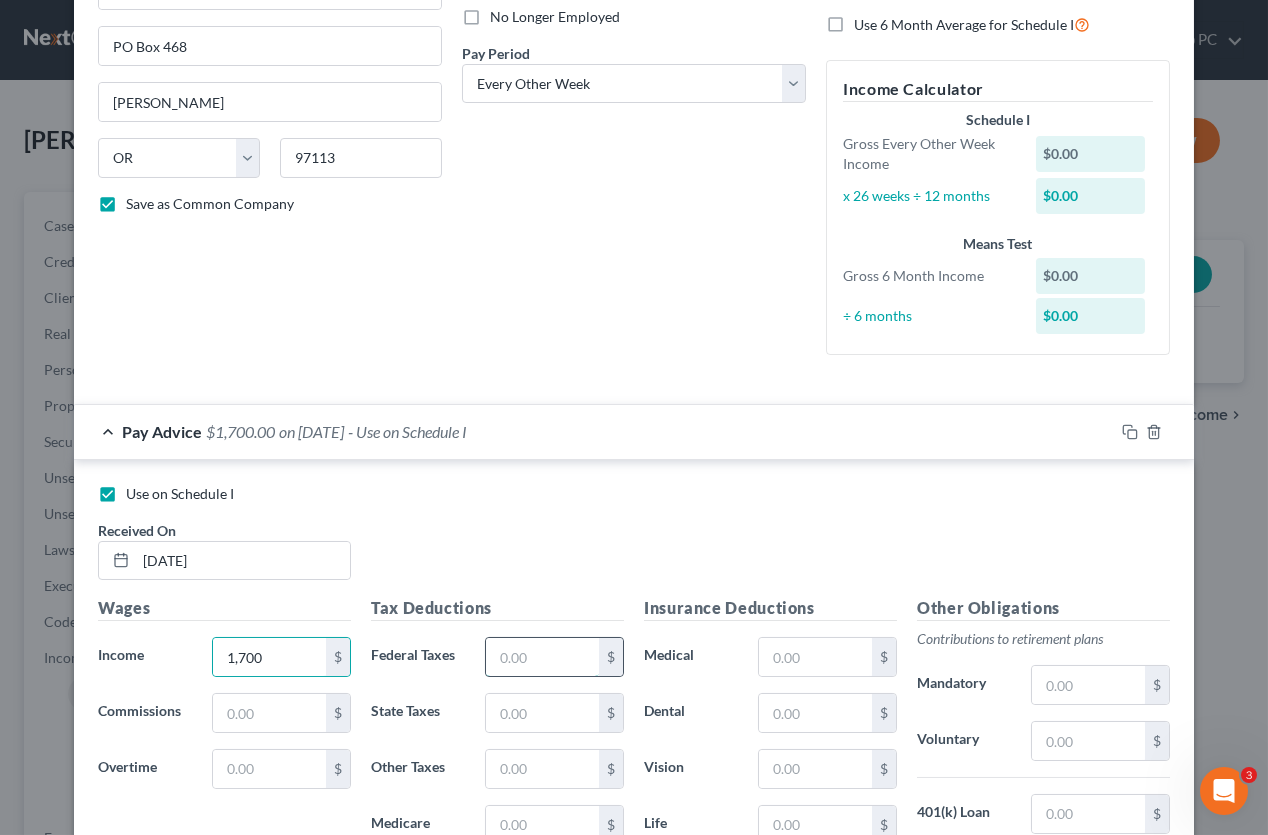 click at bounding box center [542, 657] 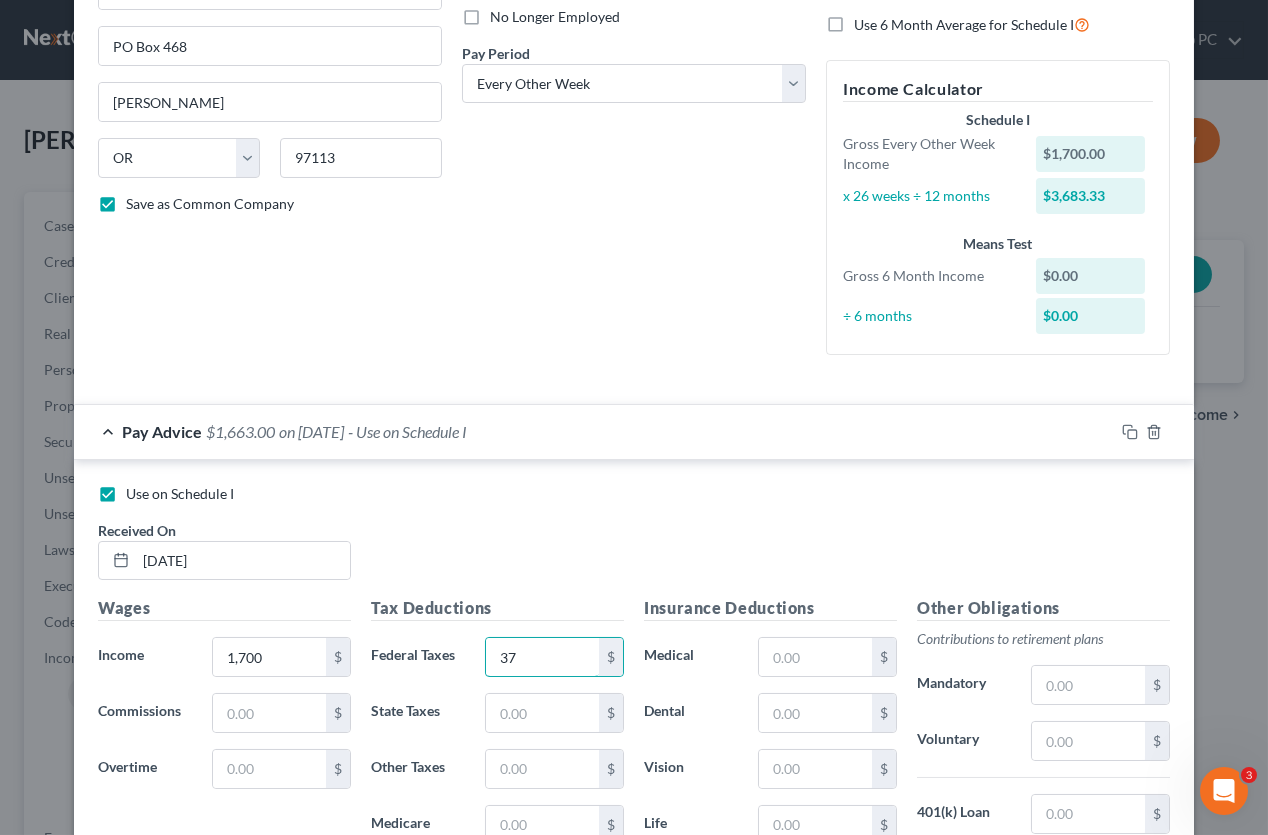 scroll, scrollTop: 175, scrollLeft: 0, axis: vertical 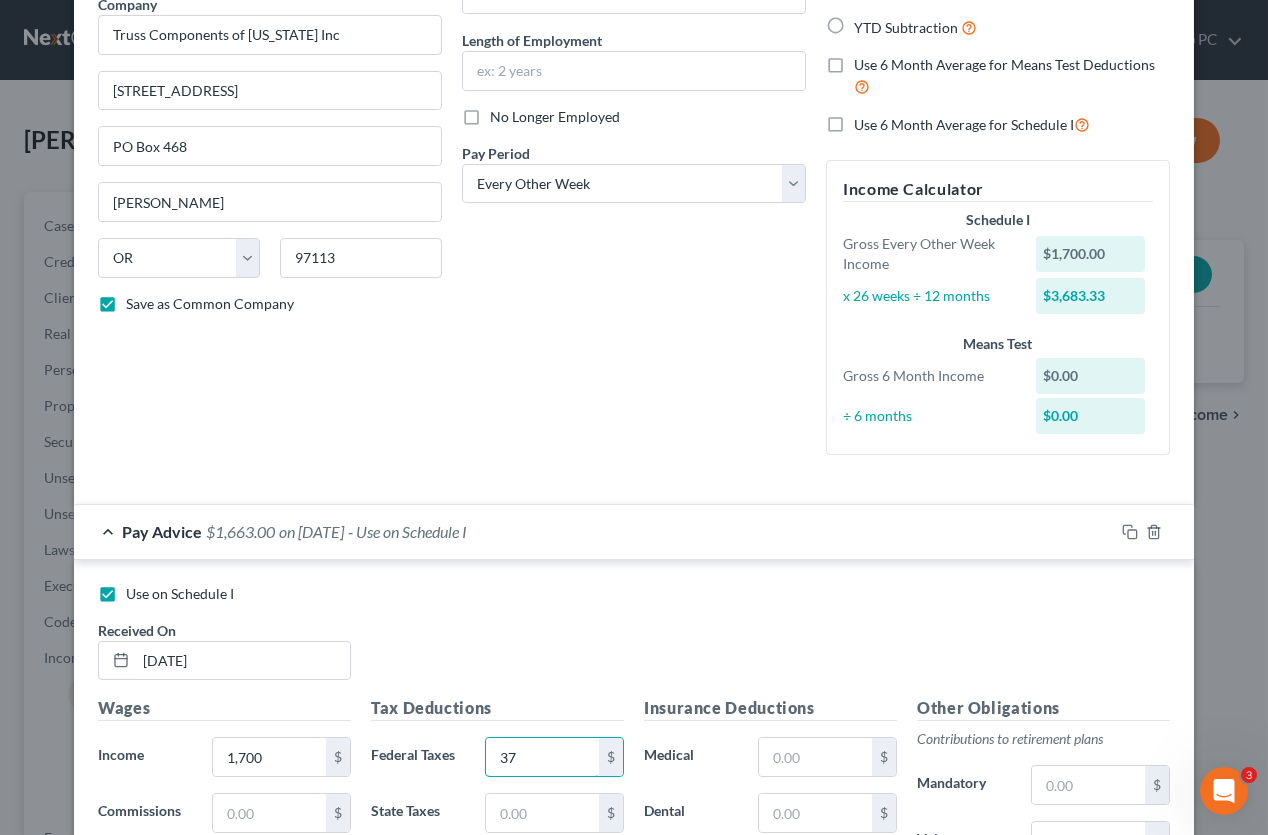 type on "37" 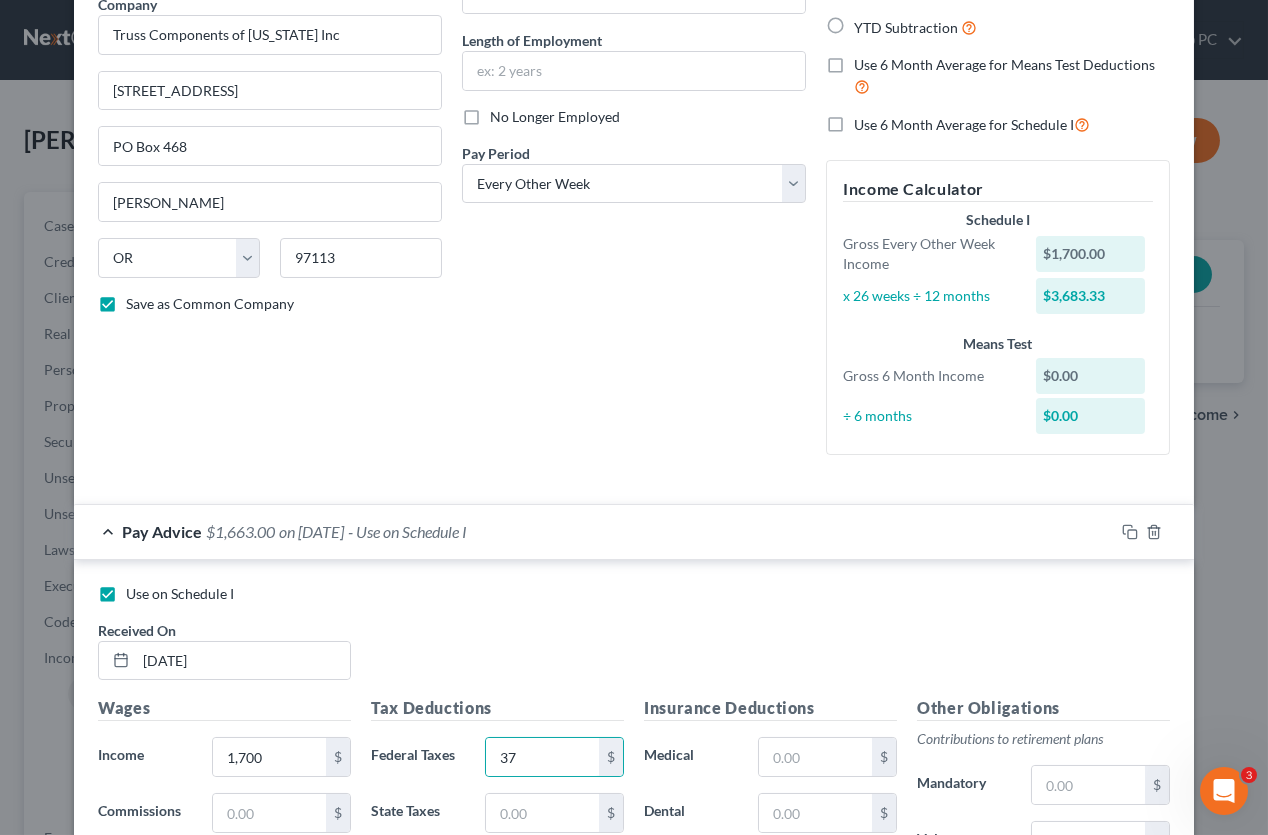 click on "Use on Schedule I
Received On
*
[DATE]" at bounding box center (634, 640) 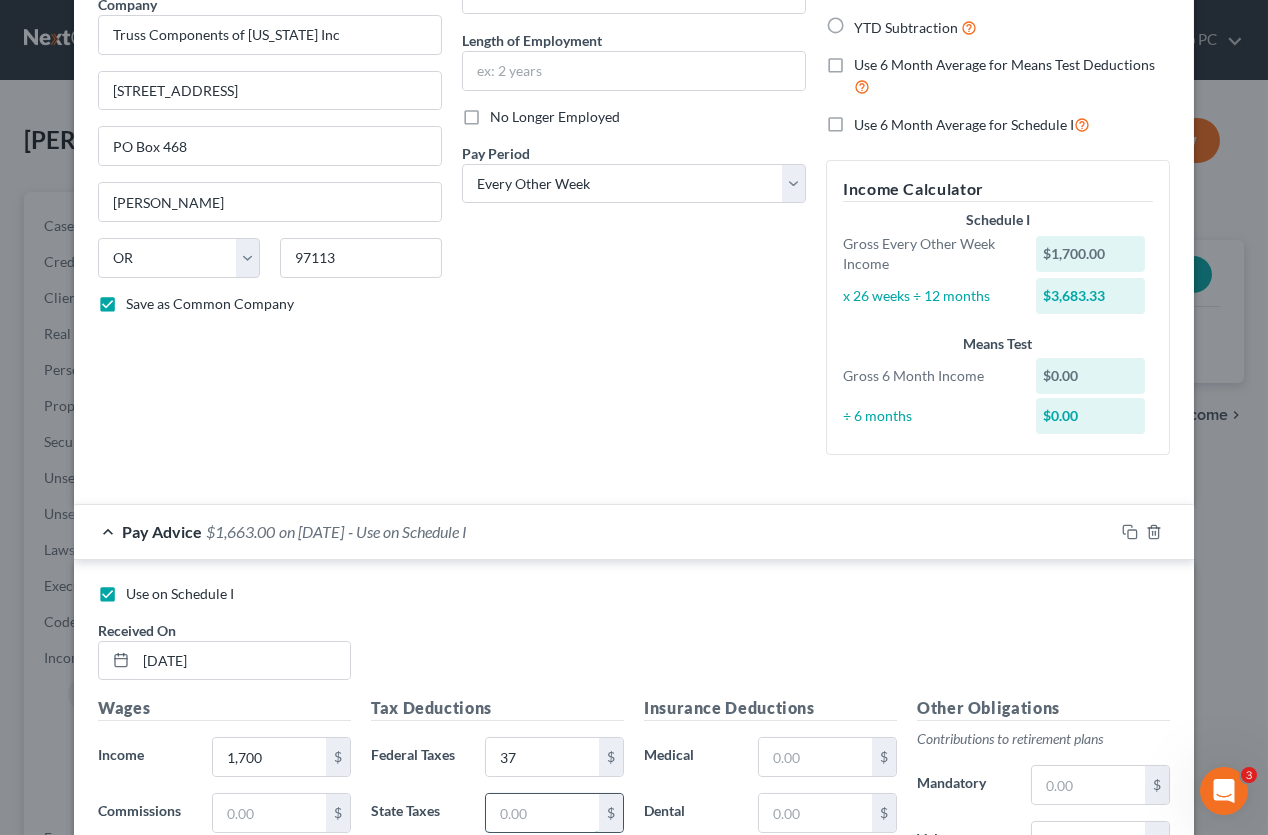 click at bounding box center [542, 813] 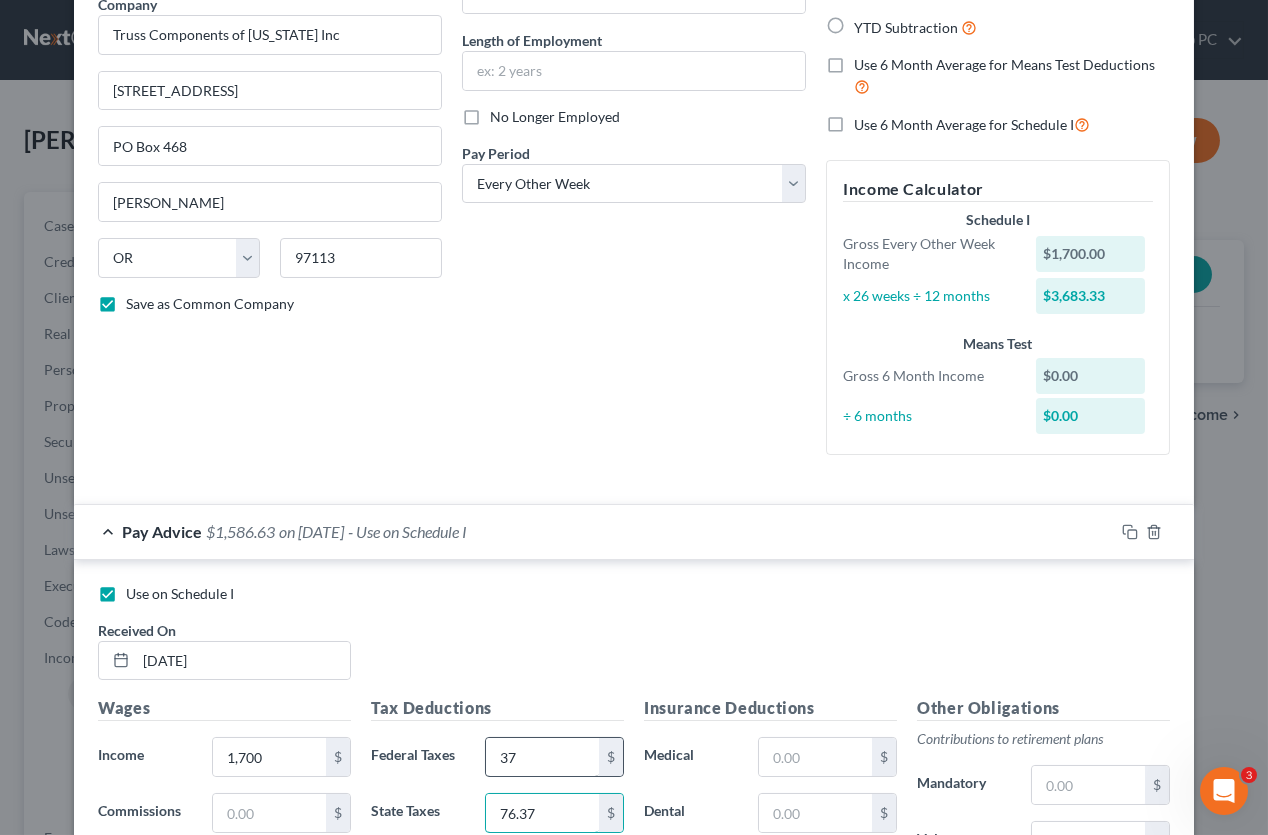 type on "76.37" 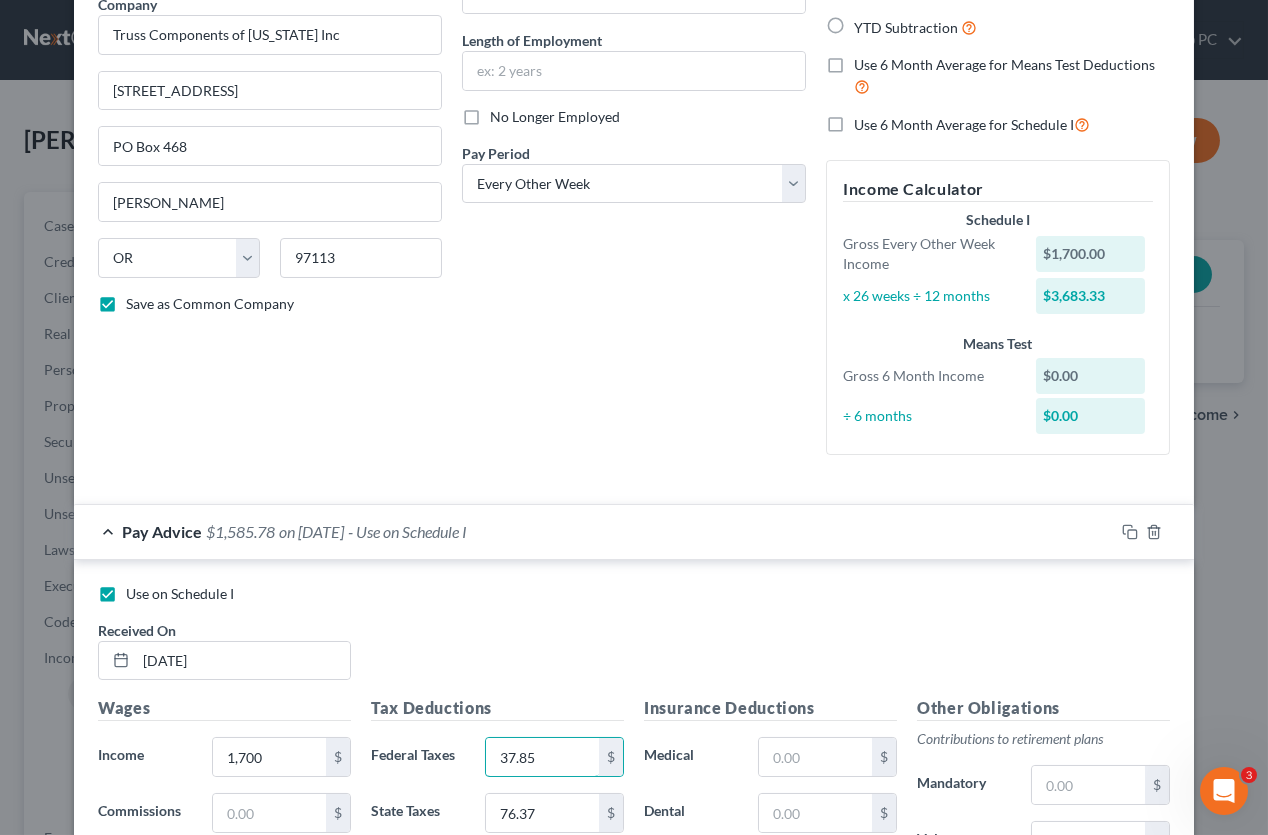 type on "37.85" 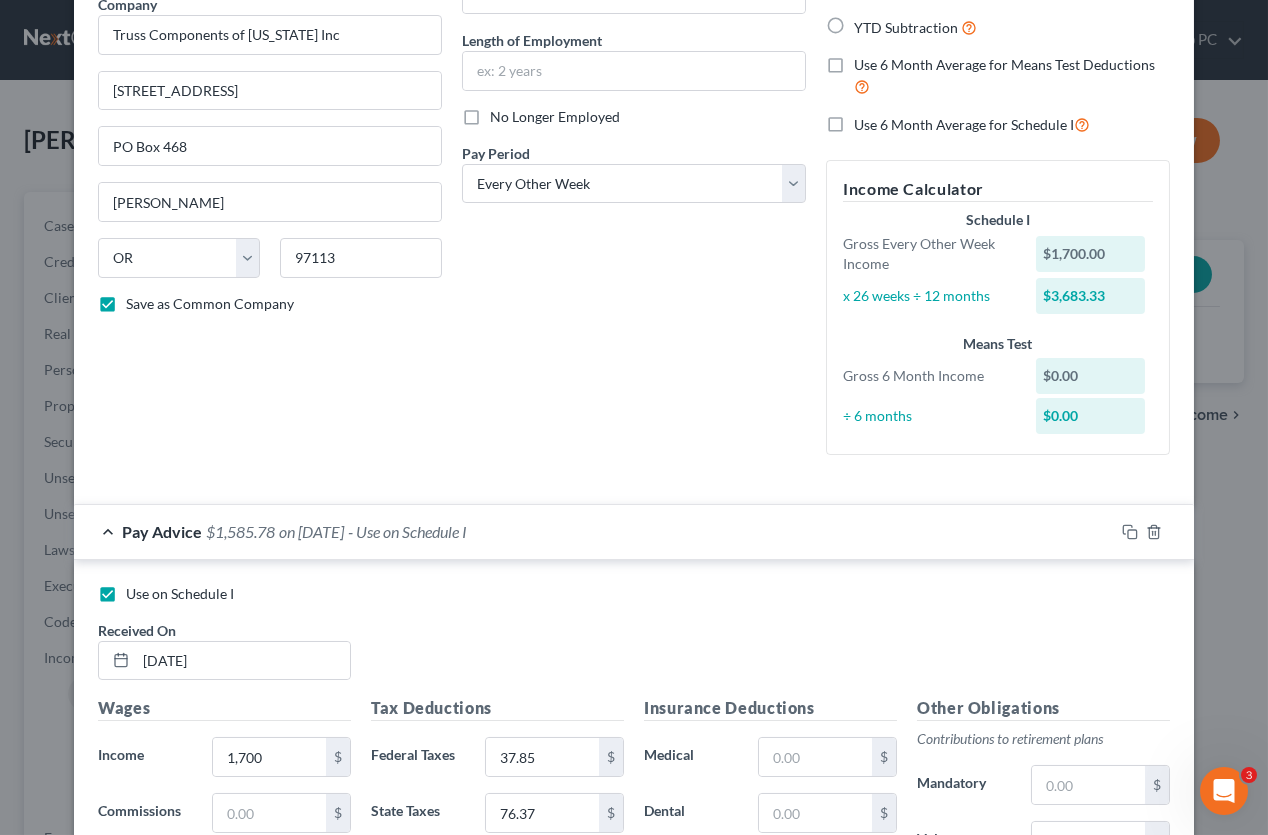 click at bounding box center [542, 869] 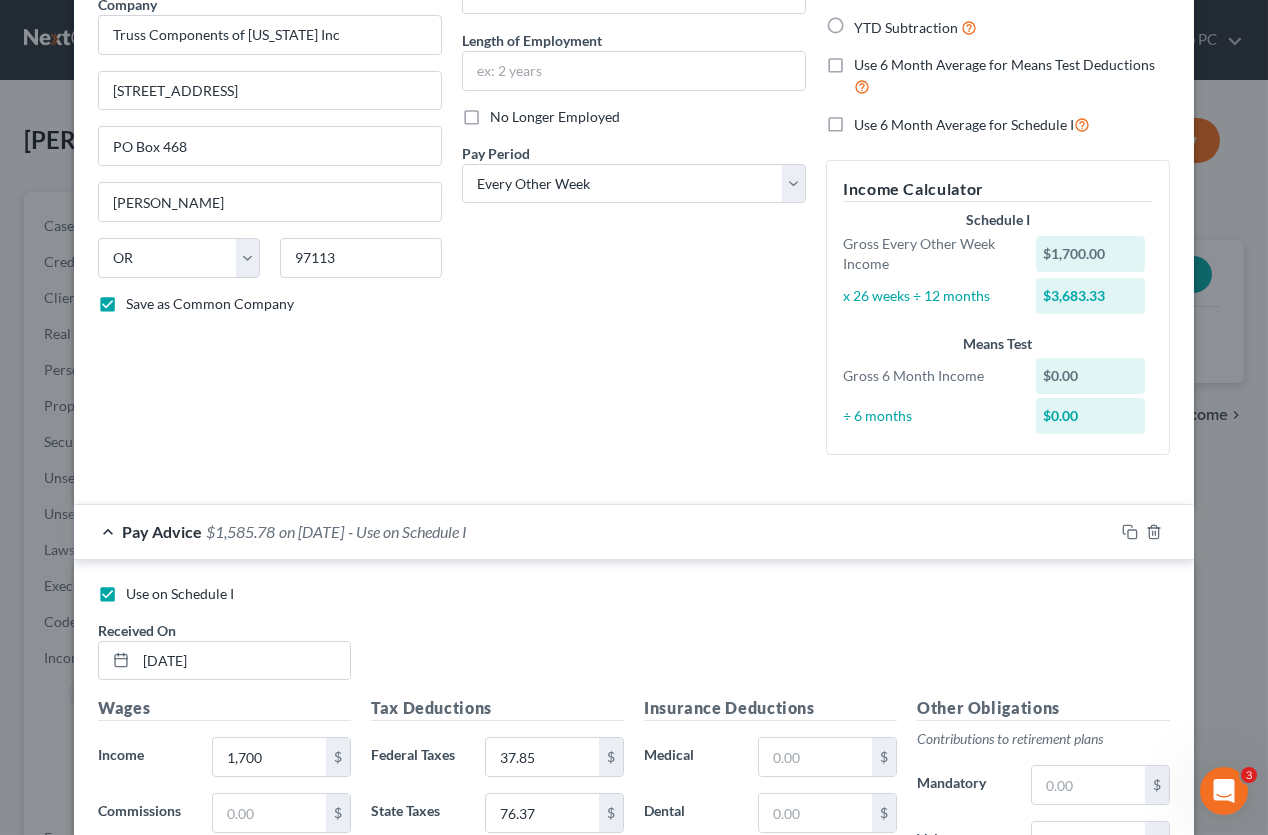 click at bounding box center (542, 925) 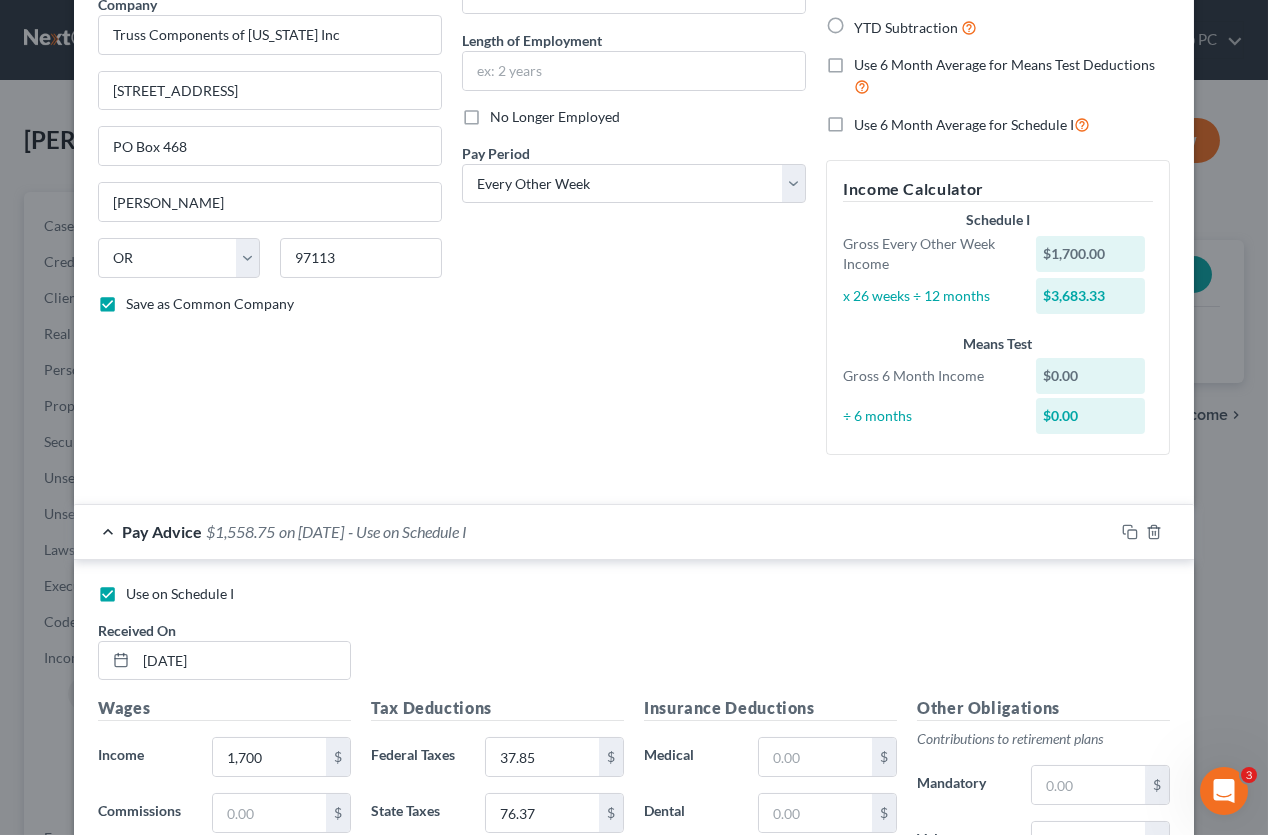 type on "27.03" 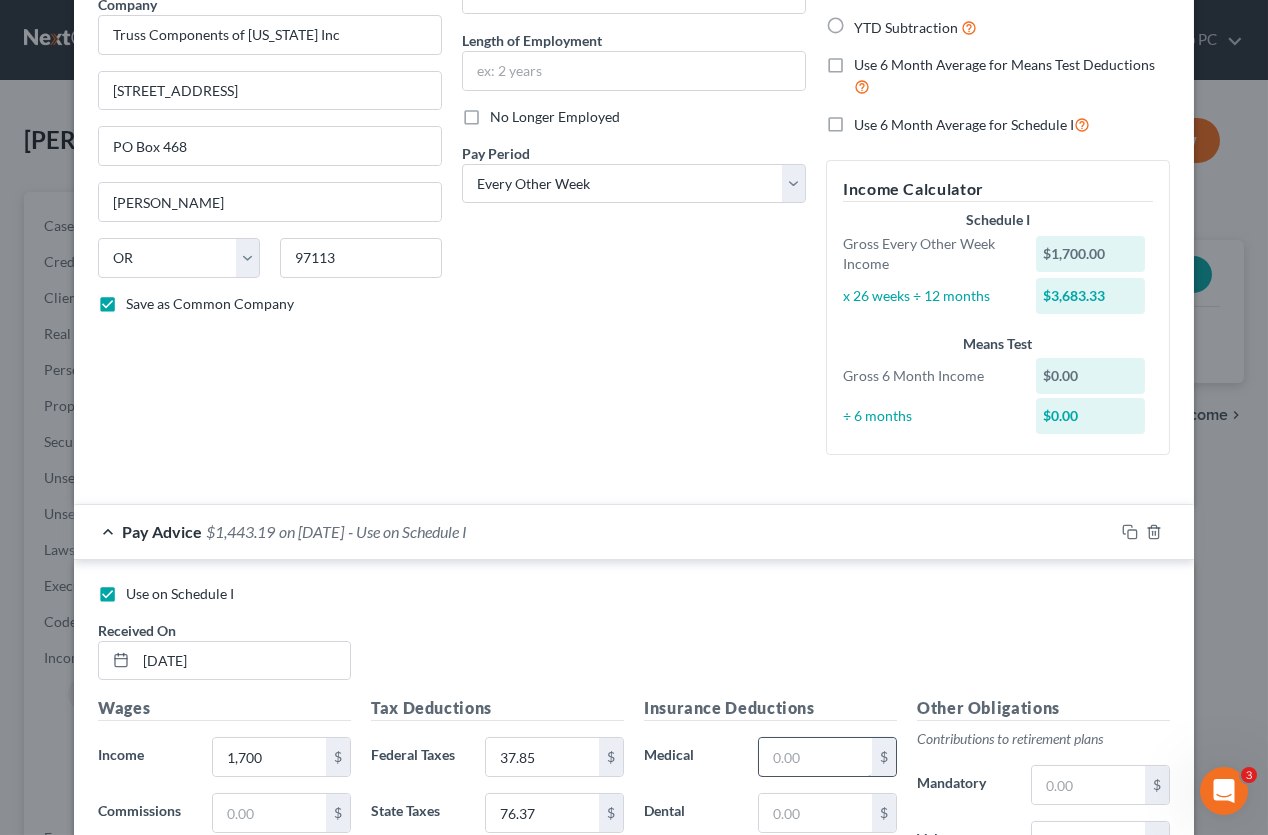 type on "115.56" 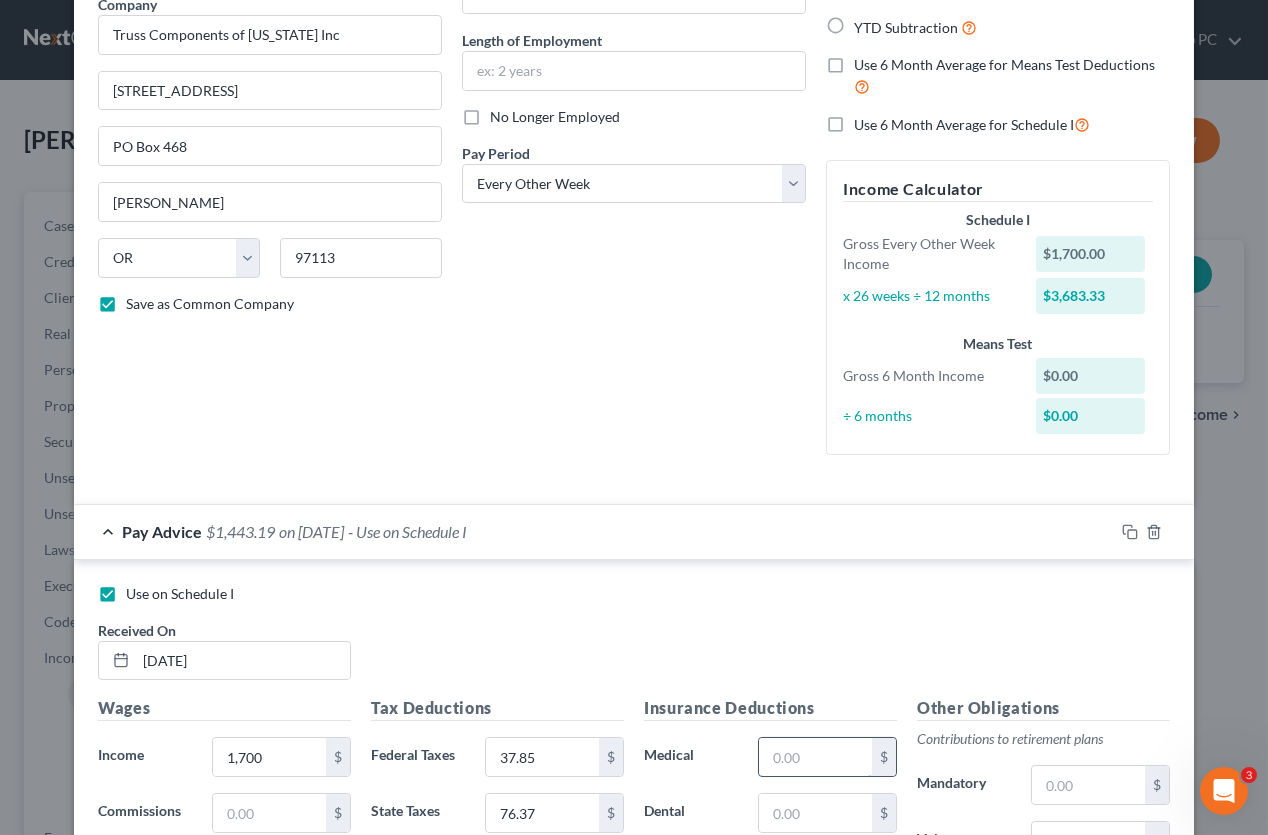 click at bounding box center (815, 757) 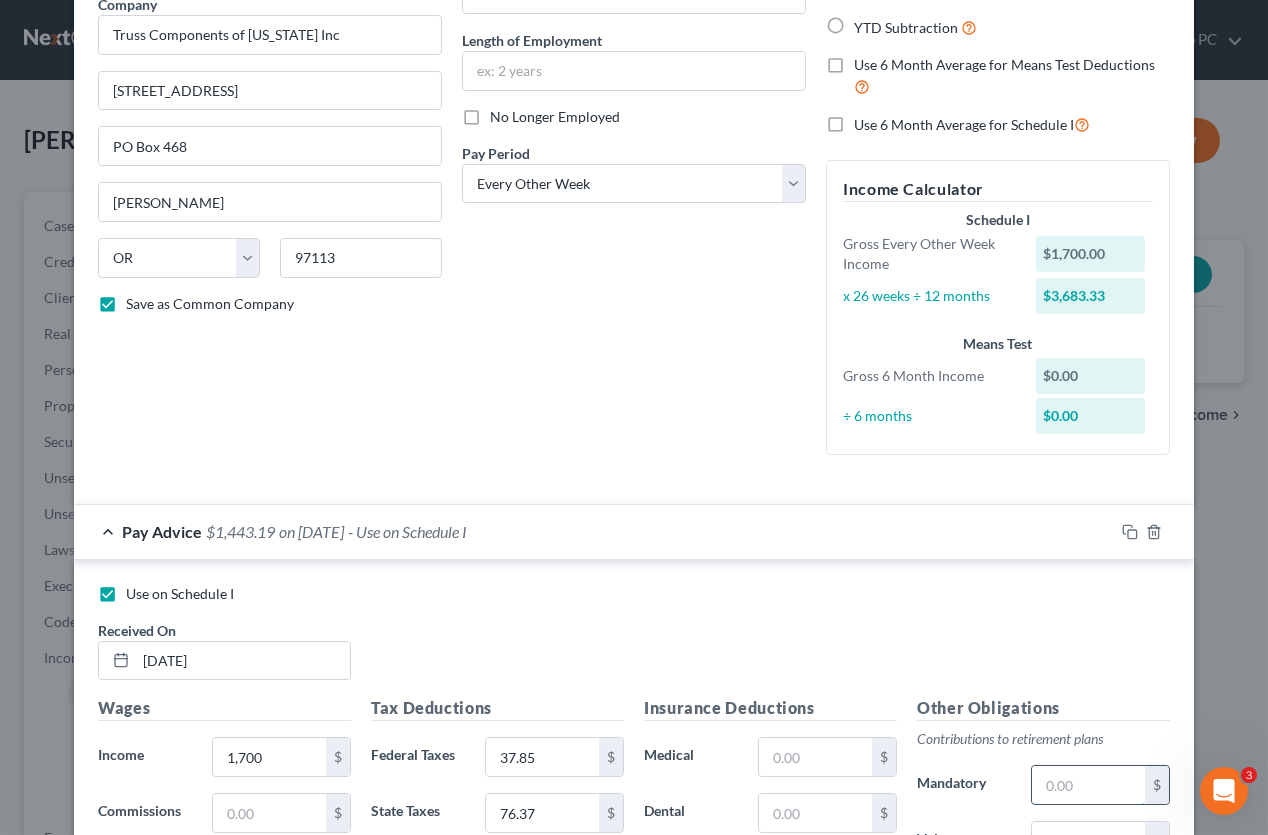 click at bounding box center (1088, 785) 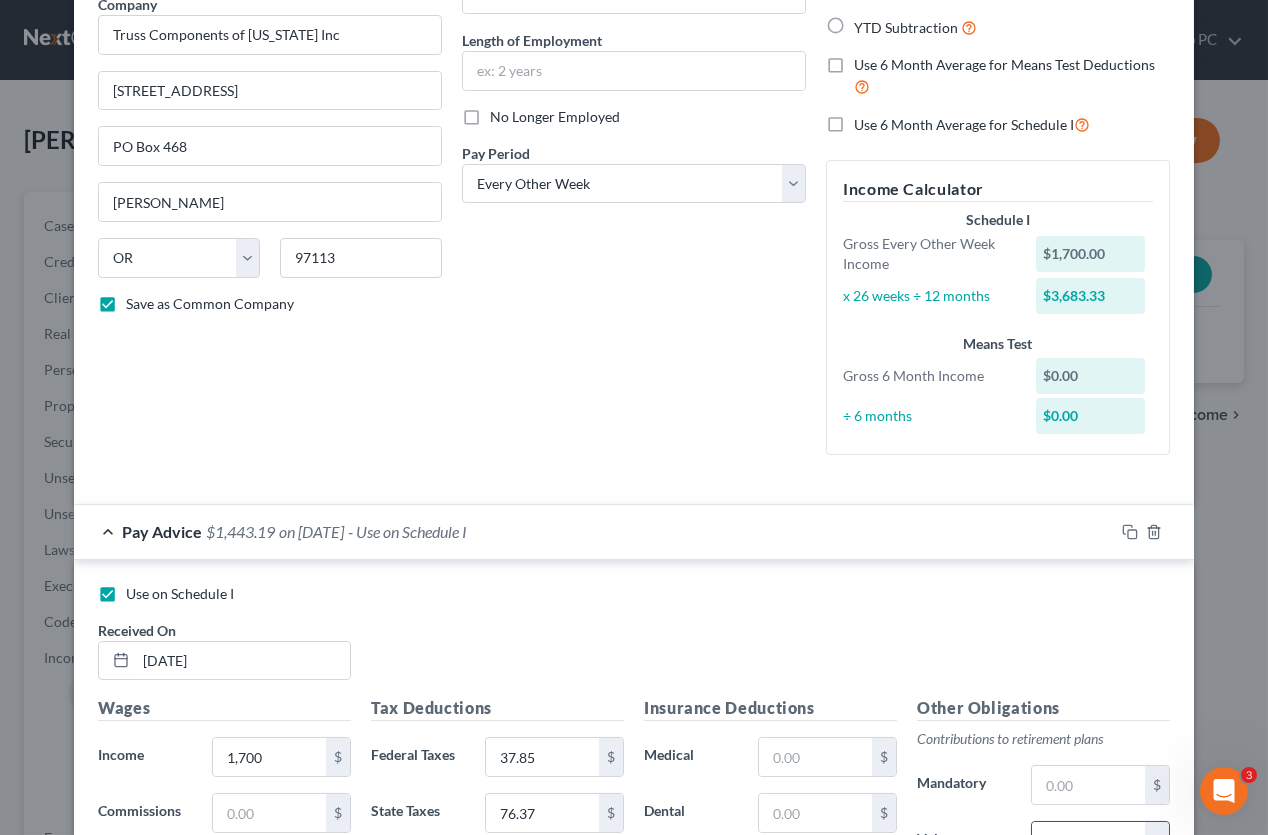 click at bounding box center (1088, 841) 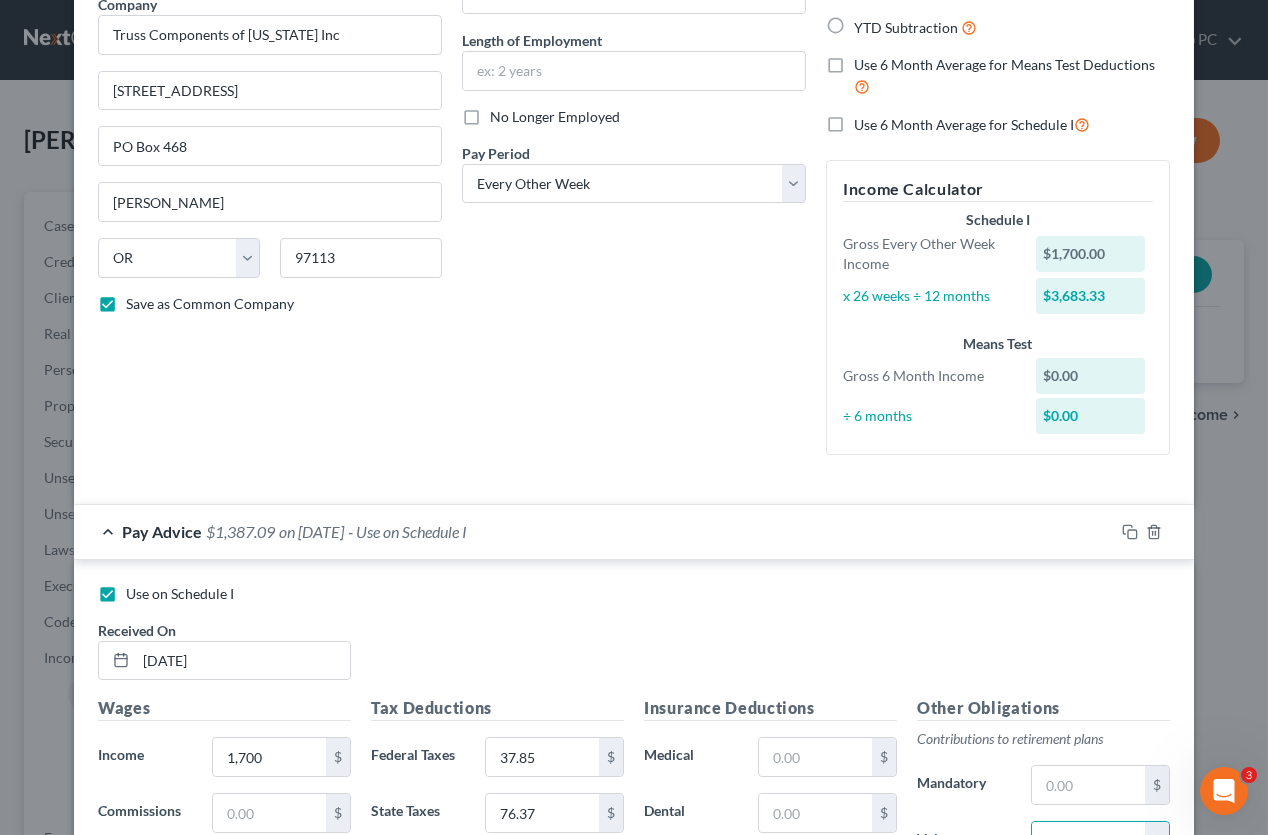type on "56.10" 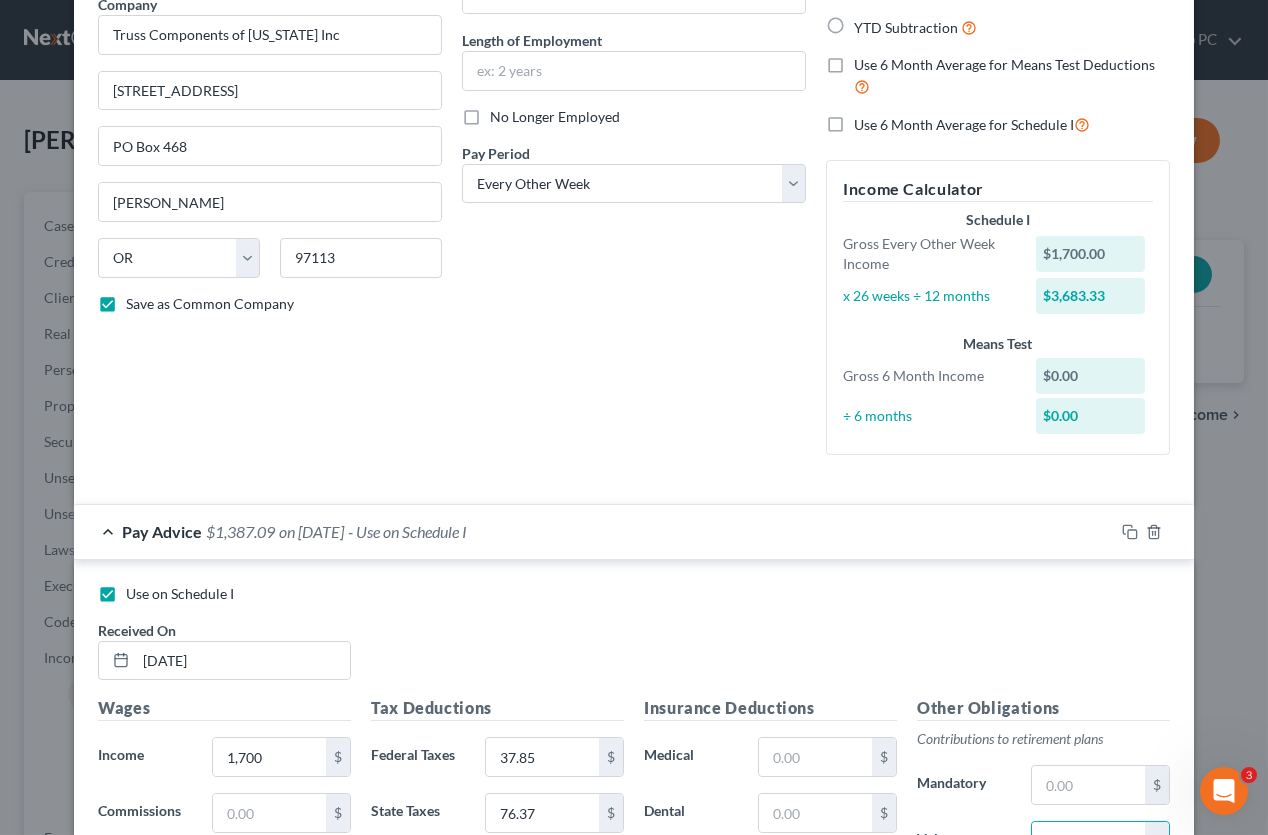 click at bounding box center (815, 925) 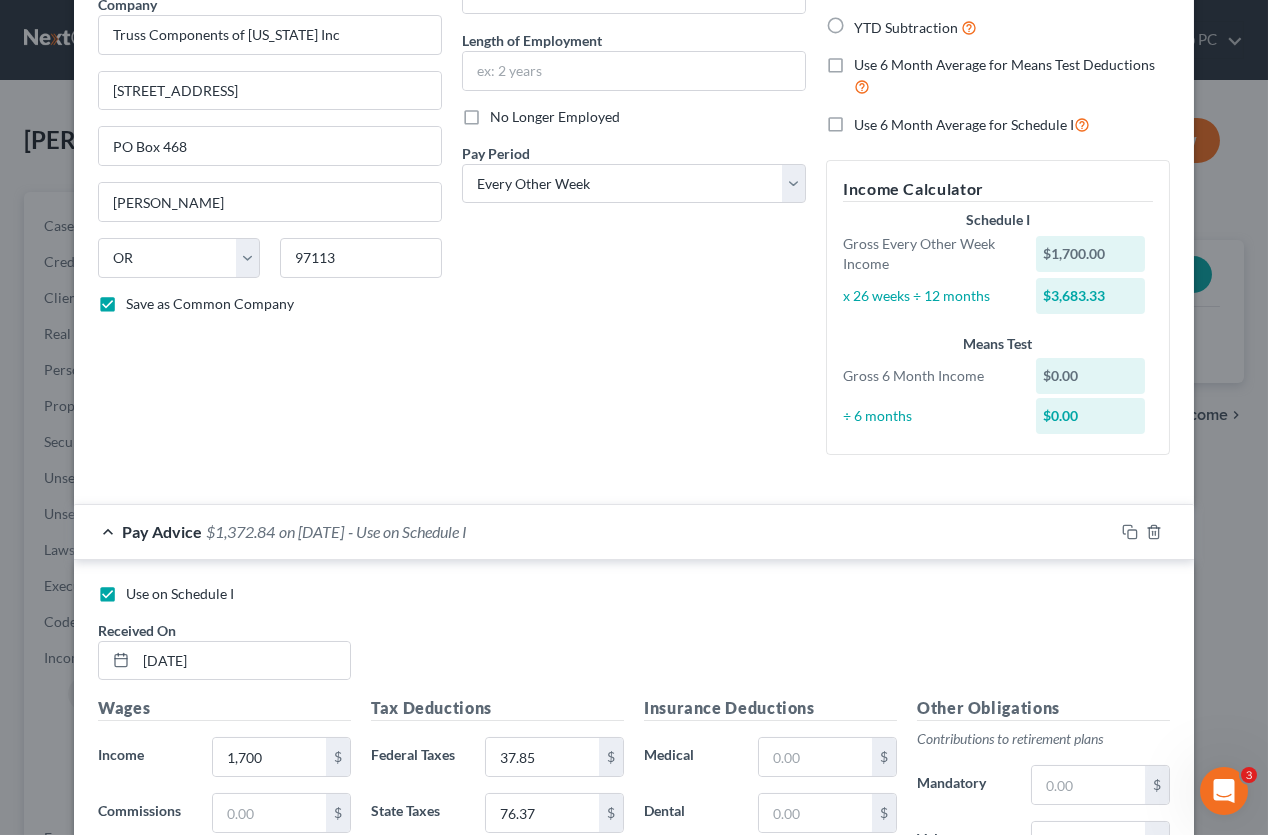 drag, startPoint x: 782, startPoint y: 654, endPoint x: 695, endPoint y: 657, distance: 87.05171 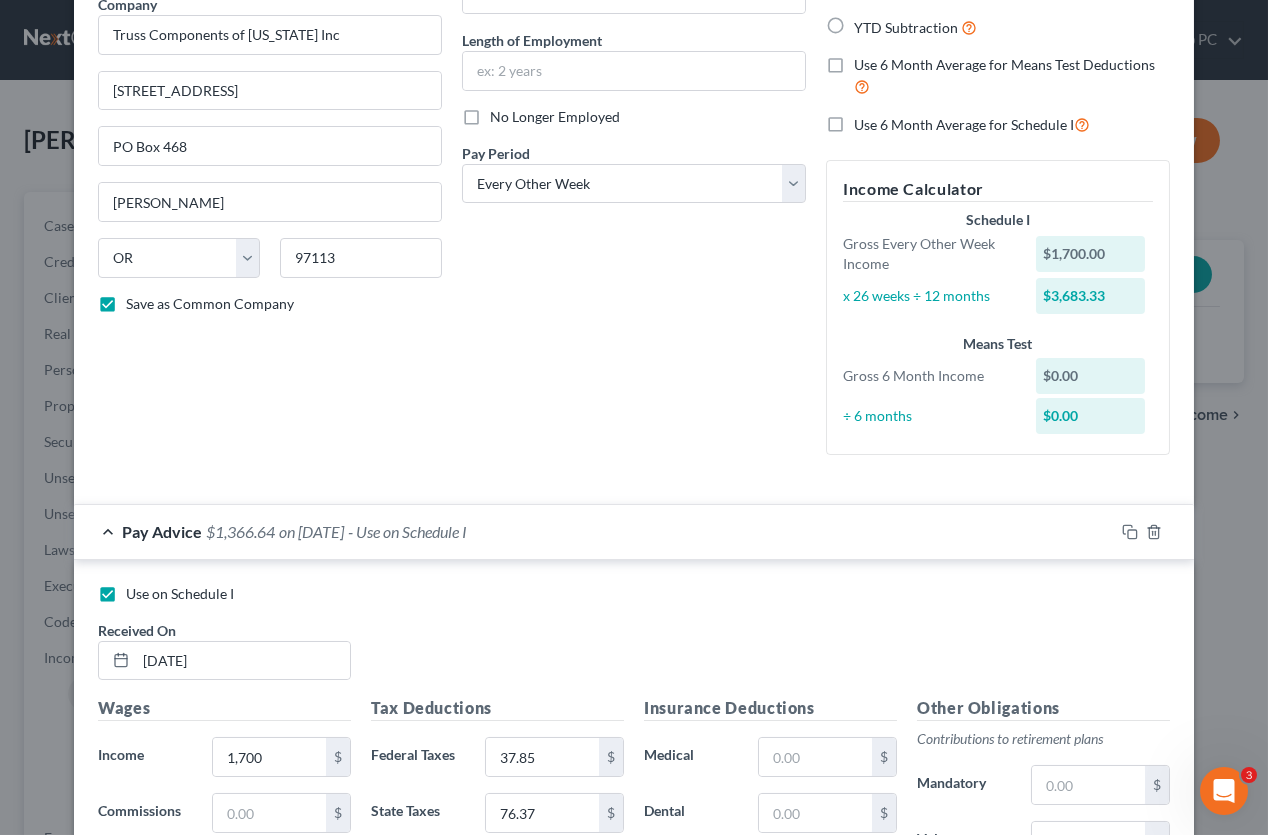 scroll, scrollTop: 275, scrollLeft: 0, axis: vertical 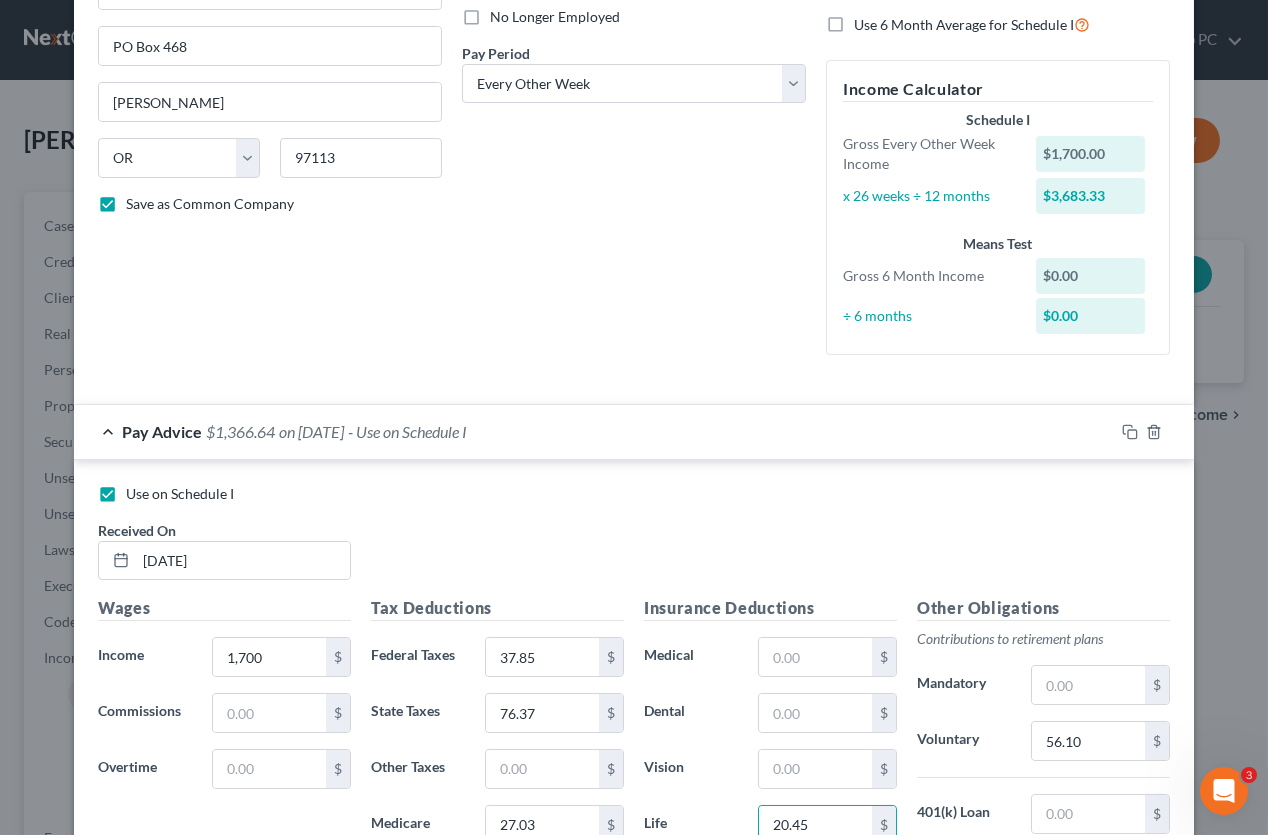 type on "20.45" 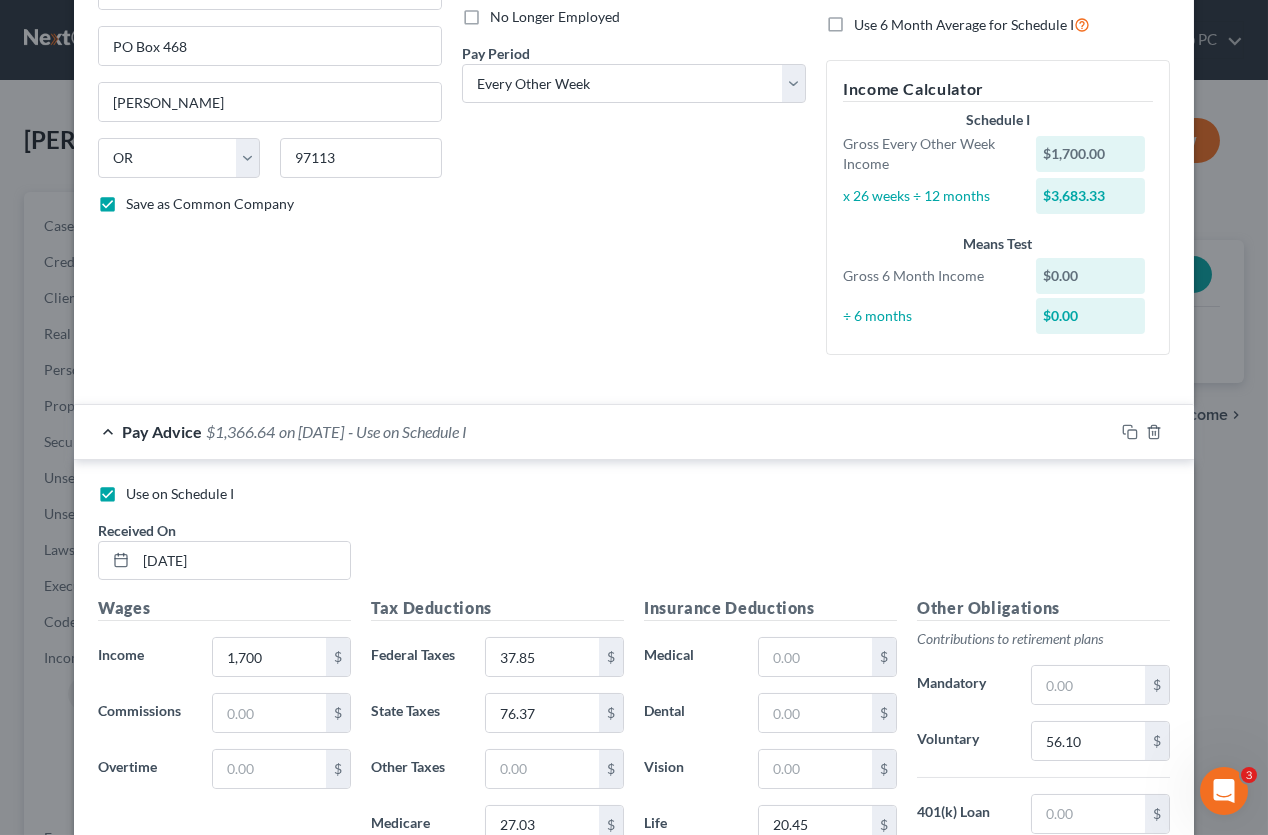 click at bounding box center [247, 977] 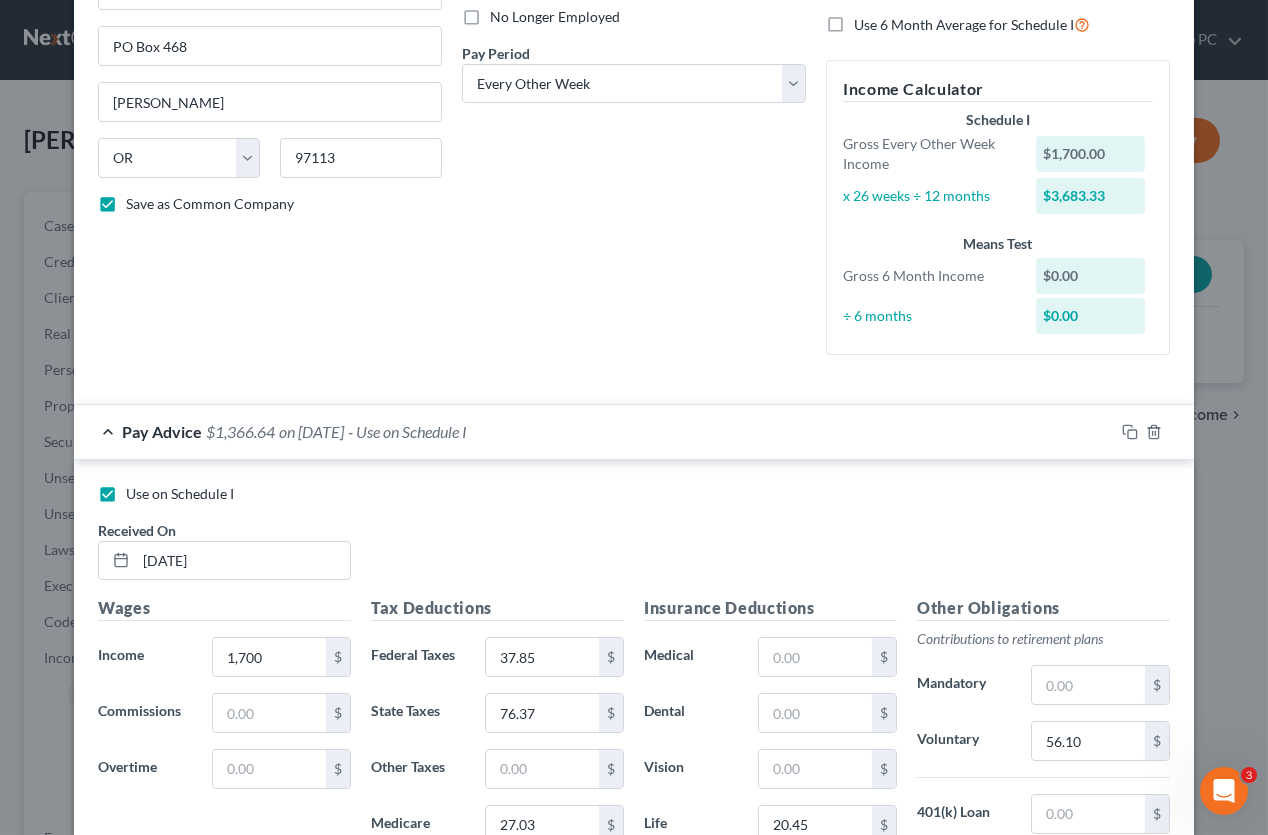type on "z" 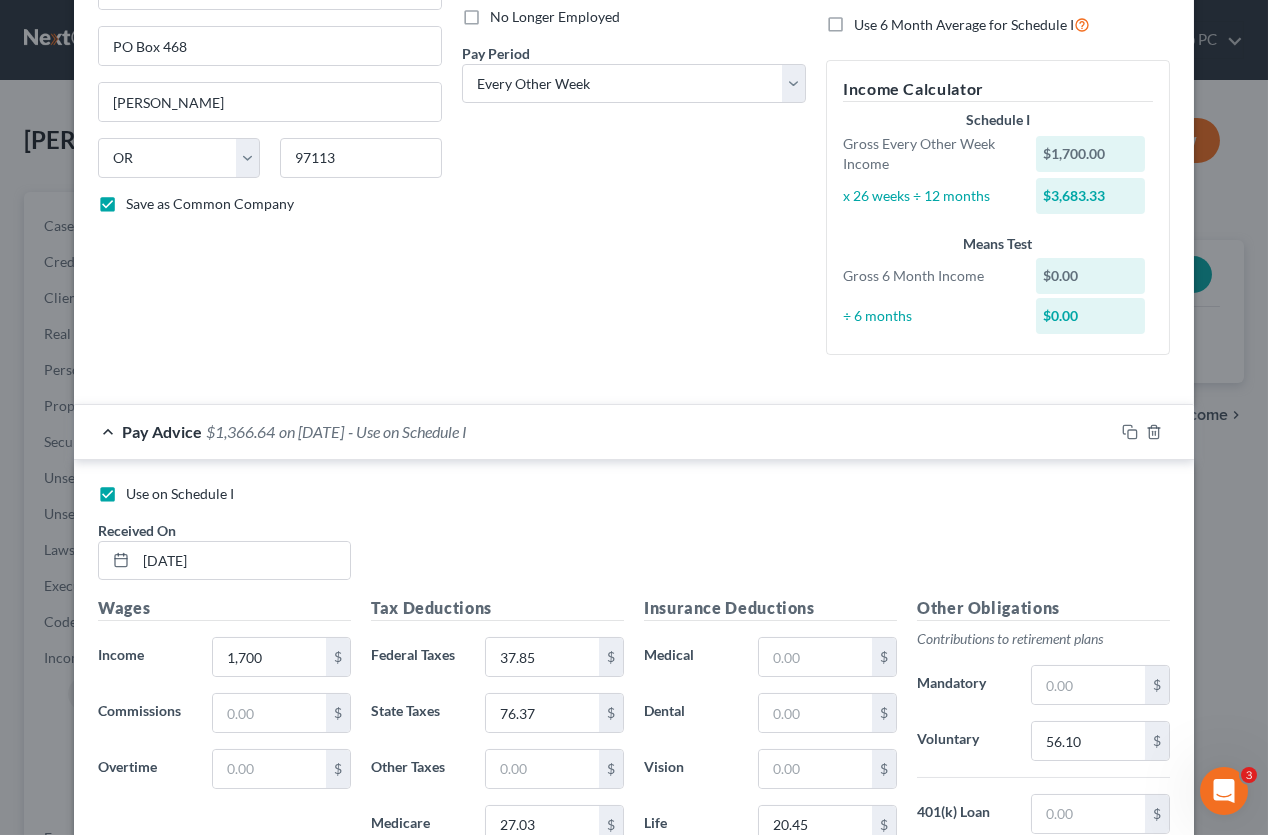 type on "Holiday" 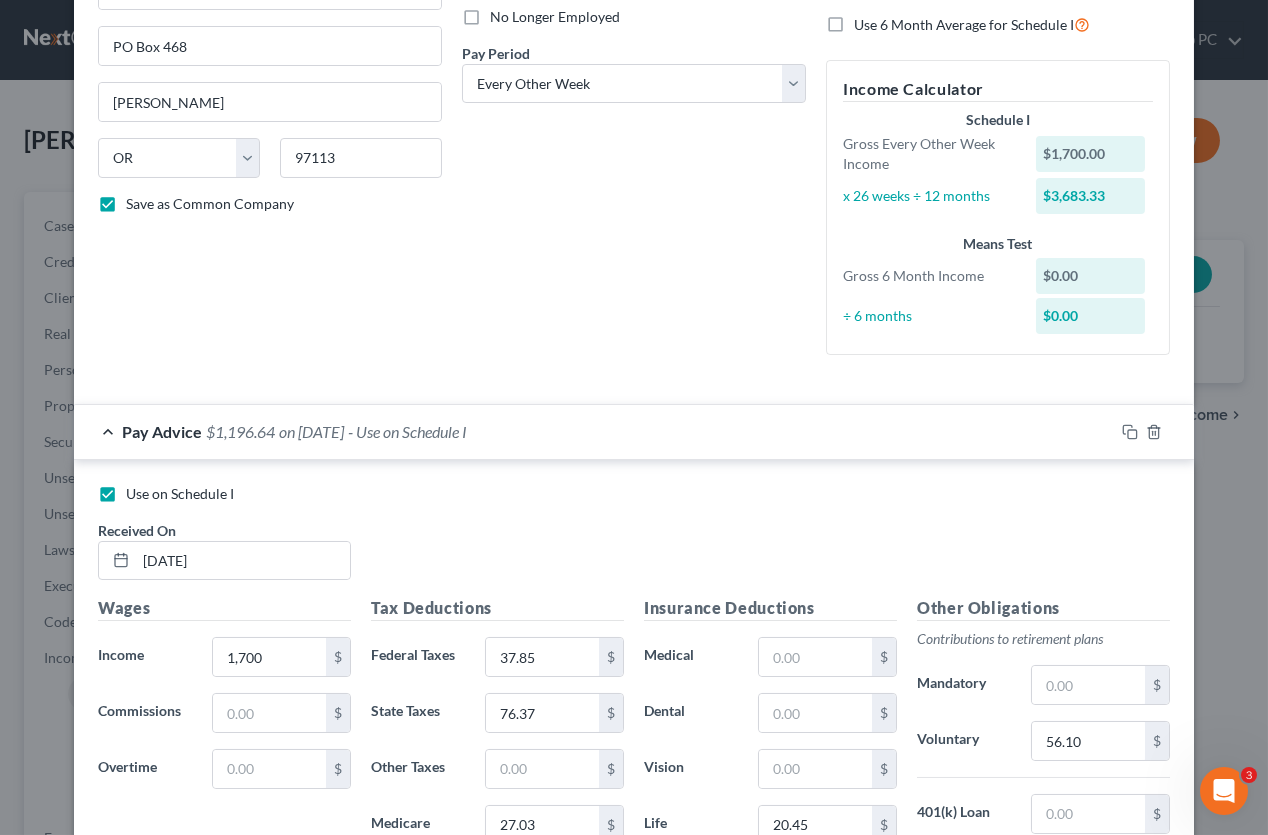 type on "170" 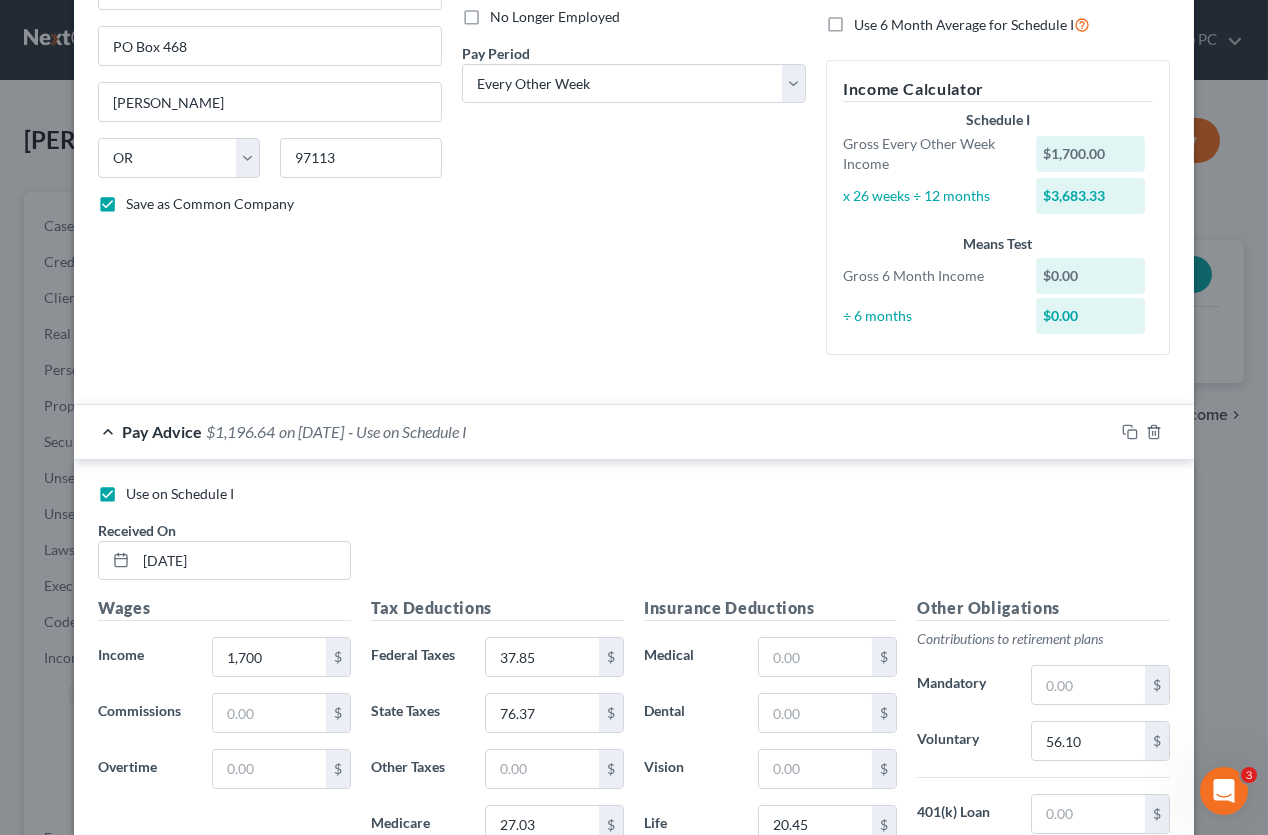 click on "Insurance Deductions Medical $ Dental $ Vision $ Life 20.45 $" at bounding box center [770, 806] 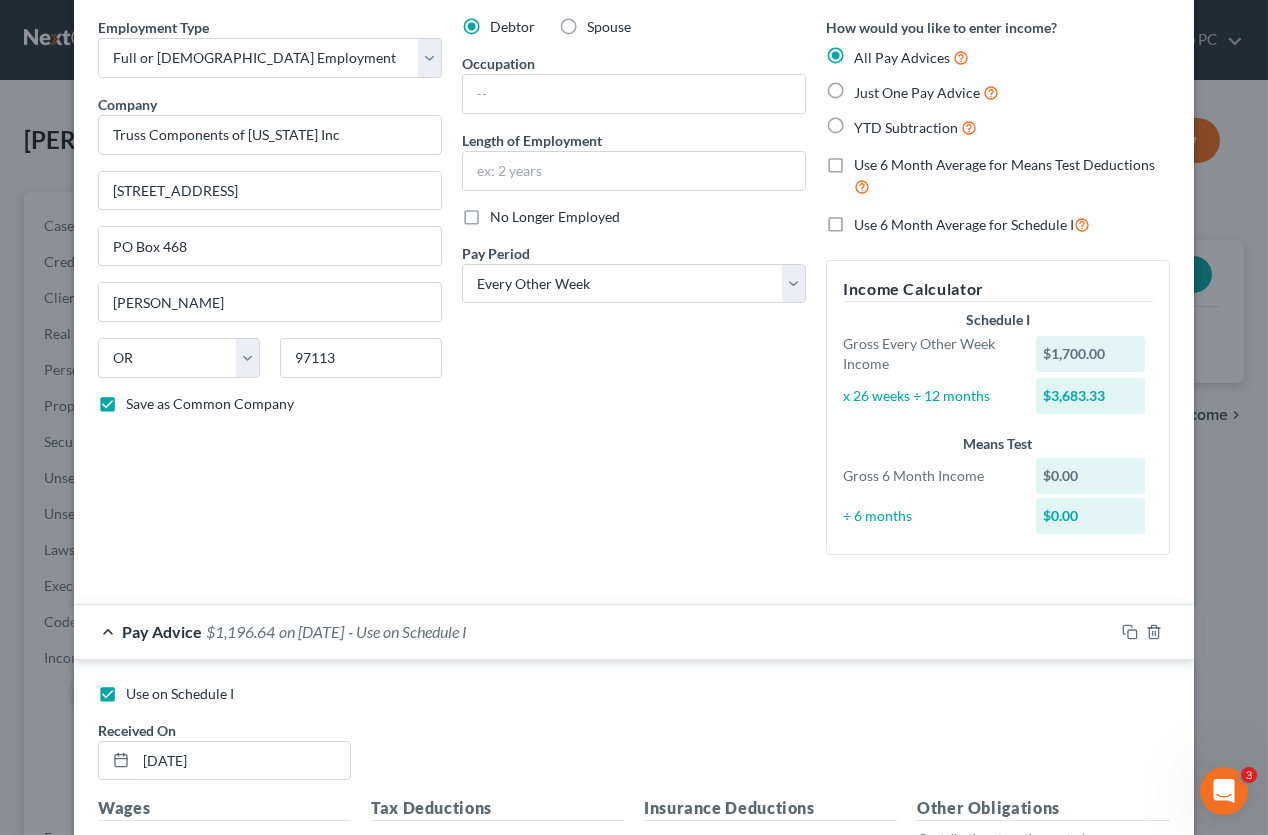 scroll, scrollTop: 275, scrollLeft: 0, axis: vertical 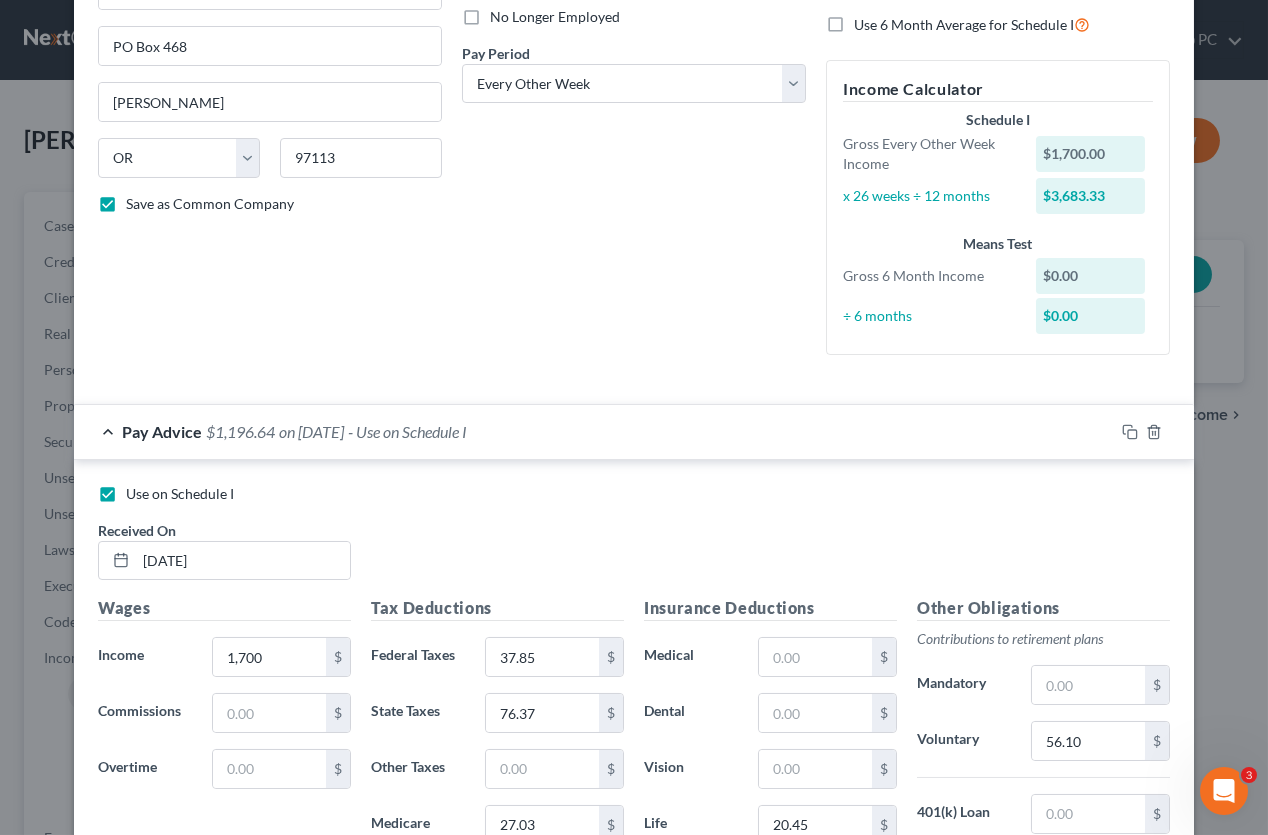 drag, startPoint x: 279, startPoint y: 682, endPoint x: 208, endPoint y: 676, distance: 71.25307 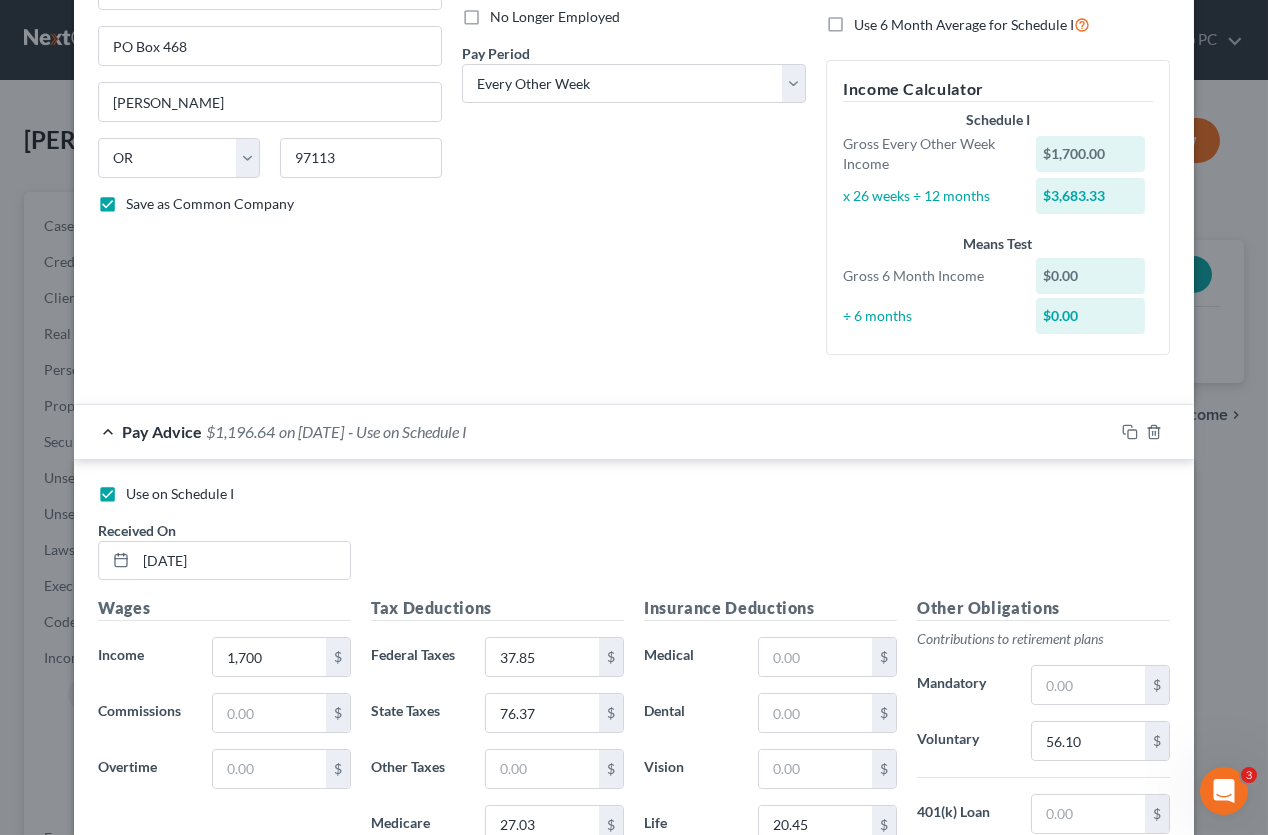 type 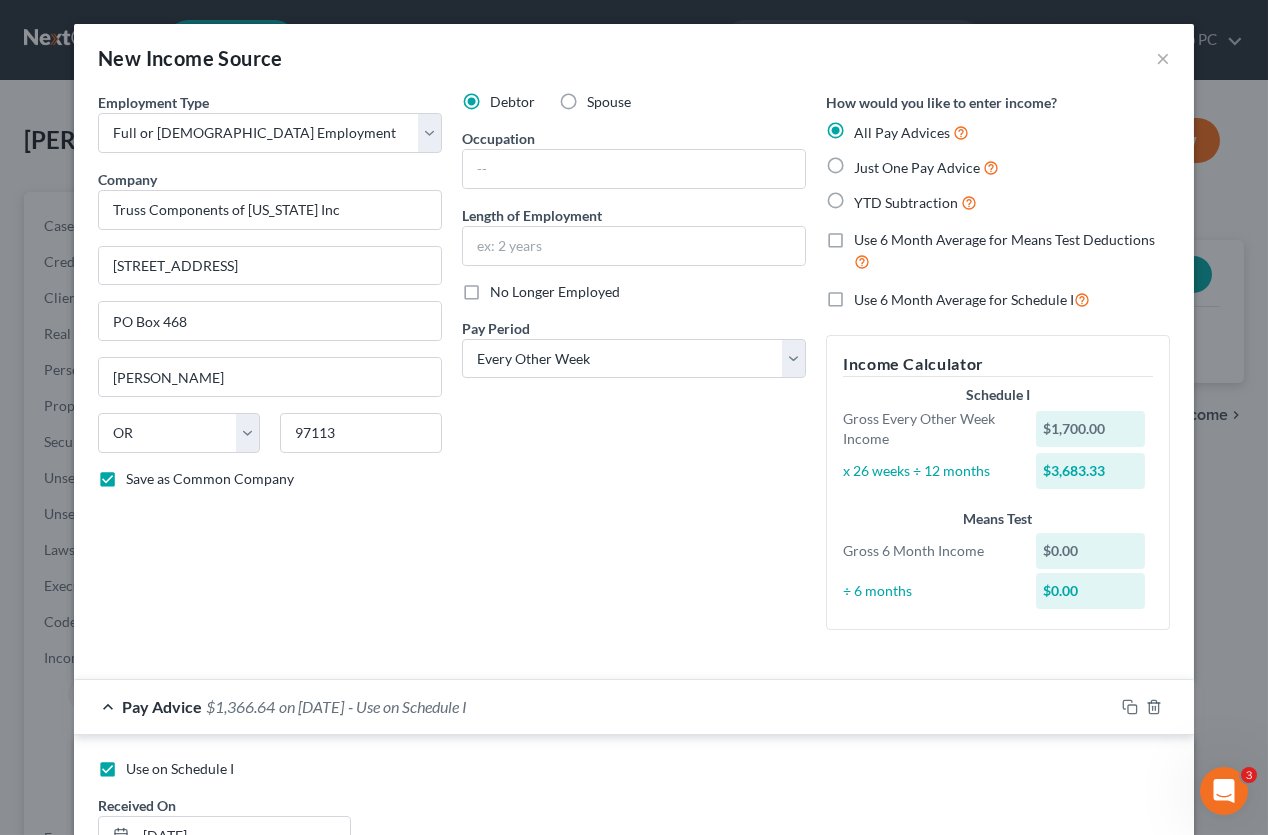scroll, scrollTop: 275, scrollLeft: 0, axis: vertical 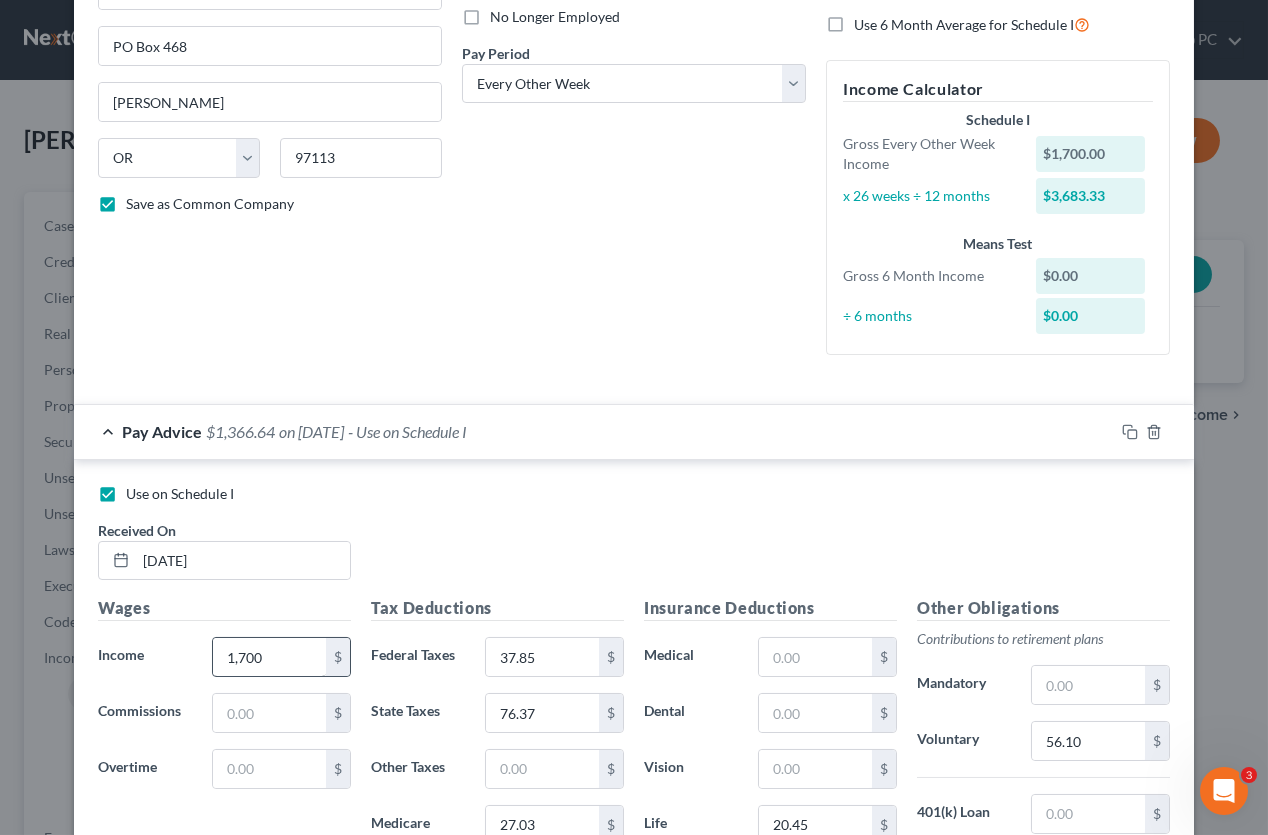 type 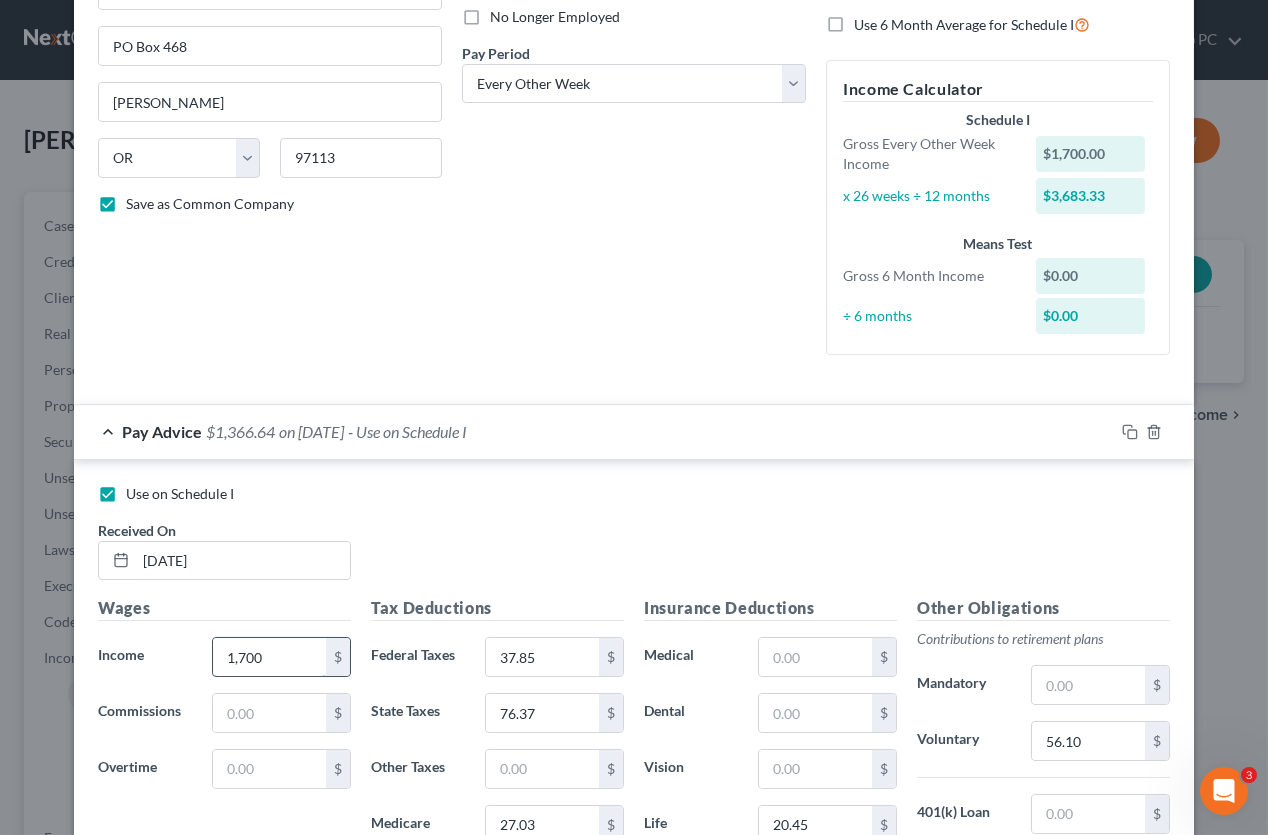 click on "1,700" at bounding box center [269, 657] 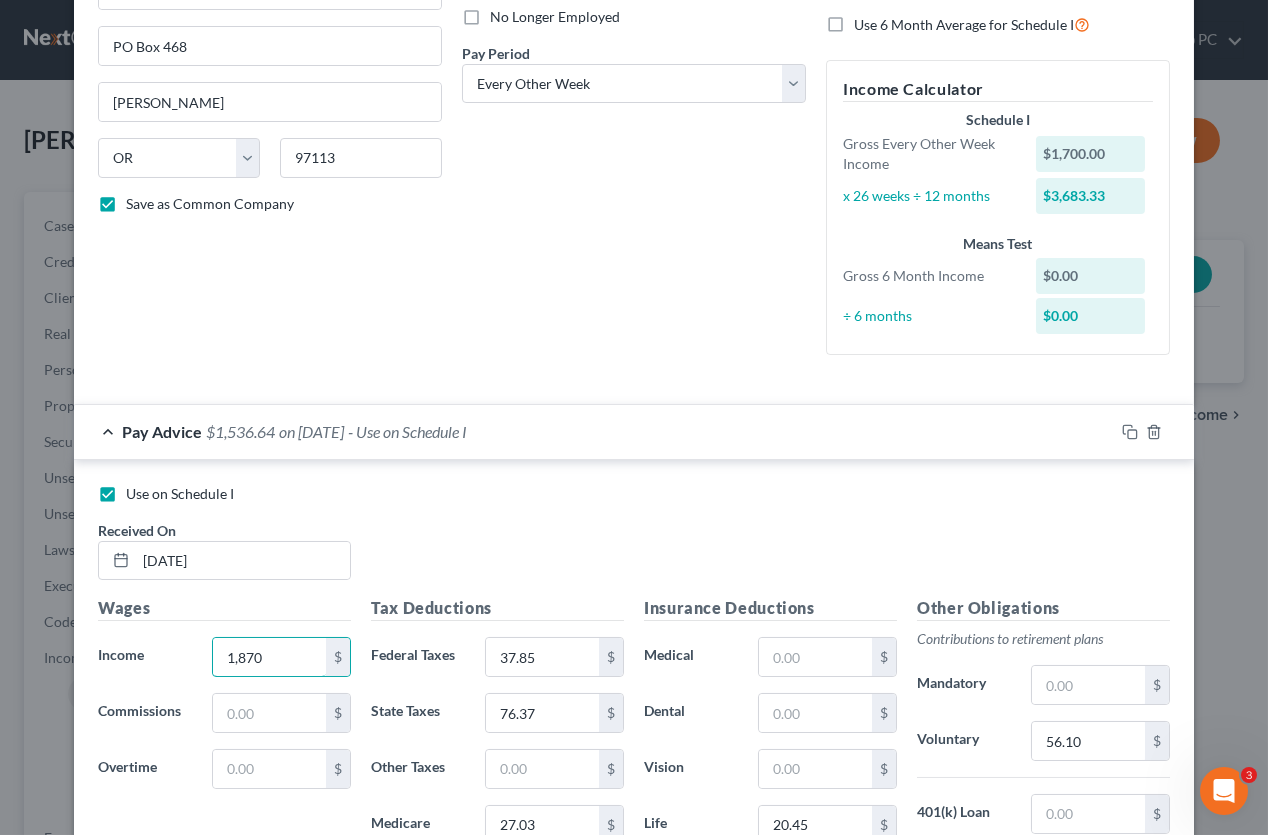 type on "1,870" 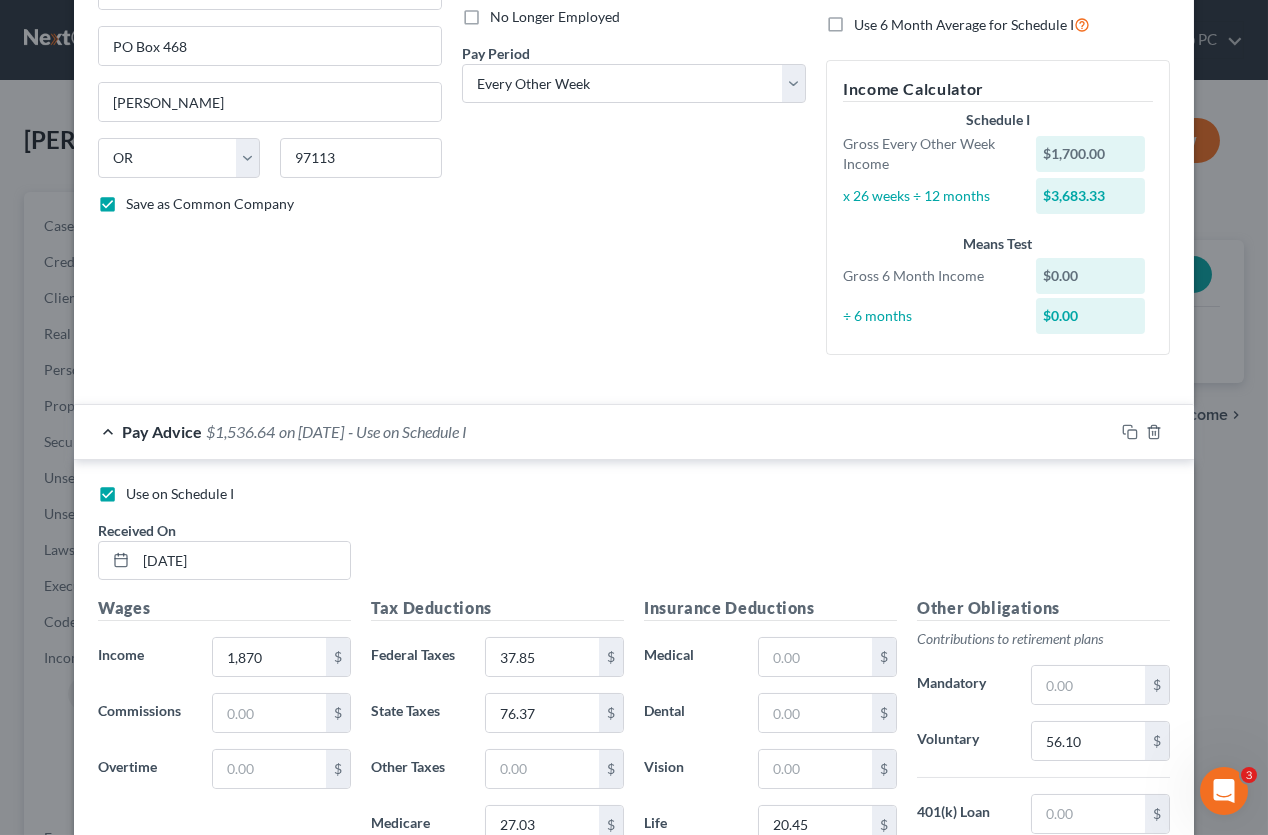 click on "Use on Schedule I
Received On
*
[DATE]" at bounding box center [634, 540] 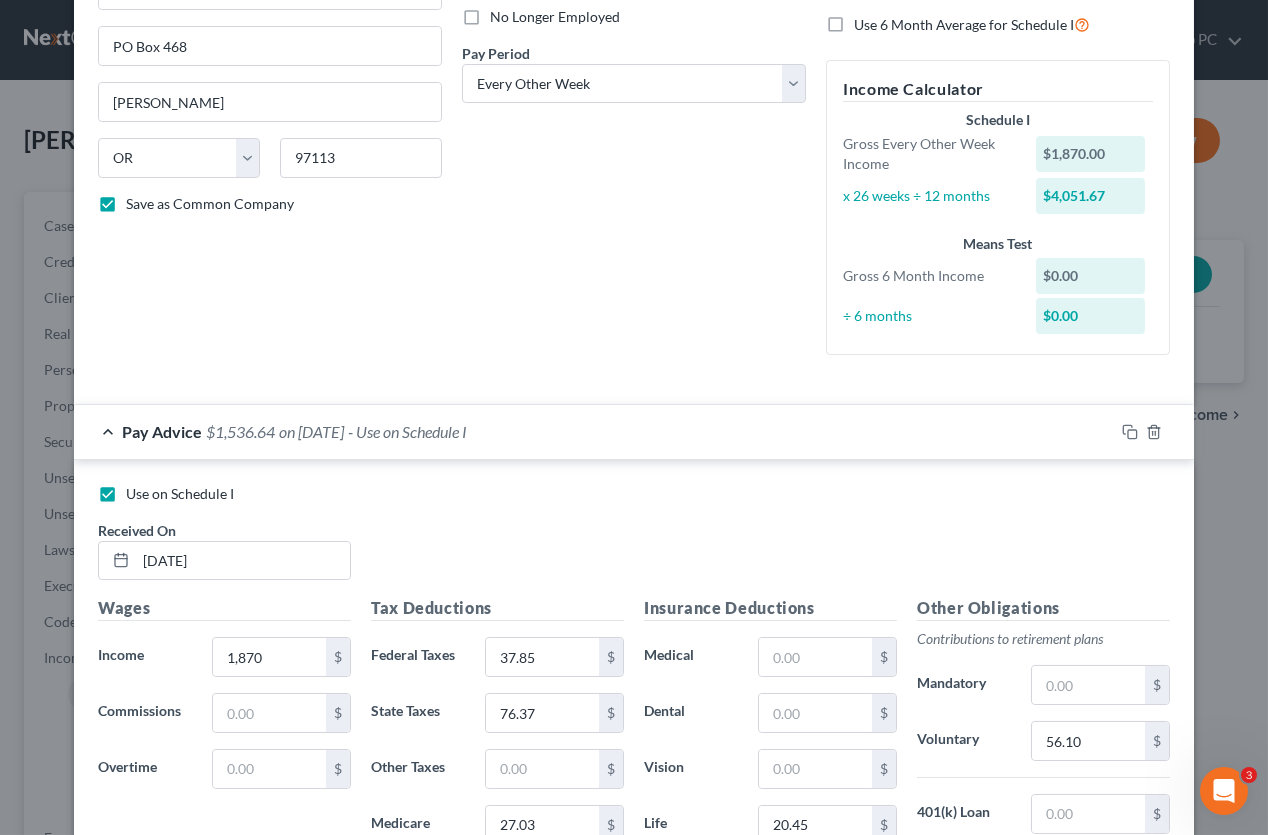 scroll, scrollTop: 175, scrollLeft: 0, axis: vertical 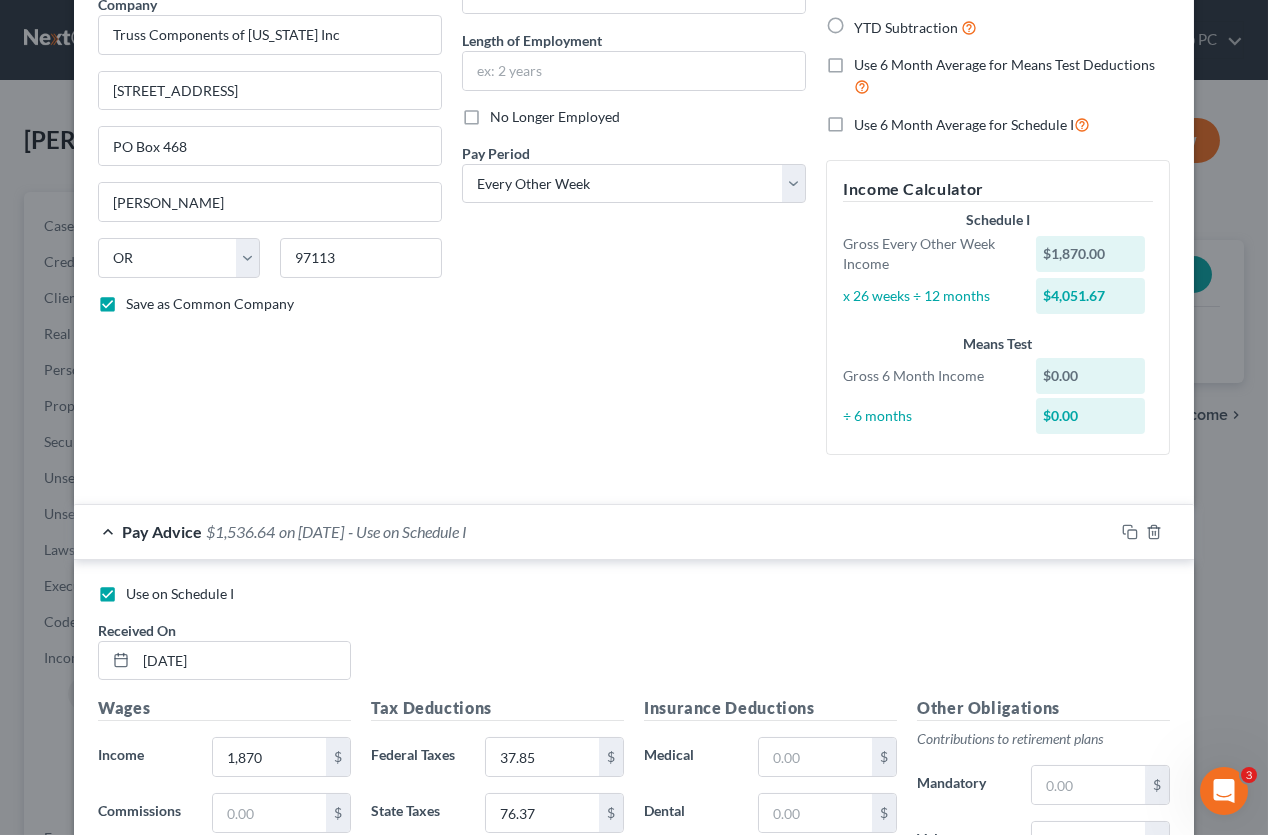 click at bounding box center [247, 1077] 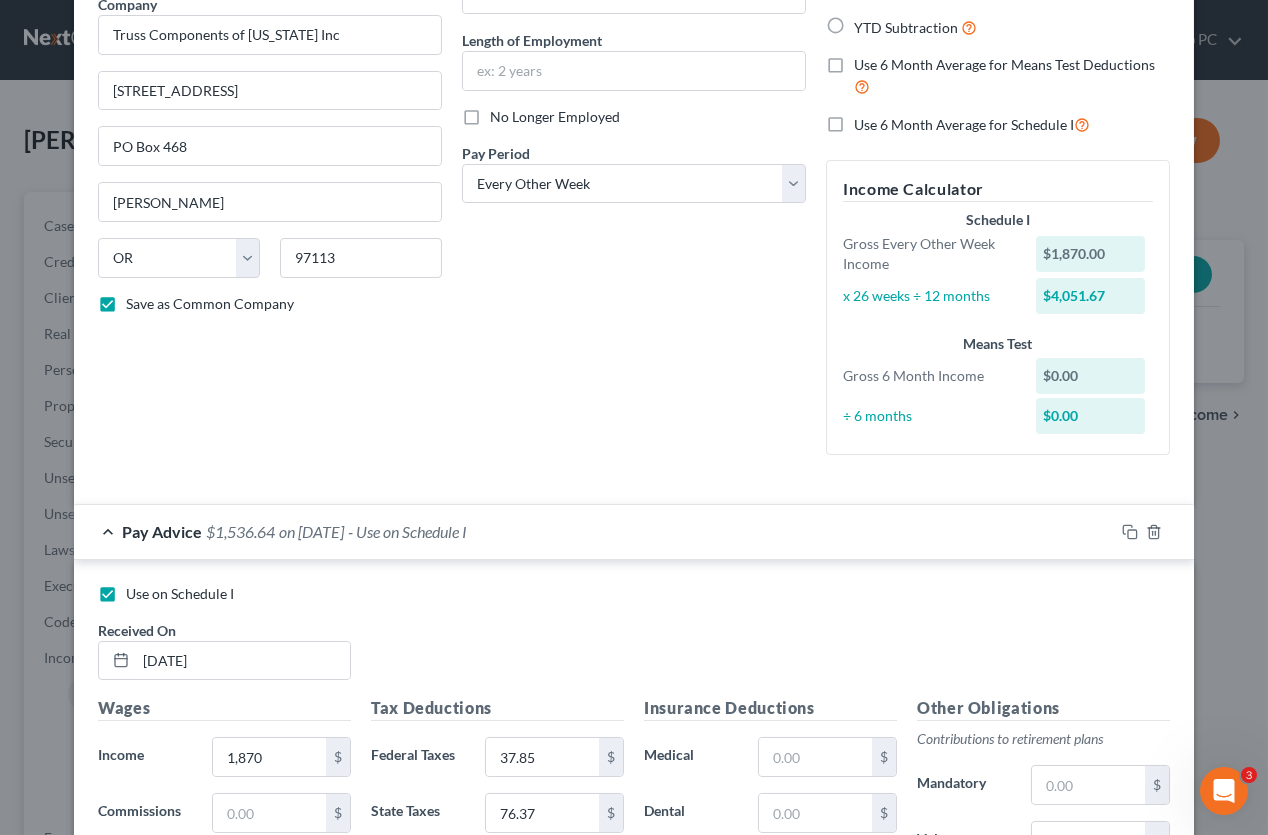 type on "OR PFML" 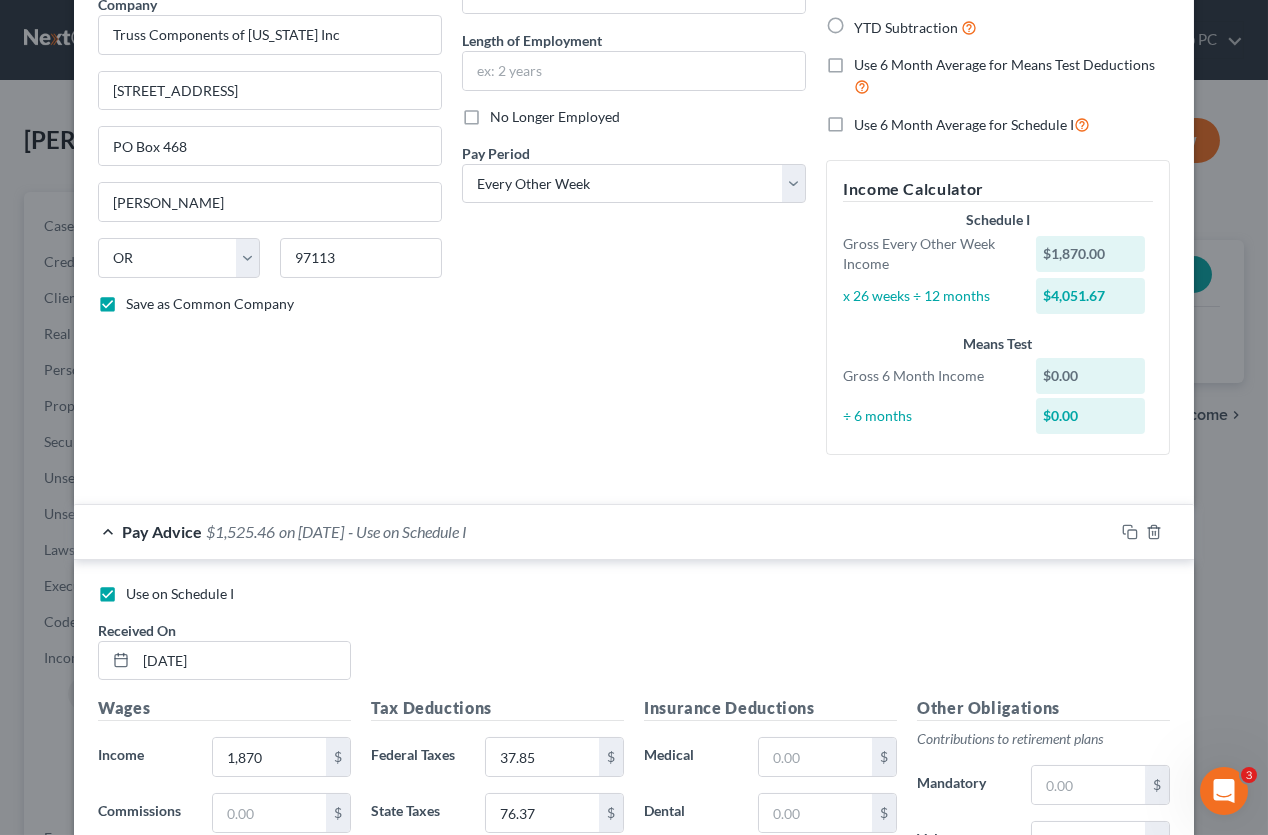 scroll, scrollTop: 275, scrollLeft: 0, axis: vertical 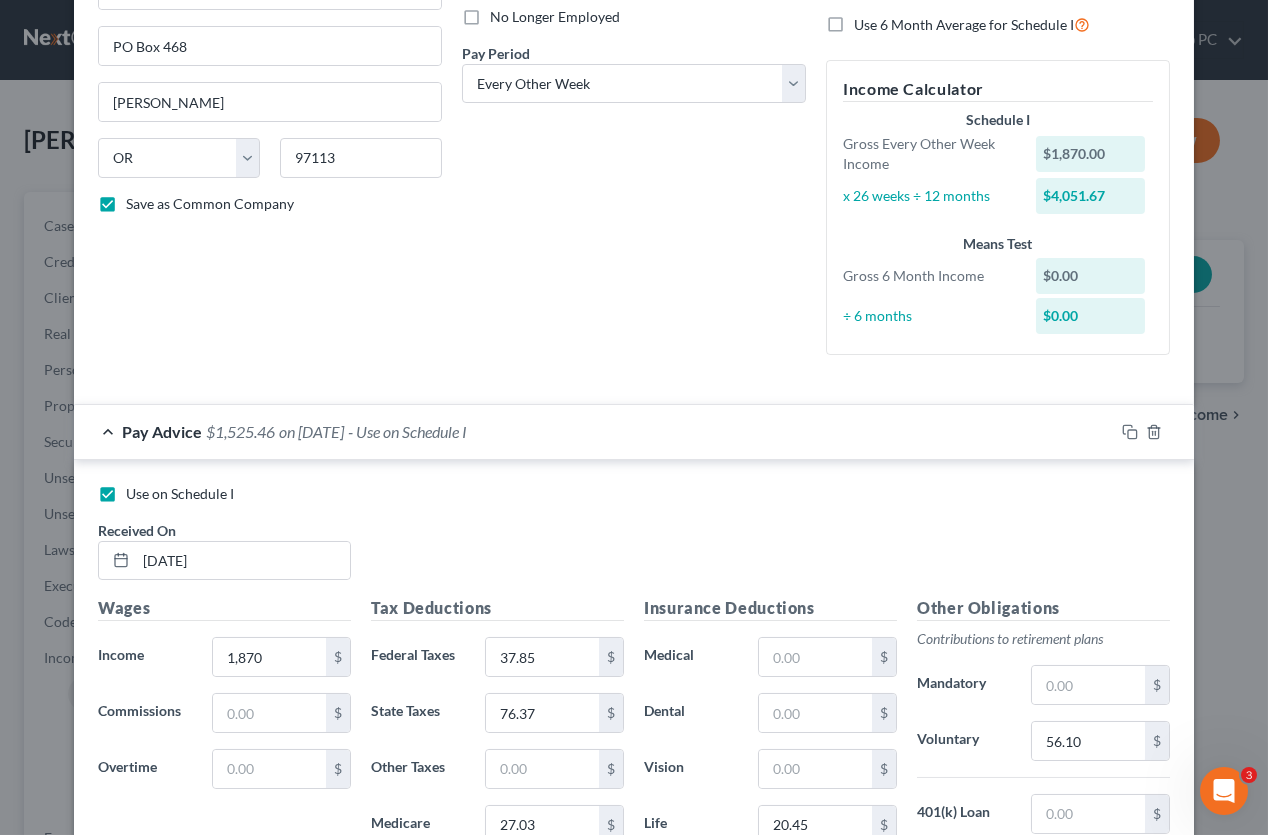 type on "11.18" 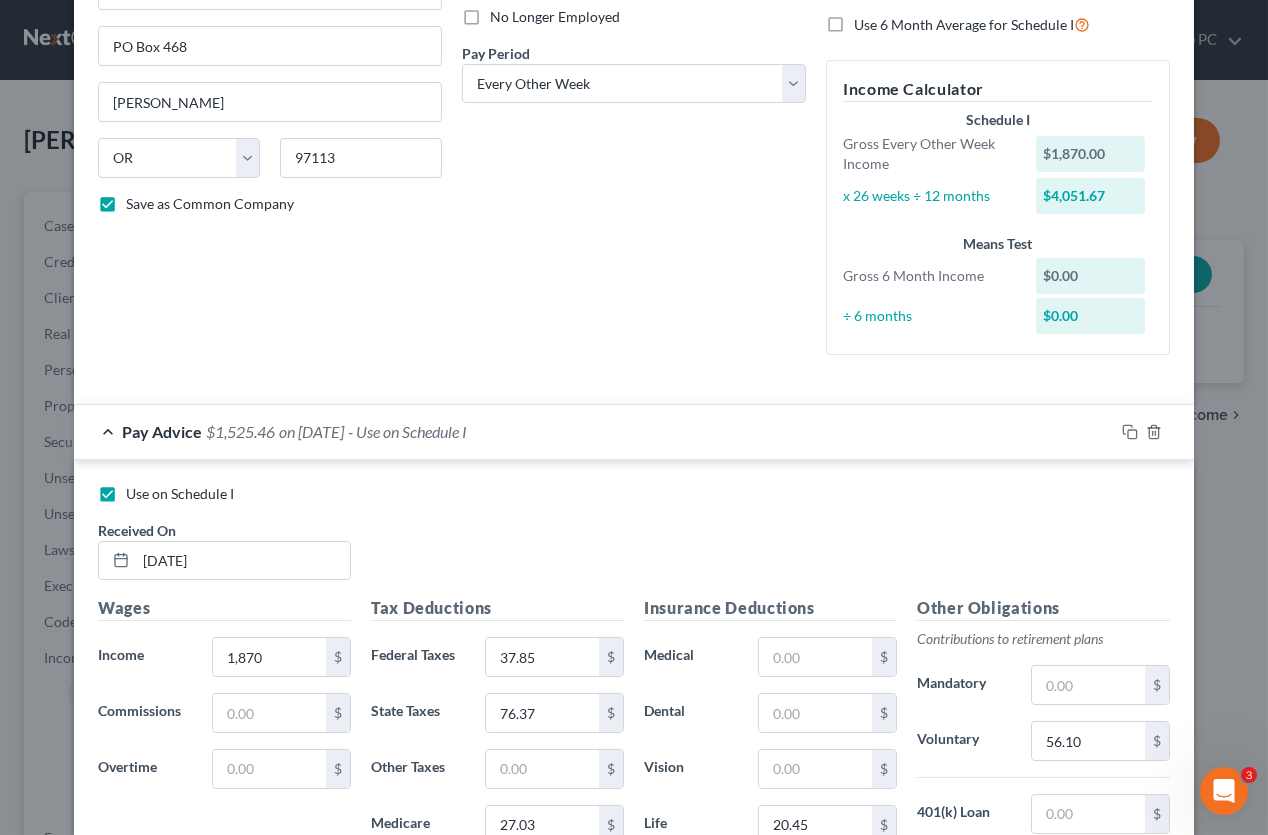 click on "Add new deduction" at bounding box center (176, 1021) 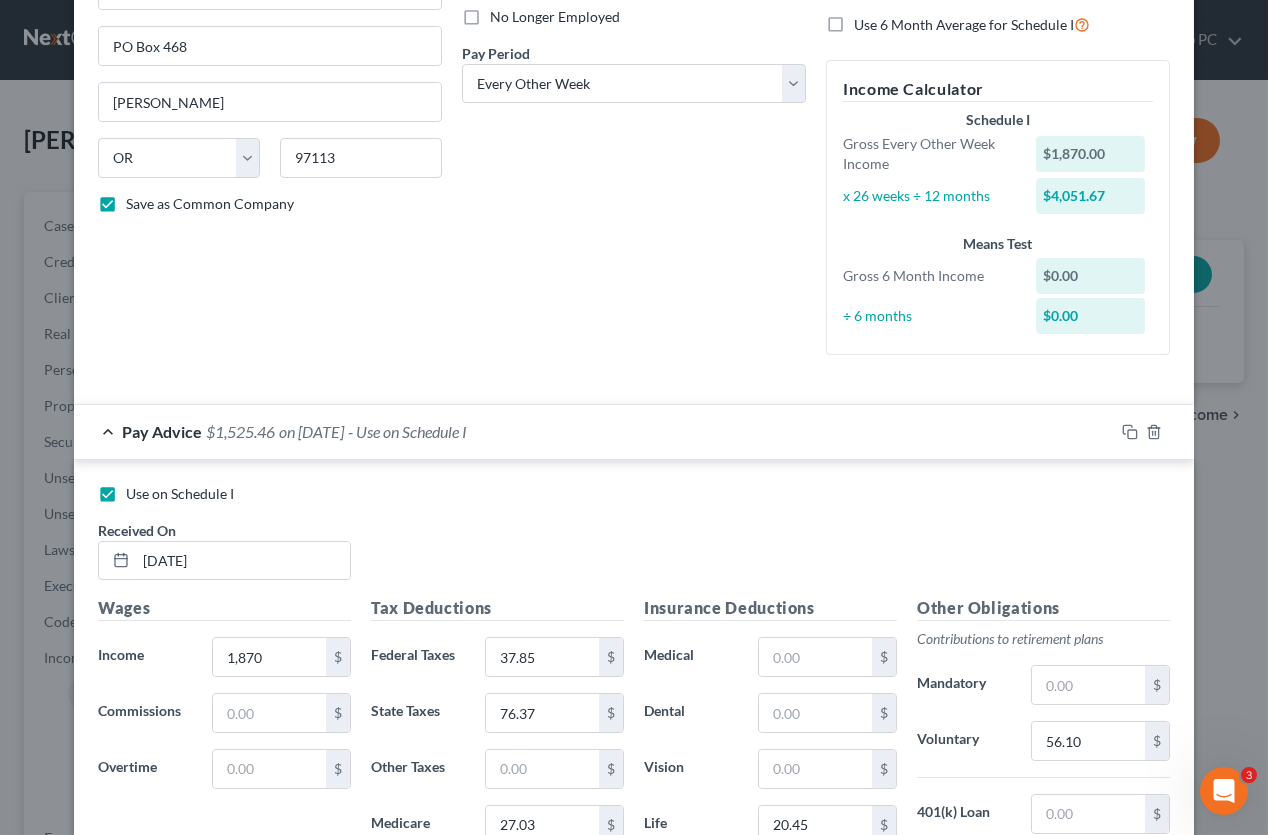 click at bounding box center (247, 1033) 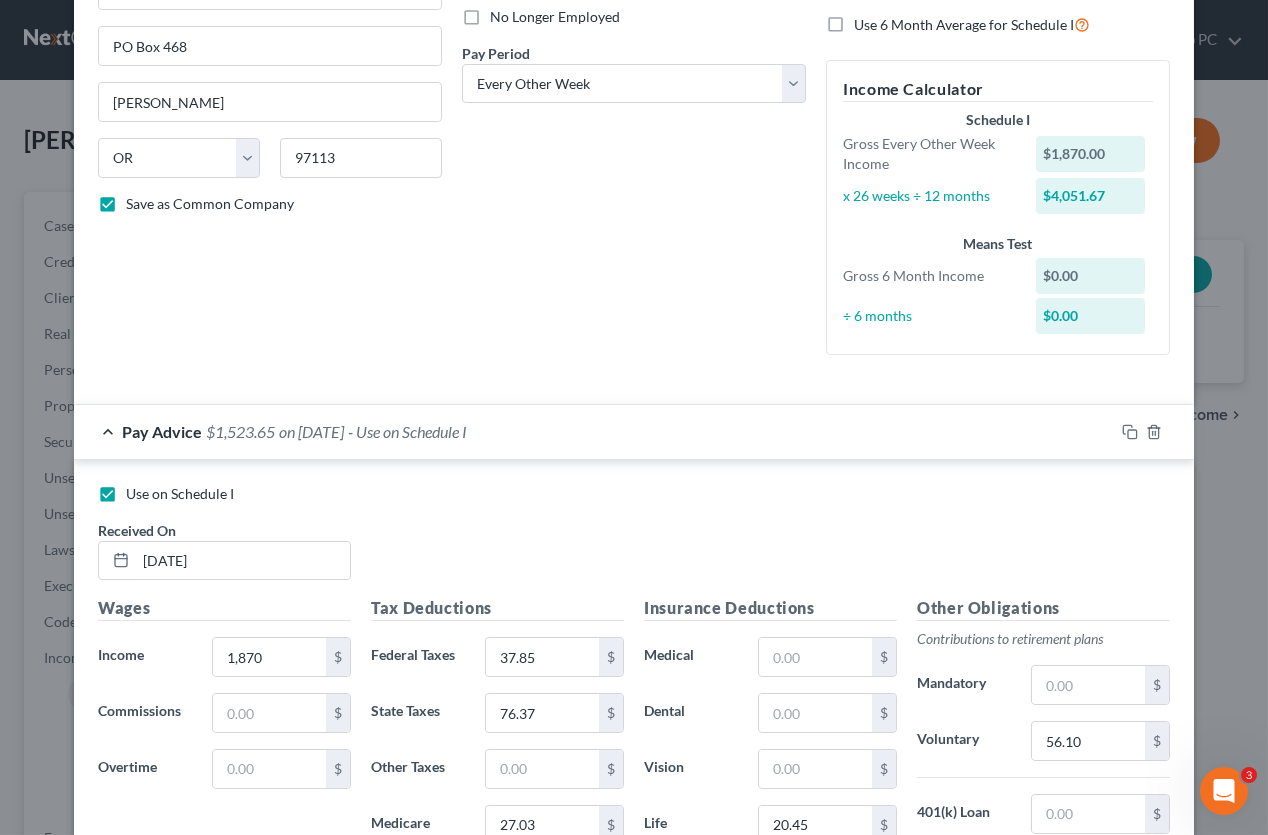 type on "1.81" 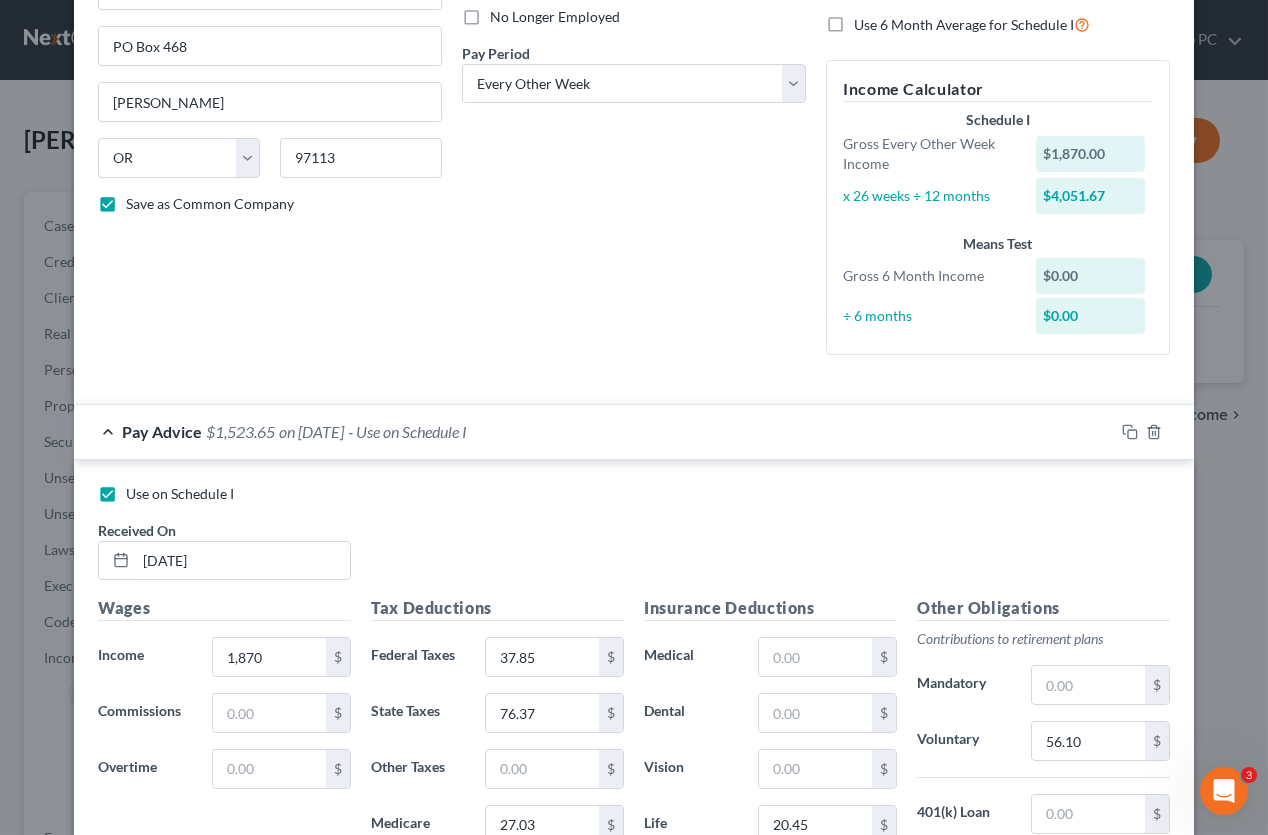 click on "Insurance Deductions Medical $ Dental $ Vision $ Life 20.45 $" at bounding box center [770, 806] 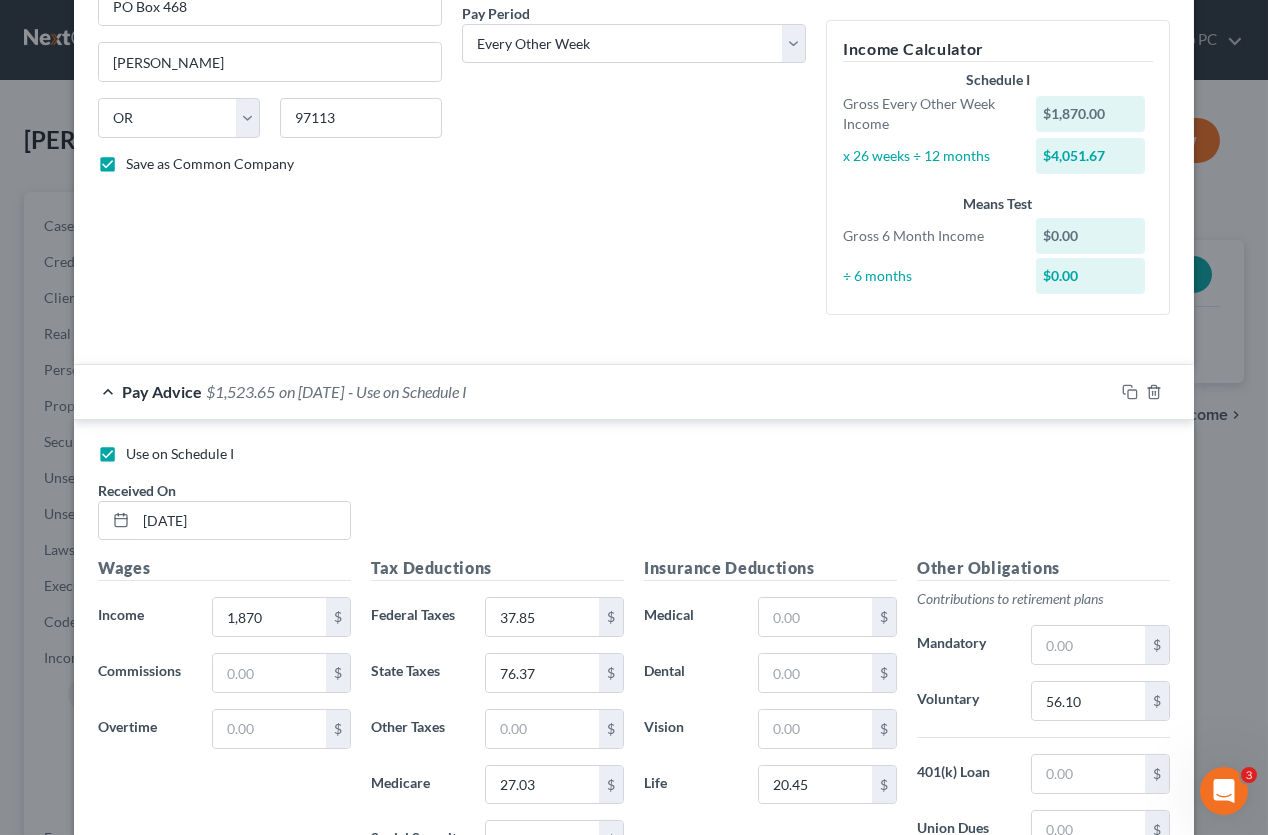 scroll, scrollTop: 317, scrollLeft: 0, axis: vertical 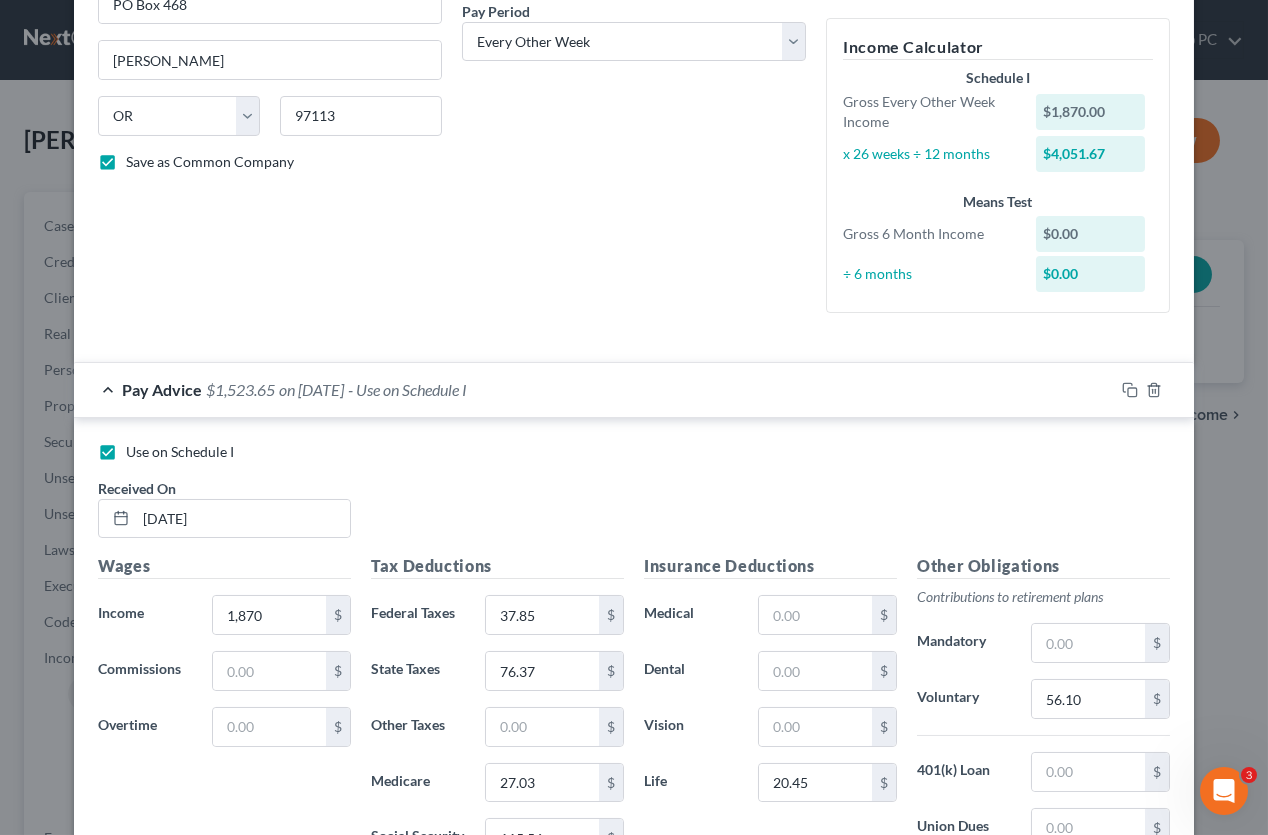 click on "Add Pay Advice" at bounding box center [949, 1124] 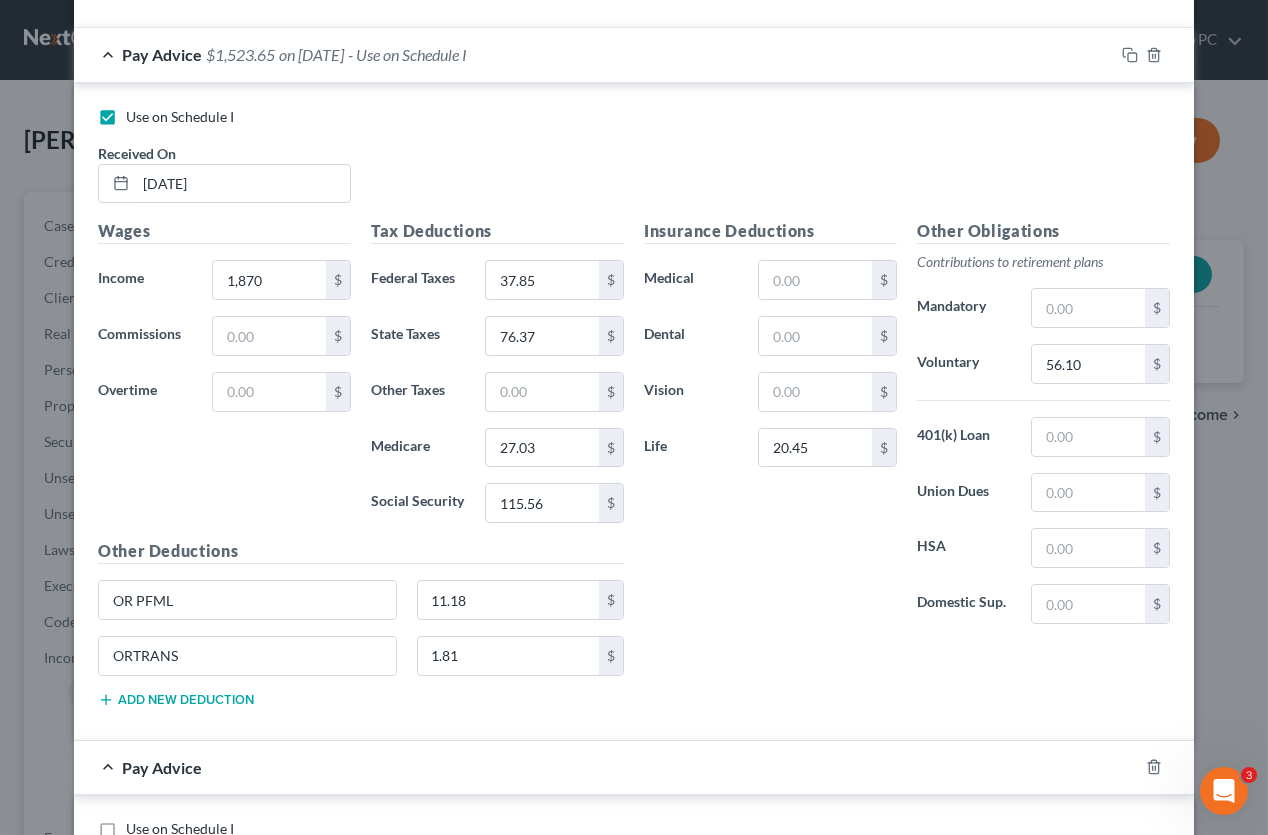 scroll, scrollTop: 831, scrollLeft: 0, axis: vertical 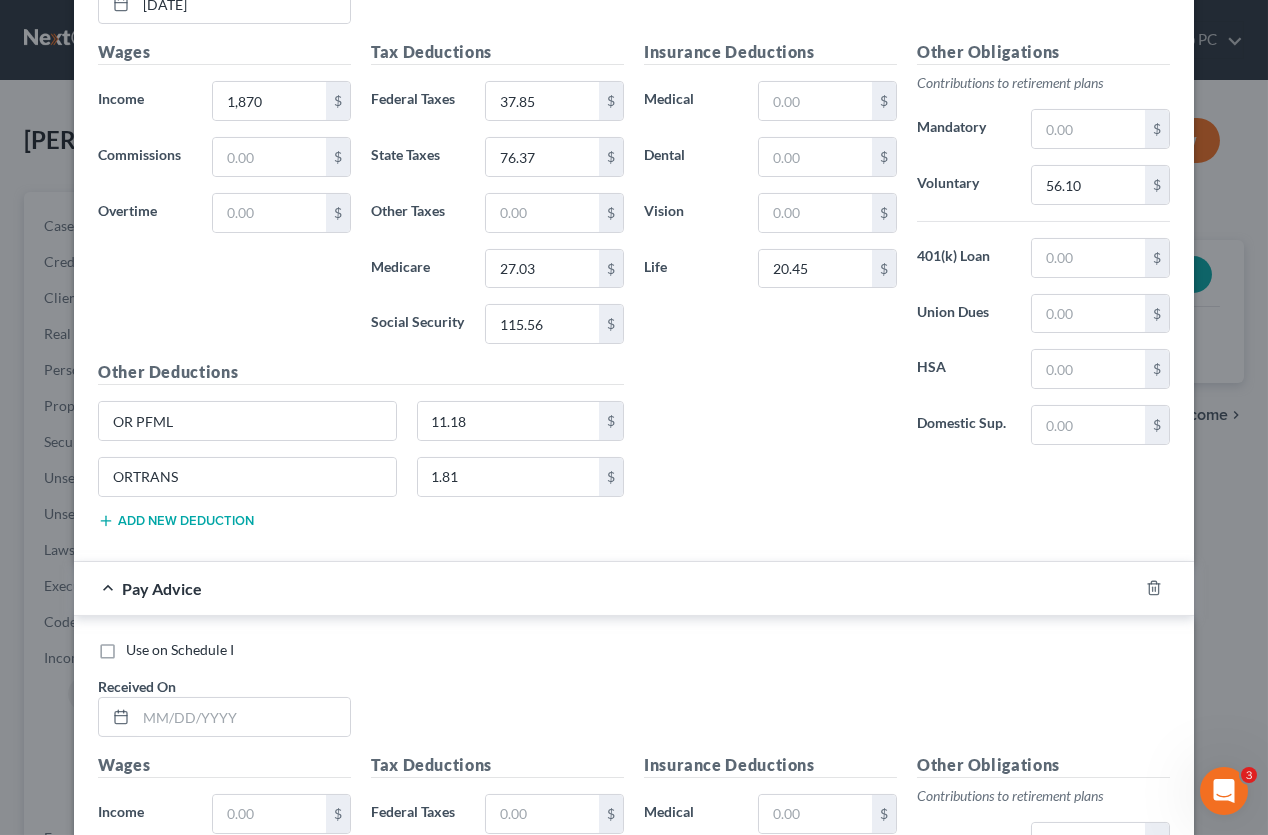 drag, startPoint x: 231, startPoint y: 303, endPoint x: 234, endPoint y: 332, distance: 29.15476 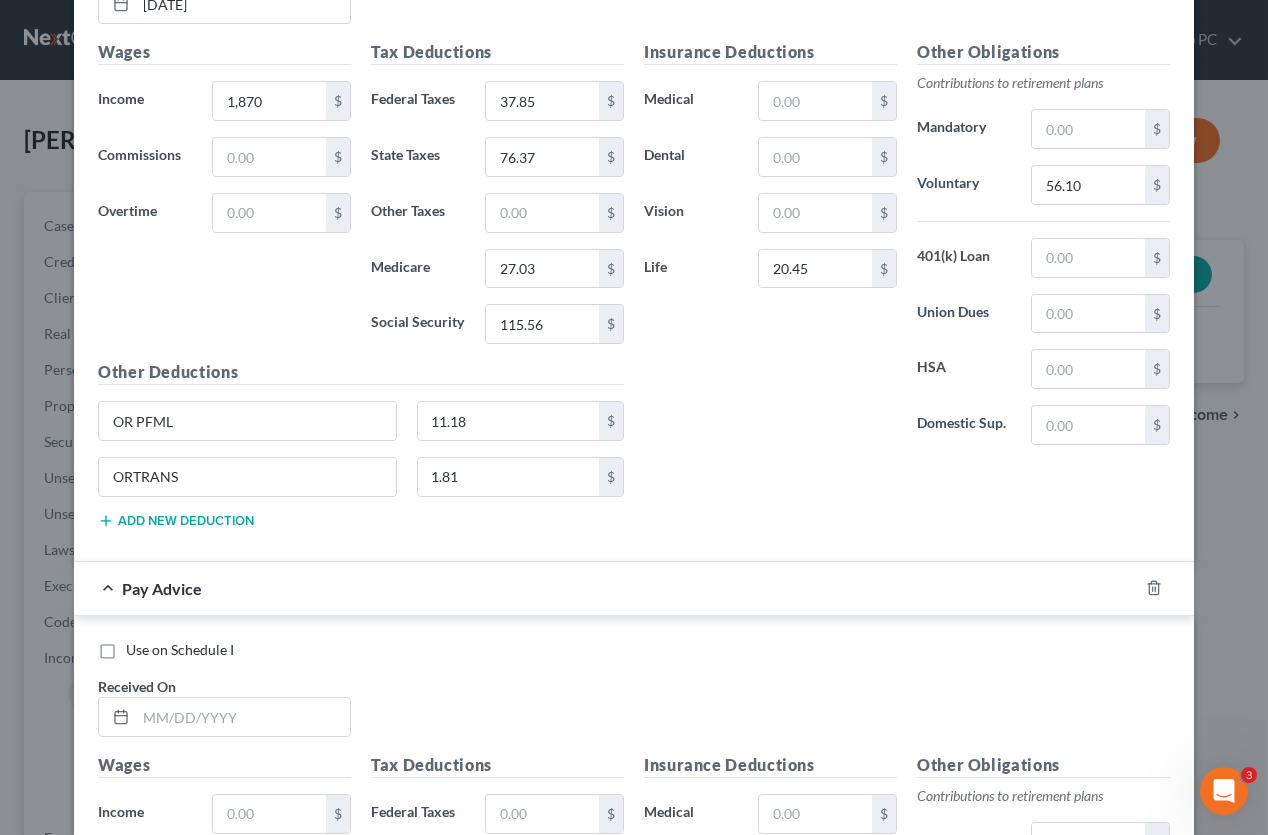 checkbox on "true" 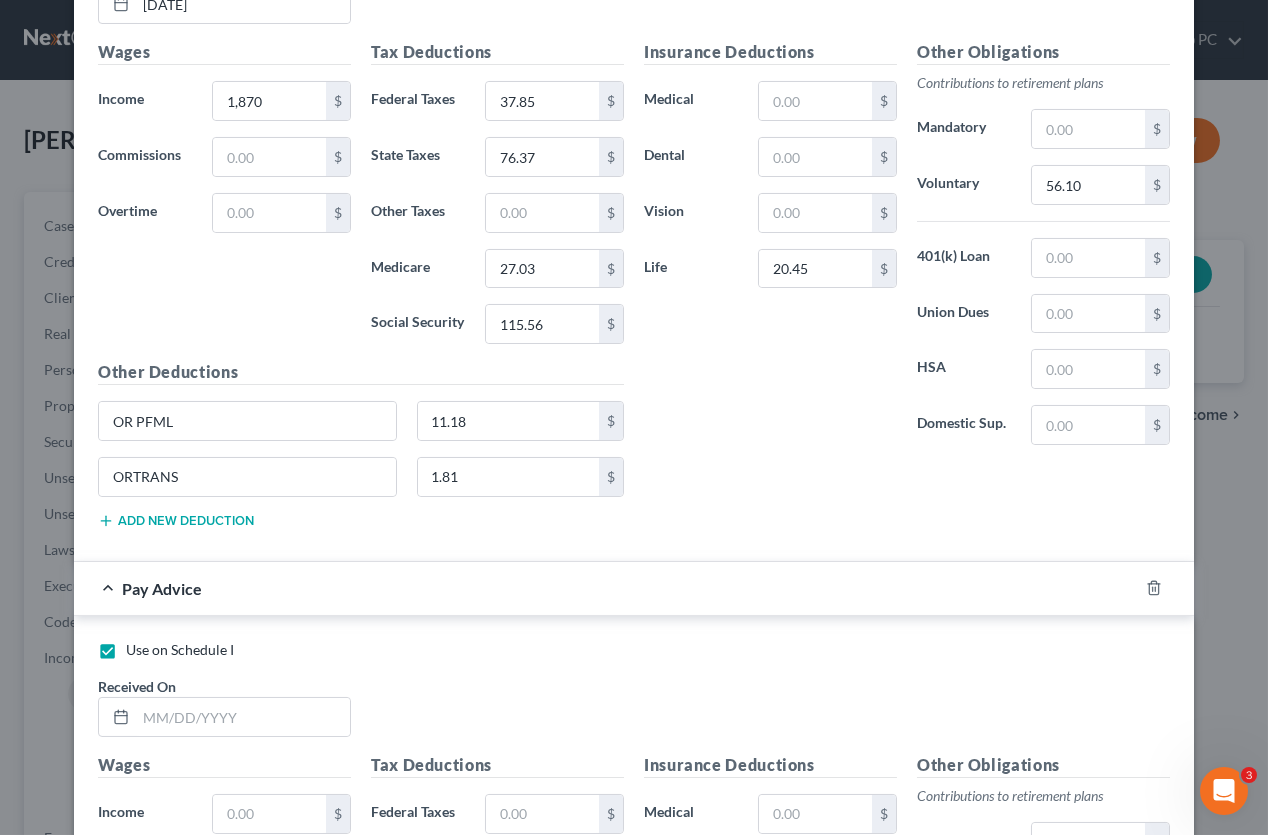 checkbox on "false" 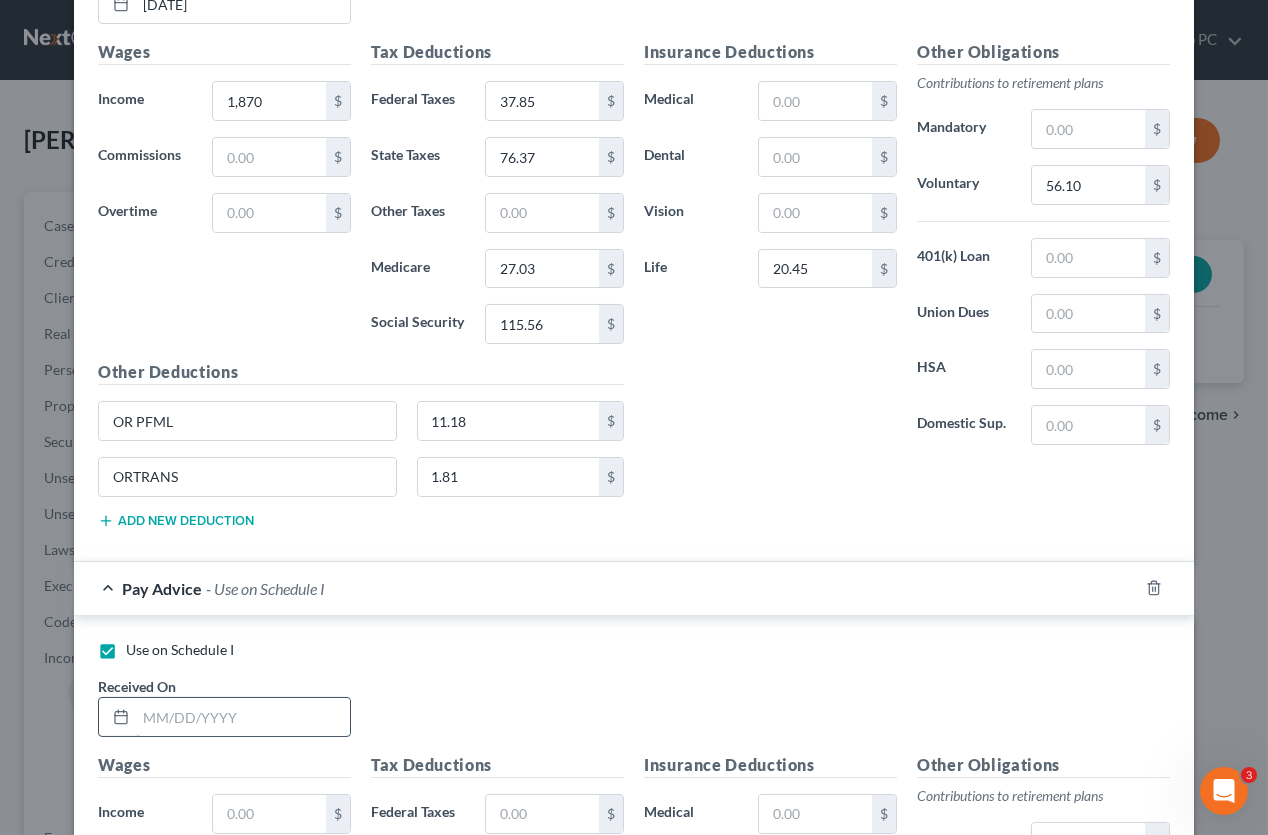 click at bounding box center (243, 717) 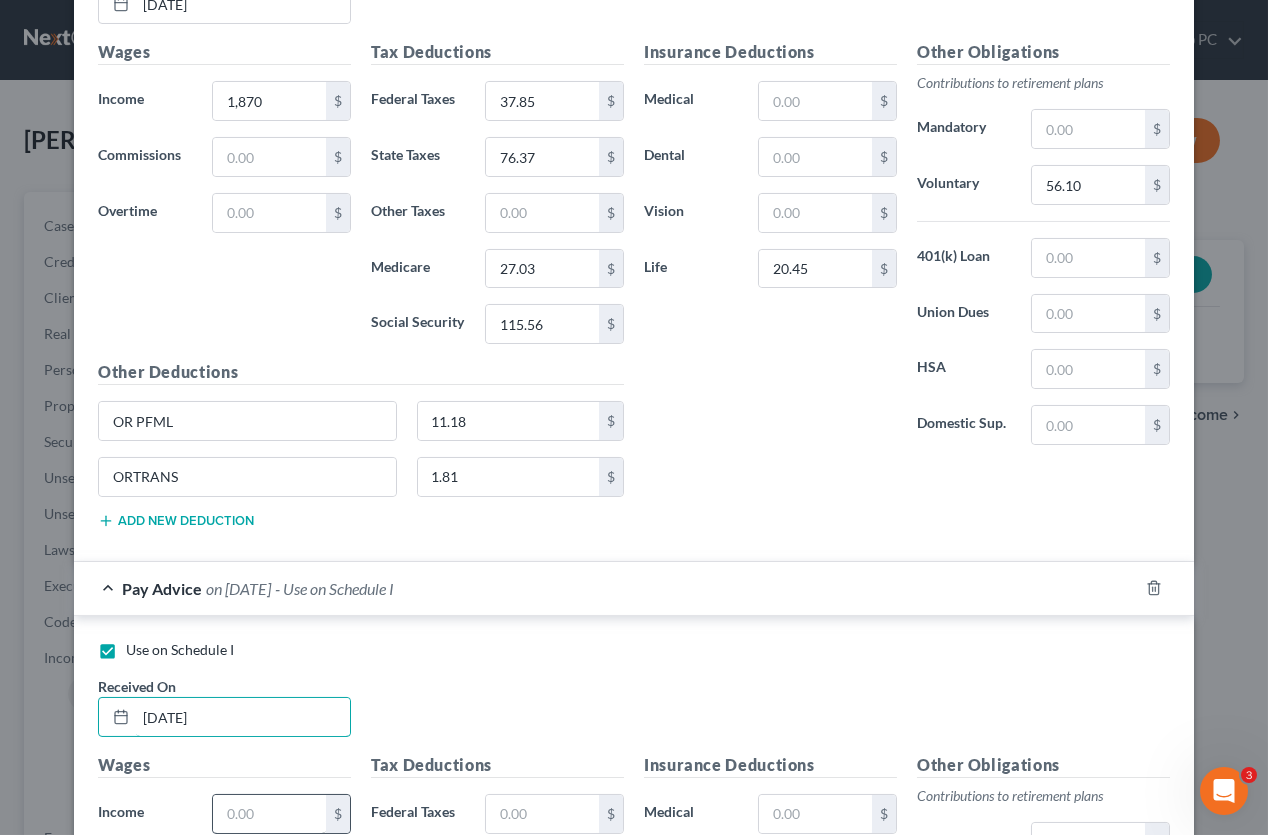 type on "[DATE]" 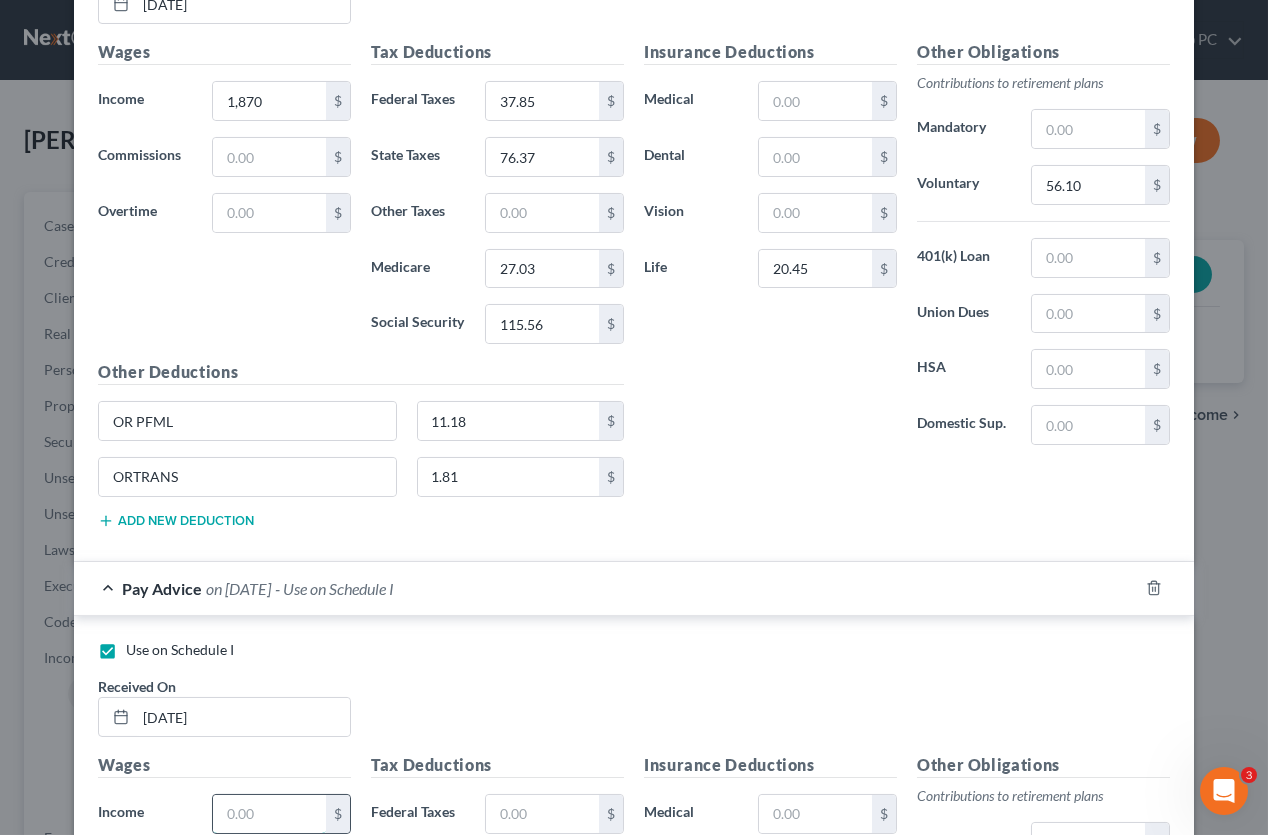 click at bounding box center (269, 814) 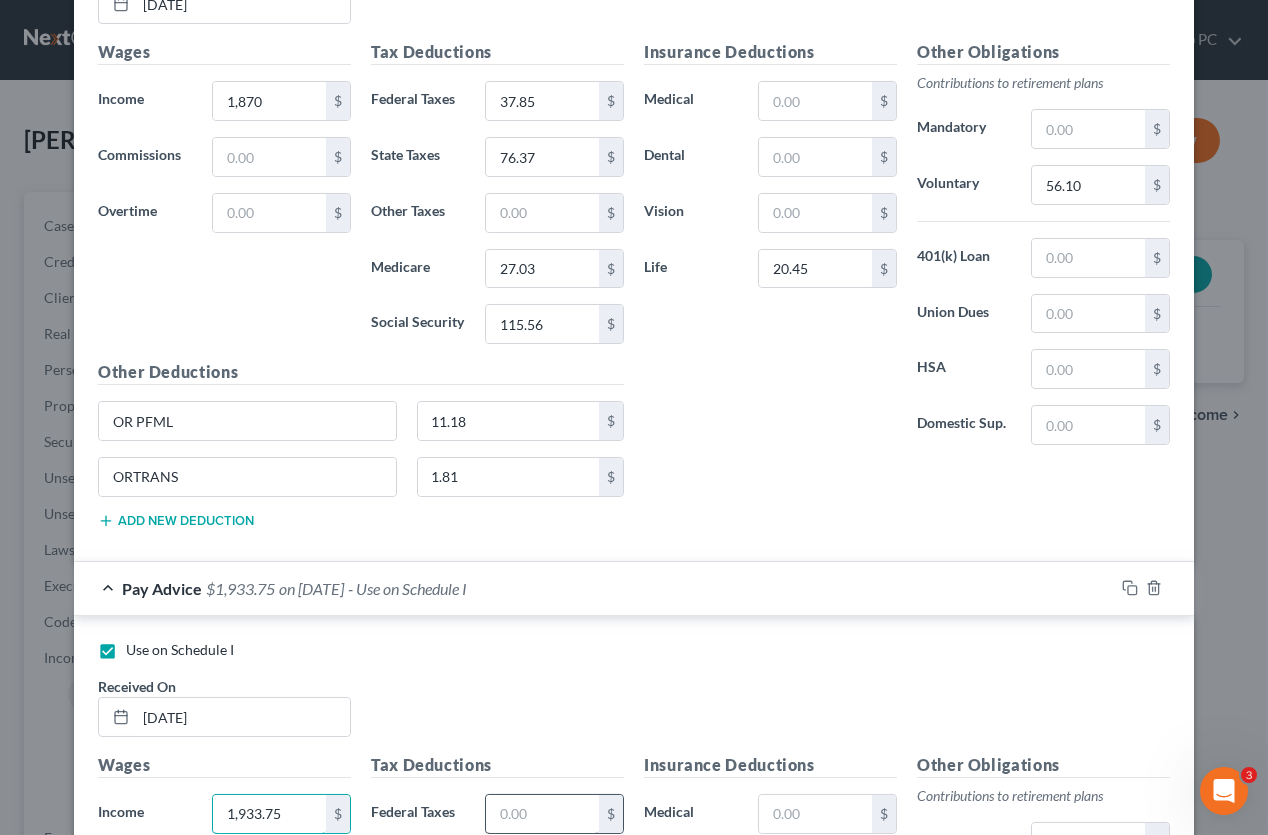 type on "1,933.75" 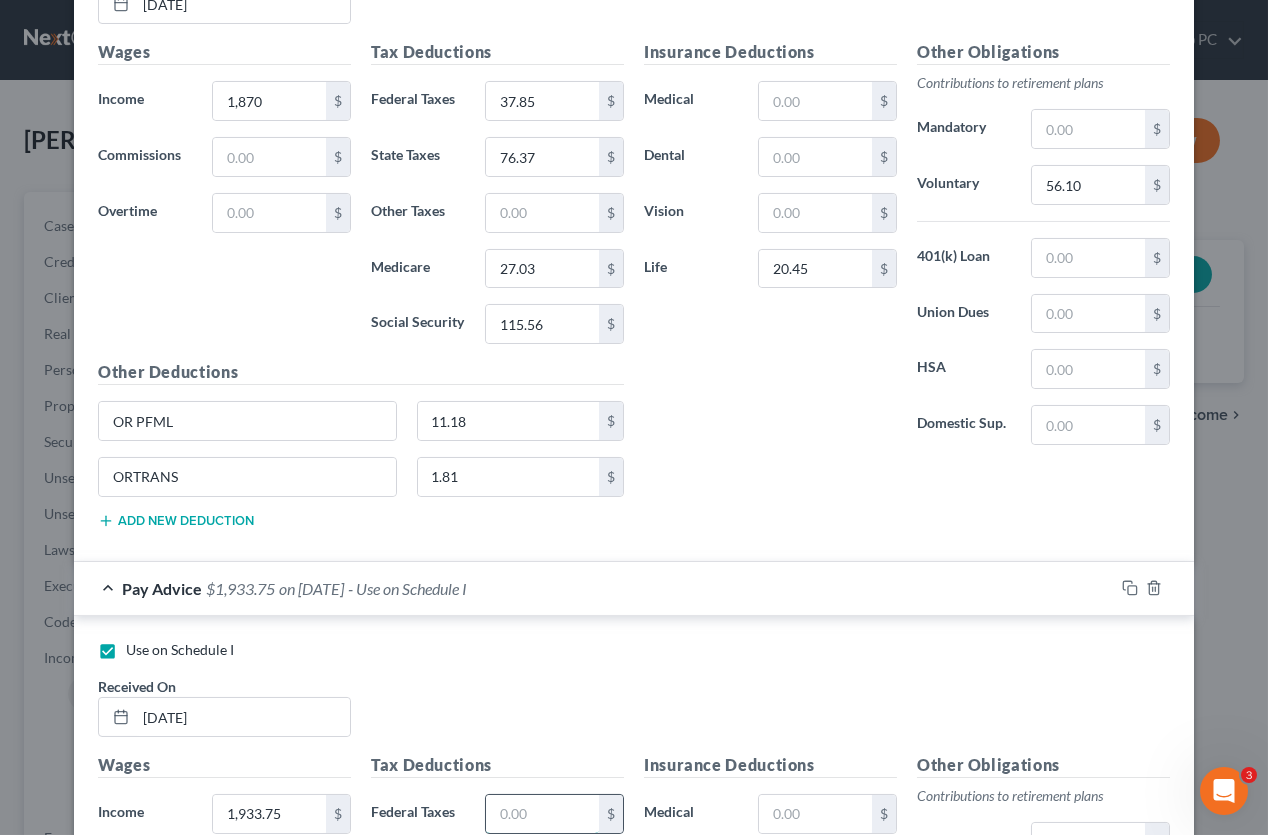 click at bounding box center (542, 814) 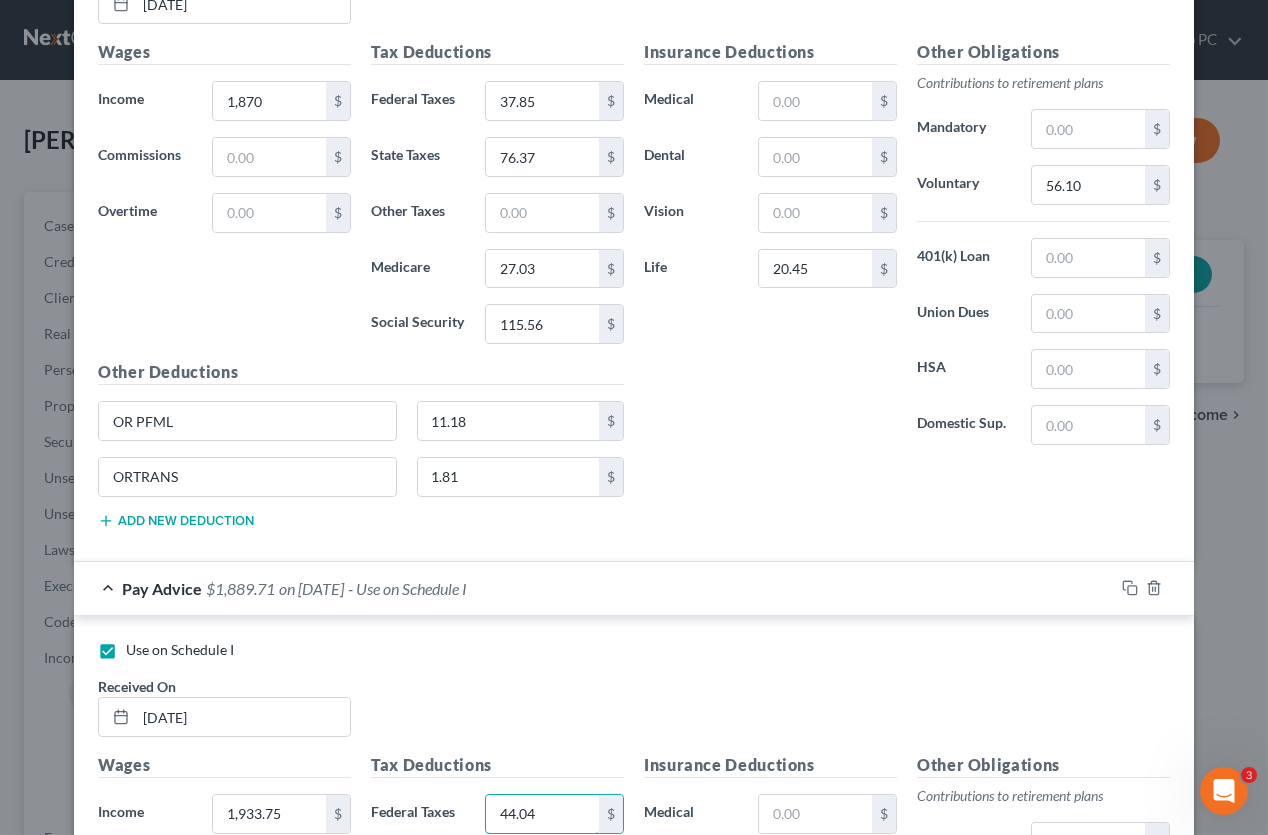 type on "44.04" 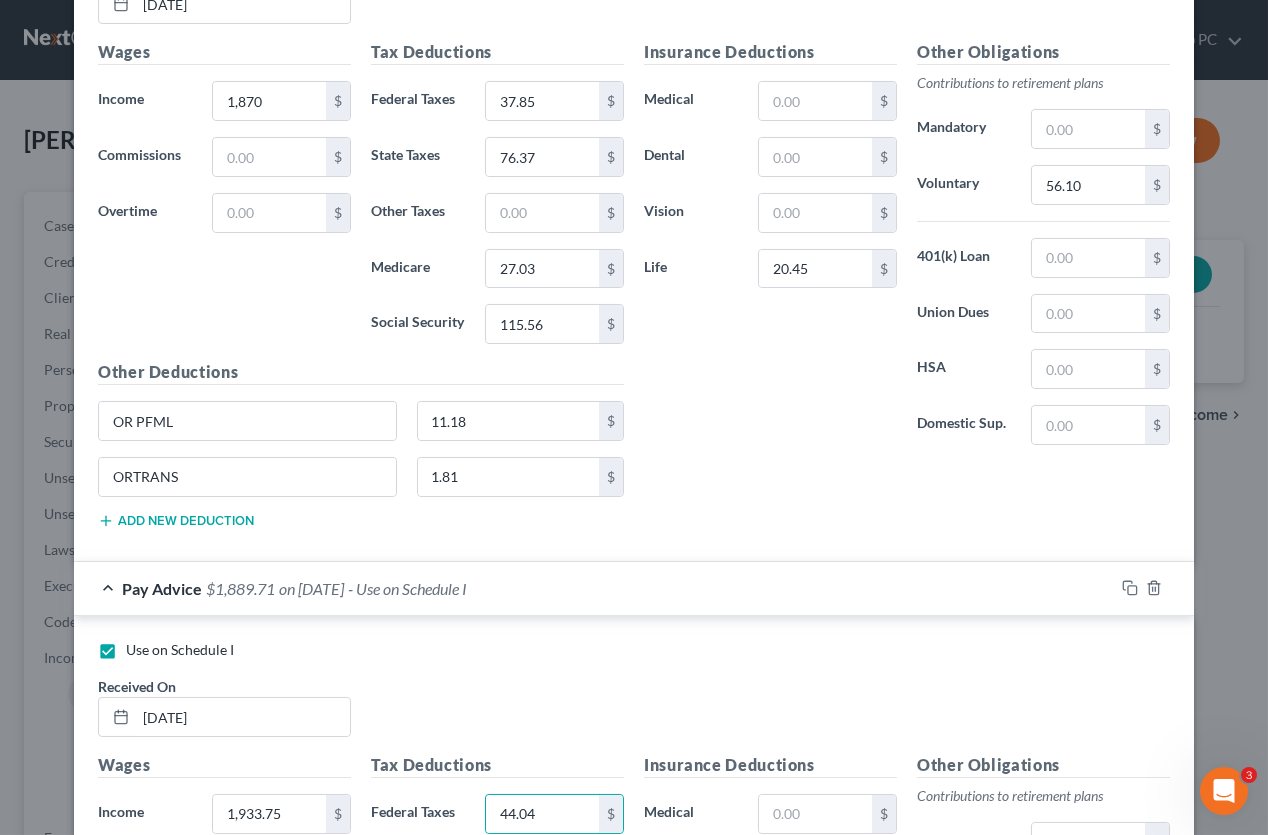 click at bounding box center [542, 870] 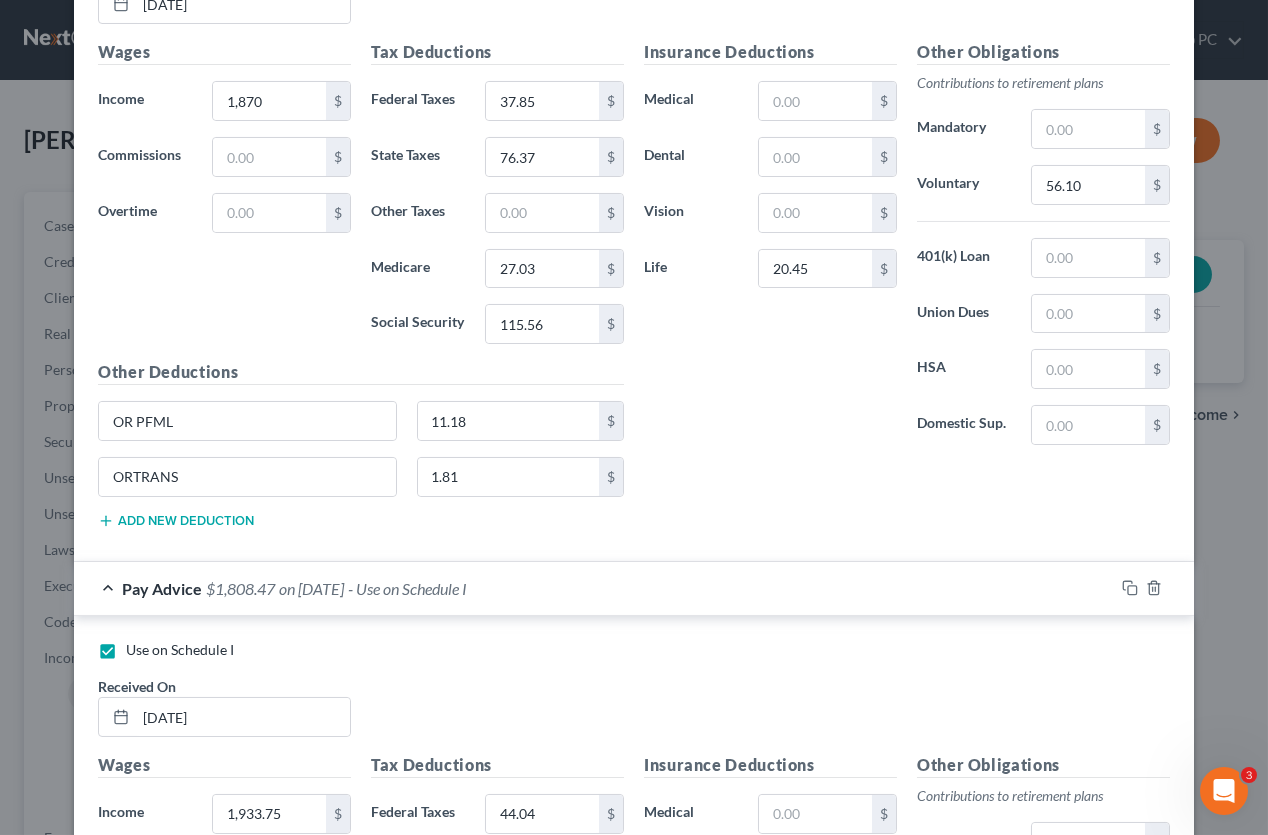 type on "81.24" 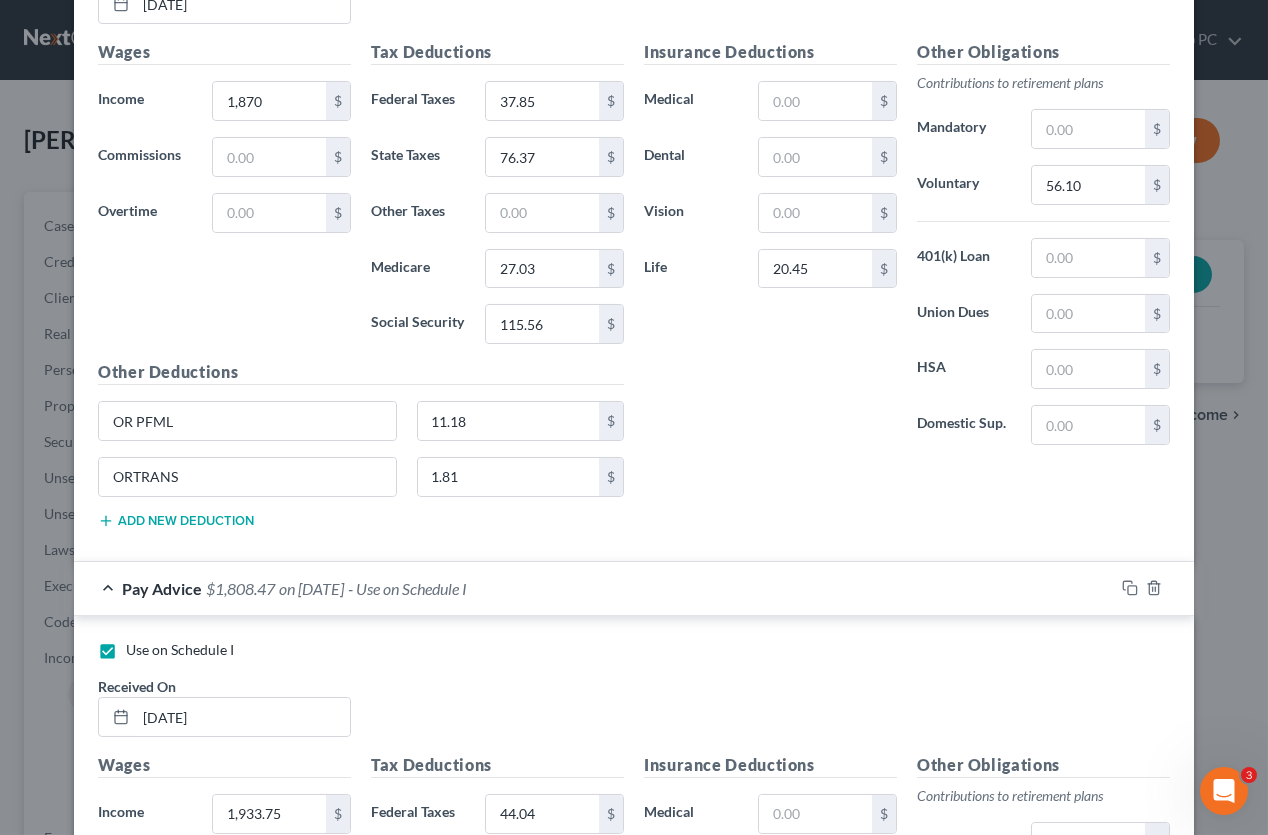 click at bounding box center [542, 981] 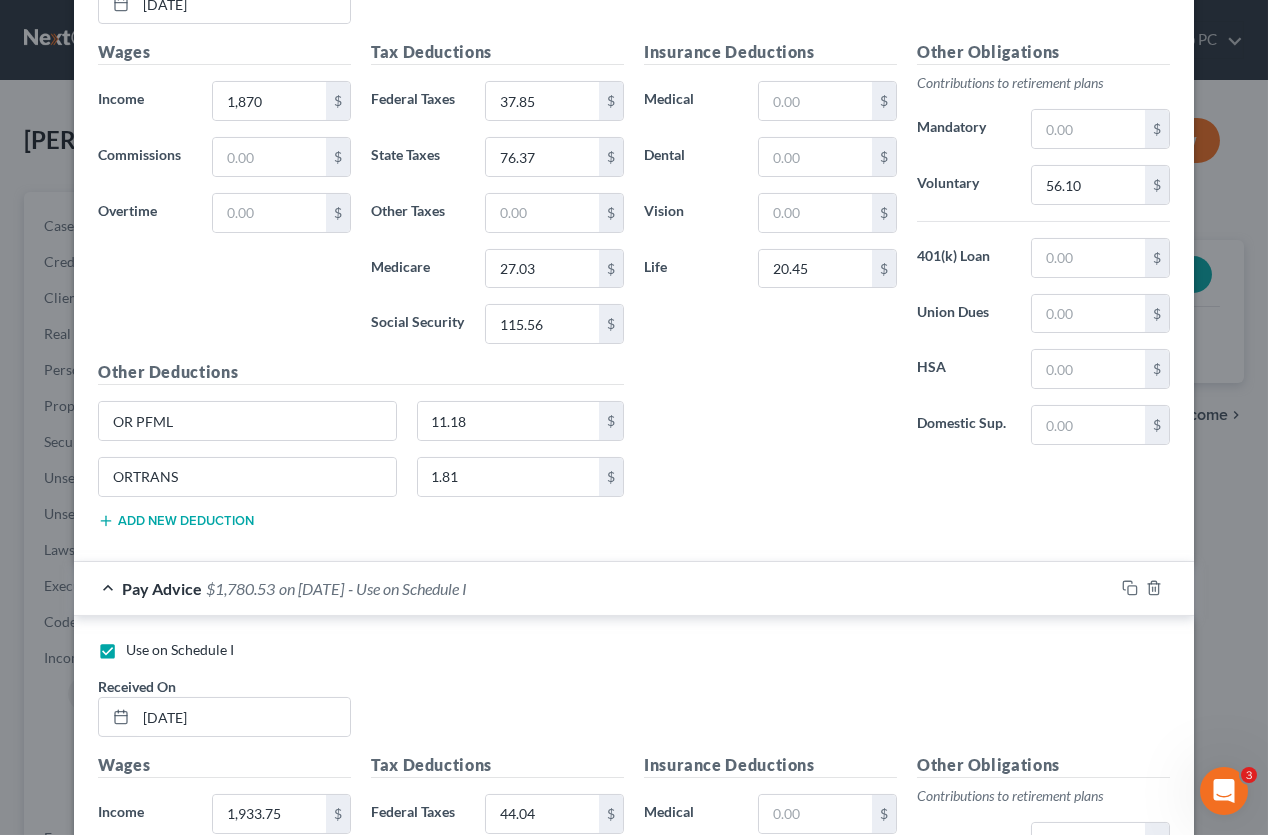 type on "27.94" 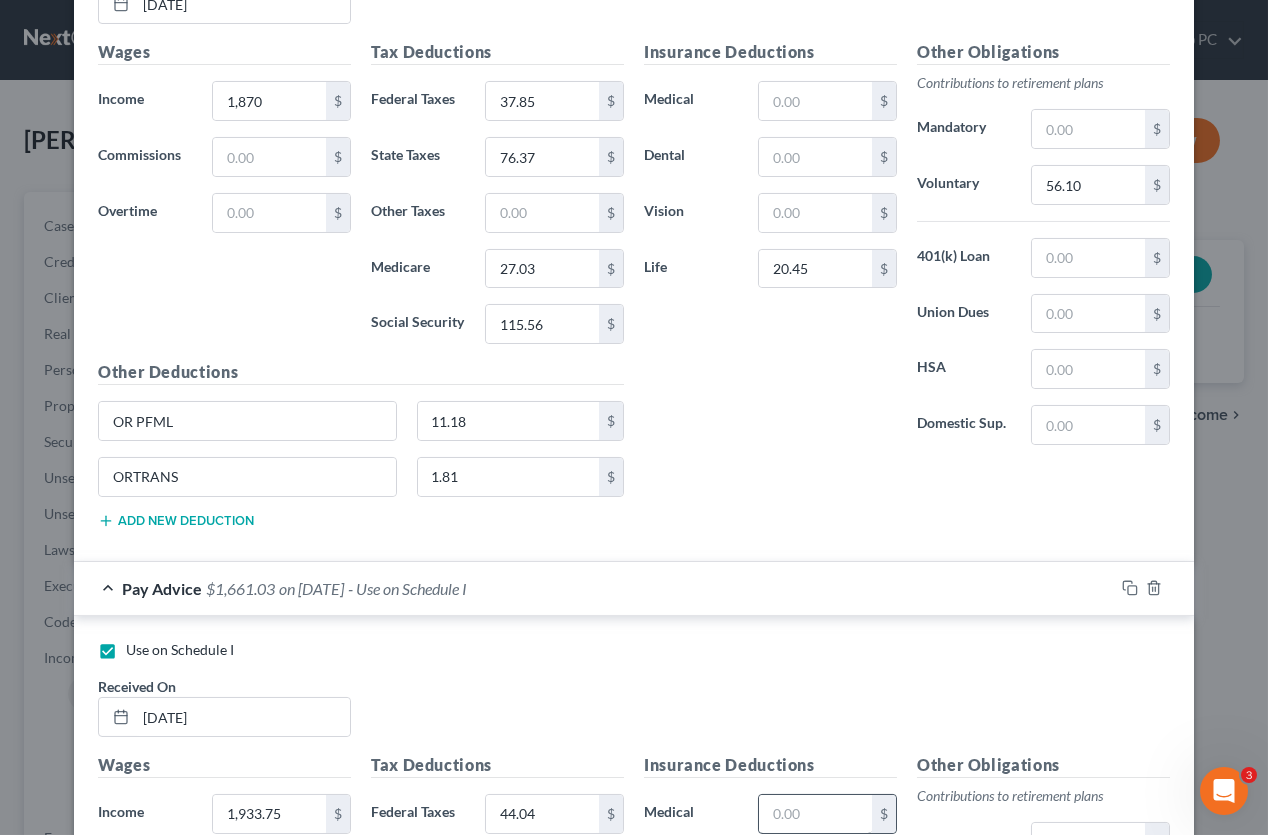 type on "119.50" 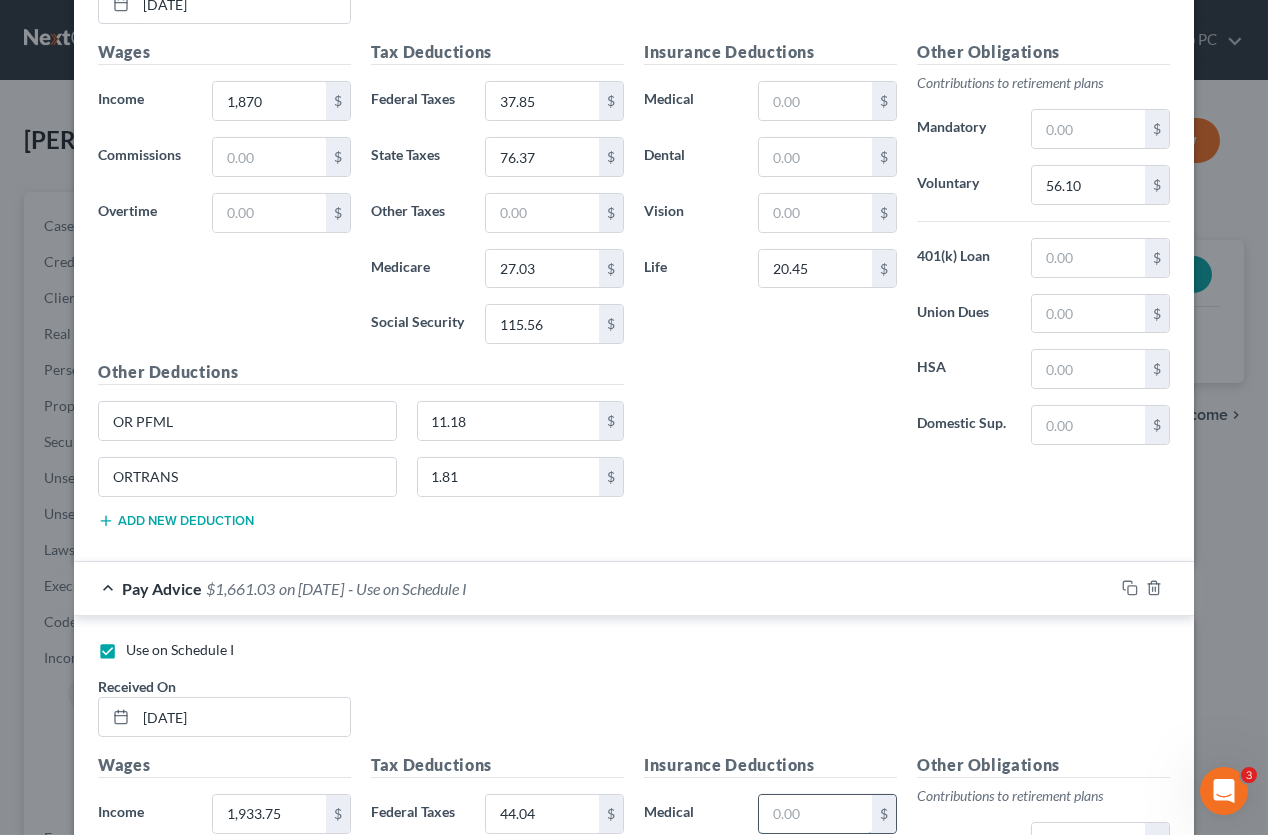 click at bounding box center (815, 814) 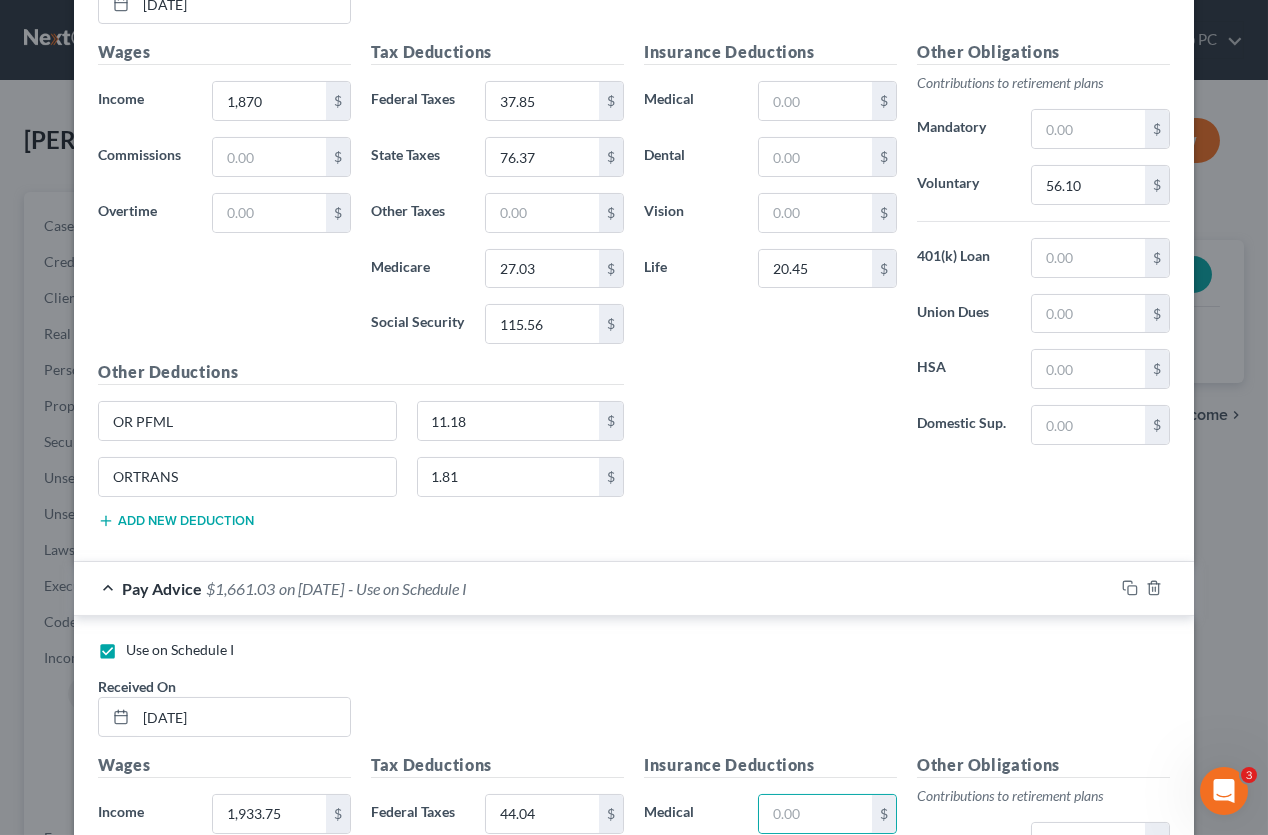 click at bounding box center [1088, 898] 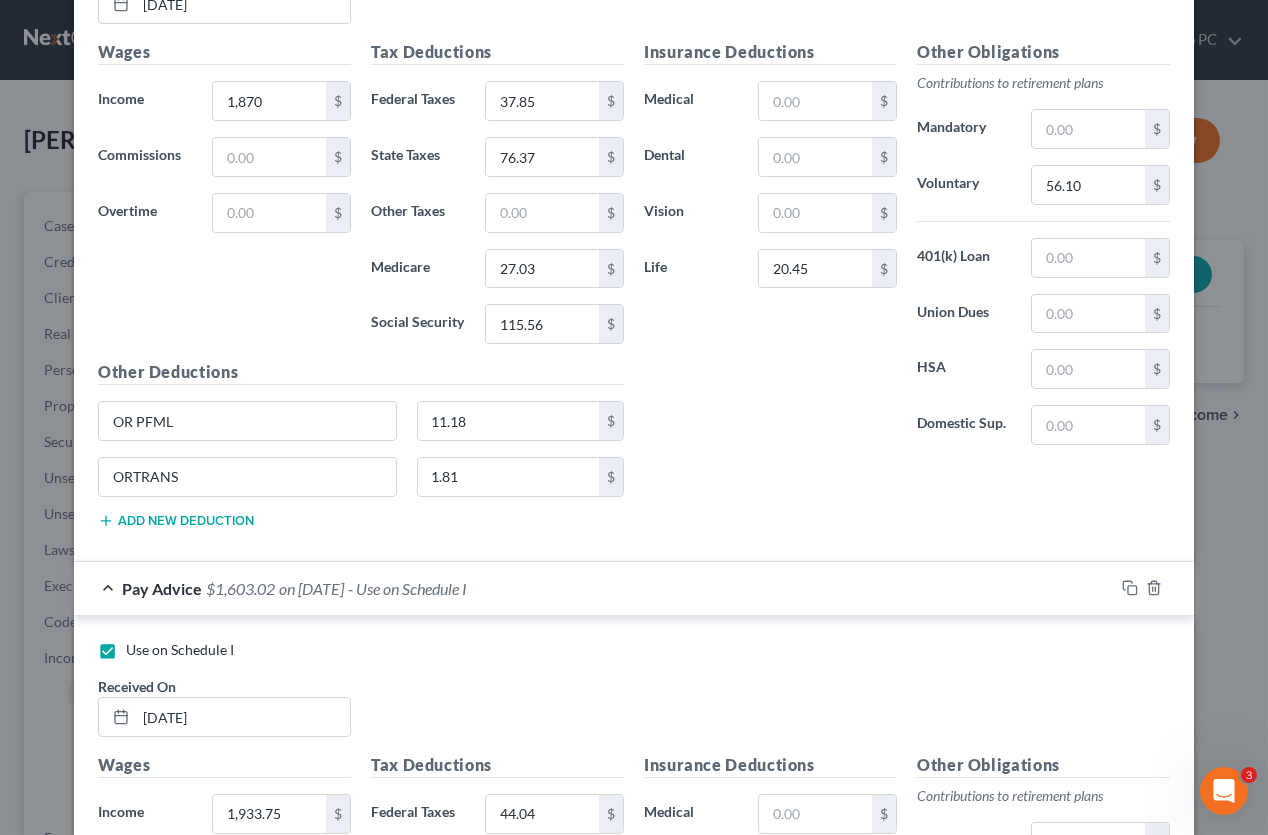 type on "58.01" 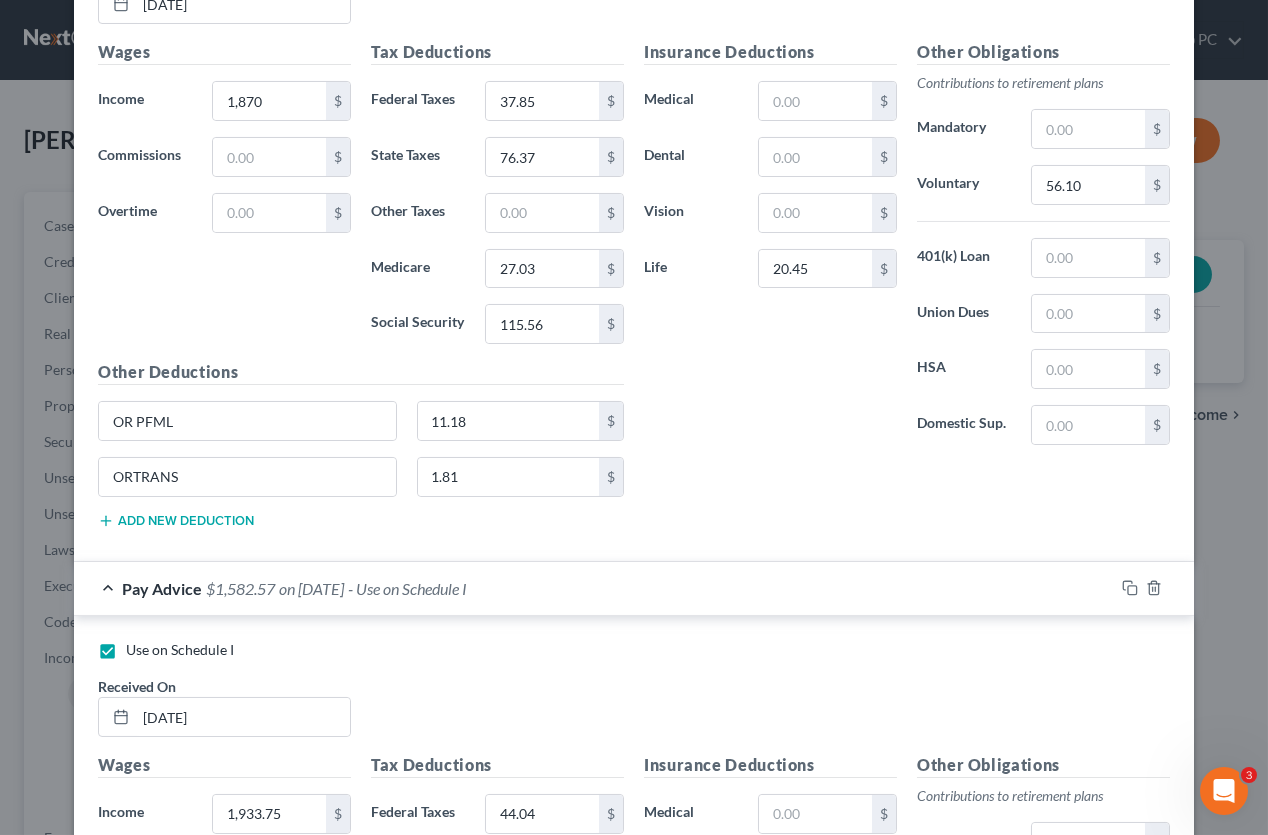 type on "20.45" 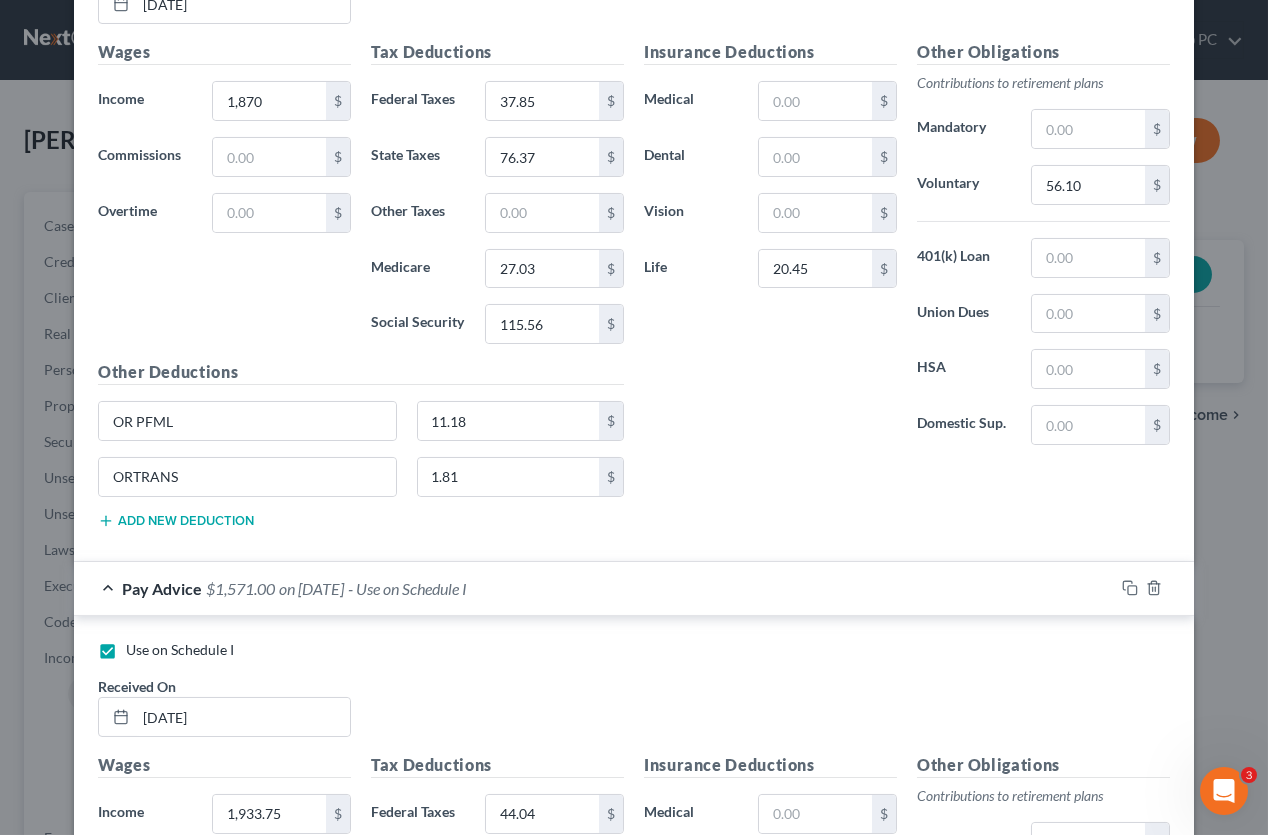 type on "11.57" 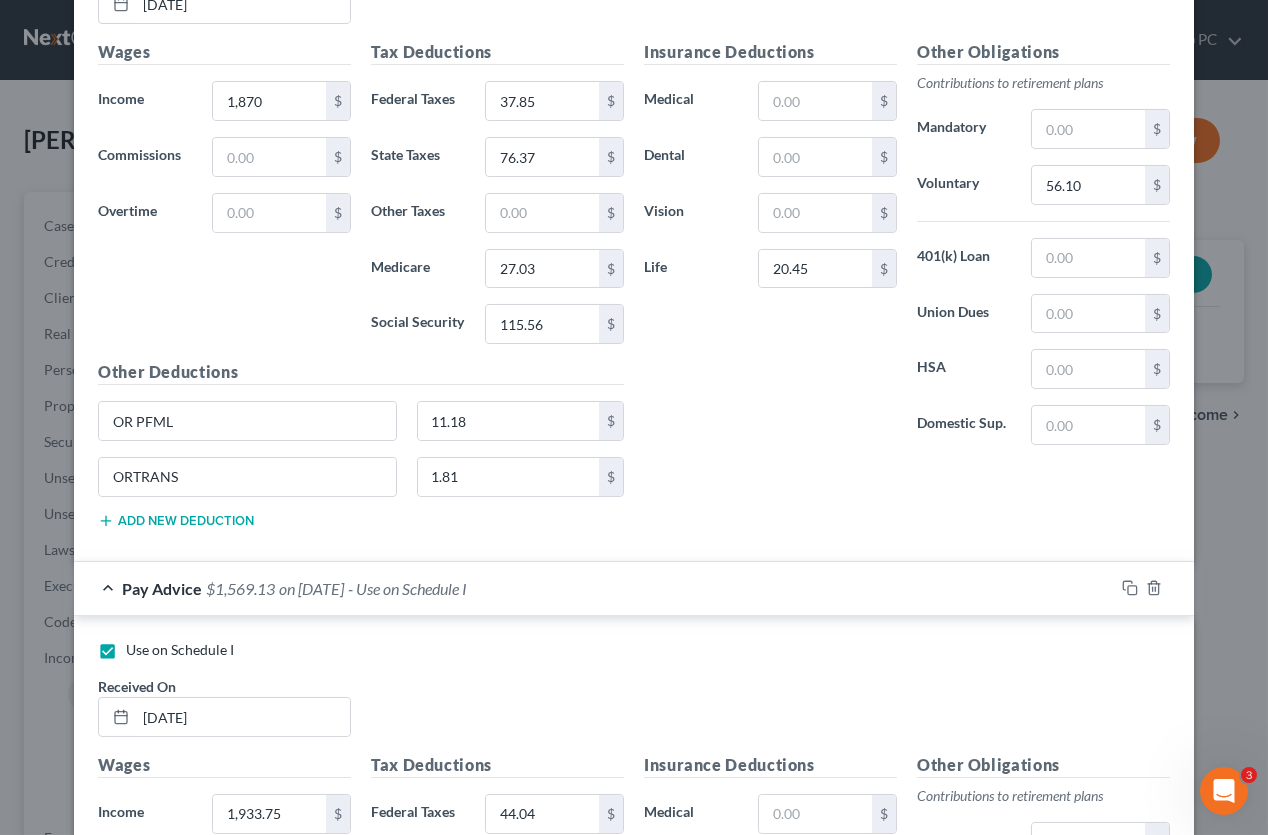 type on "1.87" 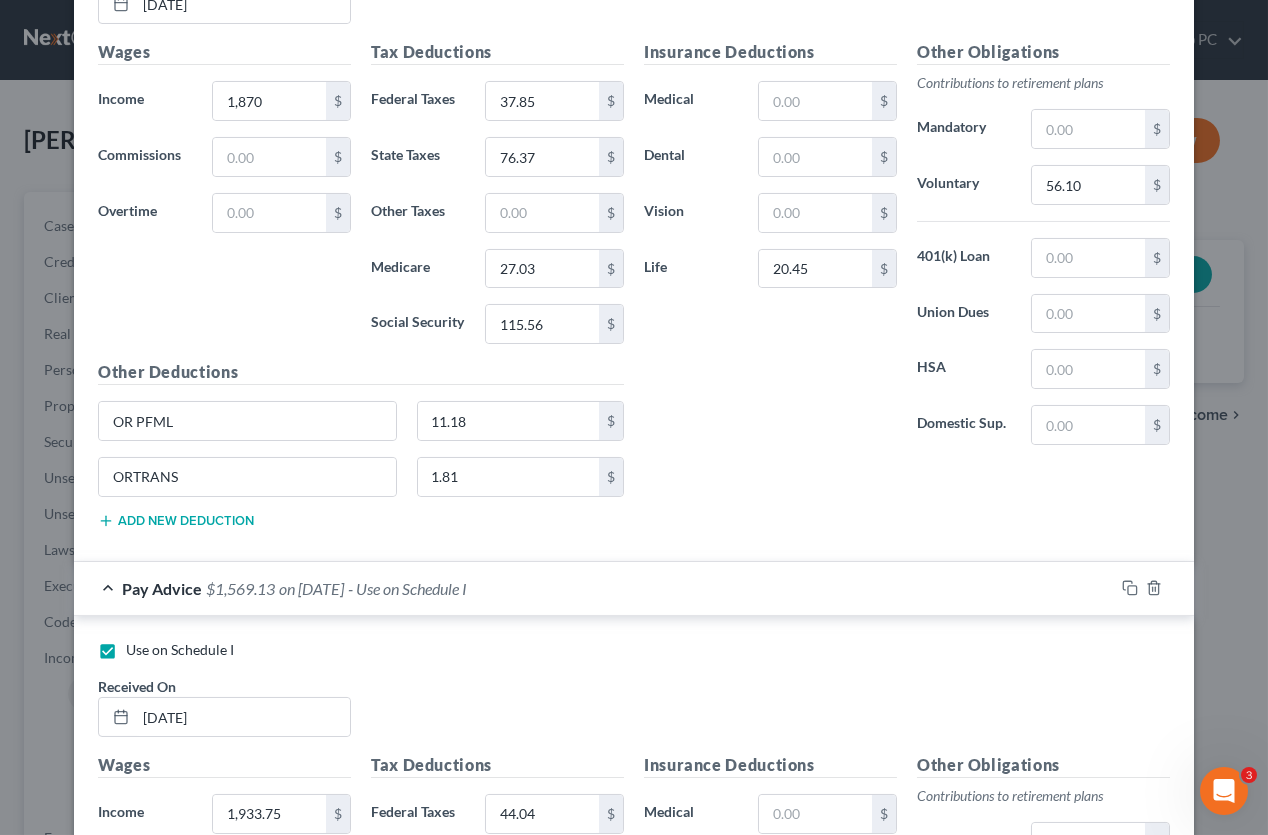 click at bounding box center (247, 1245) 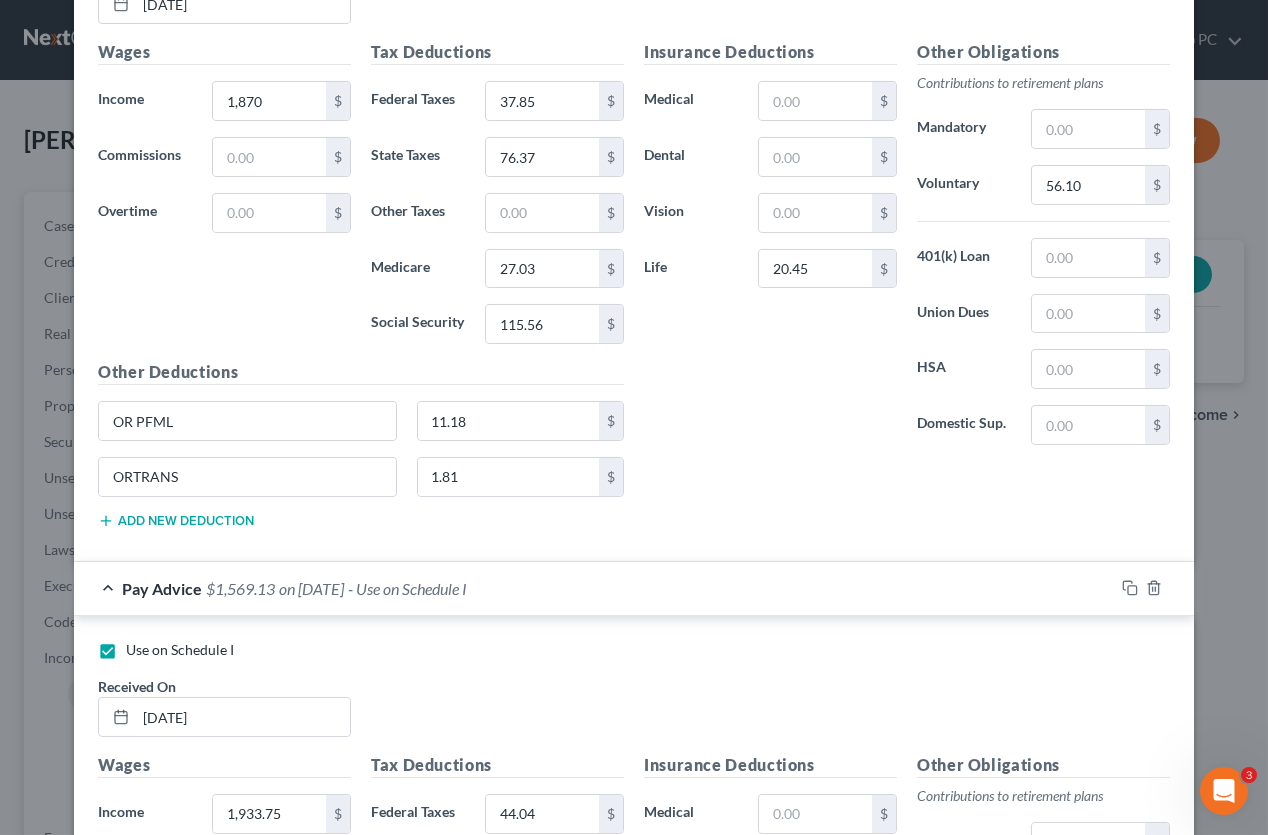 type on "OR EE Work Bene" 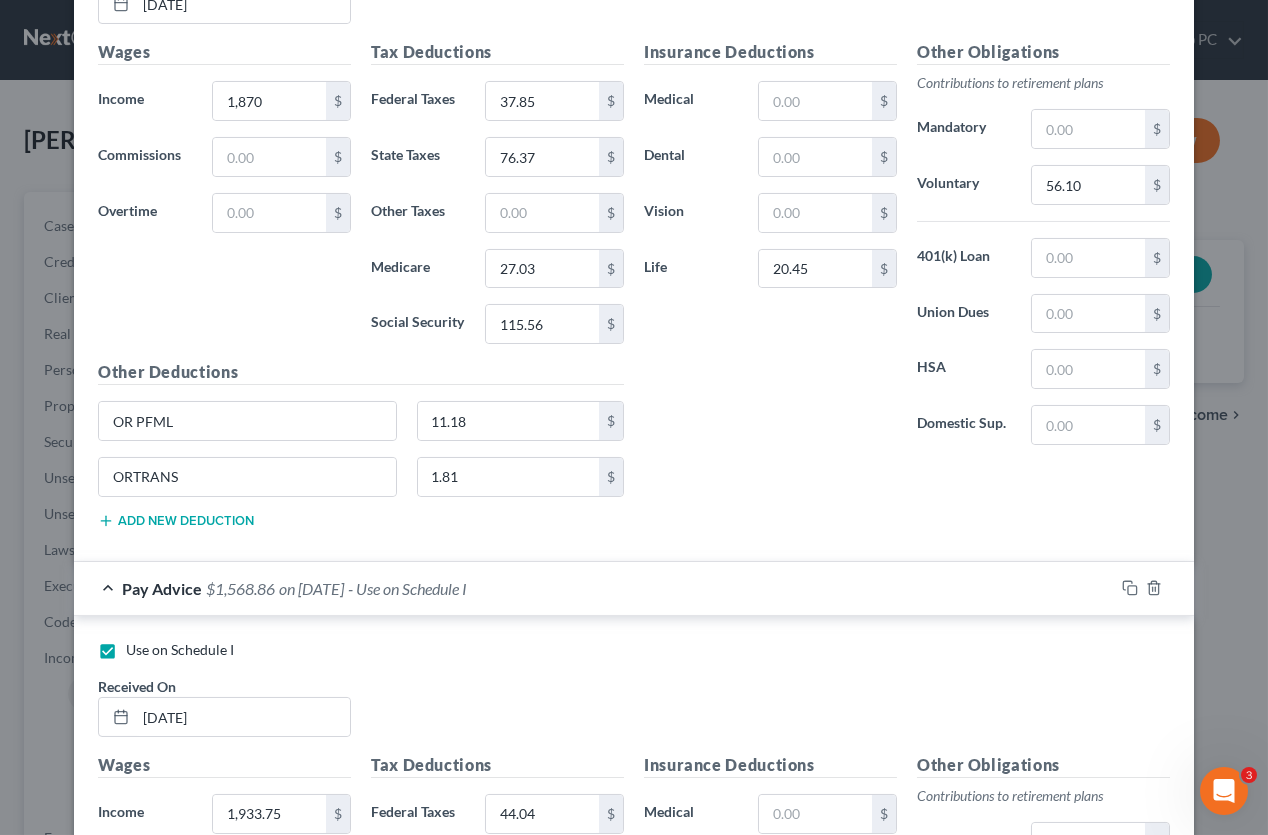 type on "0.27" 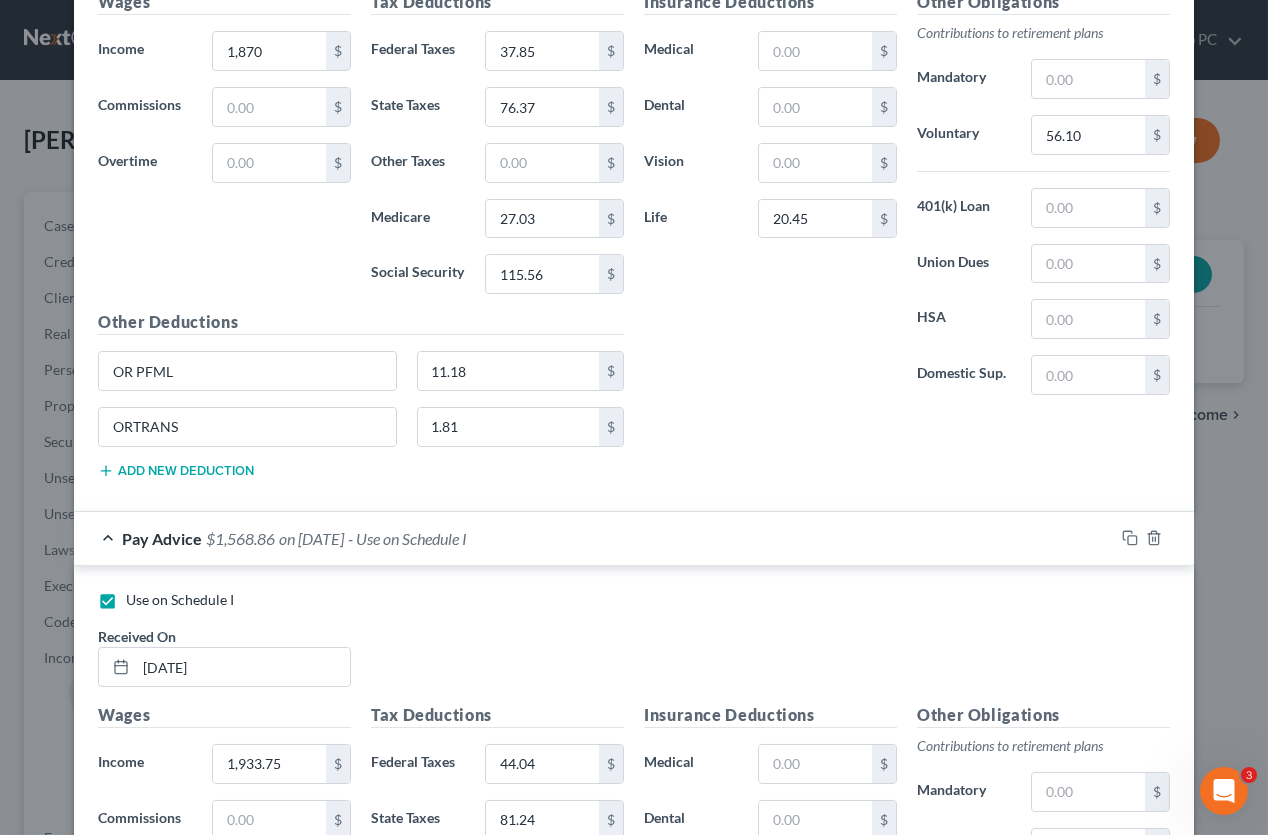 scroll, scrollTop: 915, scrollLeft: 0, axis: vertical 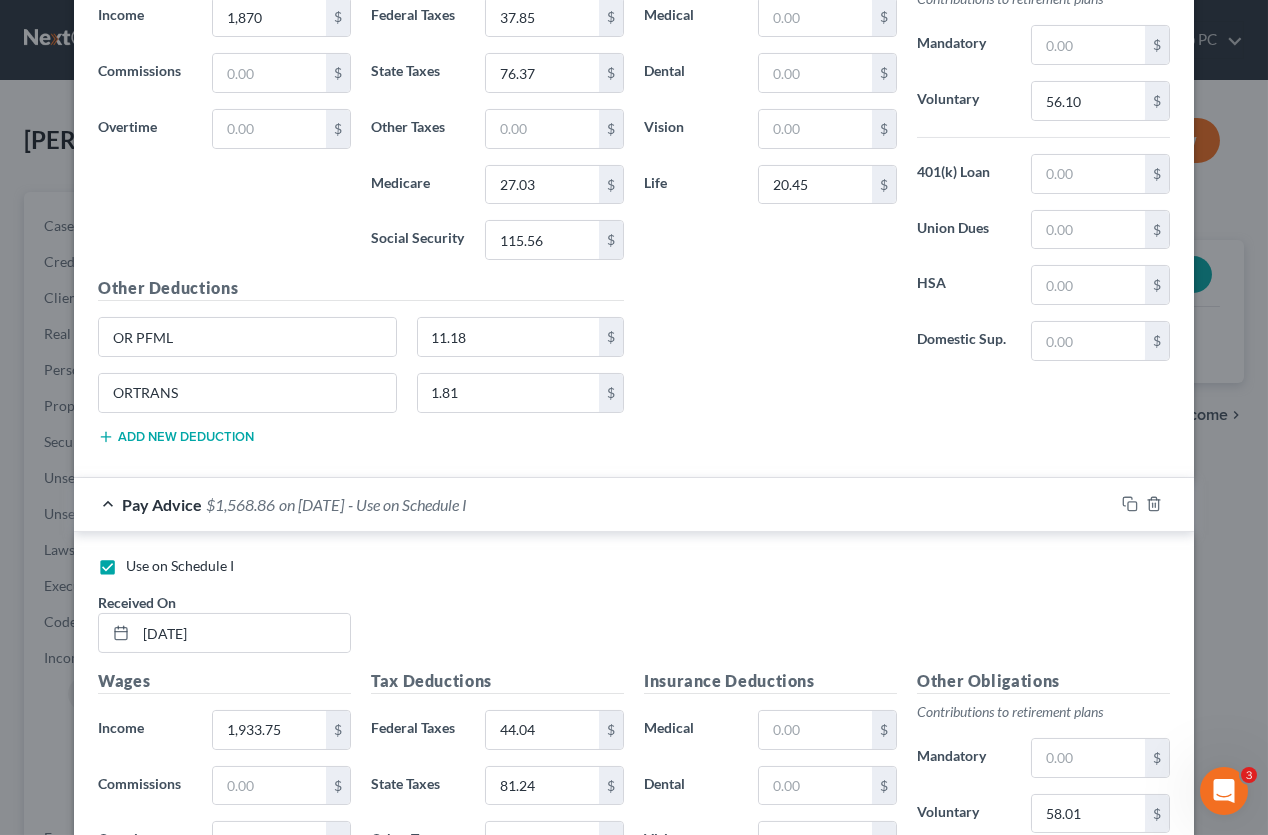 click on "Add Pay Advice" at bounding box center (949, 1294) 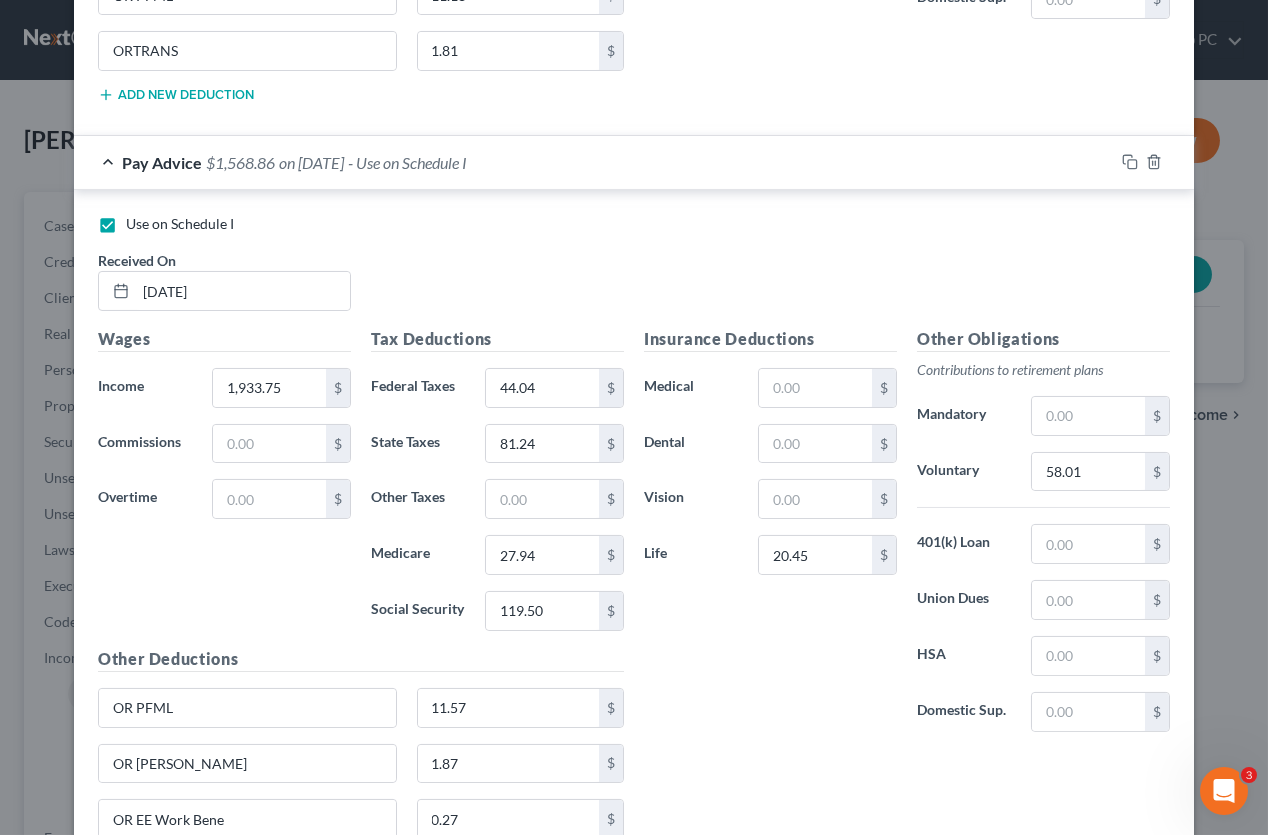 scroll, scrollTop: 1430, scrollLeft: 0, axis: vertical 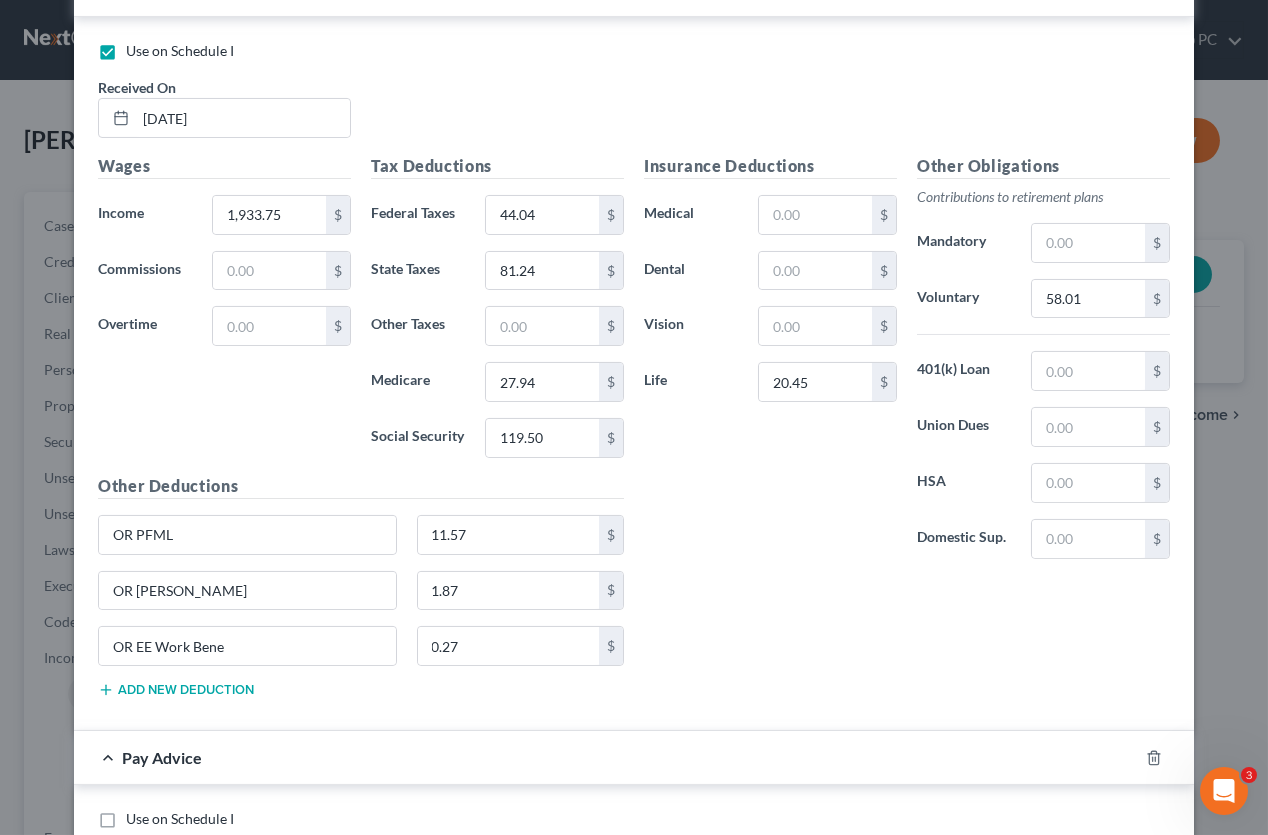 click on "Use on Schedule I" at bounding box center [180, 819] 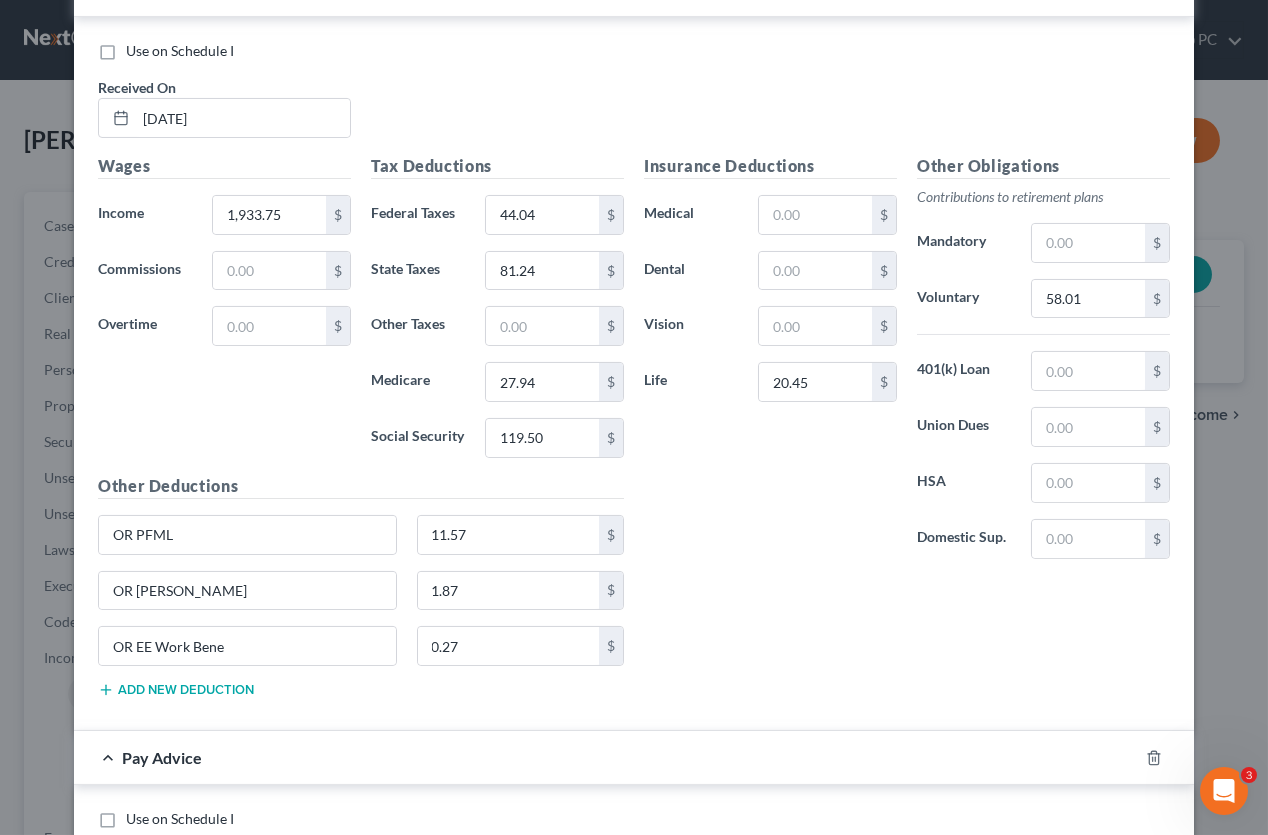 checkbox on "true" 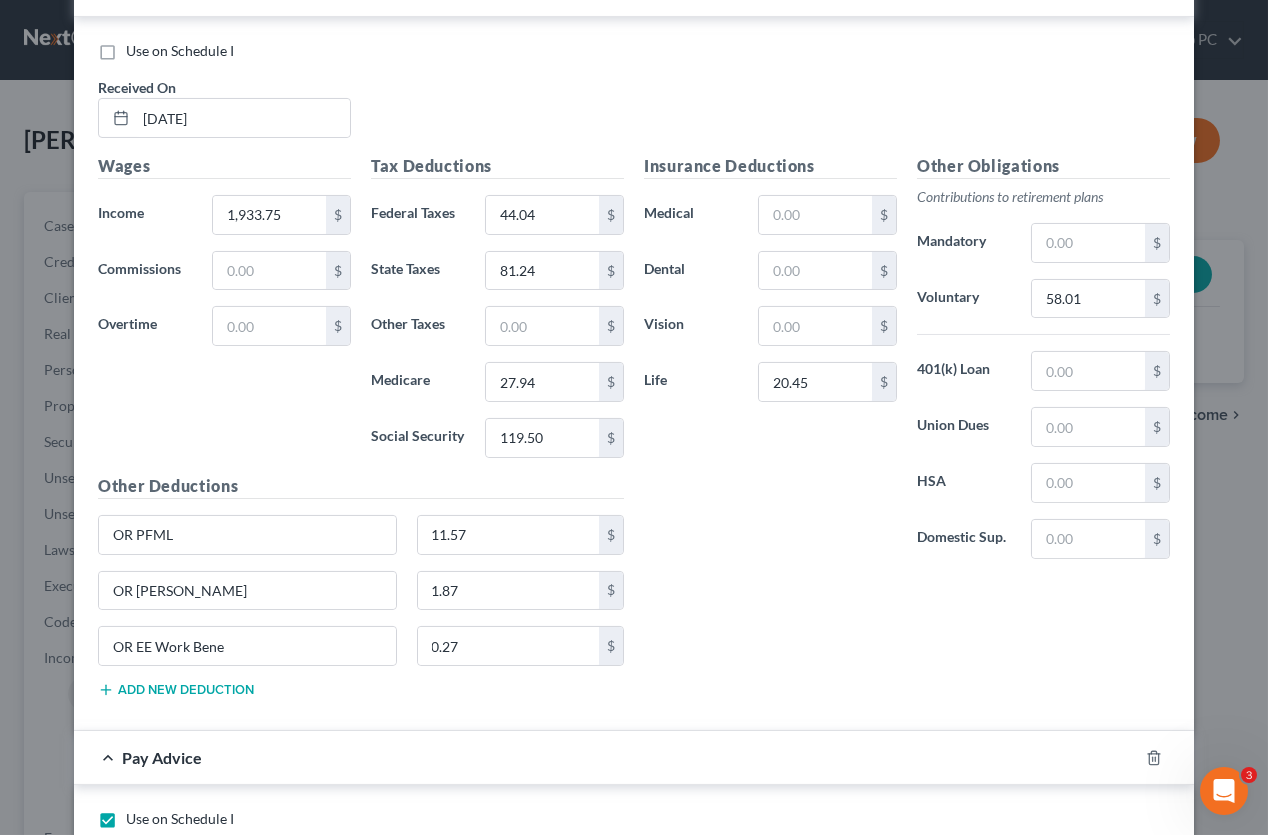checkbox on "false" 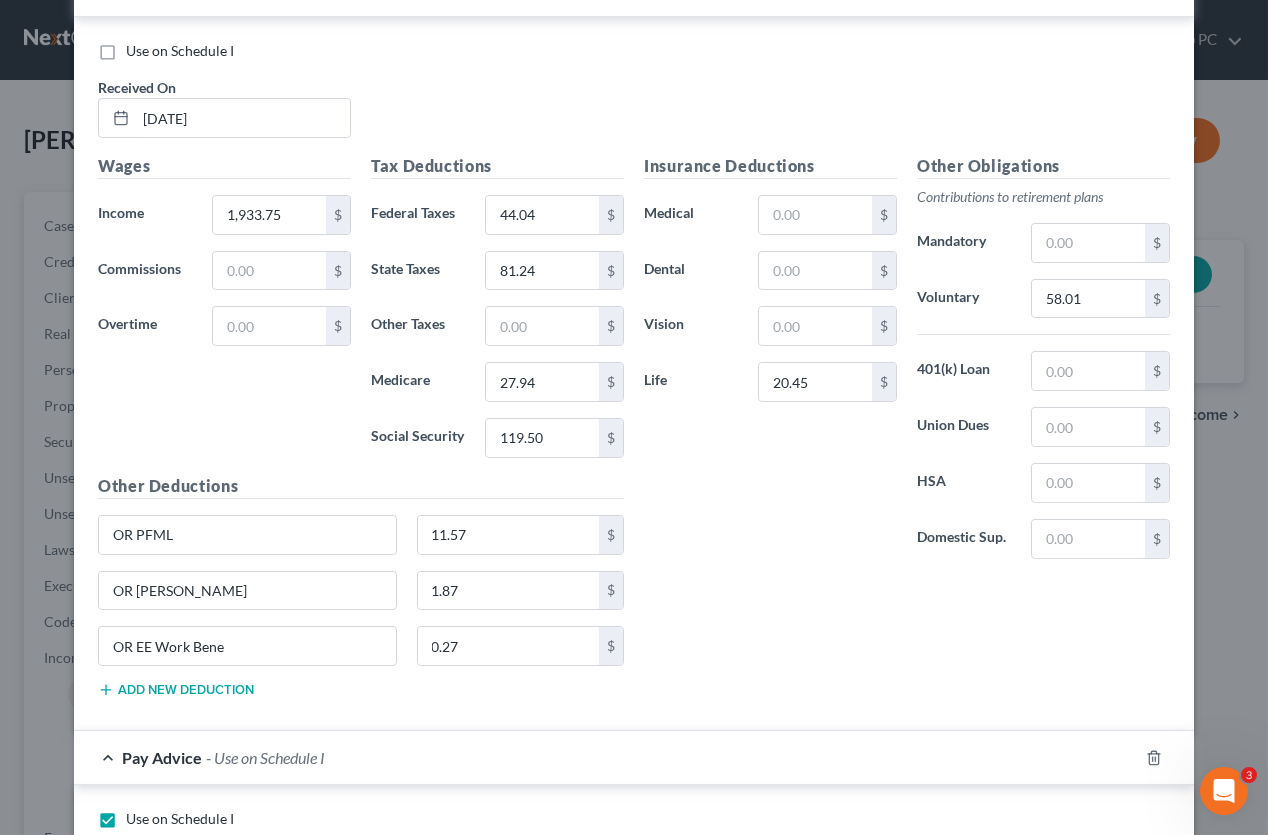 click at bounding box center (243, 886) 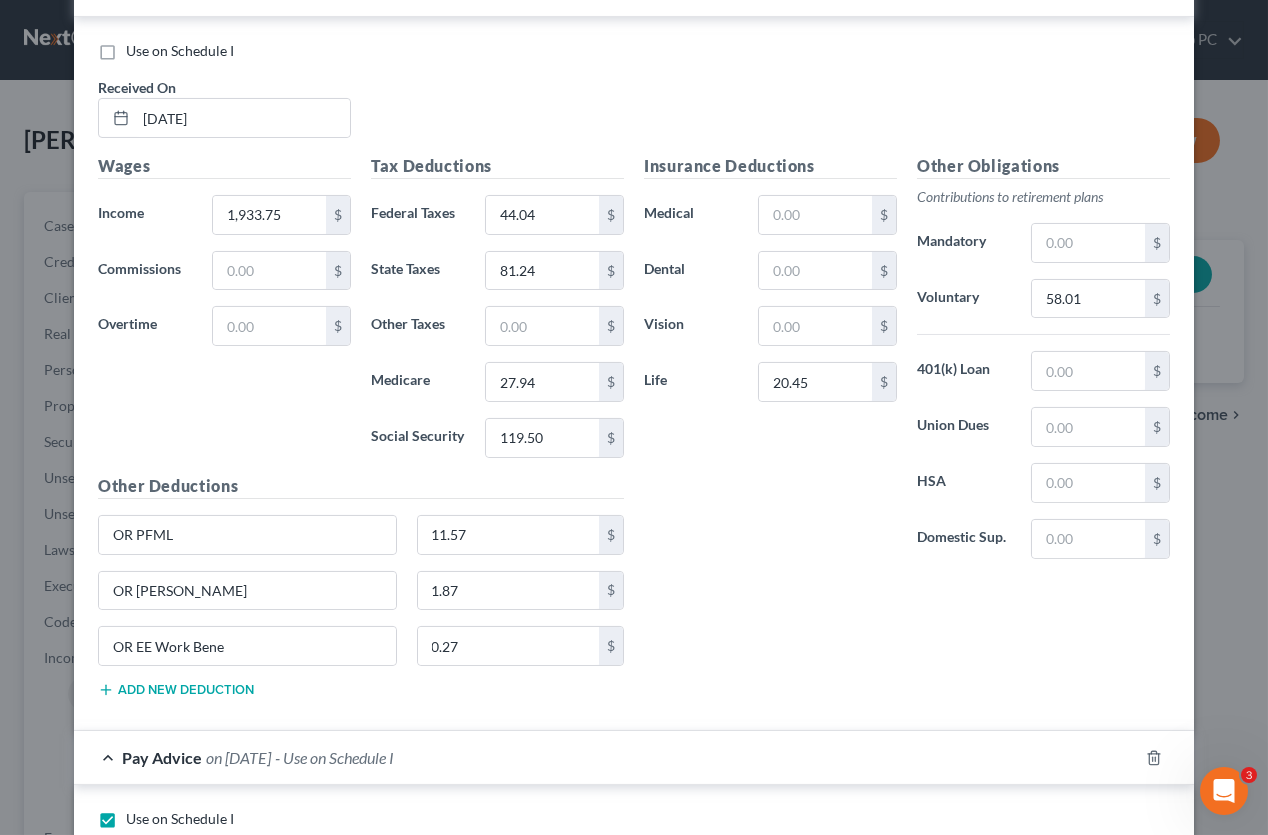 type on "[DATE]" 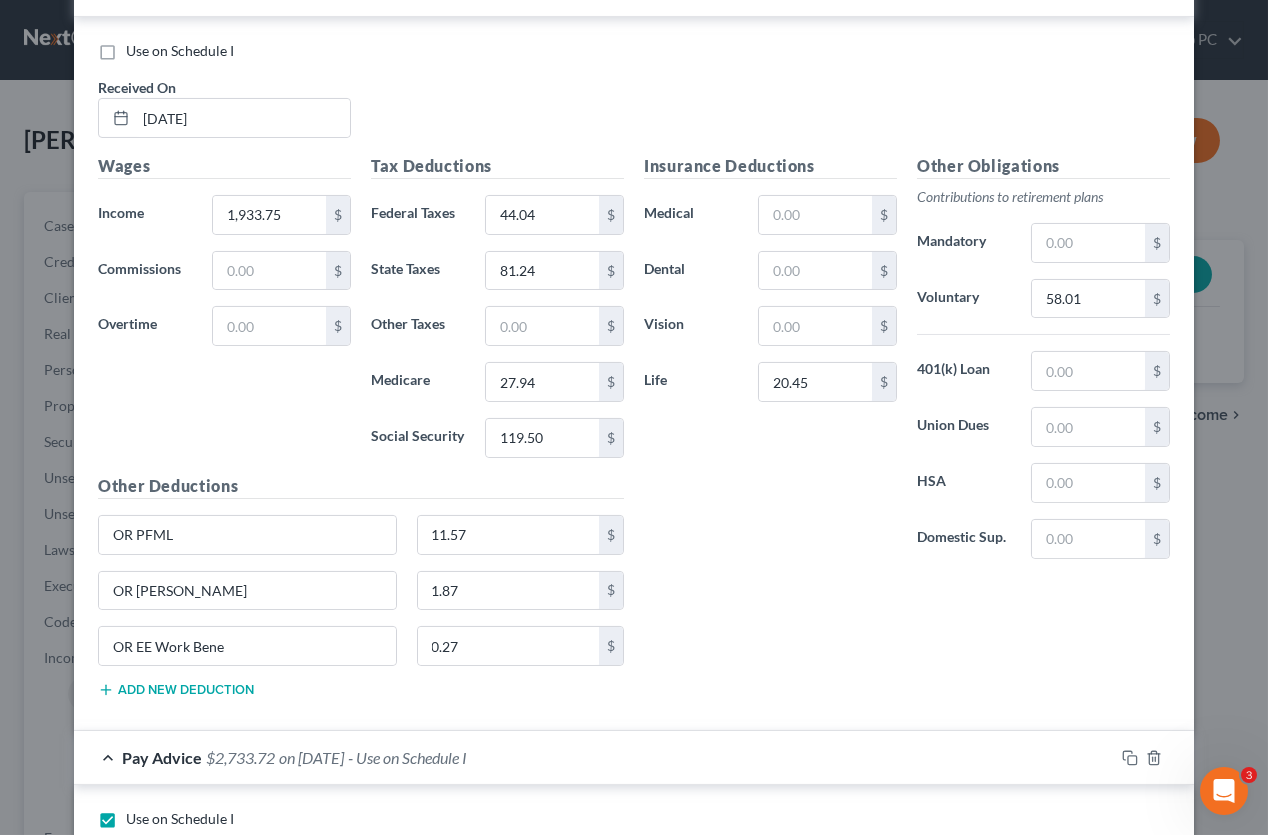 type on "2,733.72" 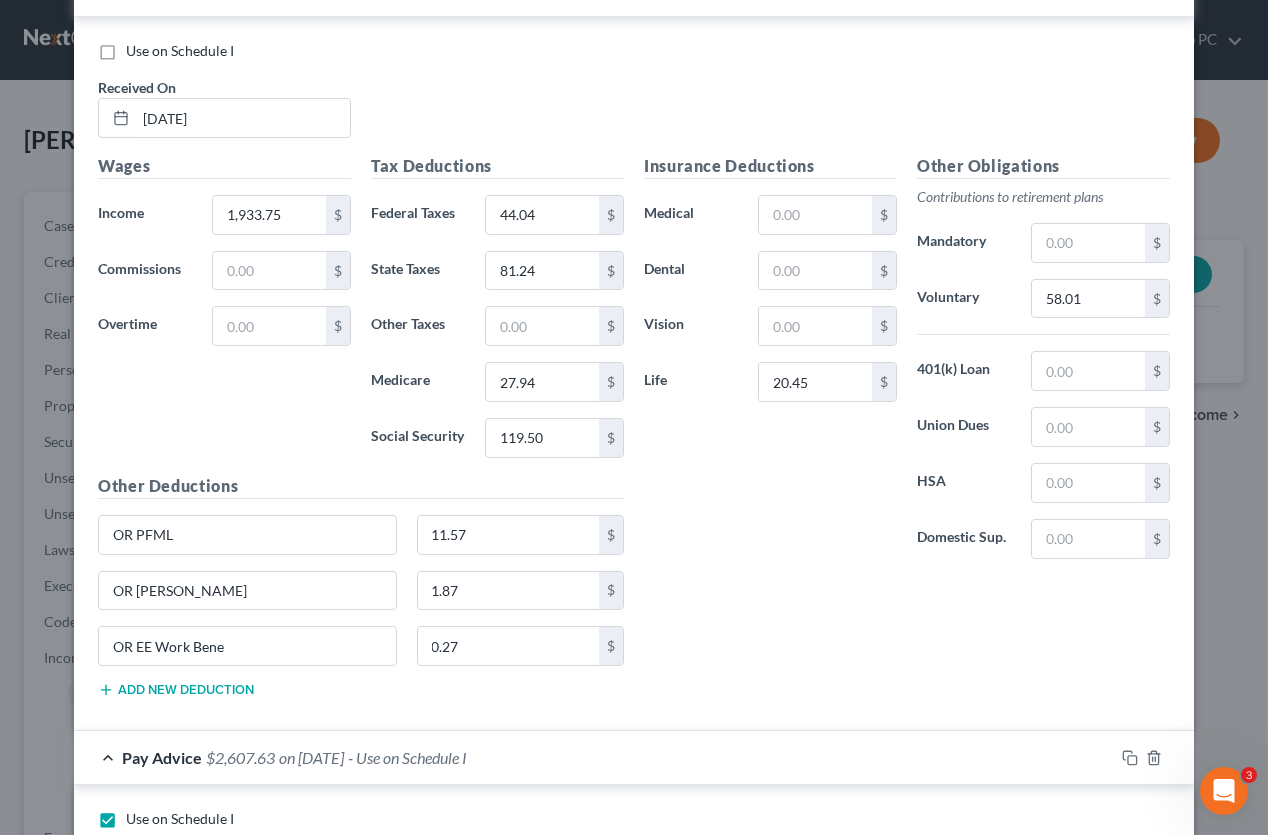 type on "126.09" 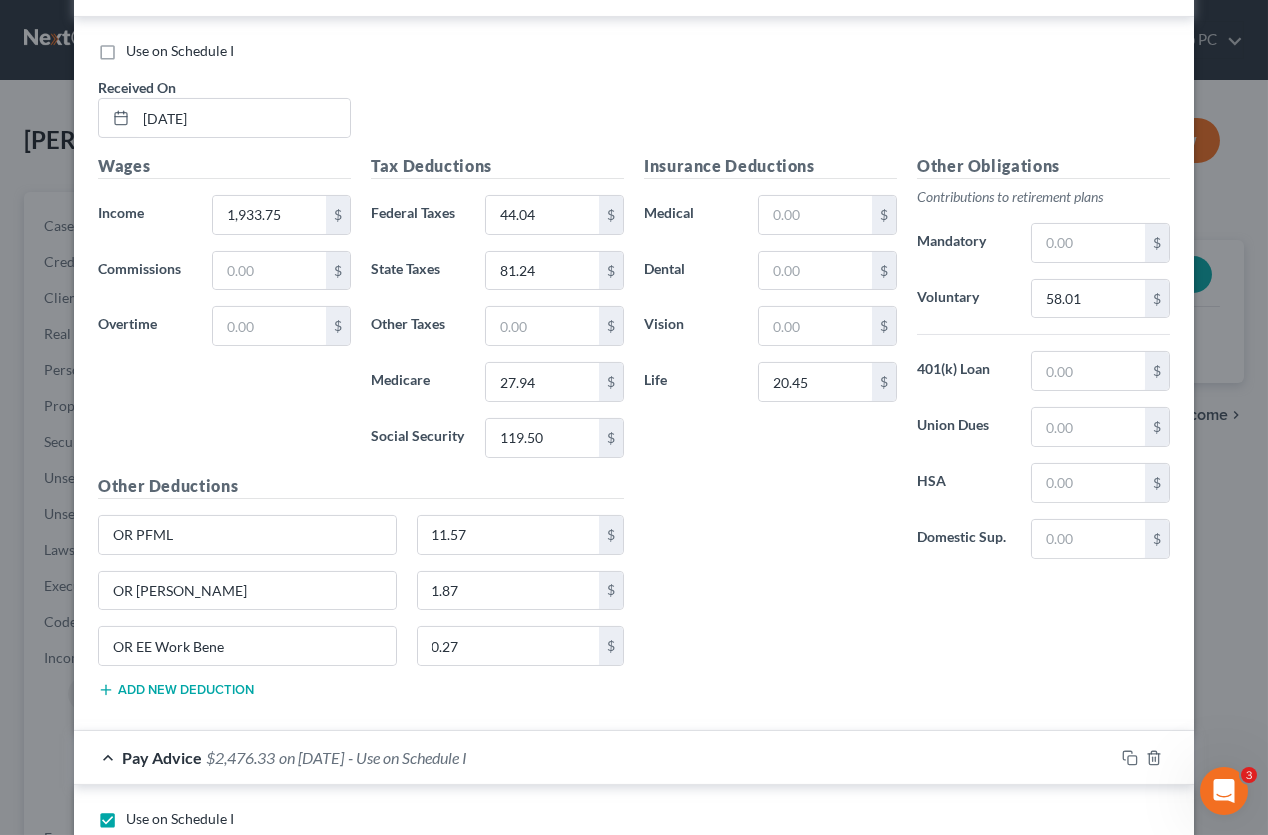 type on "131.30" 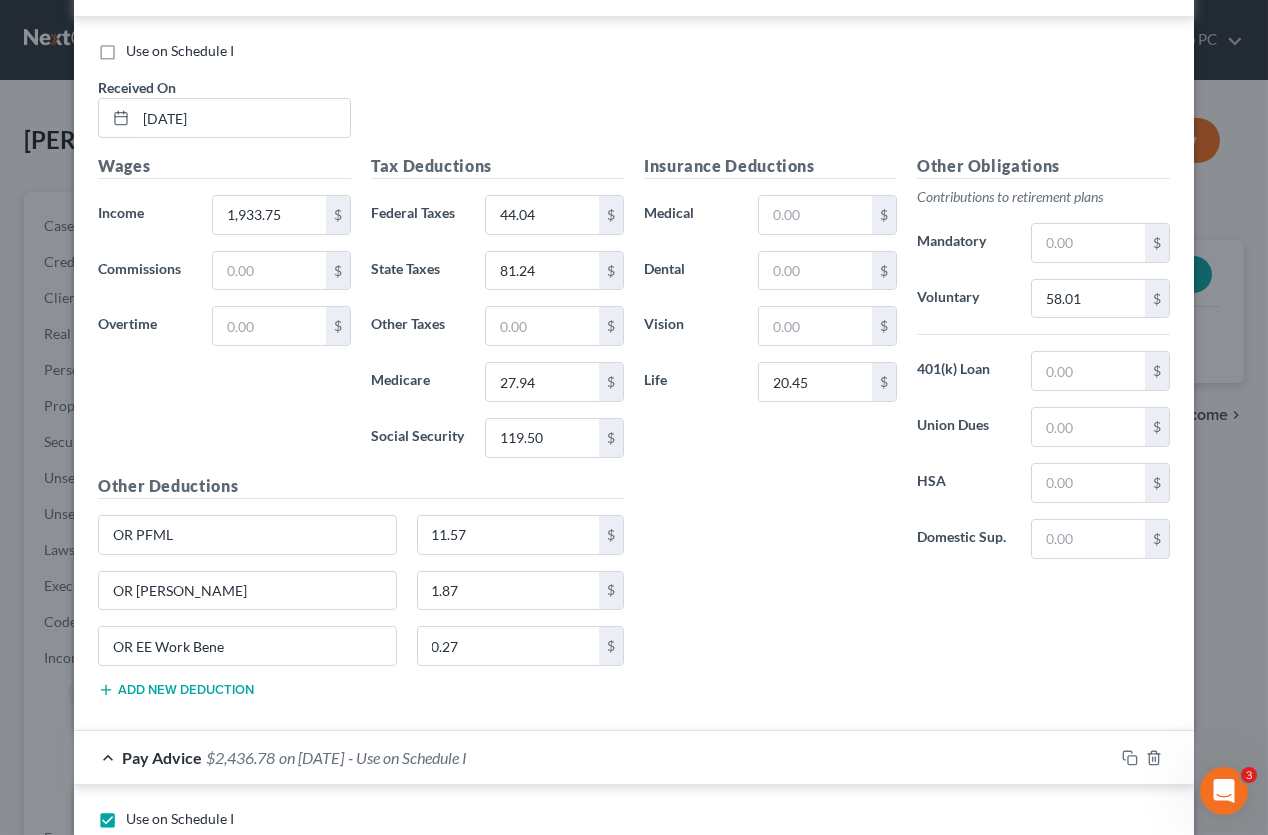 type on "39.55" 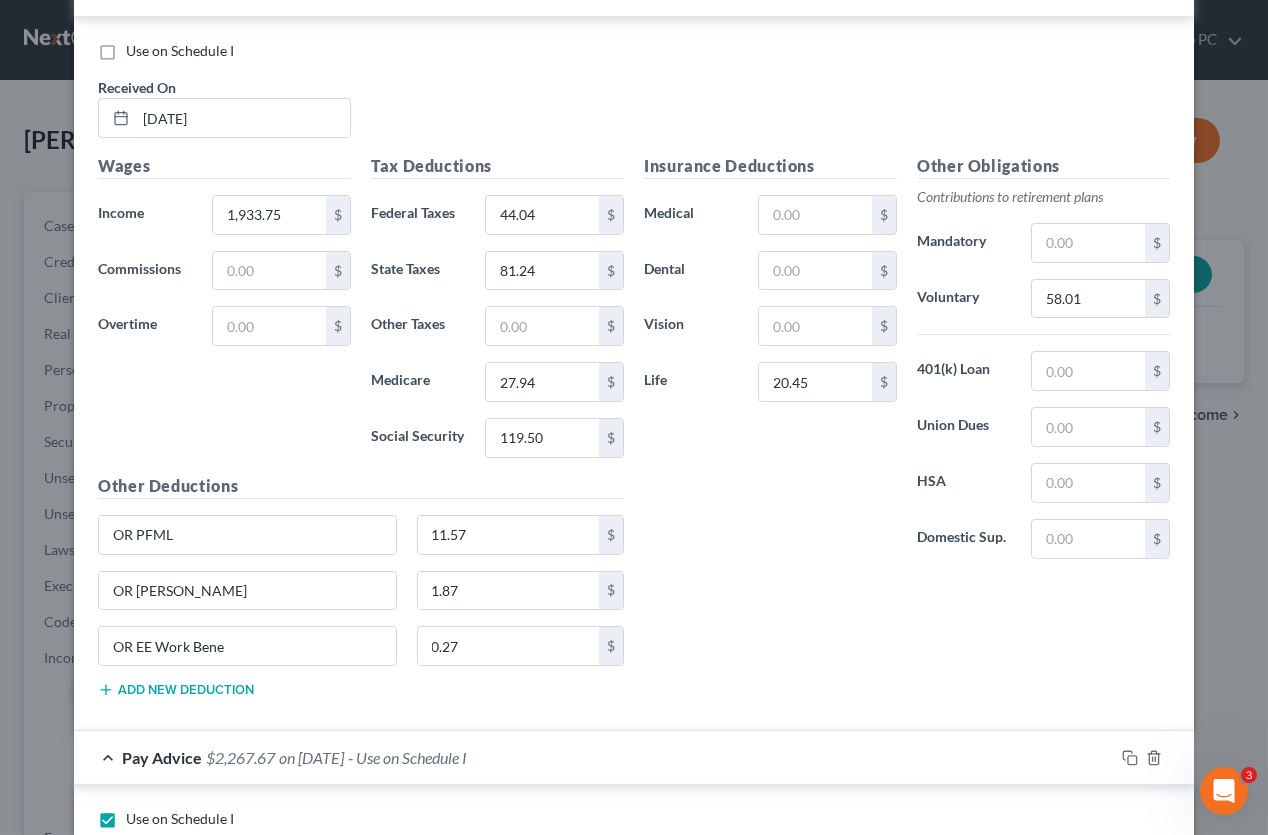 type on "169.11" 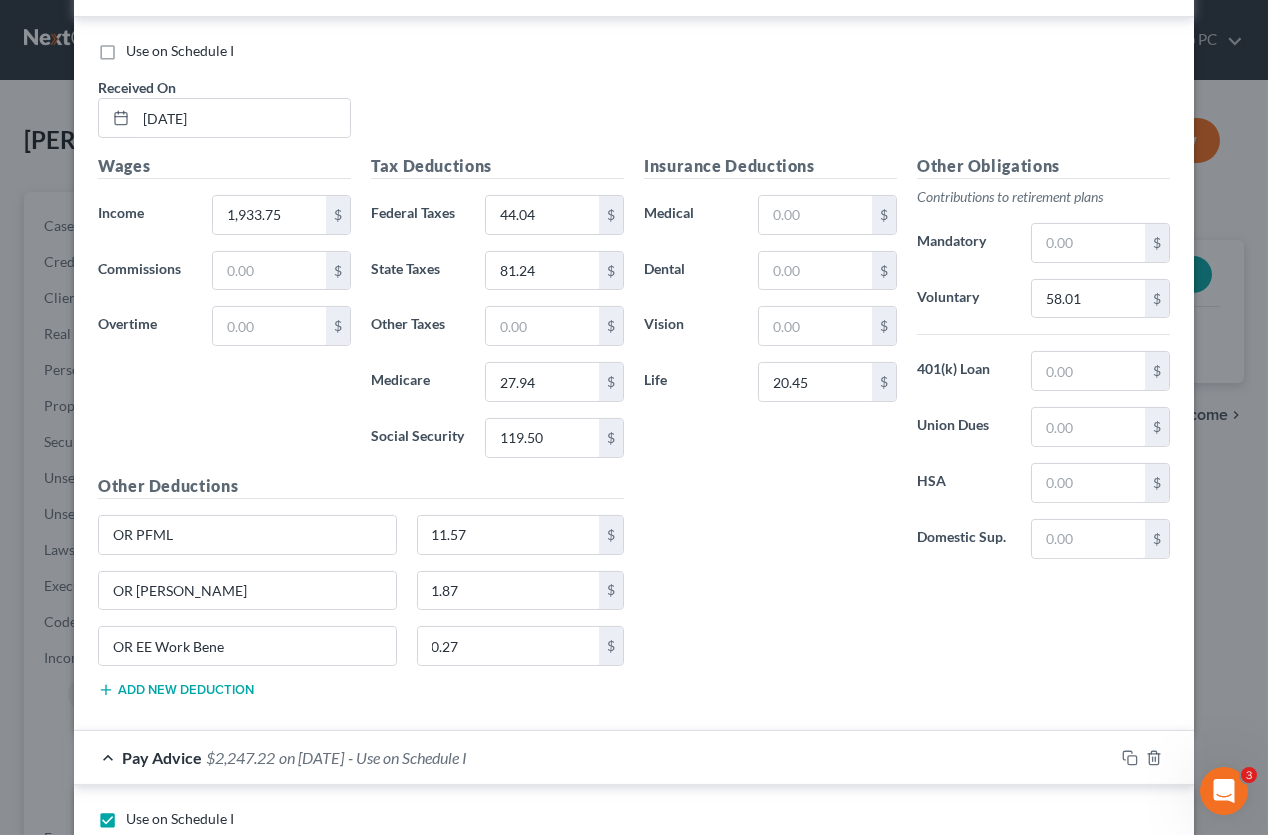 type on "20.45" 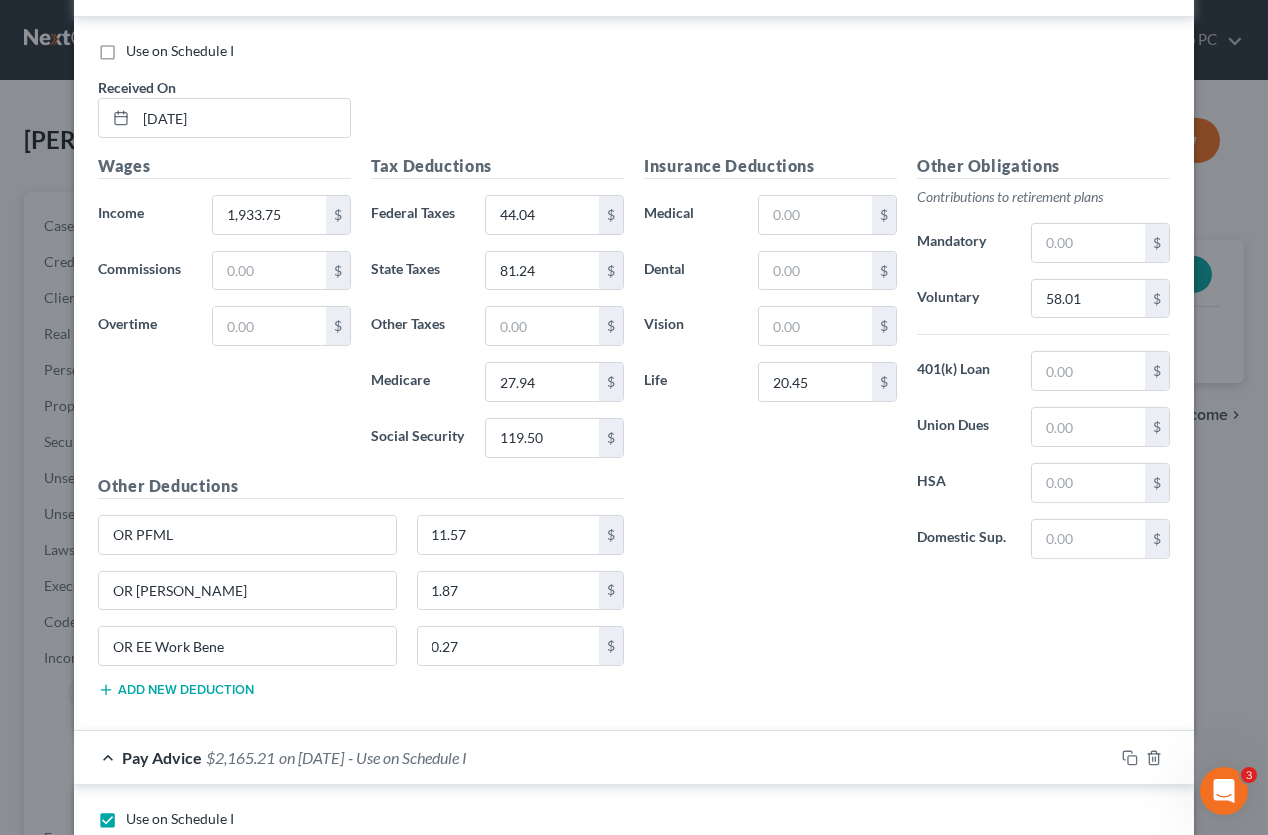 type on "82.01" 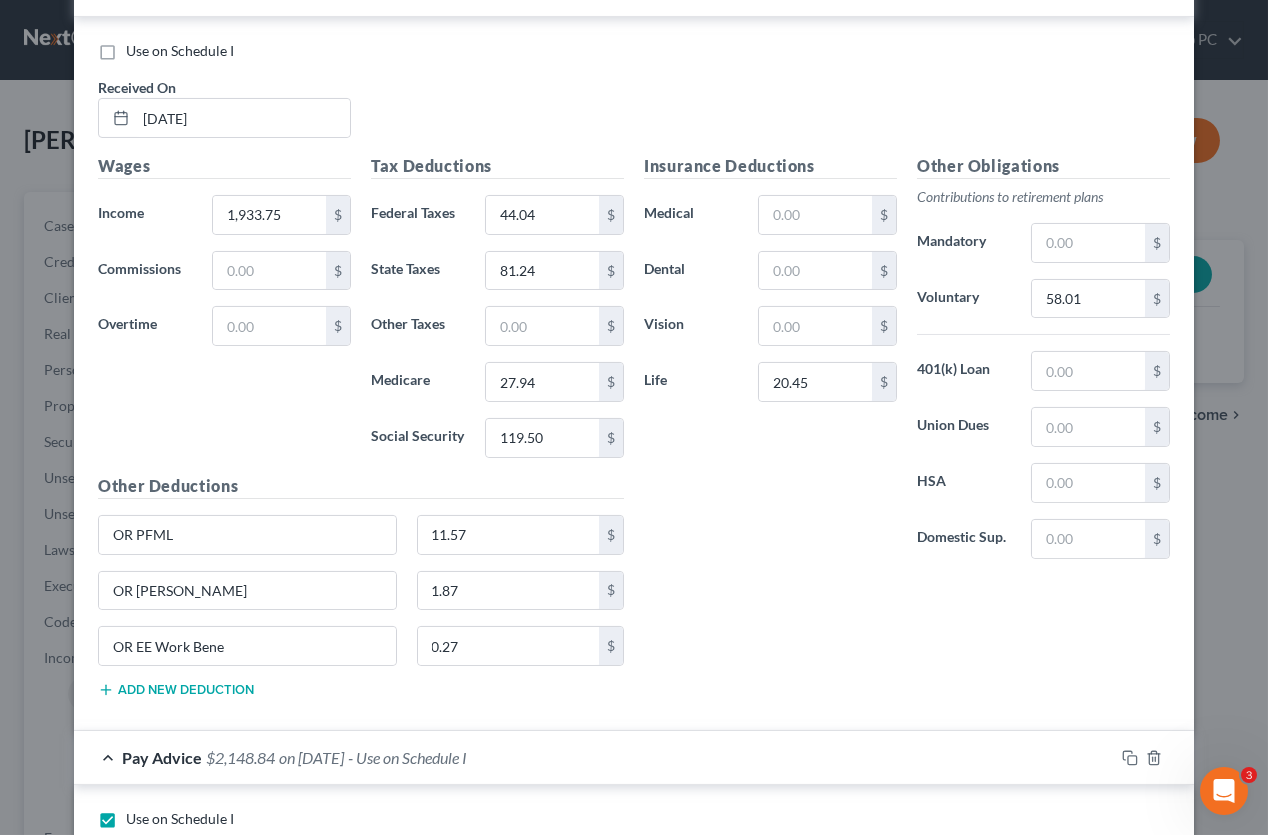 type on "16.37" 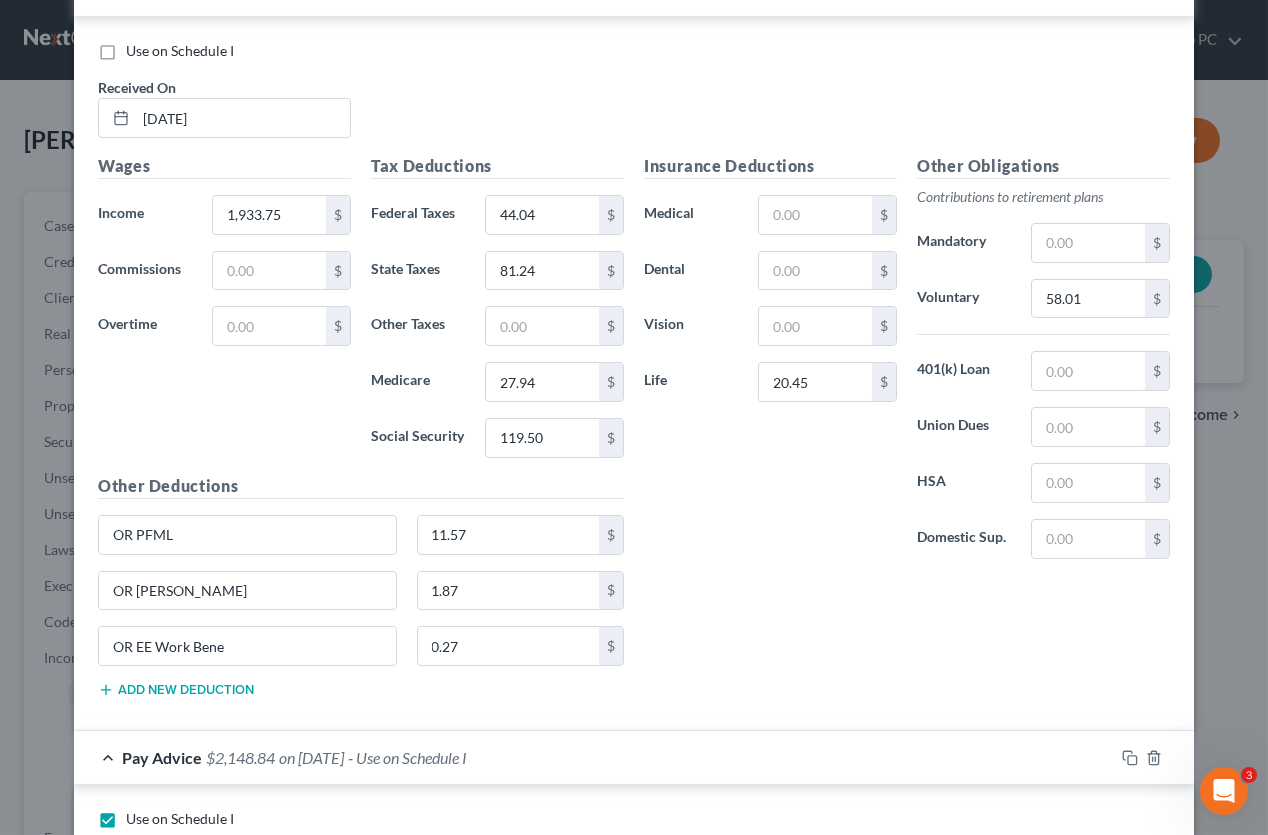 click at bounding box center (247, 1359) 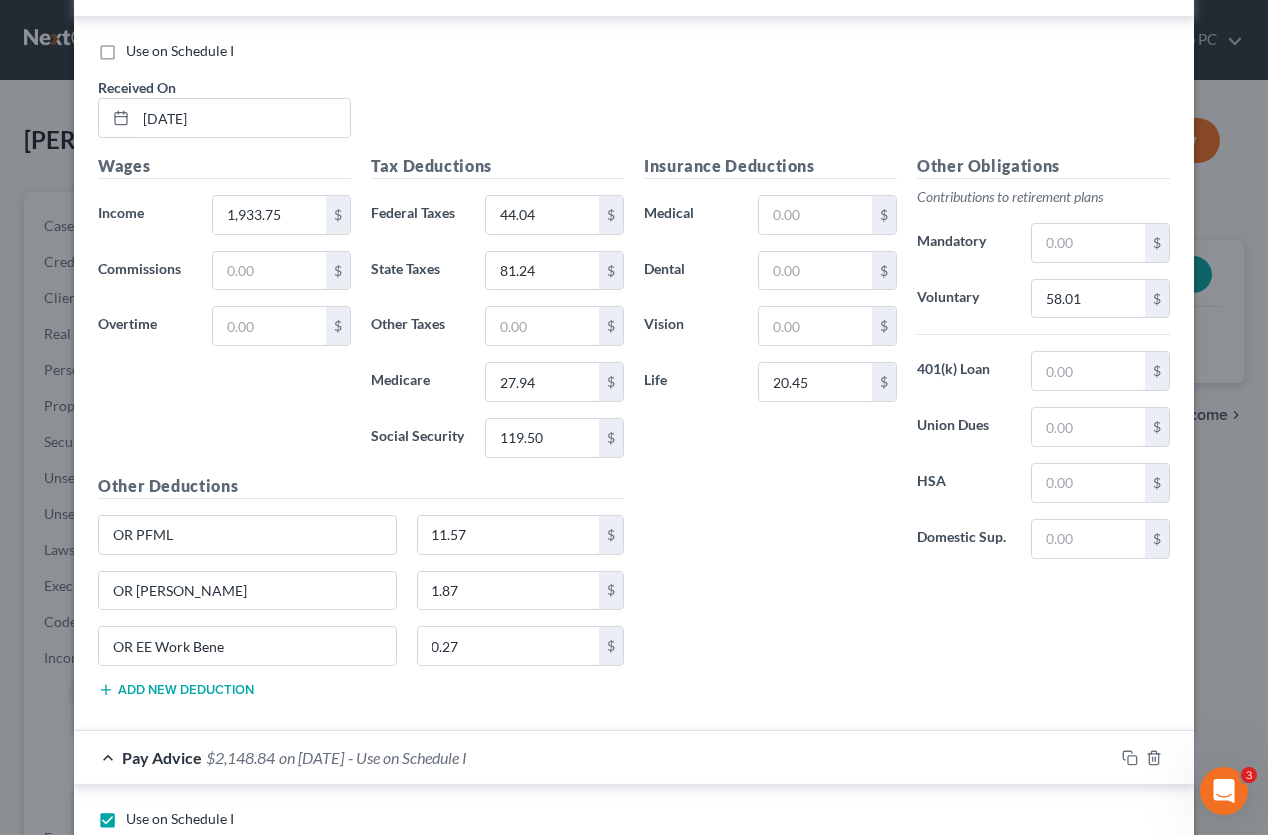 type on "OR TRANS" 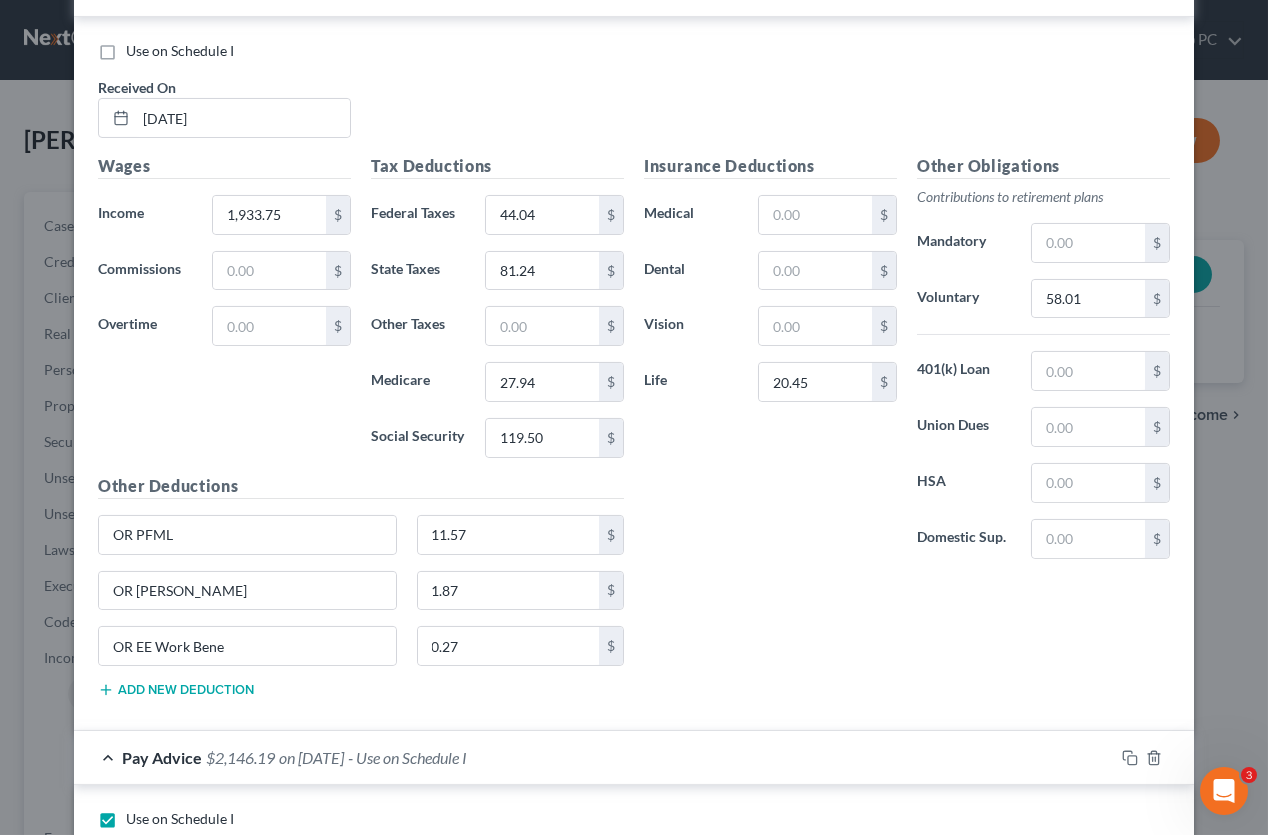 type on "2.65" 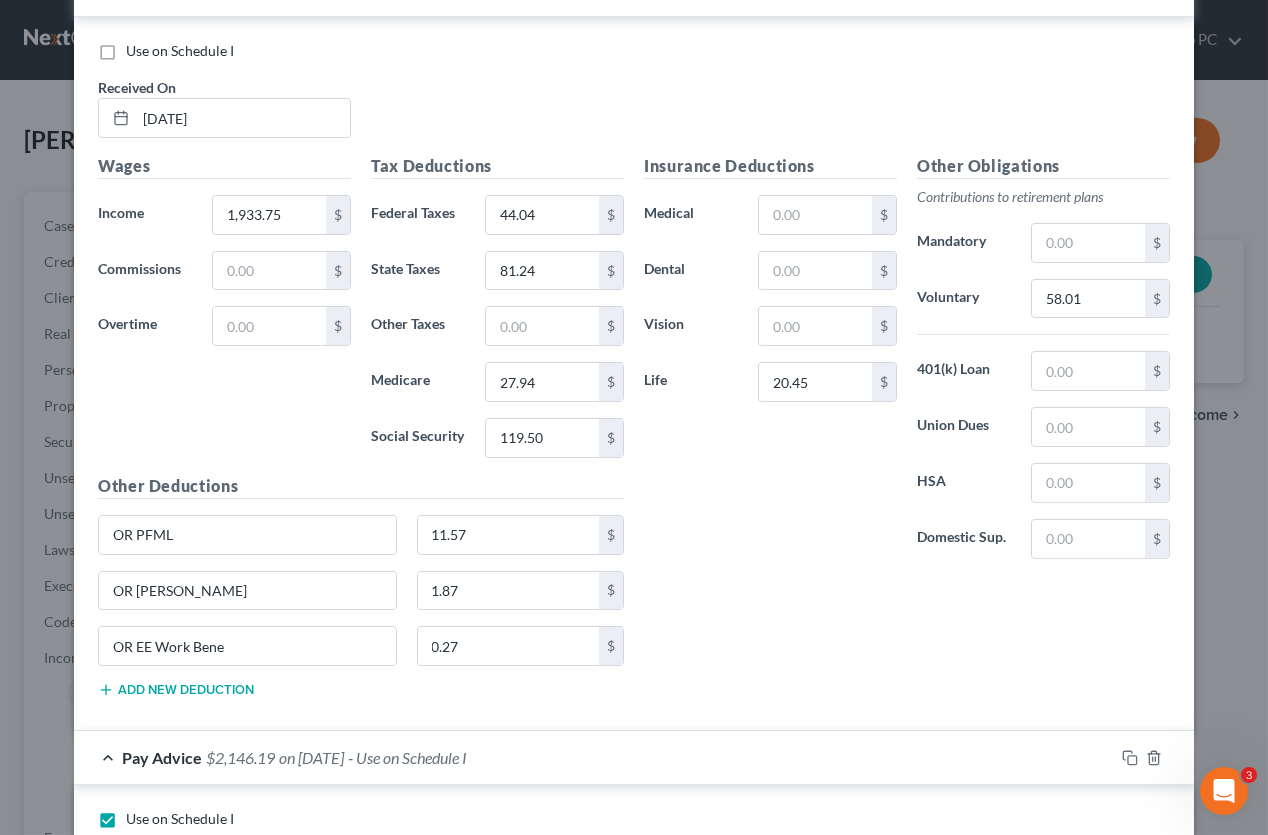 click at bounding box center [247, 1415] 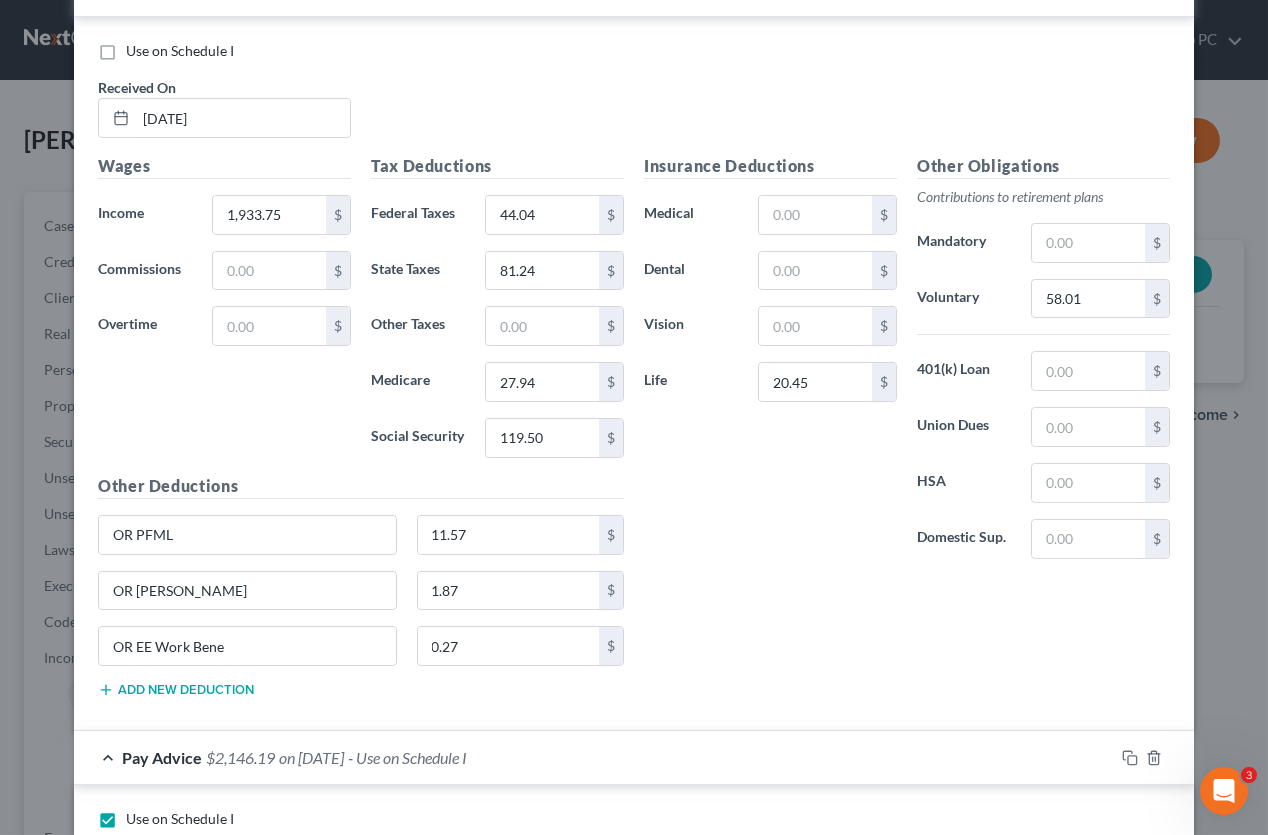 type on "OR EE Work Bene" 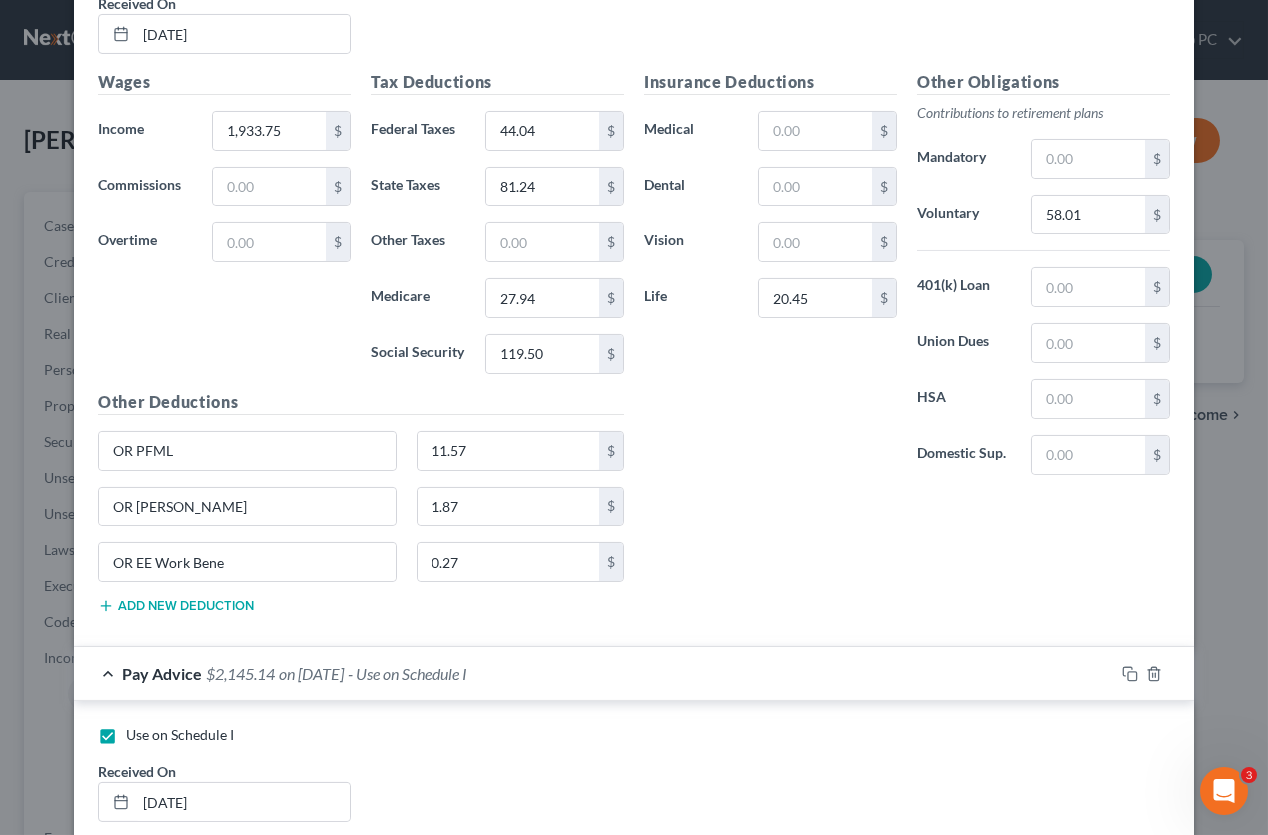 scroll, scrollTop: 1514, scrollLeft: 0, axis: vertical 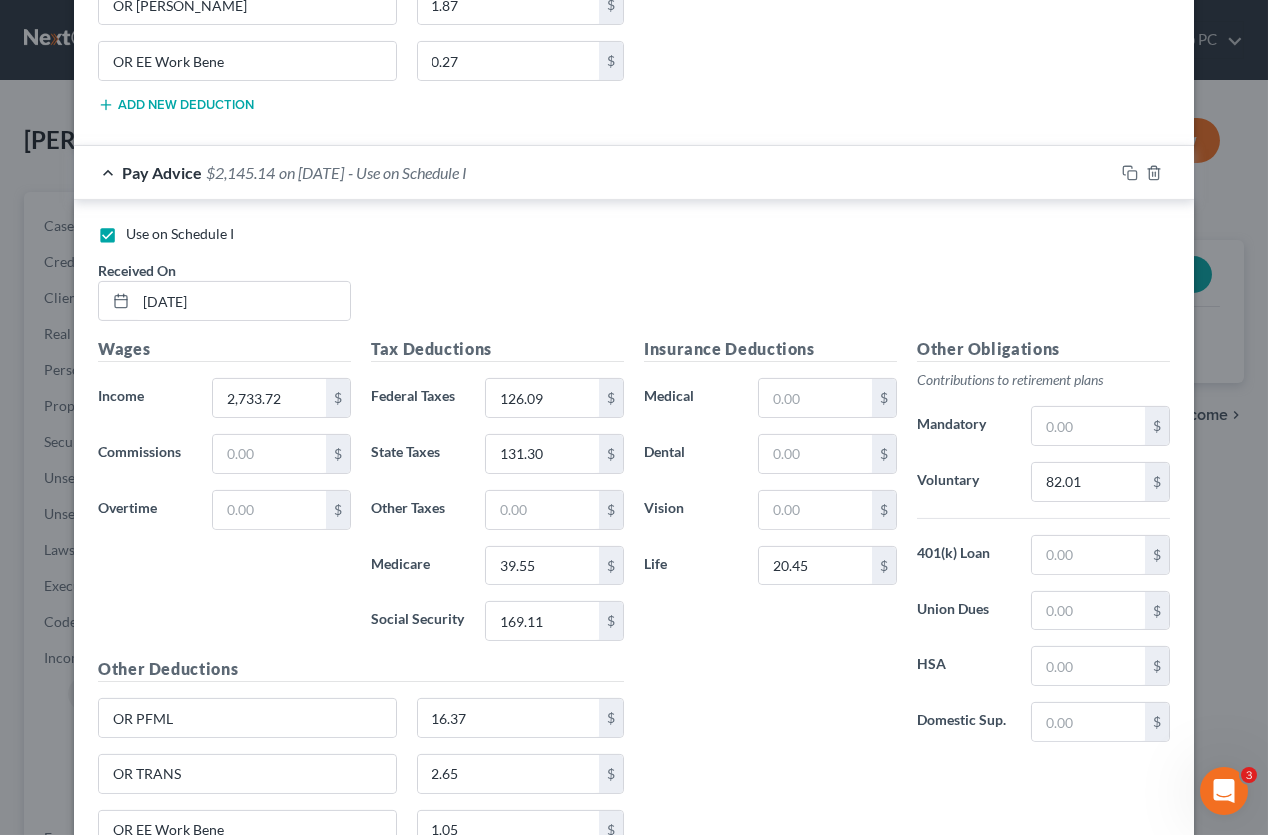 click at bounding box center (243, 1070) 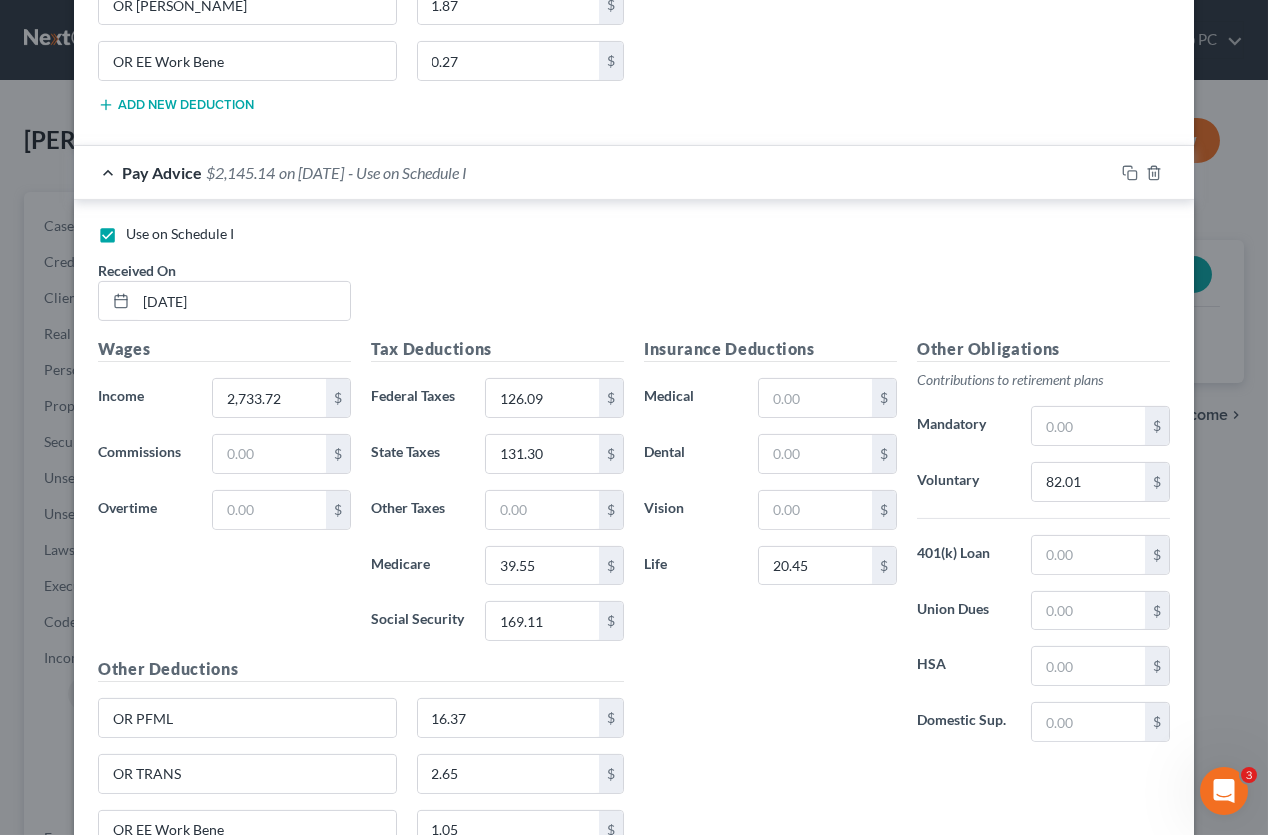 type on "[DATE]" 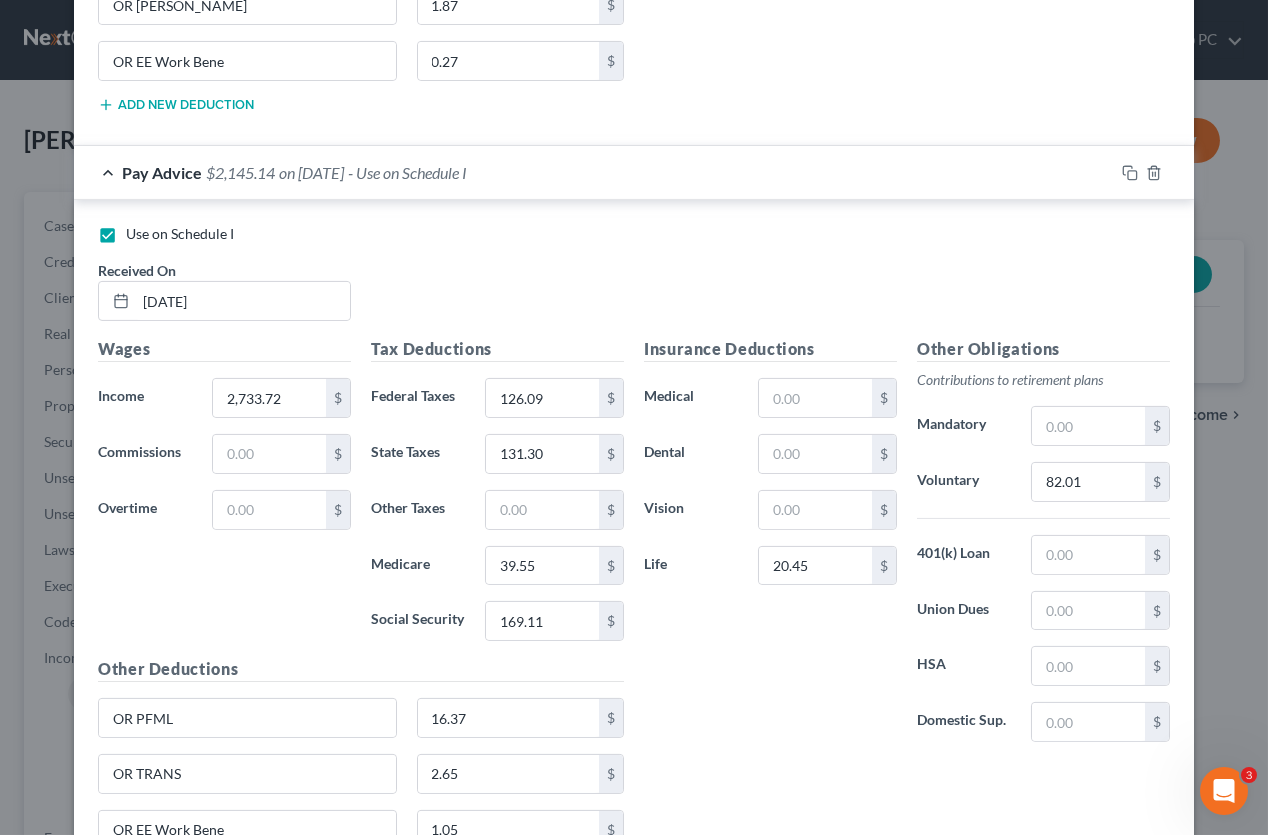 type on "12.59" 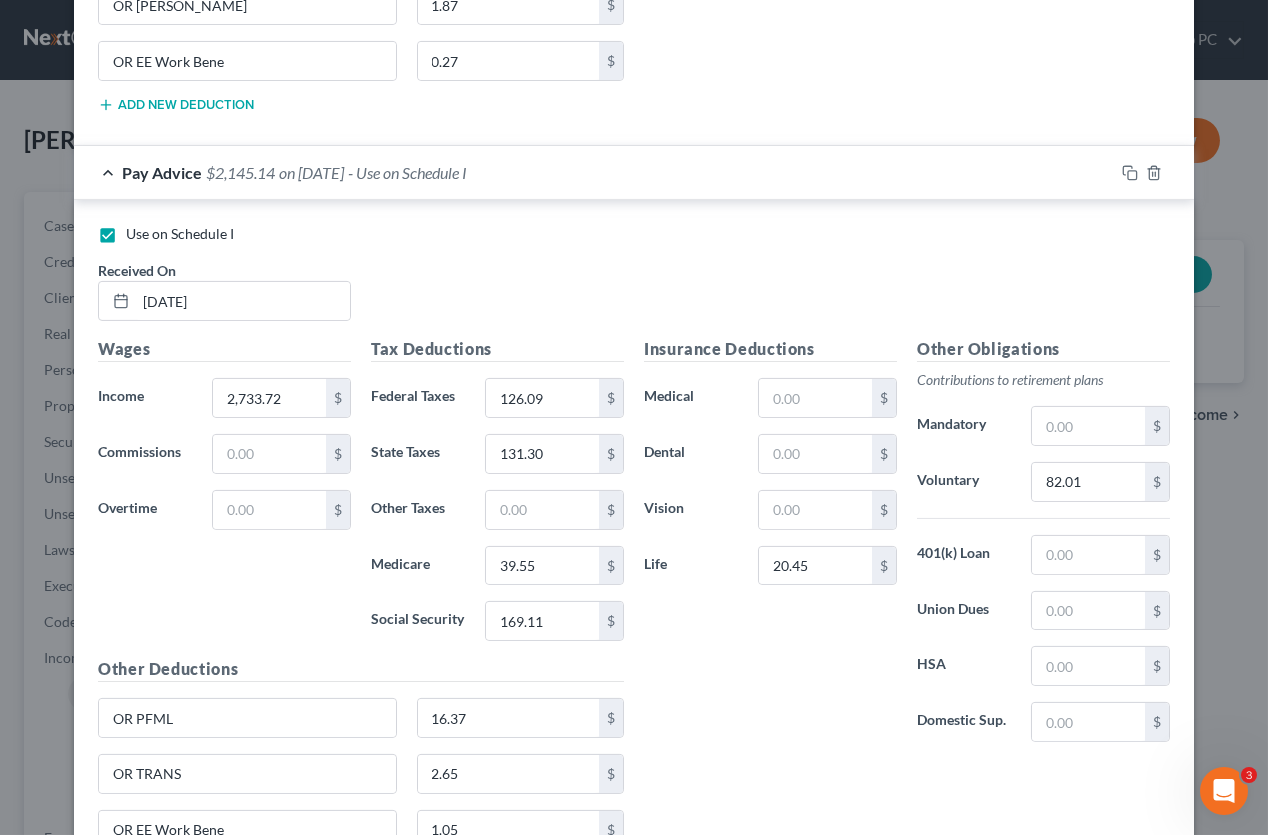 click at bounding box center [247, 1542] 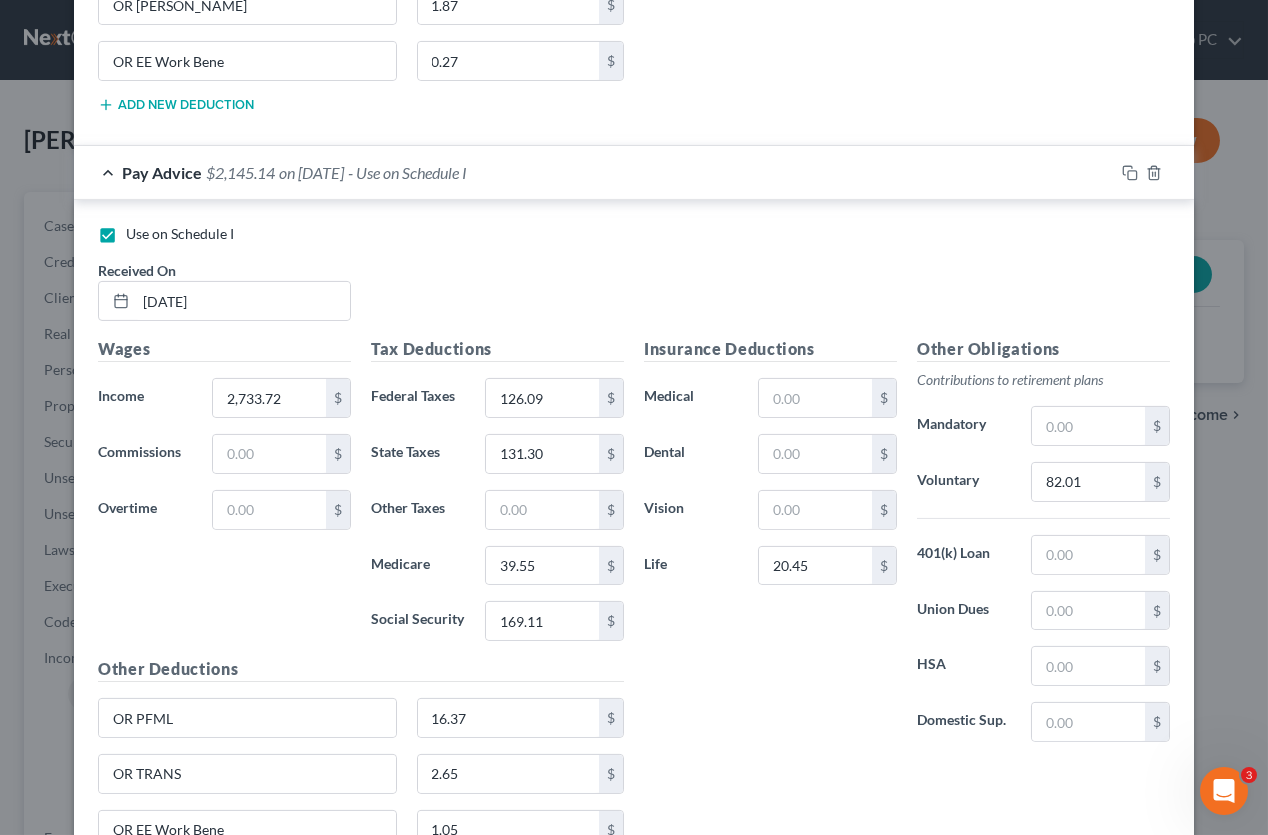 type on "OR TRANS" 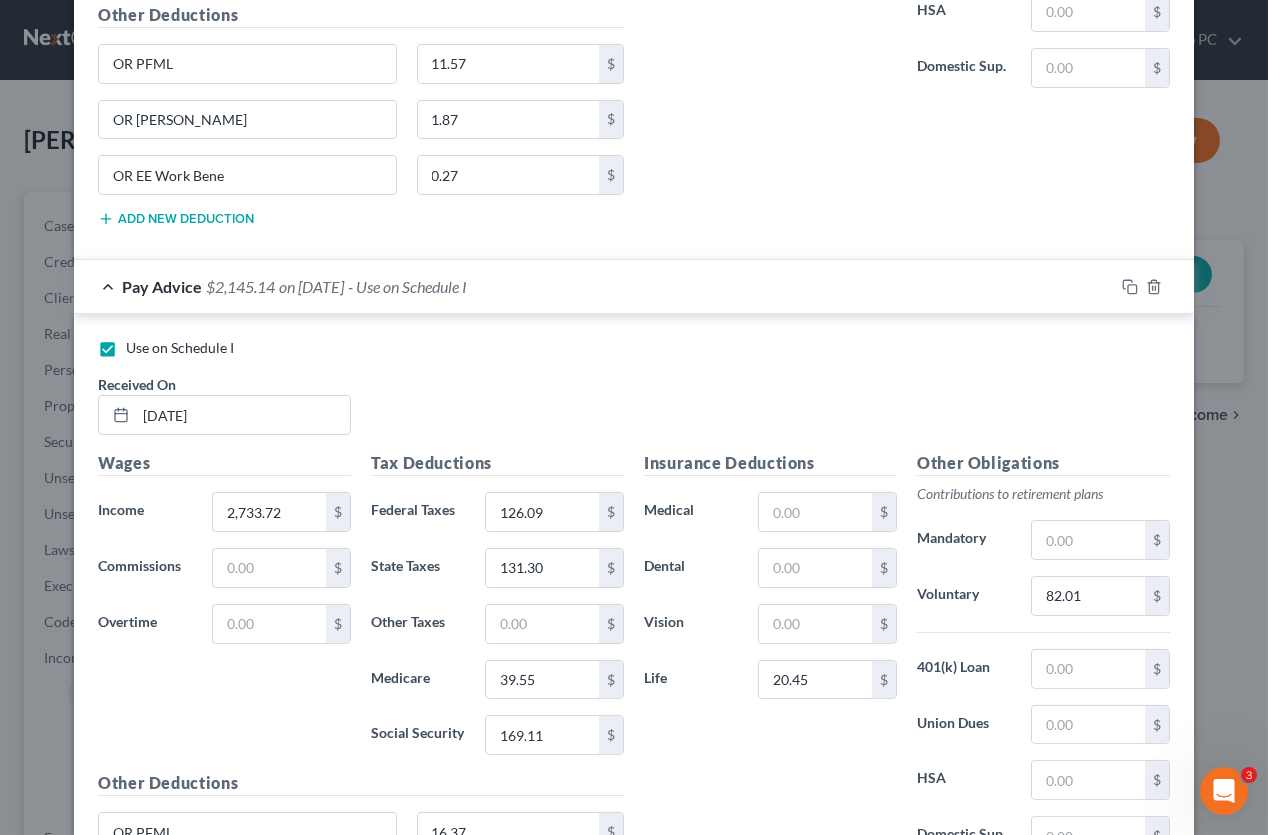 scroll, scrollTop: 2071, scrollLeft: 0, axis: vertical 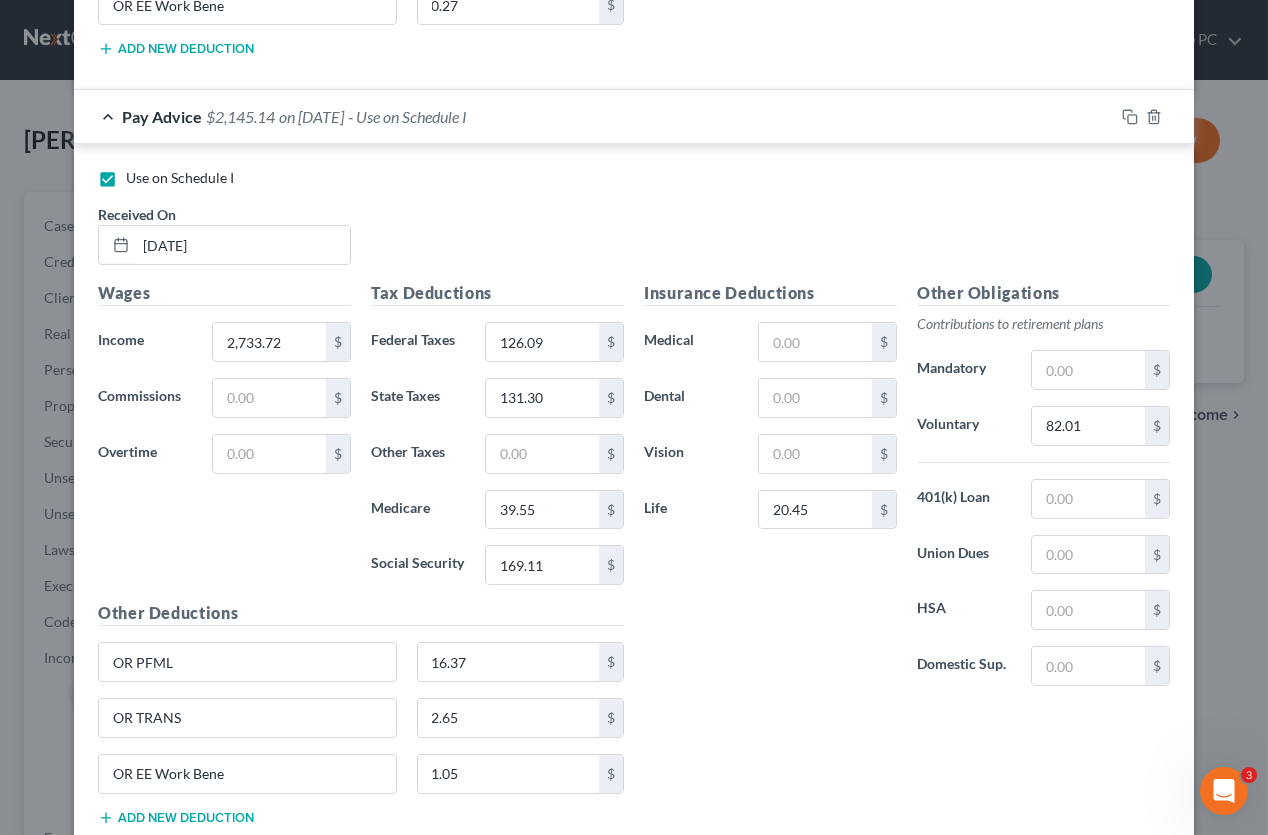 type on "2.04" 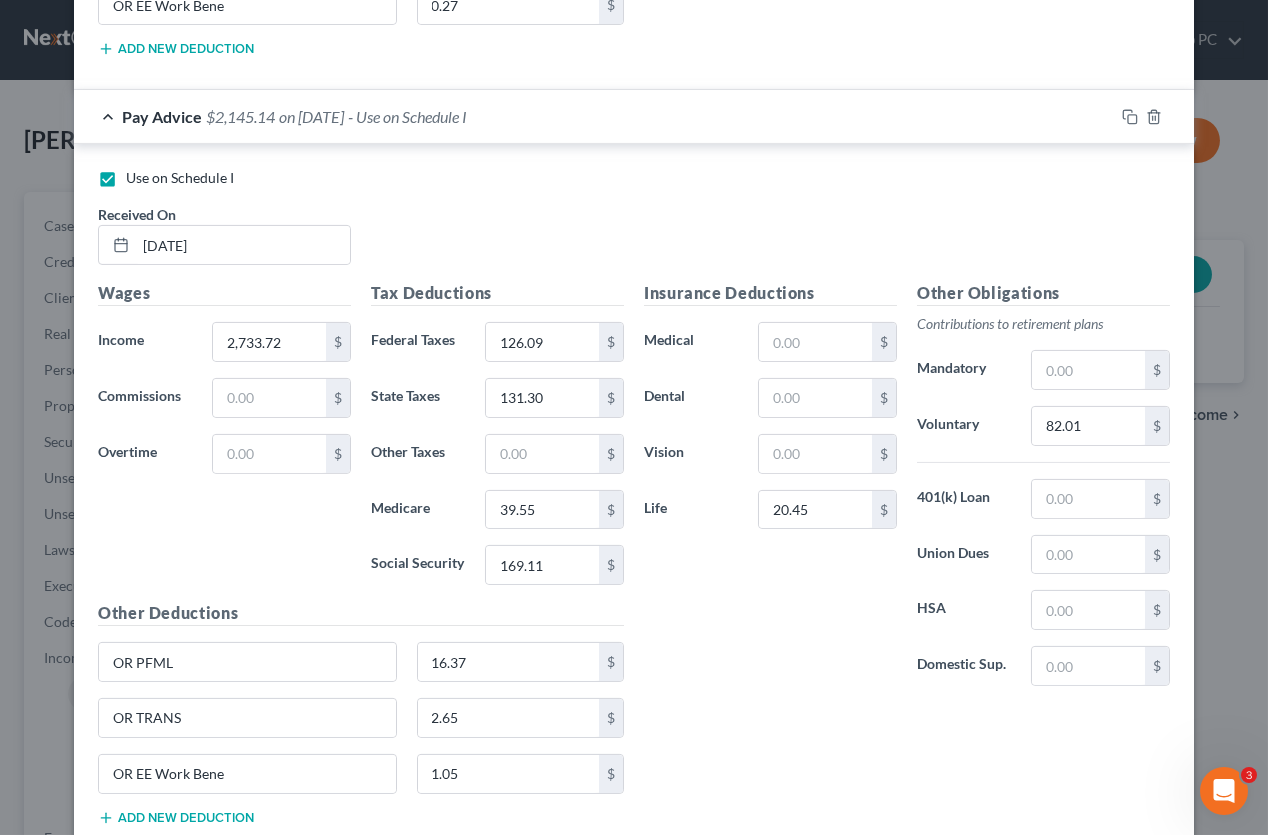click at bounding box center [247, 1542] 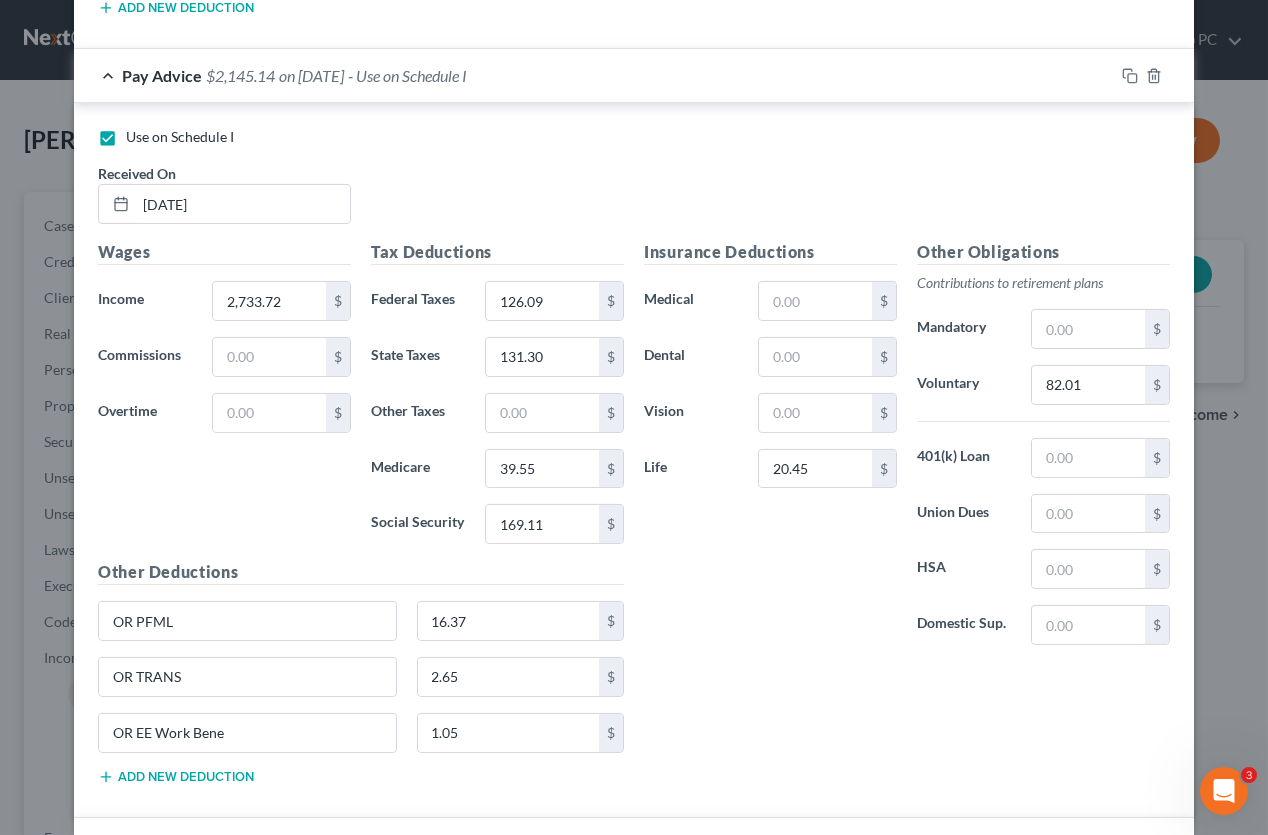 scroll, scrollTop: 2113, scrollLeft: 0, axis: vertical 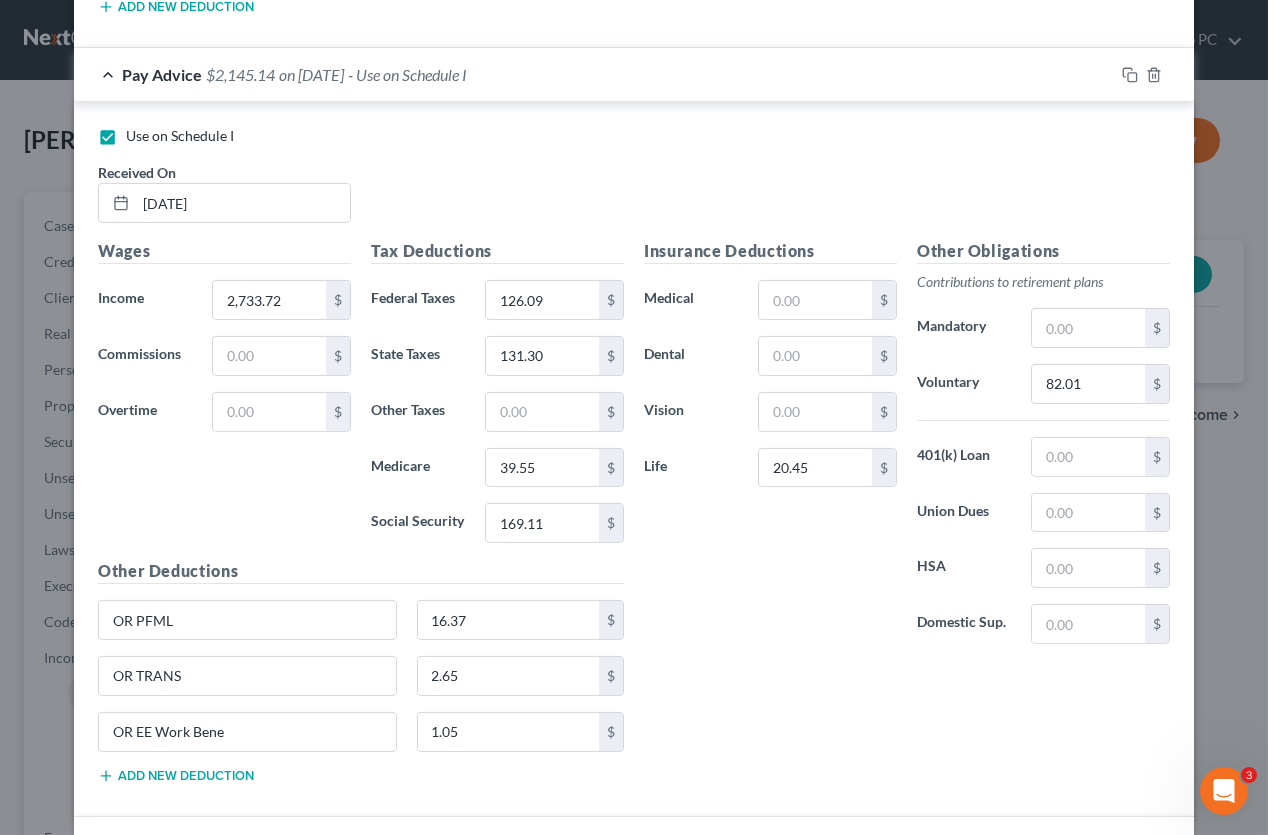 type on "0.76" 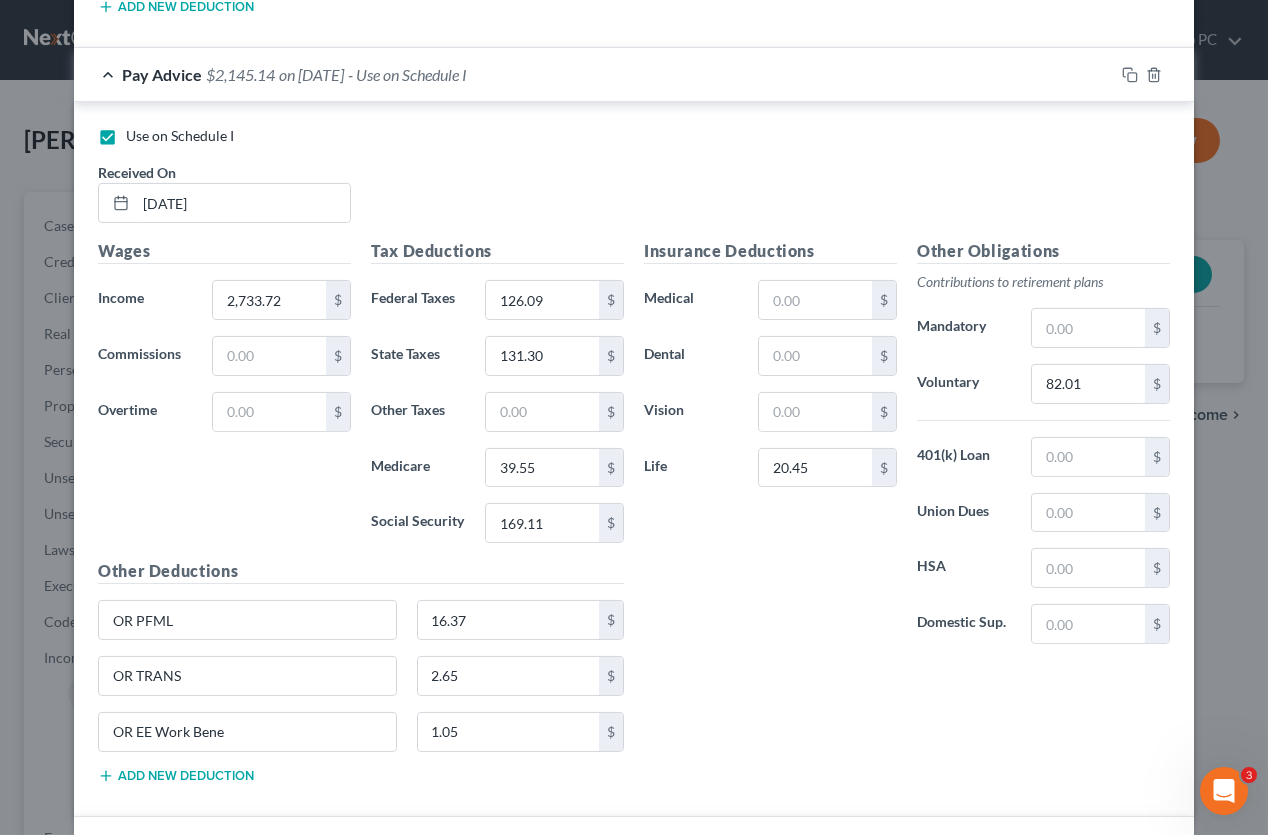drag, startPoint x: 229, startPoint y: 216, endPoint x: 230, endPoint y: 226, distance: 10.049875 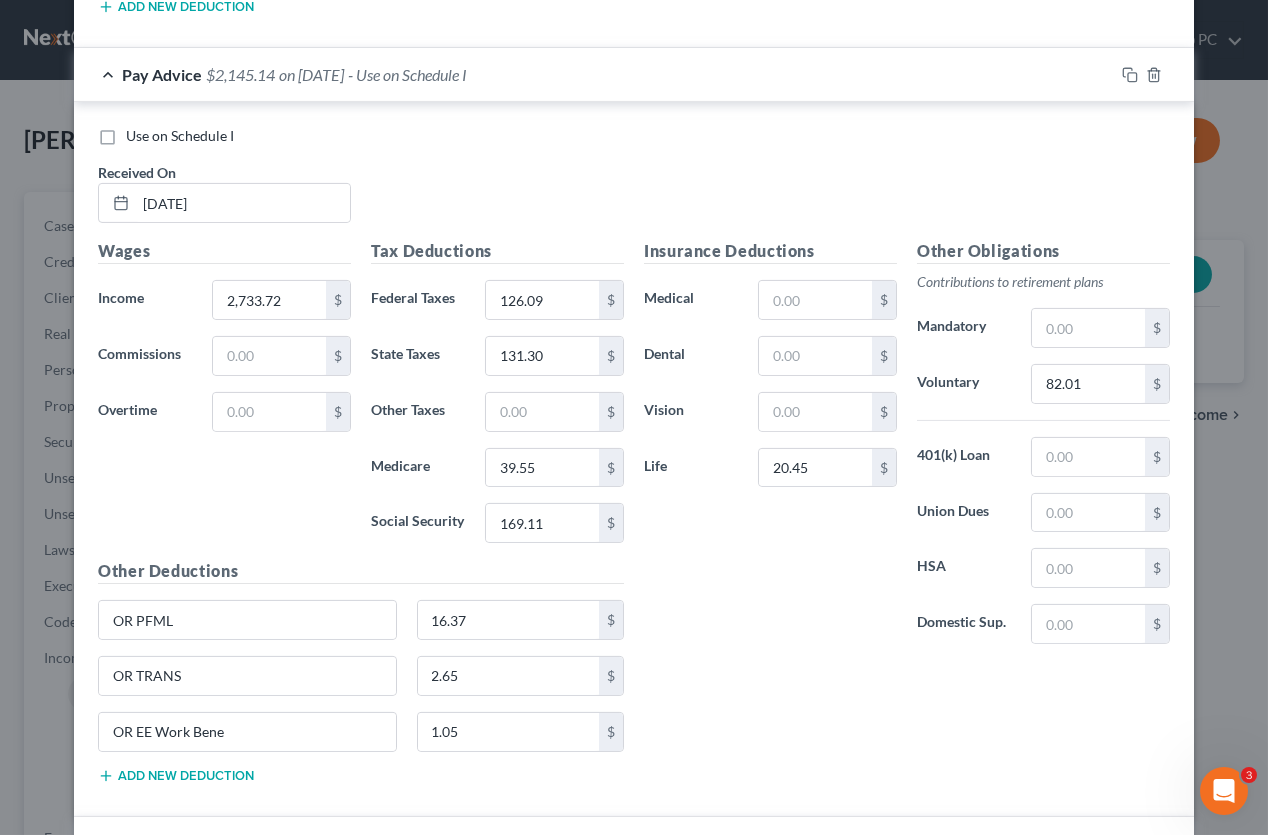 checkbox on "true" 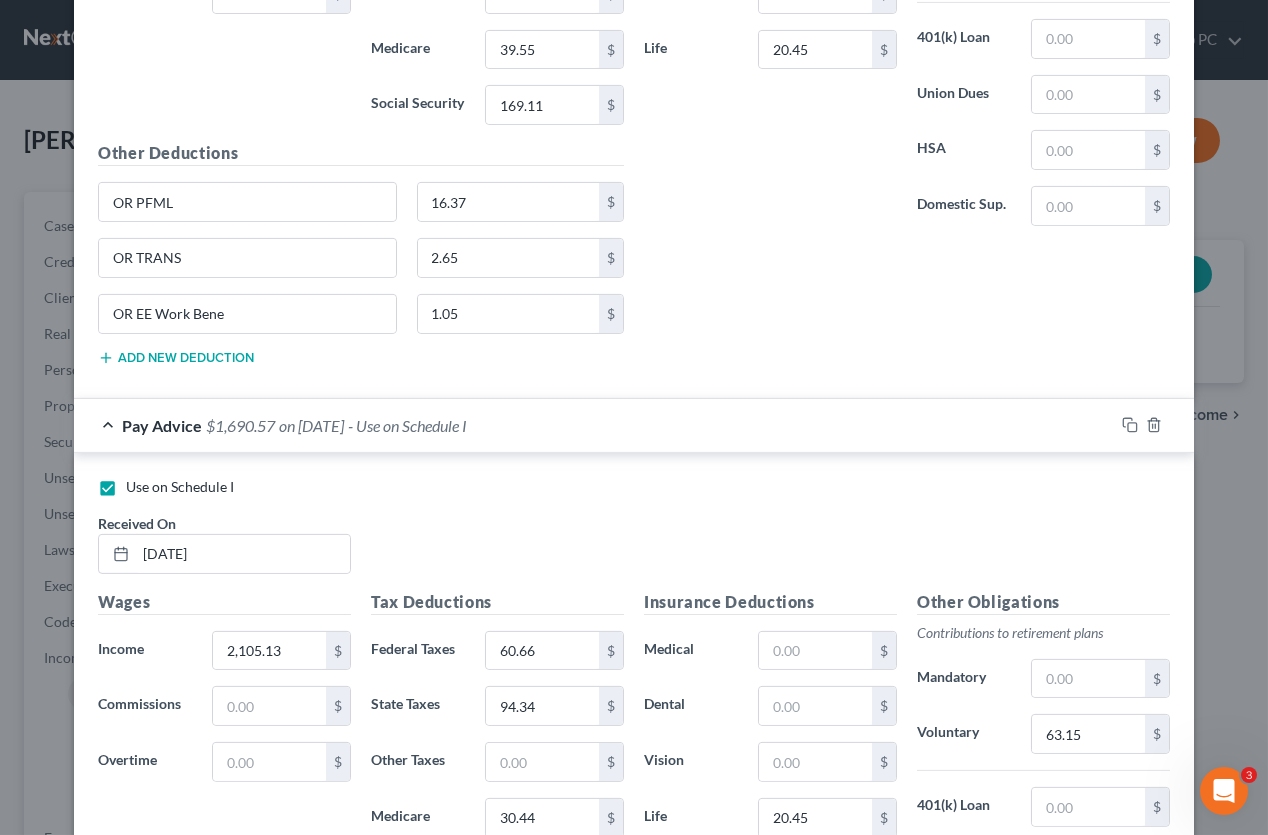 scroll, scrollTop: 2613, scrollLeft: 0, axis: vertical 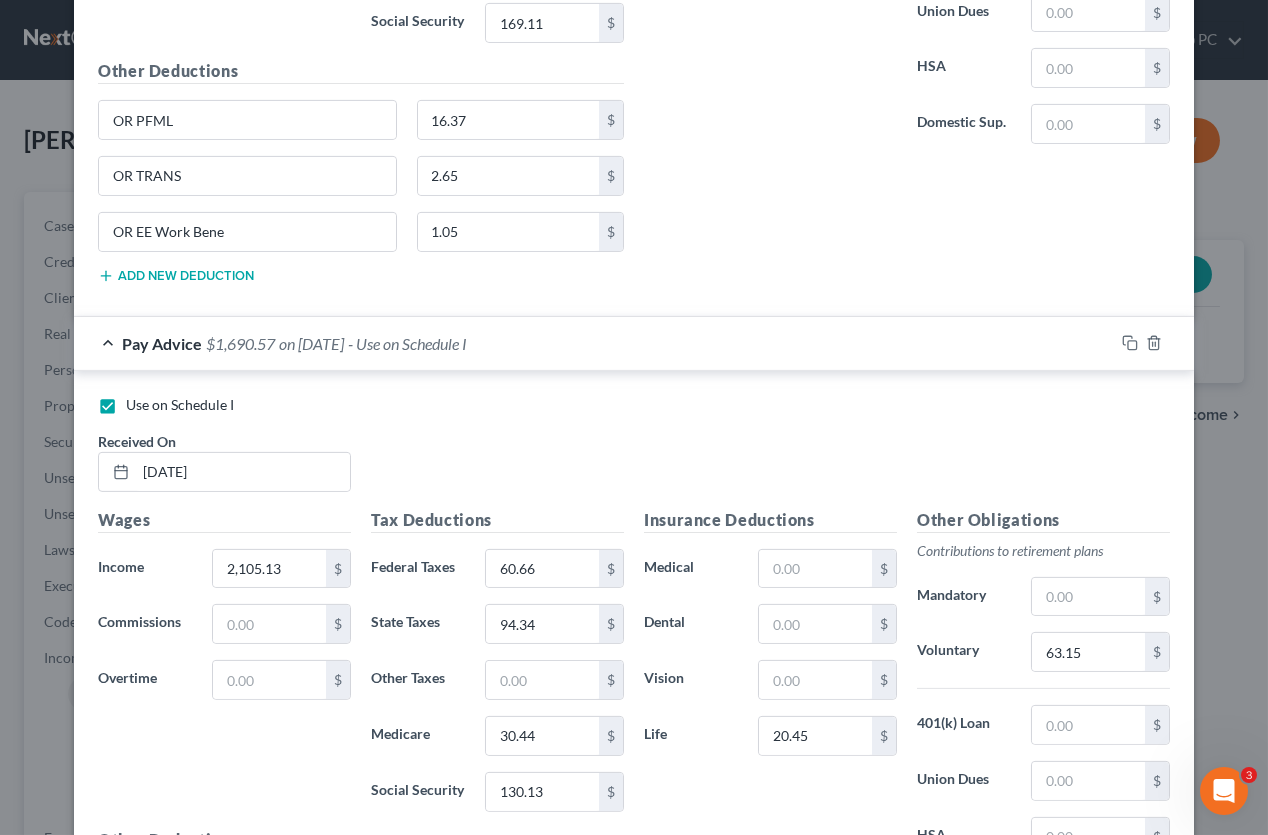click on "Use on Schedule I" at bounding box center (180, 1173) 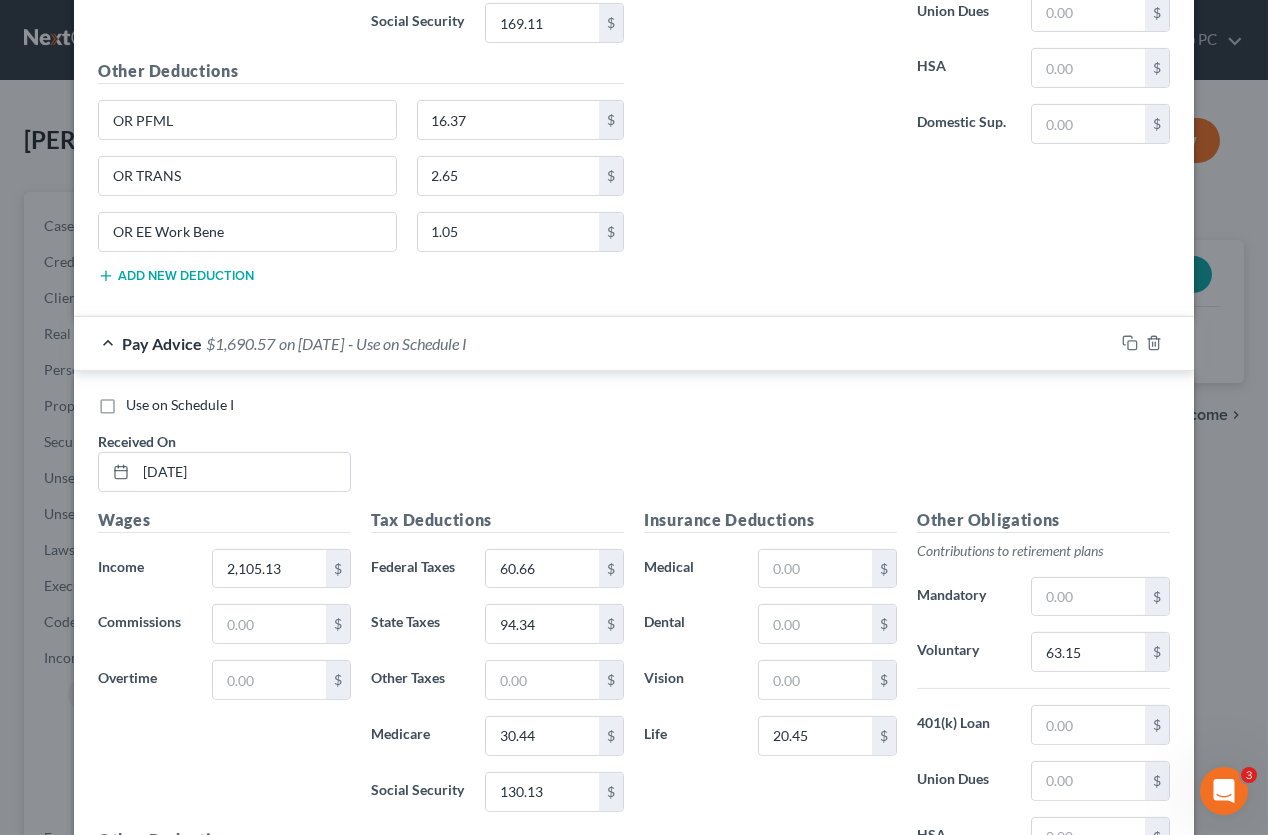 checkbox on "true" 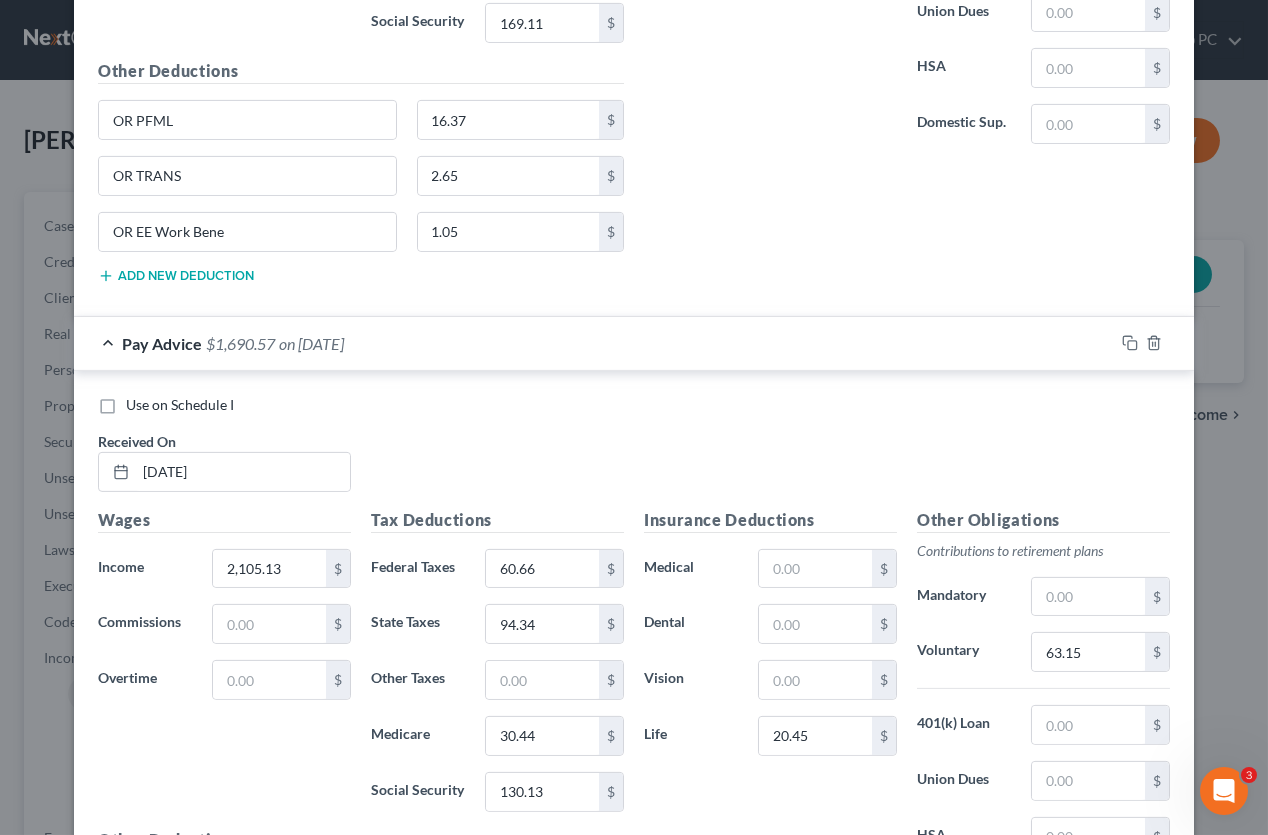 click at bounding box center [243, 1240] 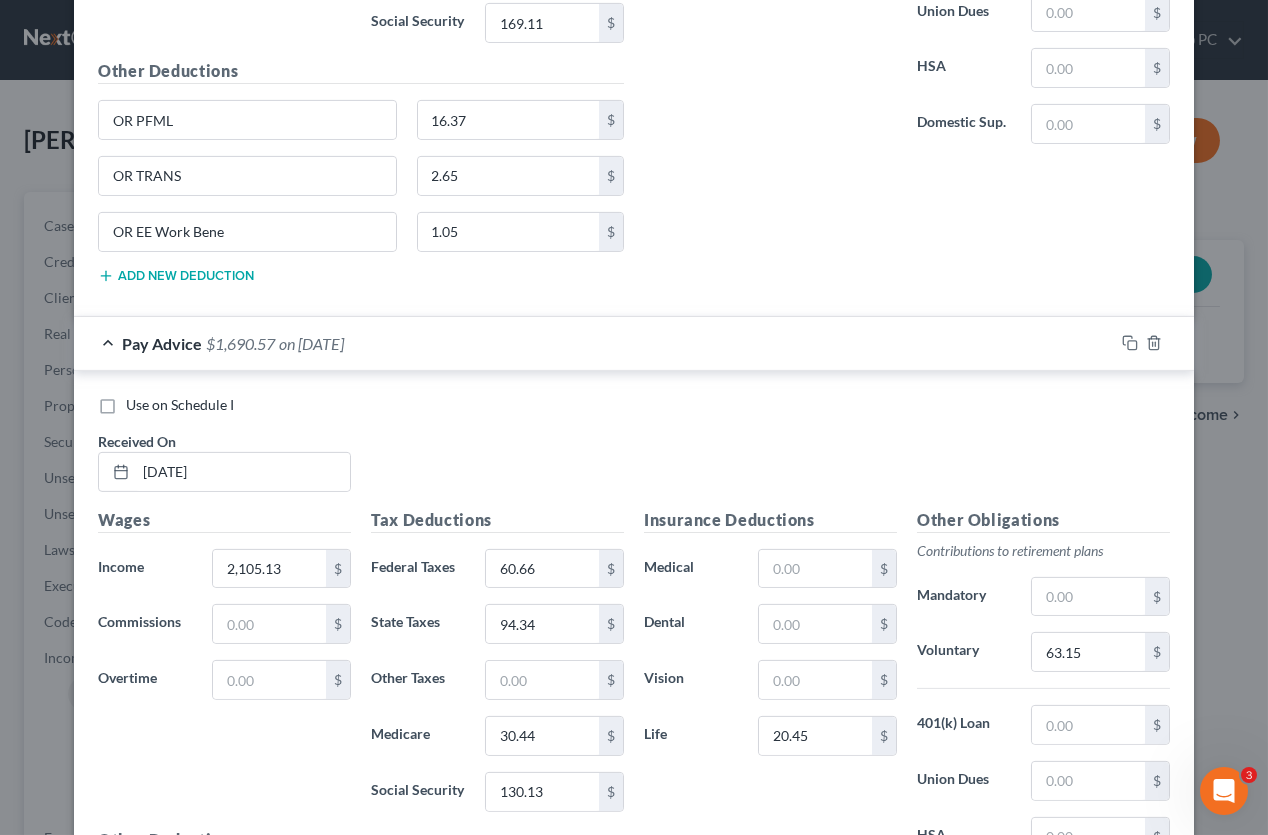 type on "133.94" 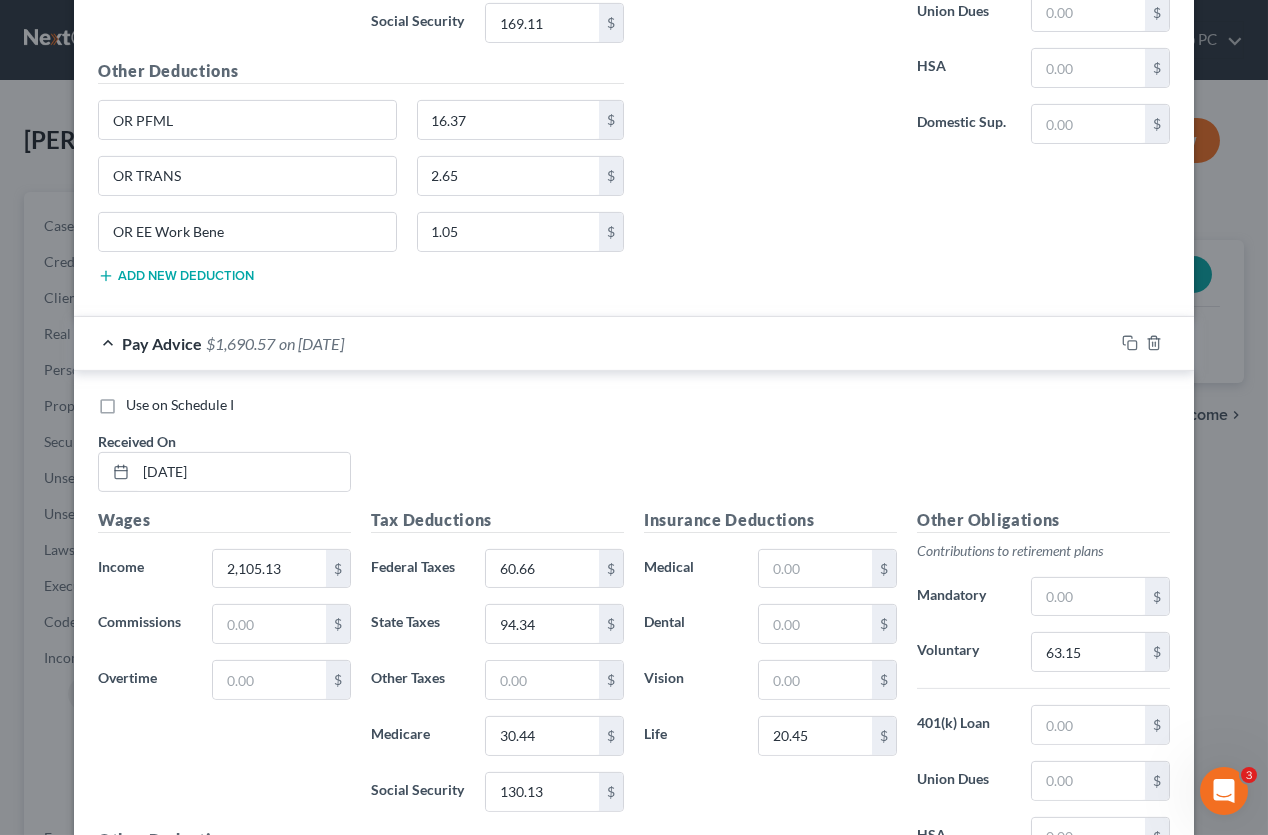 type on "20.45" 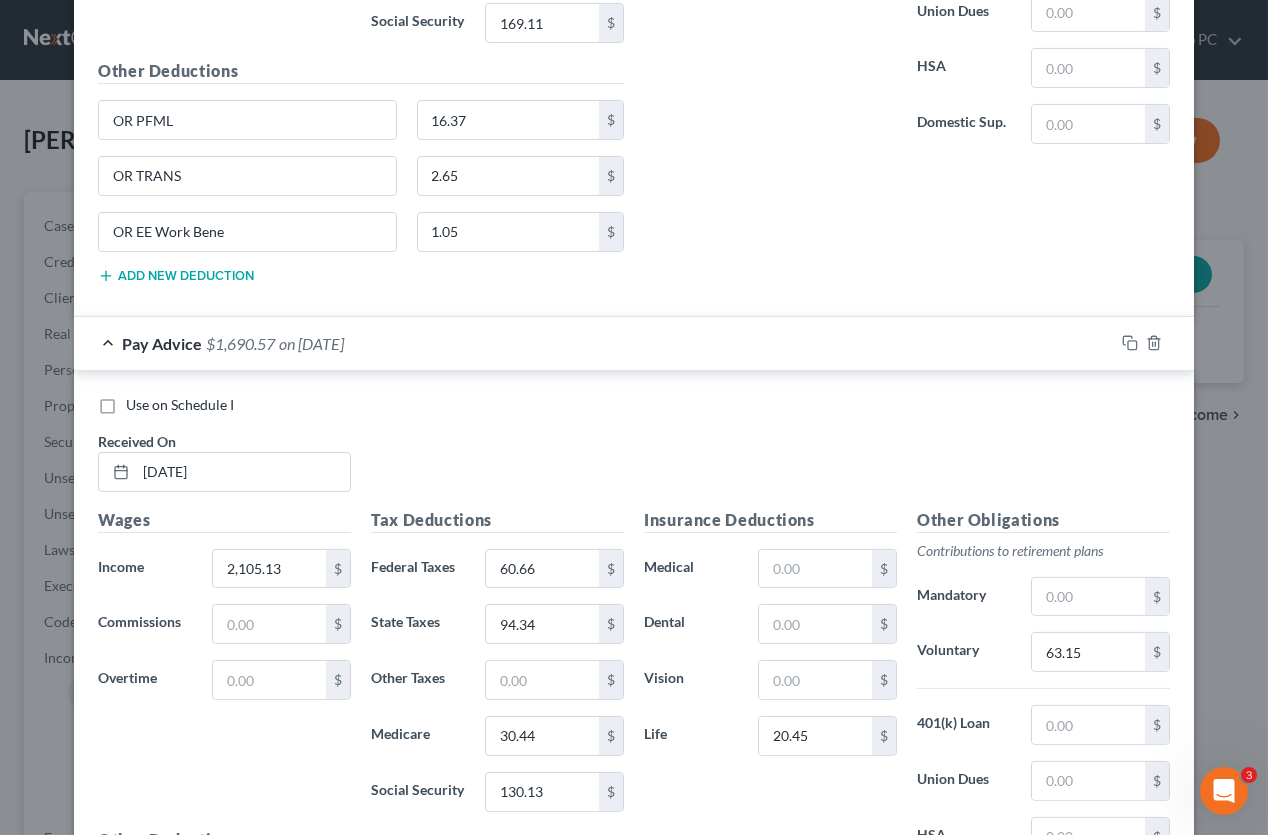 type on "12.96" 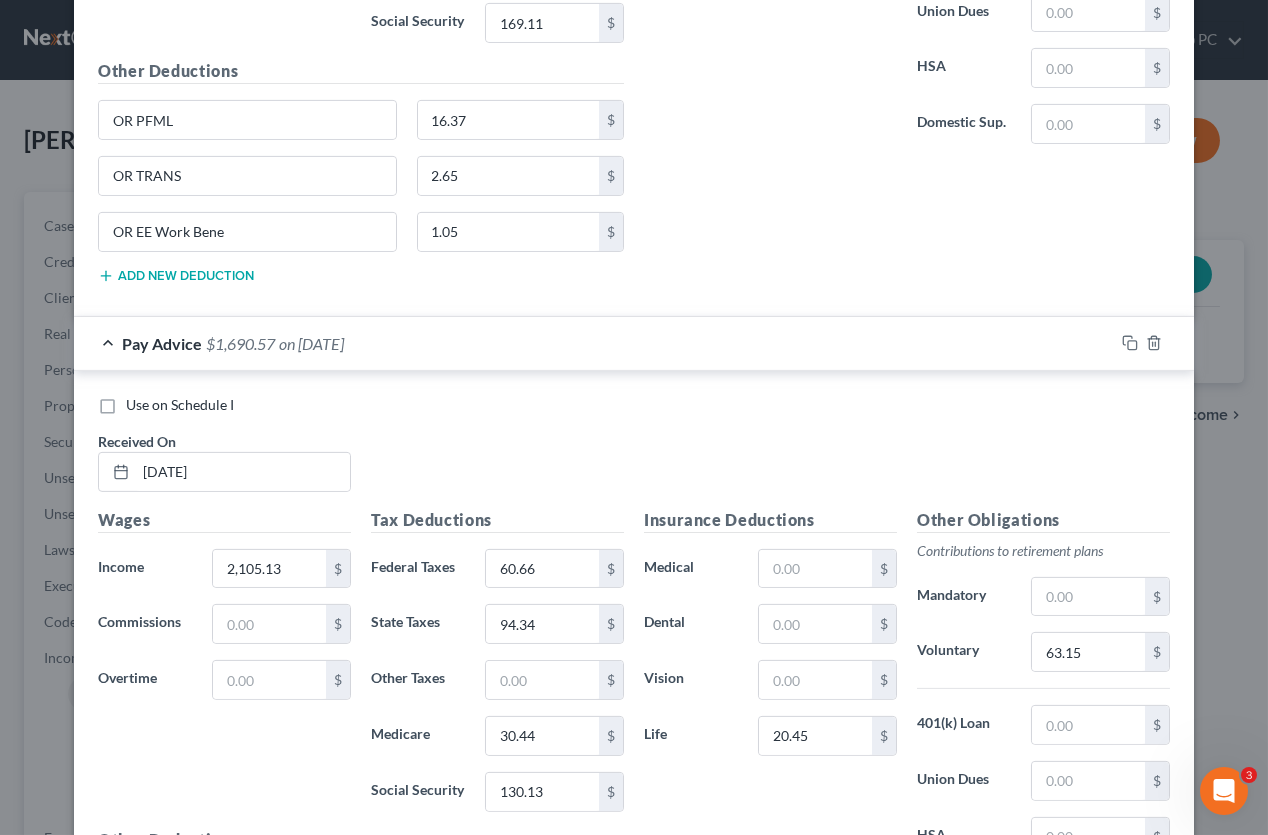 click at bounding box center [247, 1713] 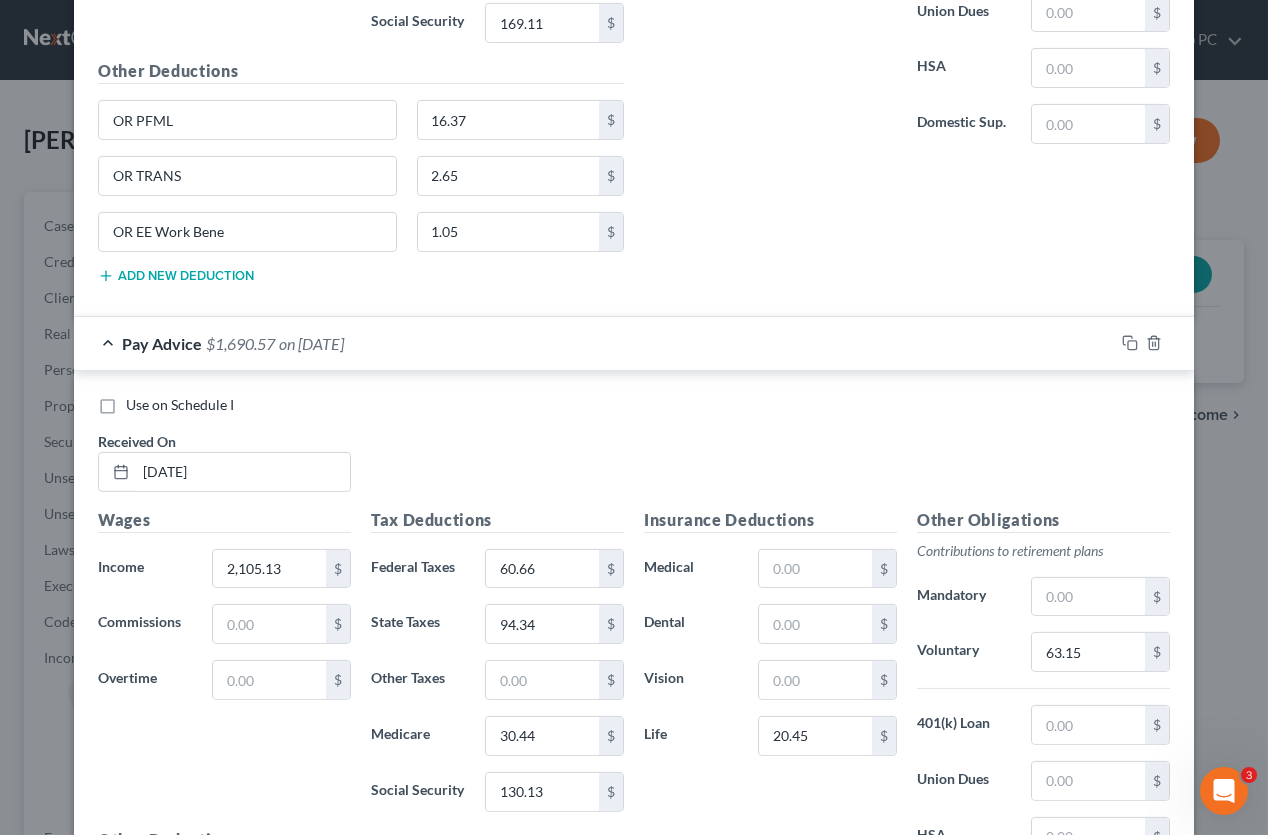 type on "2.10" 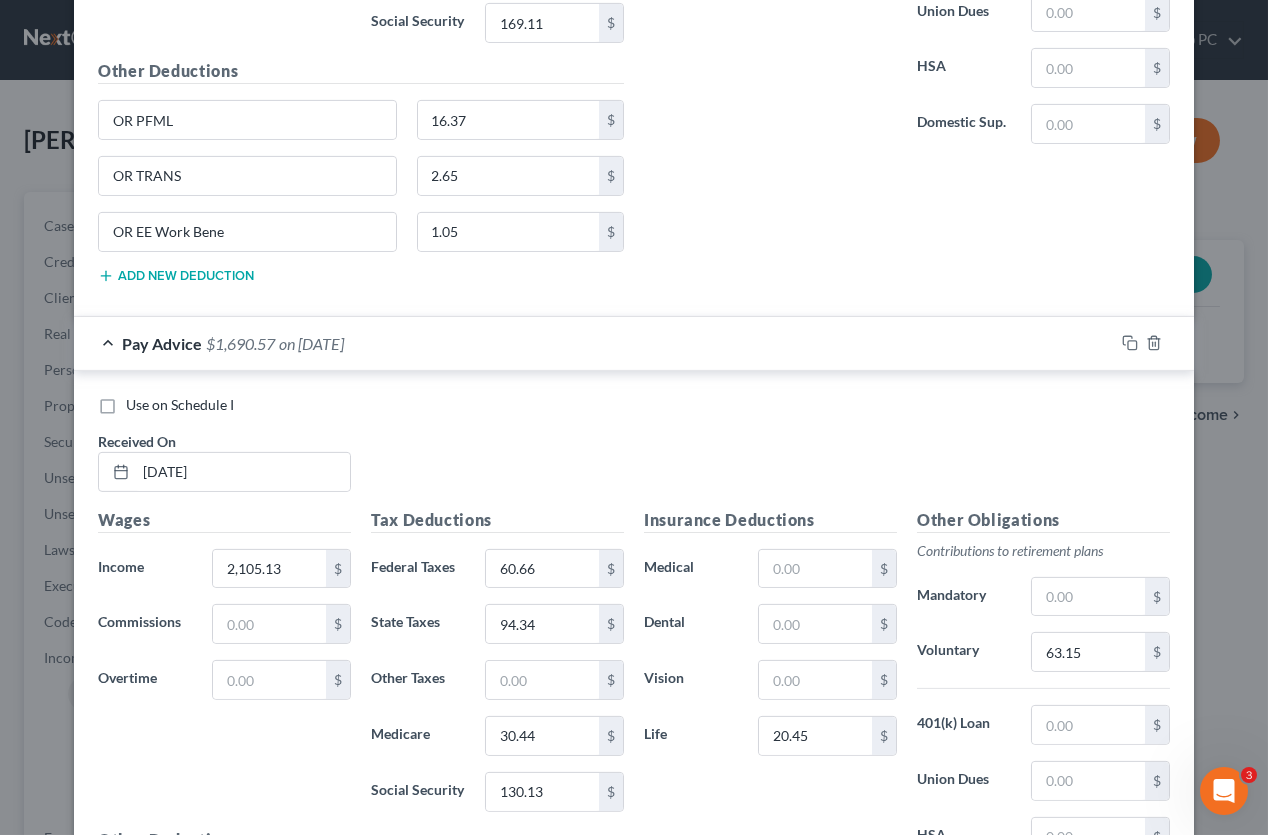 click at bounding box center [247, 1768] 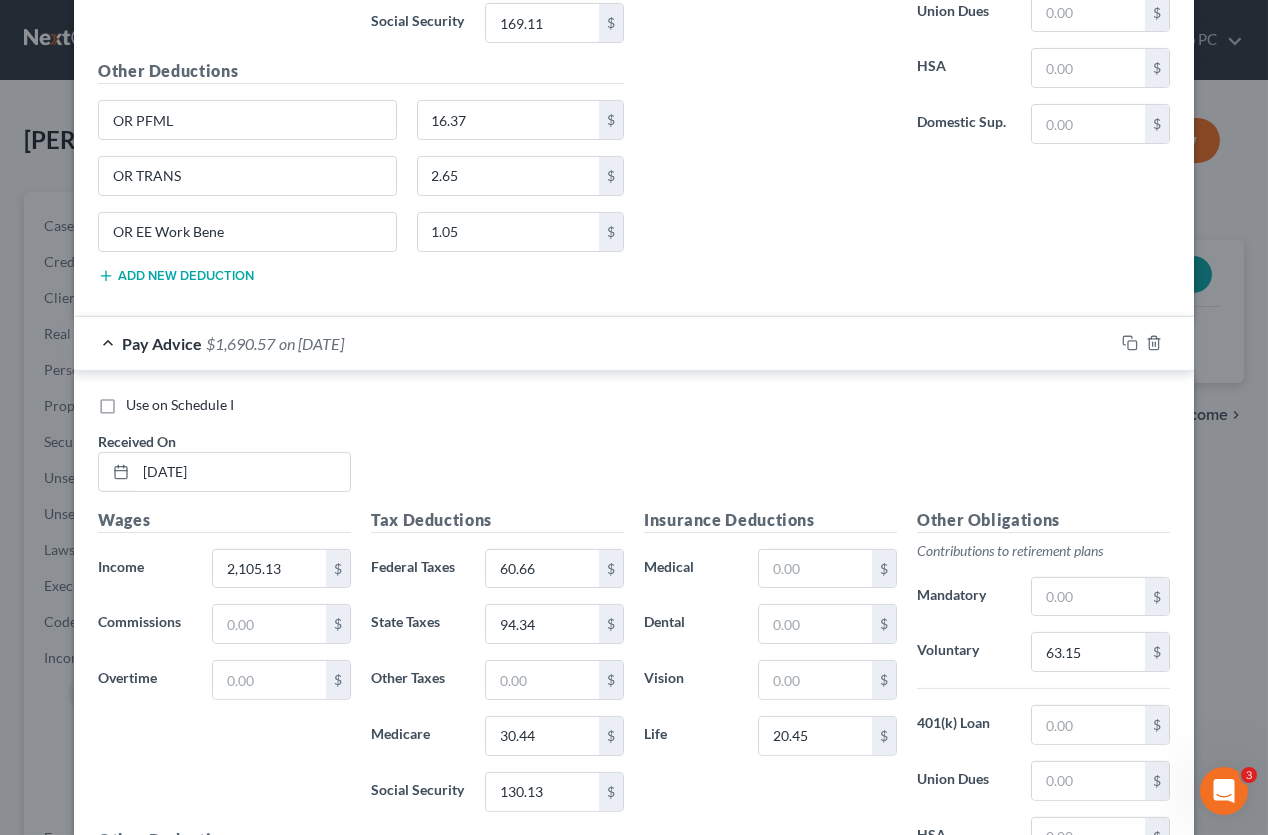 type on "OR EE Work Bene" 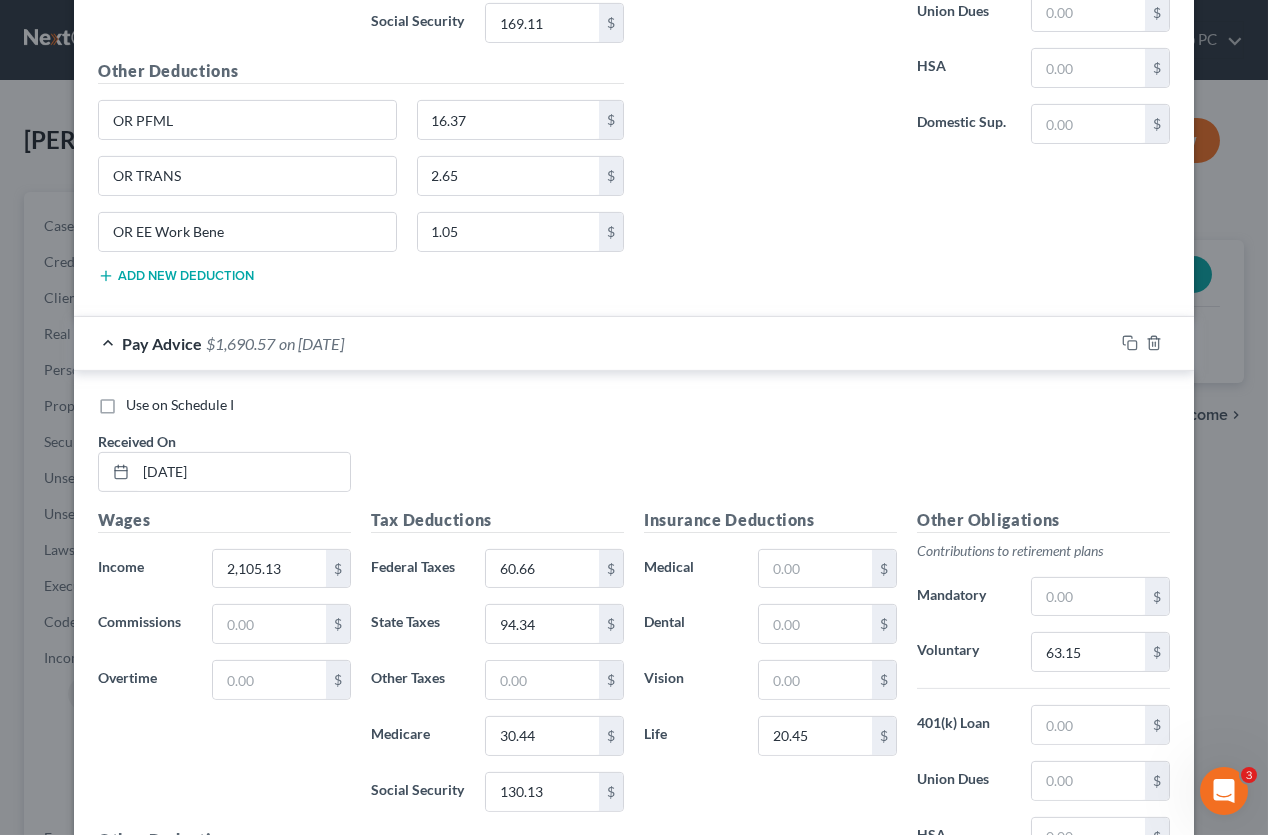 scroll, scrollTop: 2712, scrollLeft: 0, axis: vertical 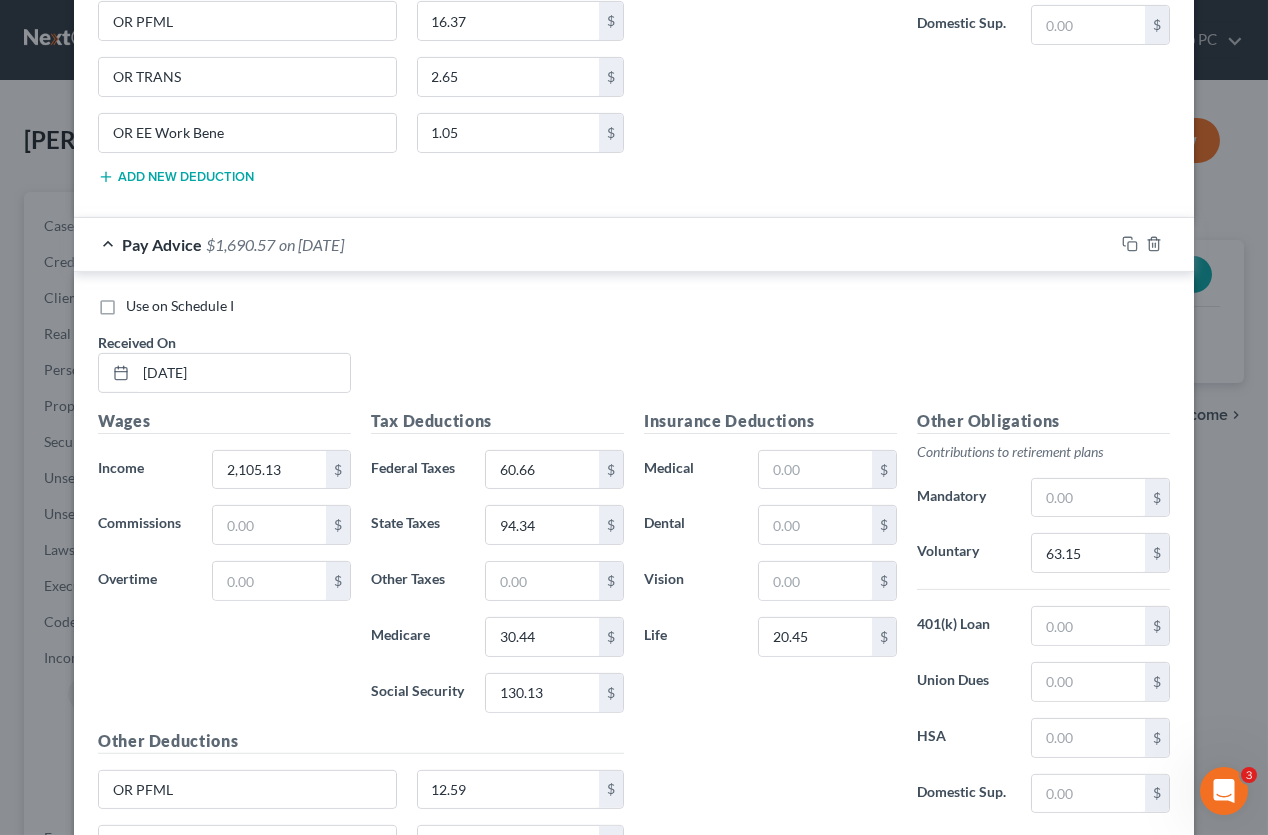 type on "0.85" 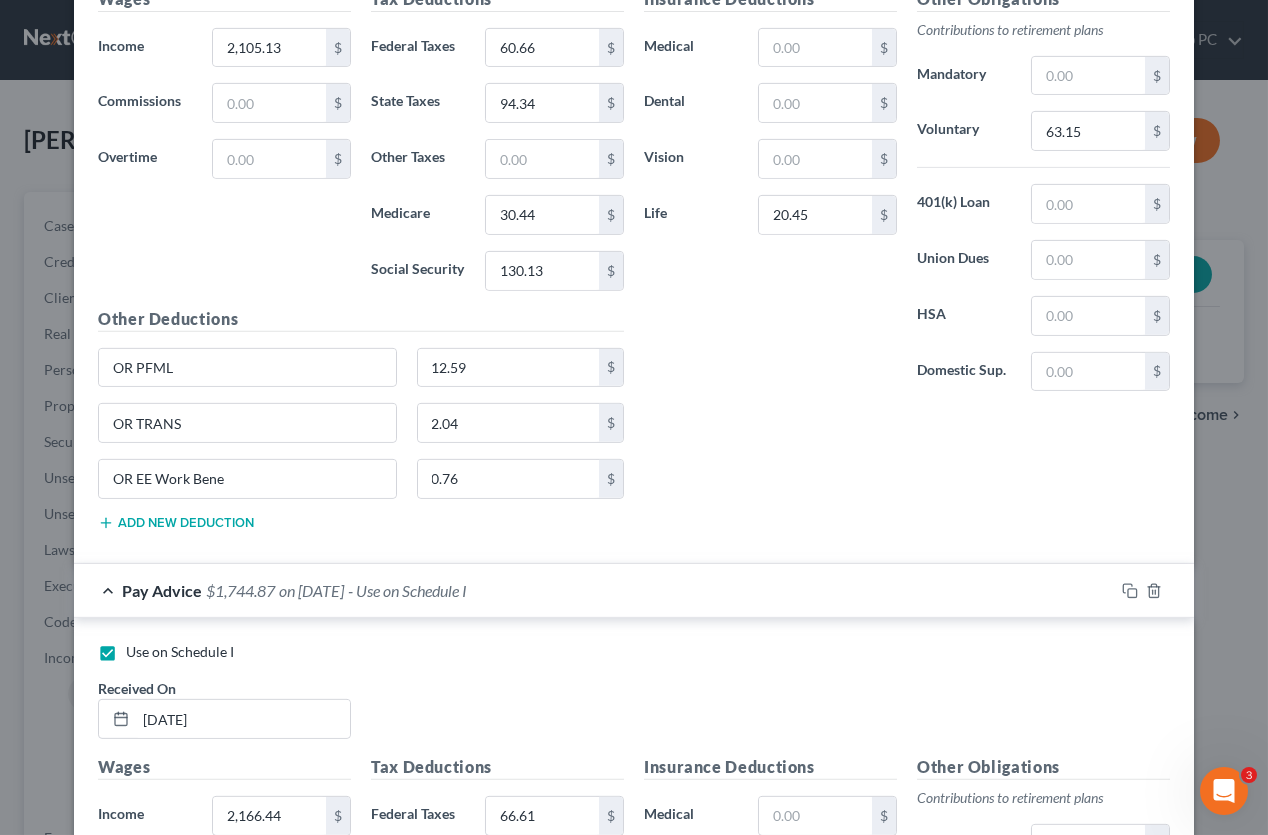 scroll, scrollTop: 3226, scrollLeft: 0, axis: vertical 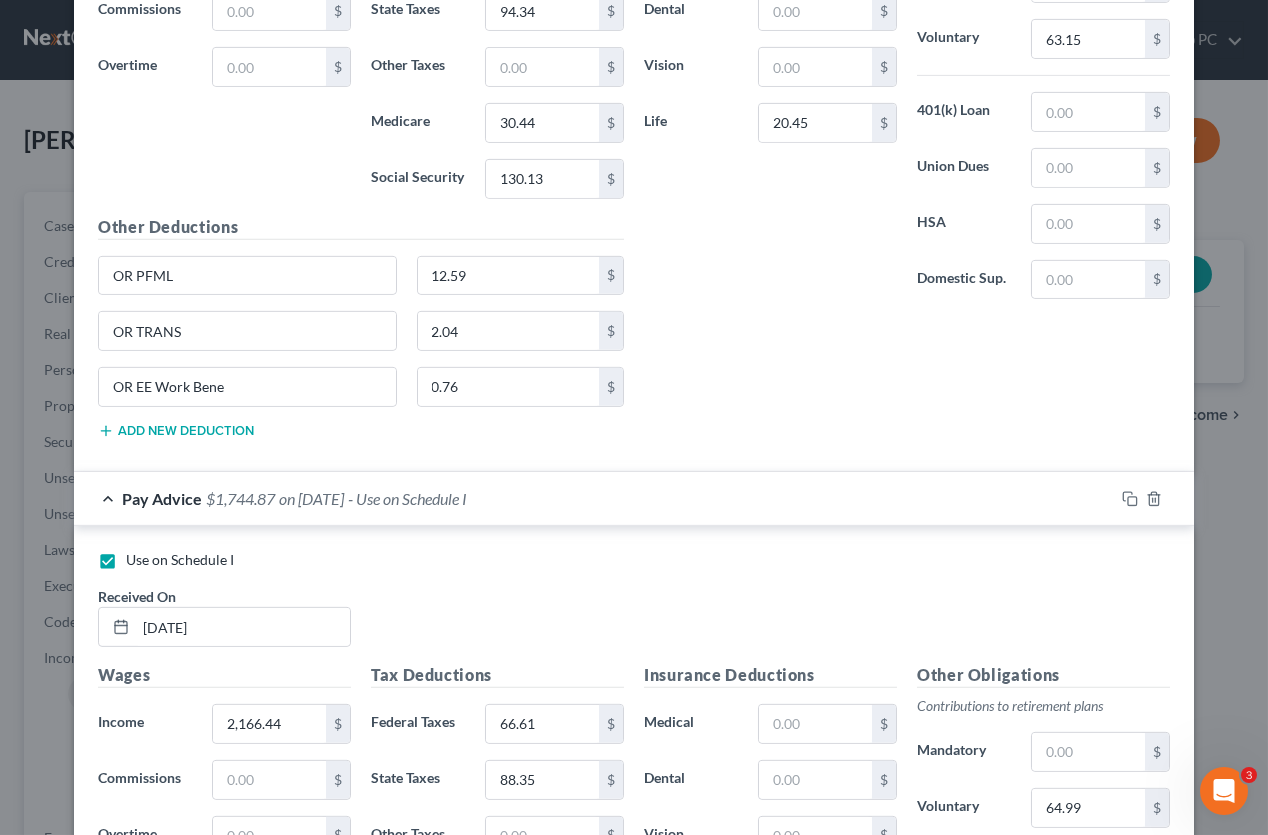 click on "Use on Schedule I" at bounding box center [180, 1329] 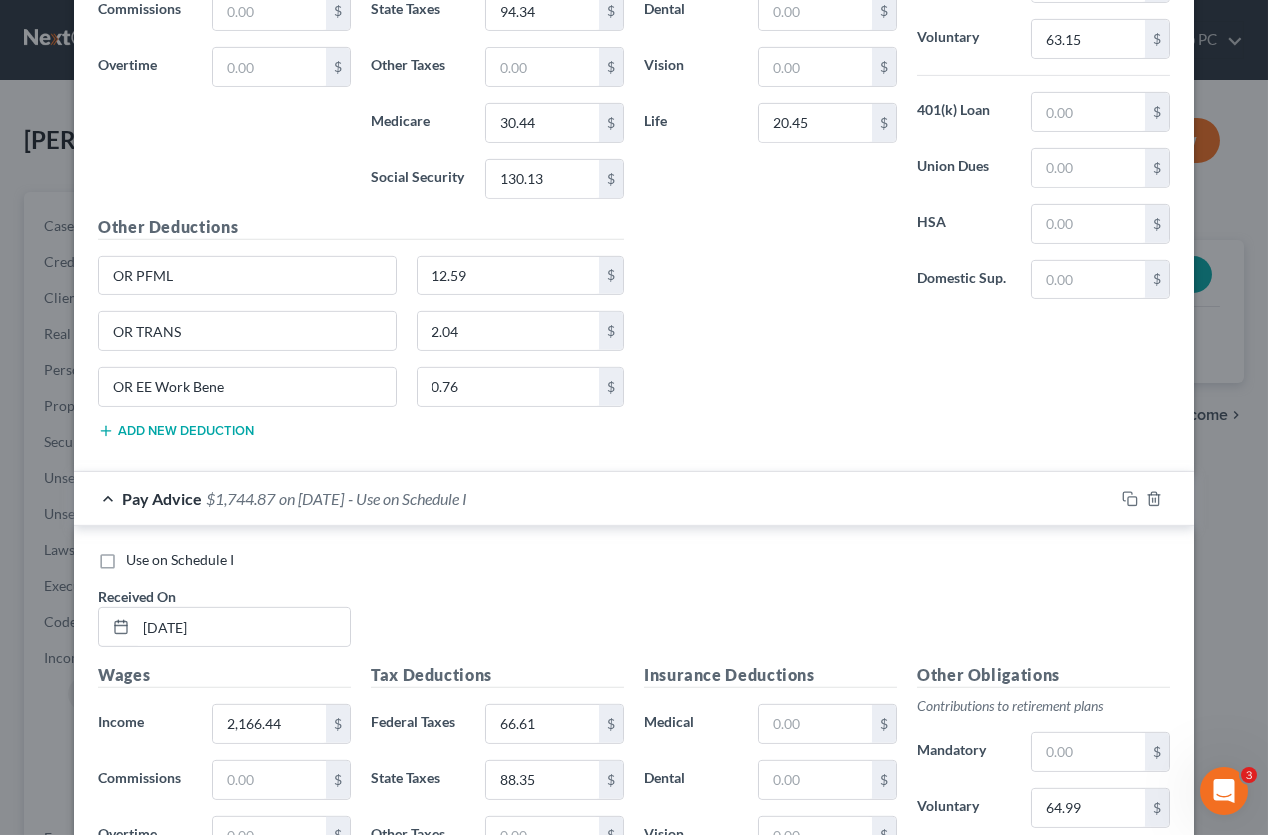 checkbox on "true" 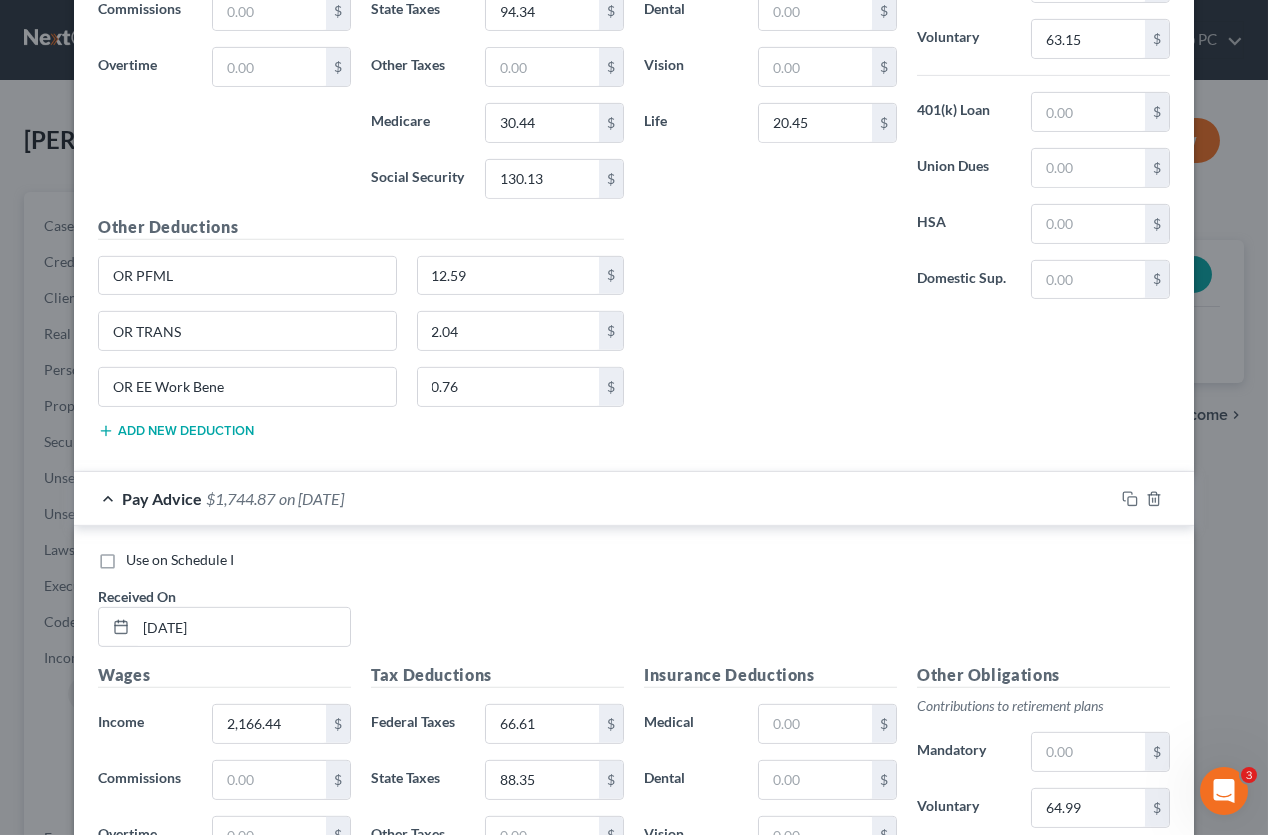 click at bounding box center (243, 1396) 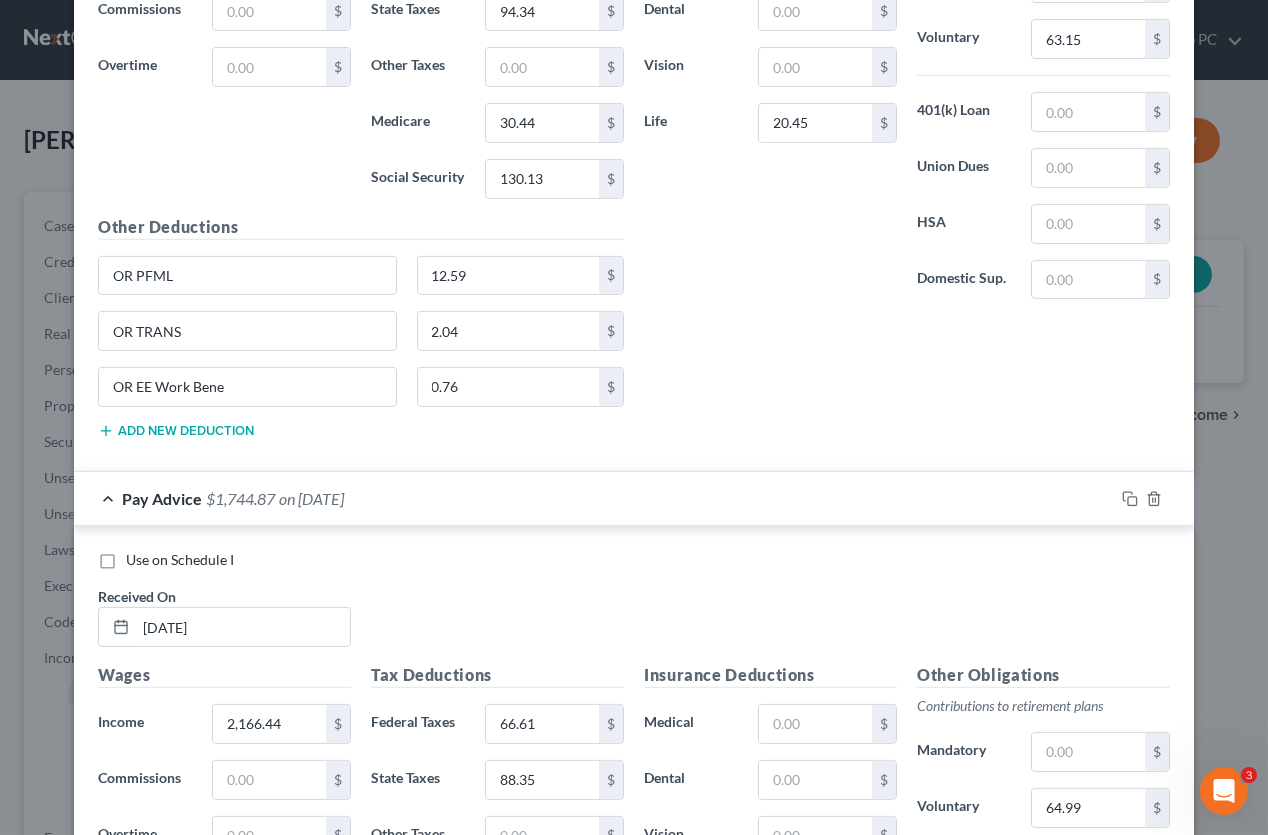 type on "[DATE]" 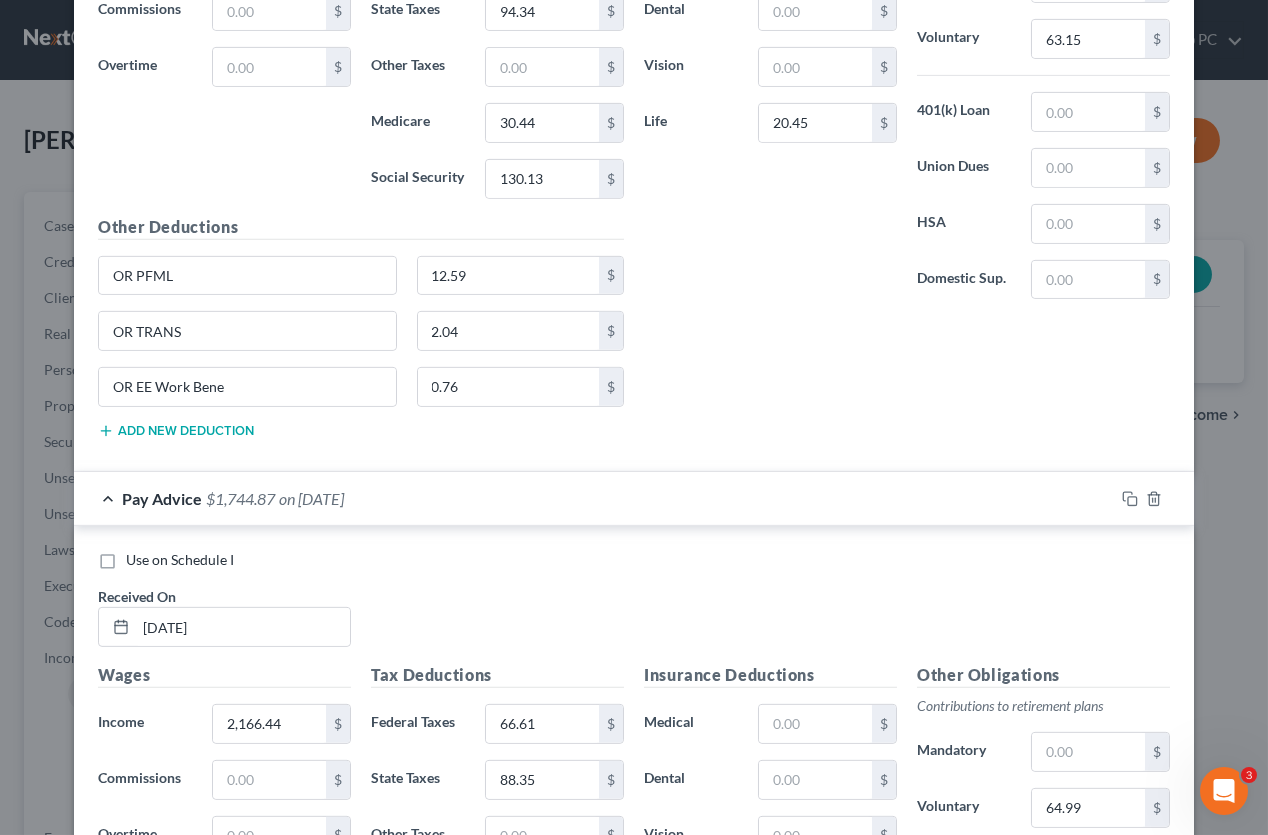 type on "13.43" 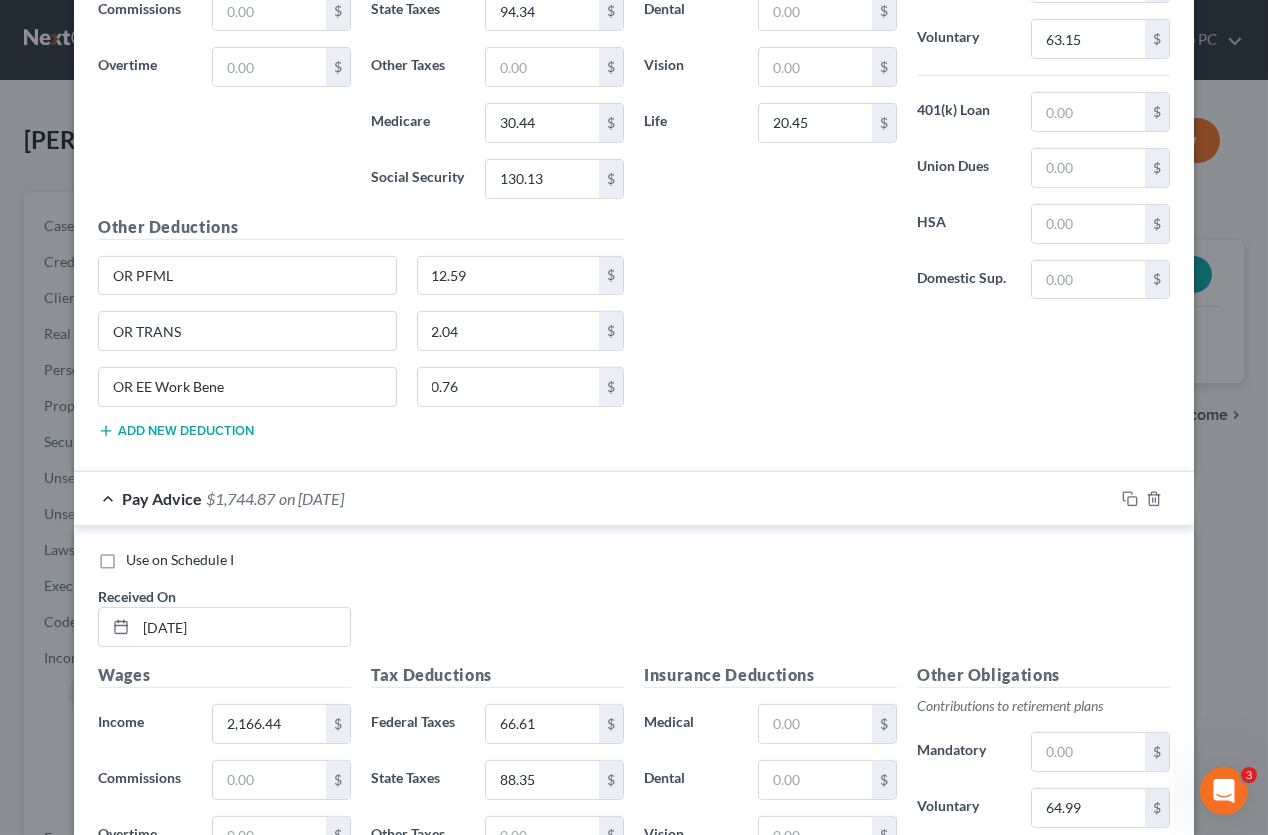 click at bounding box center (247, 1868) 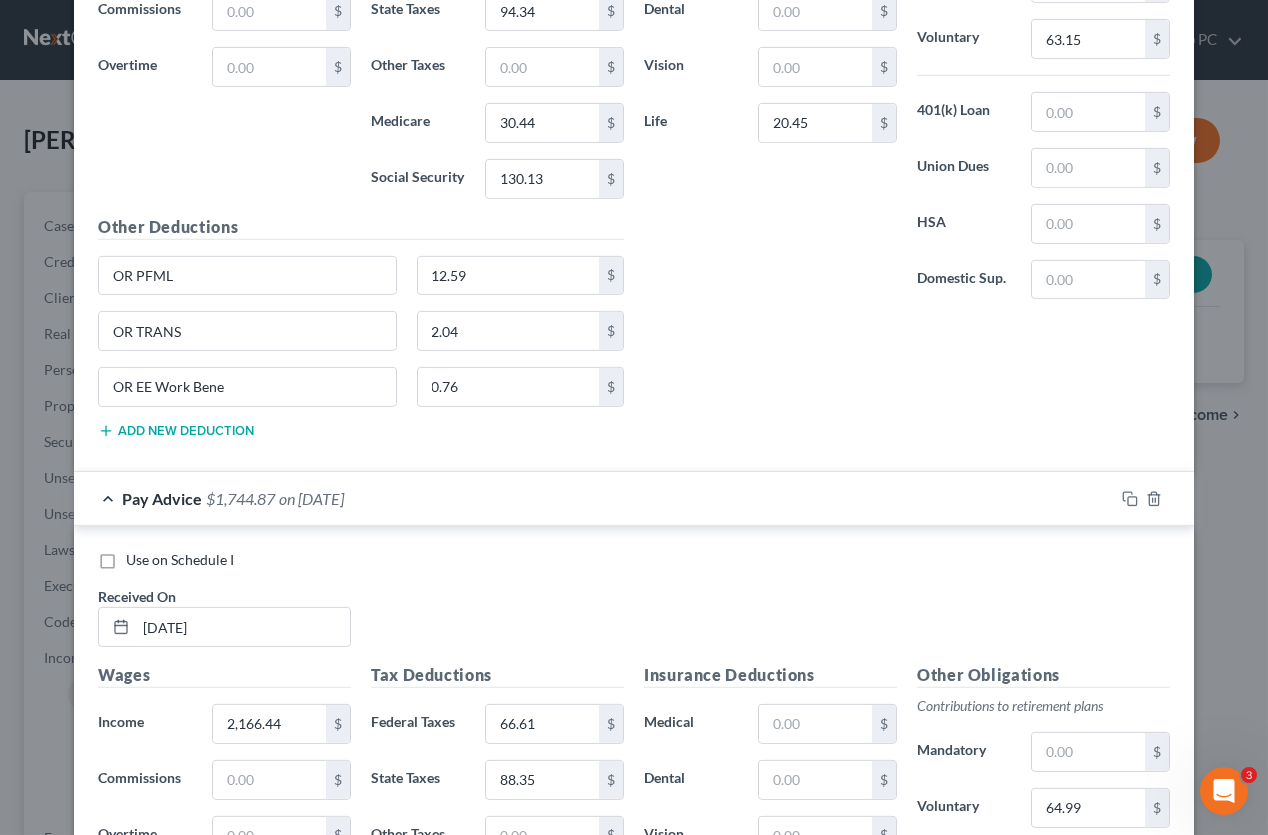type on "OR TRANS" 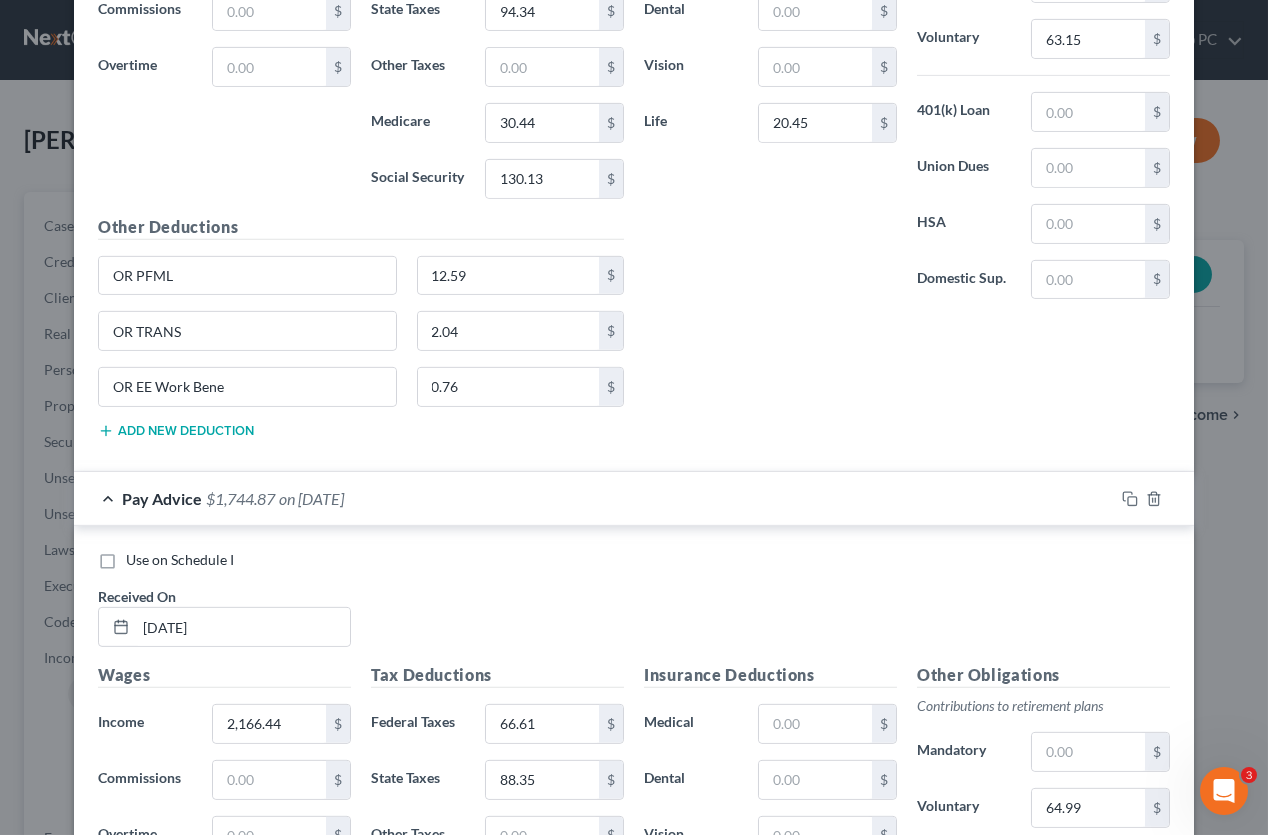 type on "2.17" 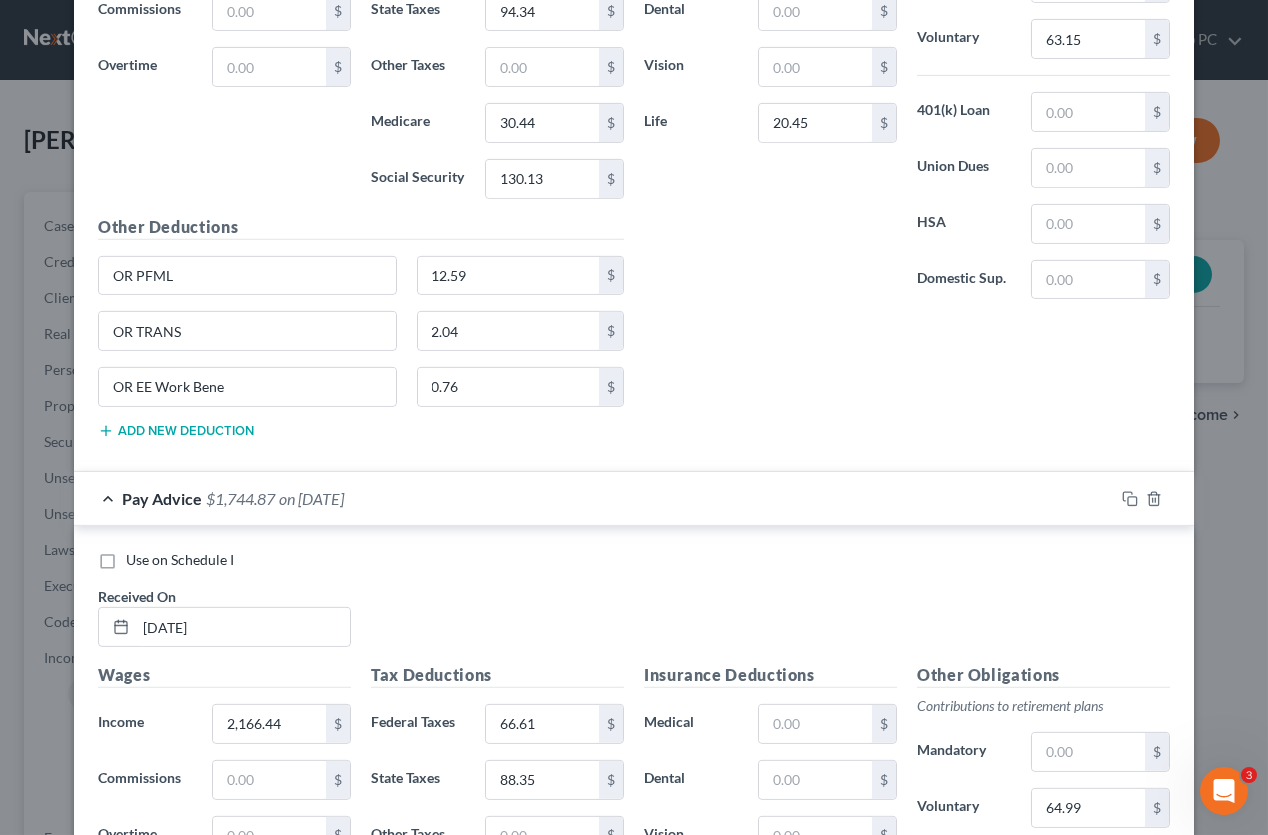 click at bounding box center (247, 1924) 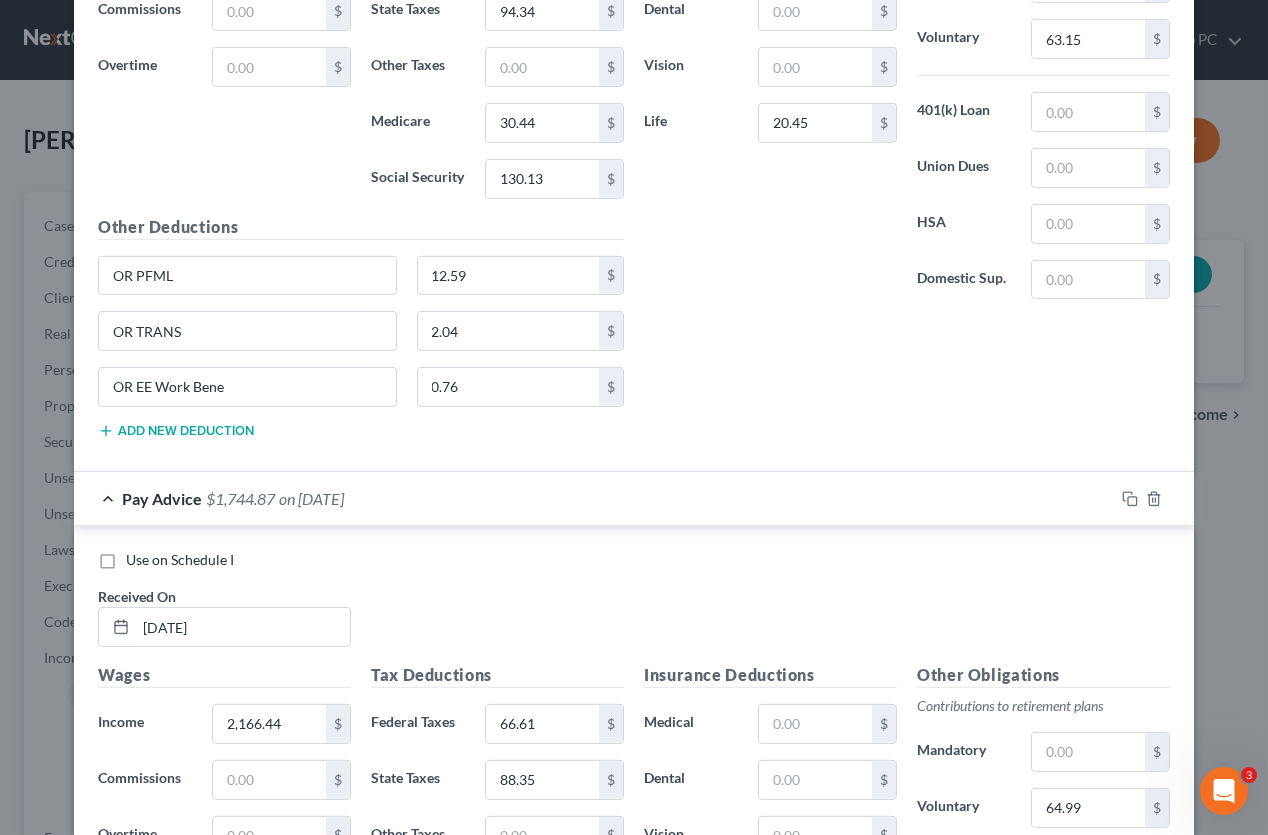 type on "OR EE Work Bene" 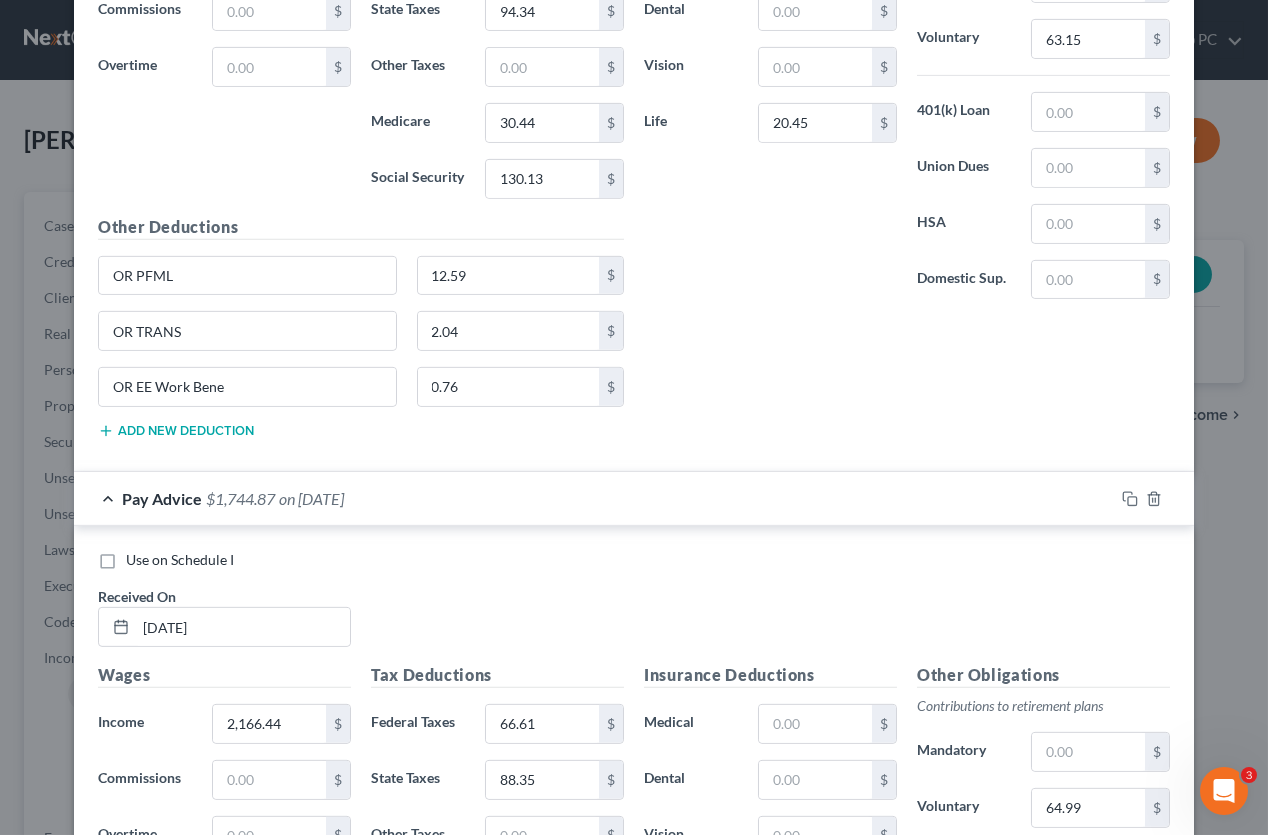 type on "0.90" 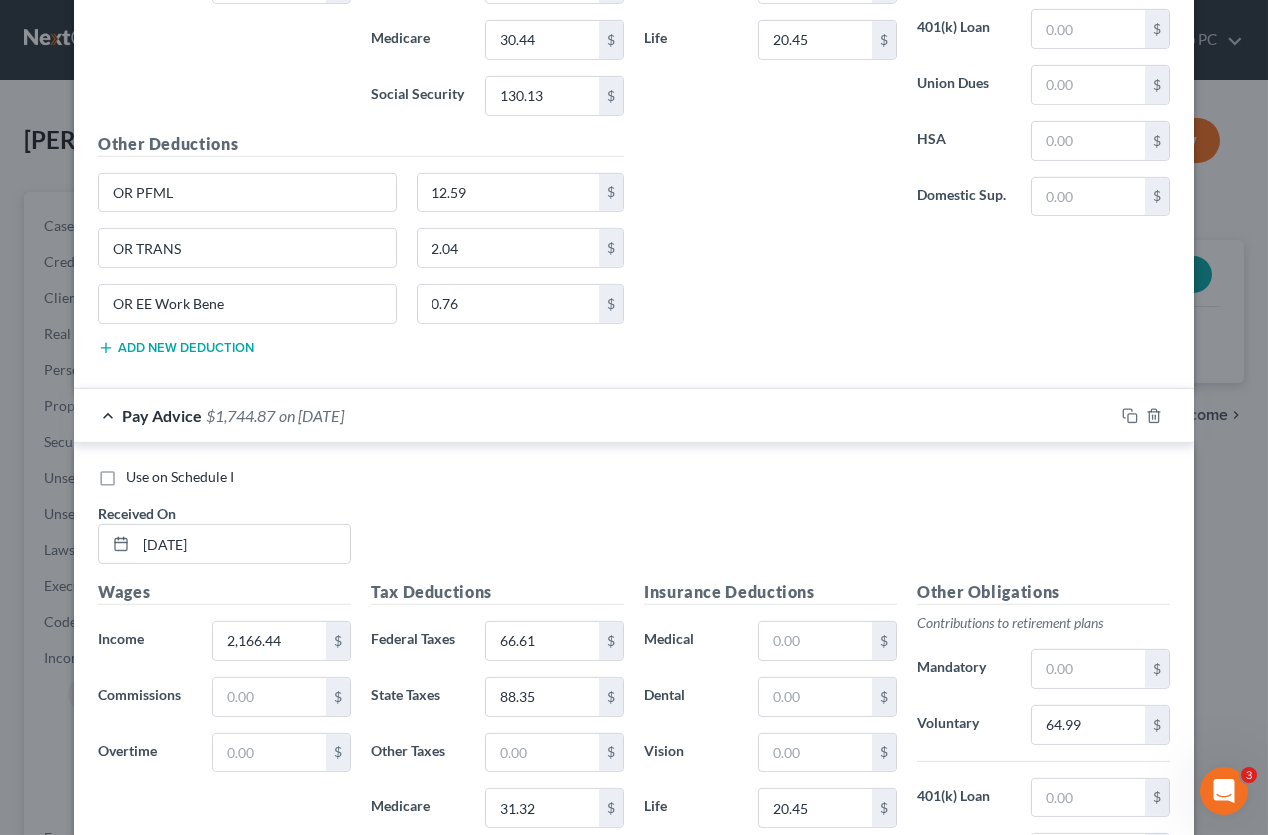 scroll, scrollTop: 3310, scrollLeft: 0, axis: vertical 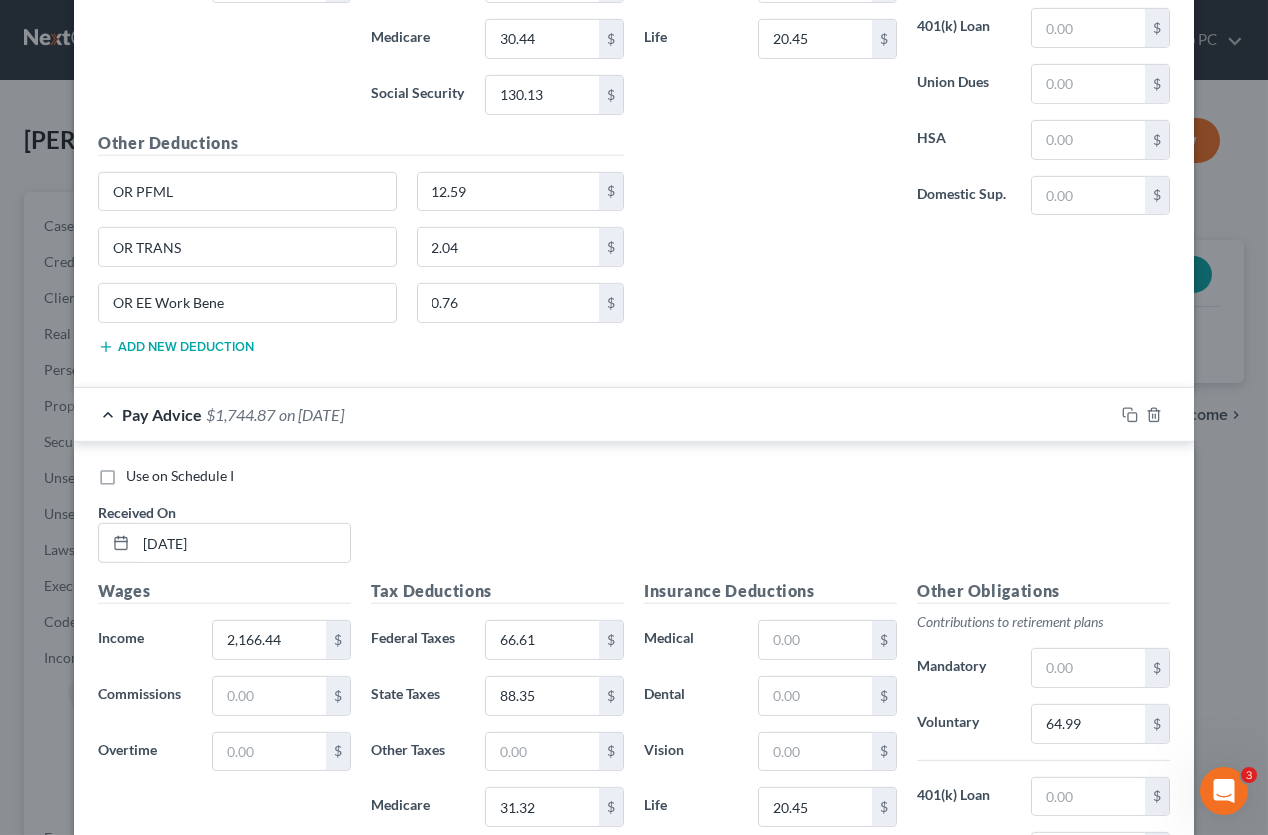 click on "Add Pay Advice" at bounding box center (949, 1973) 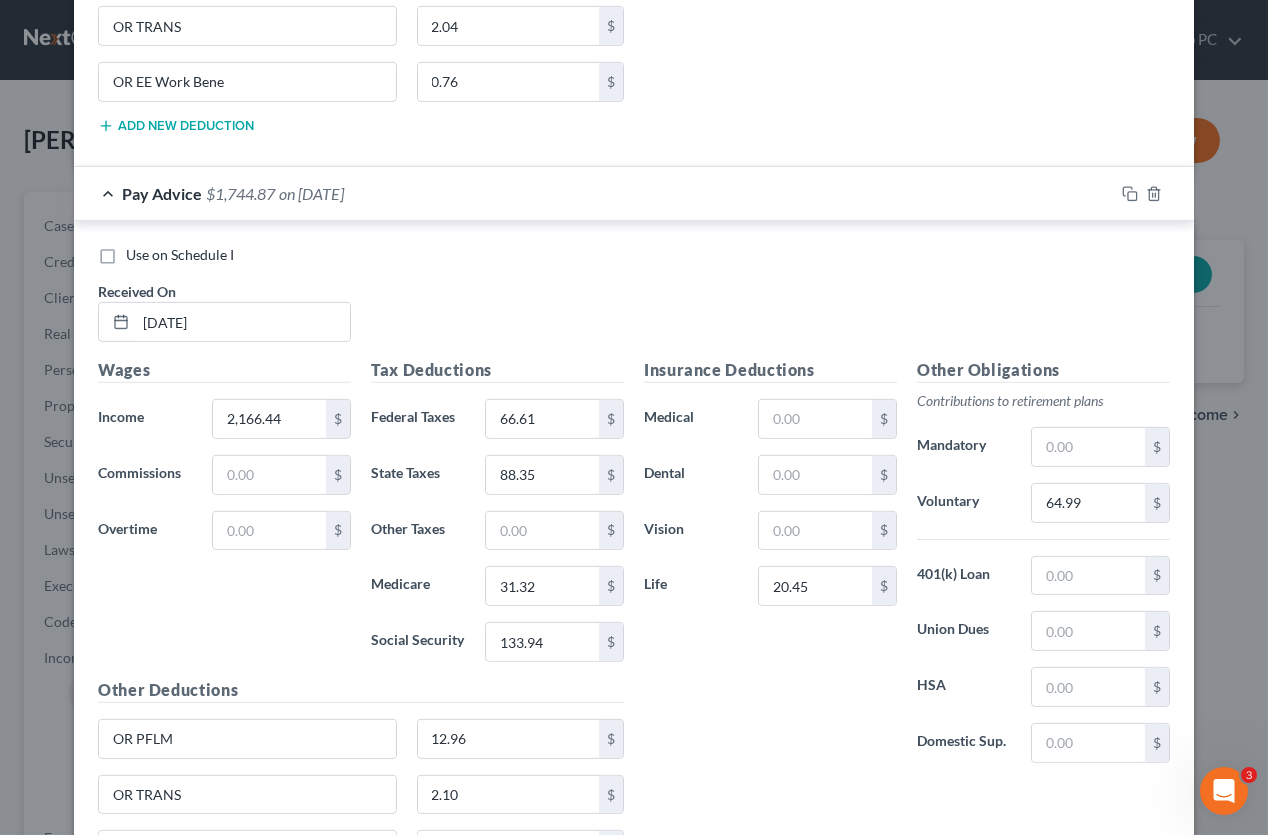 scroll, scrollTop: 3825, scrollLeft: 0, axis: vertical 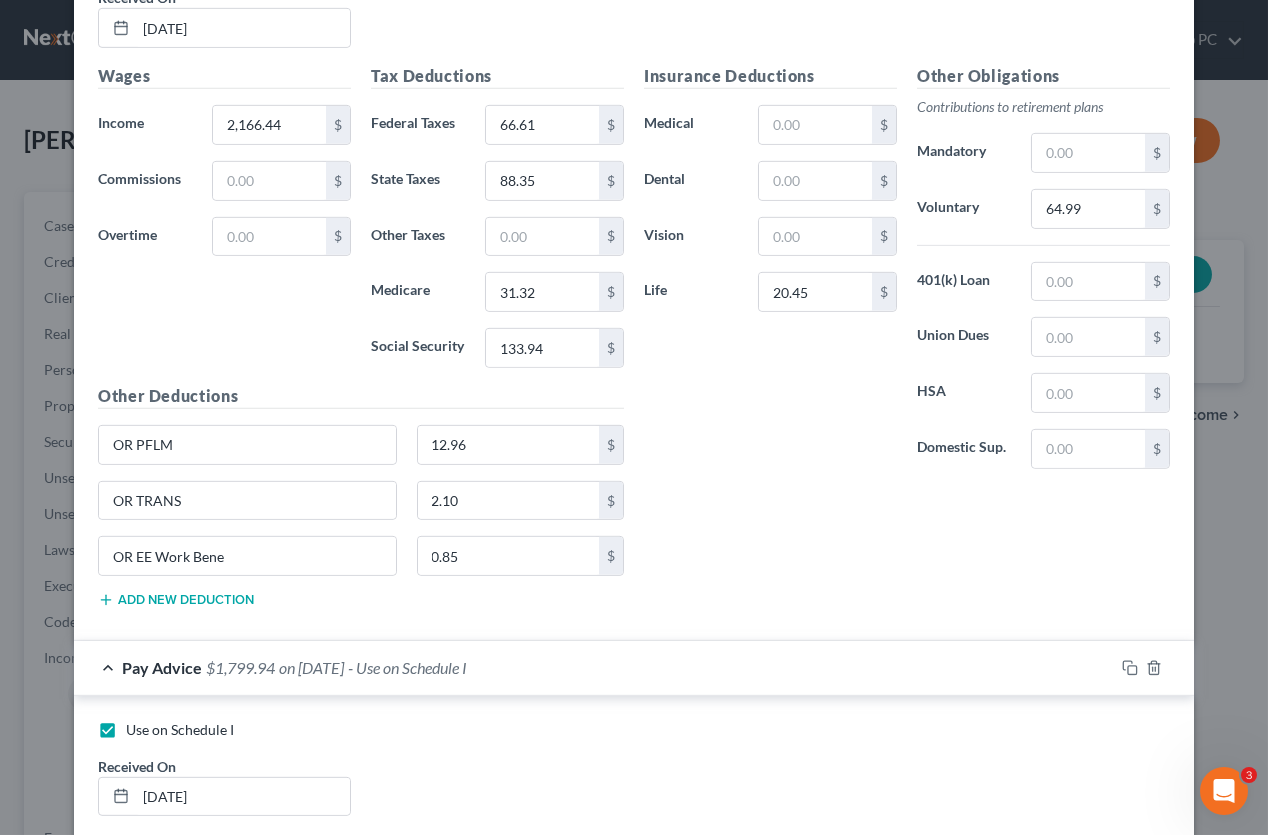 click on "Use on Schedule I" at bounding box center (180, 1498) 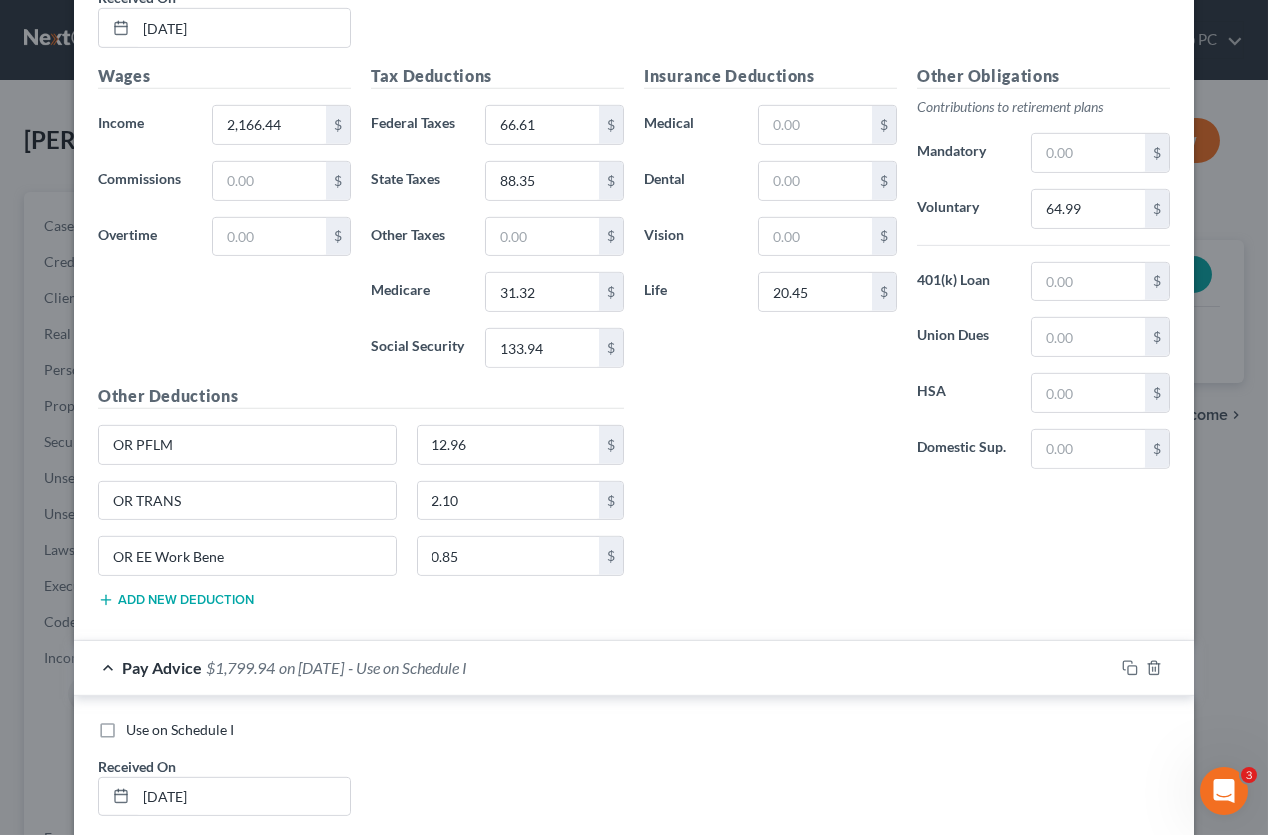 checkbox on "true" 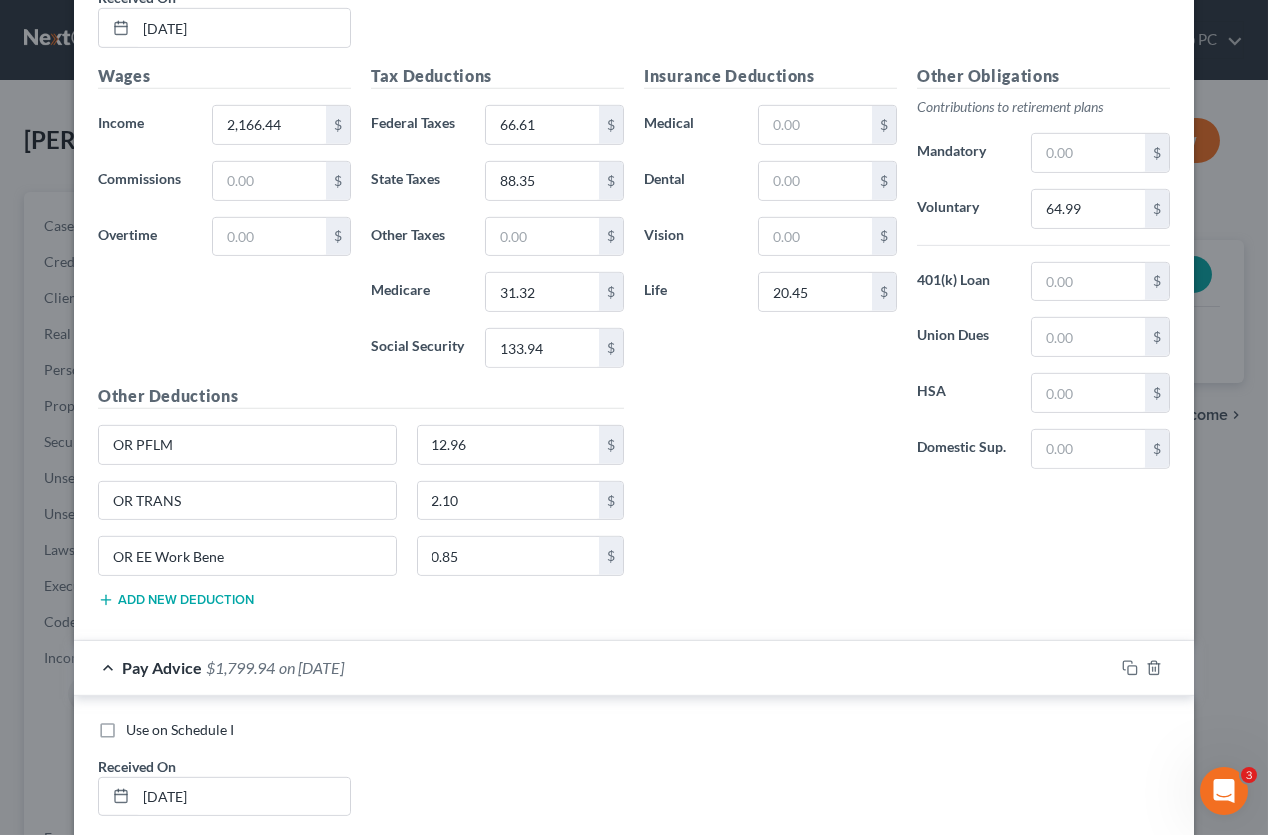 click at bounding box center (243, 1565) 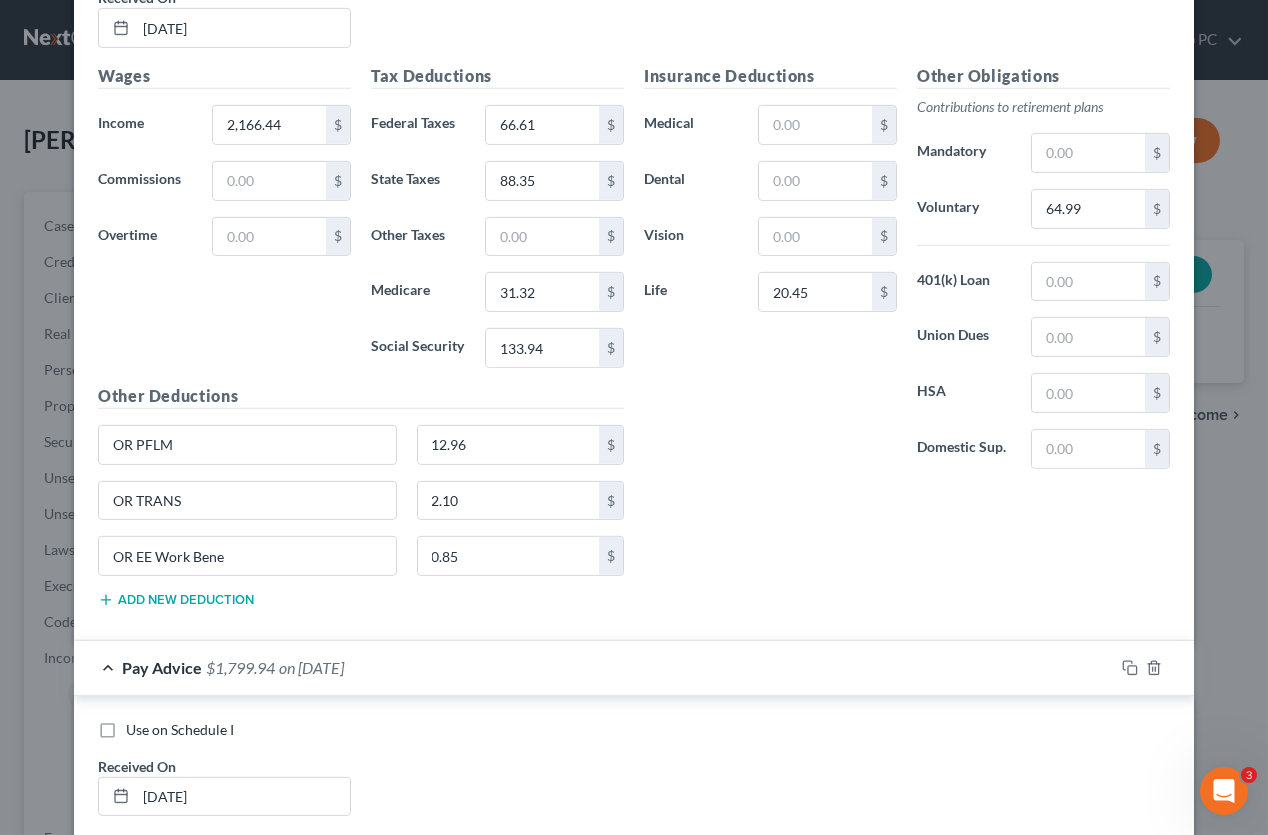 type on "[DATE]" 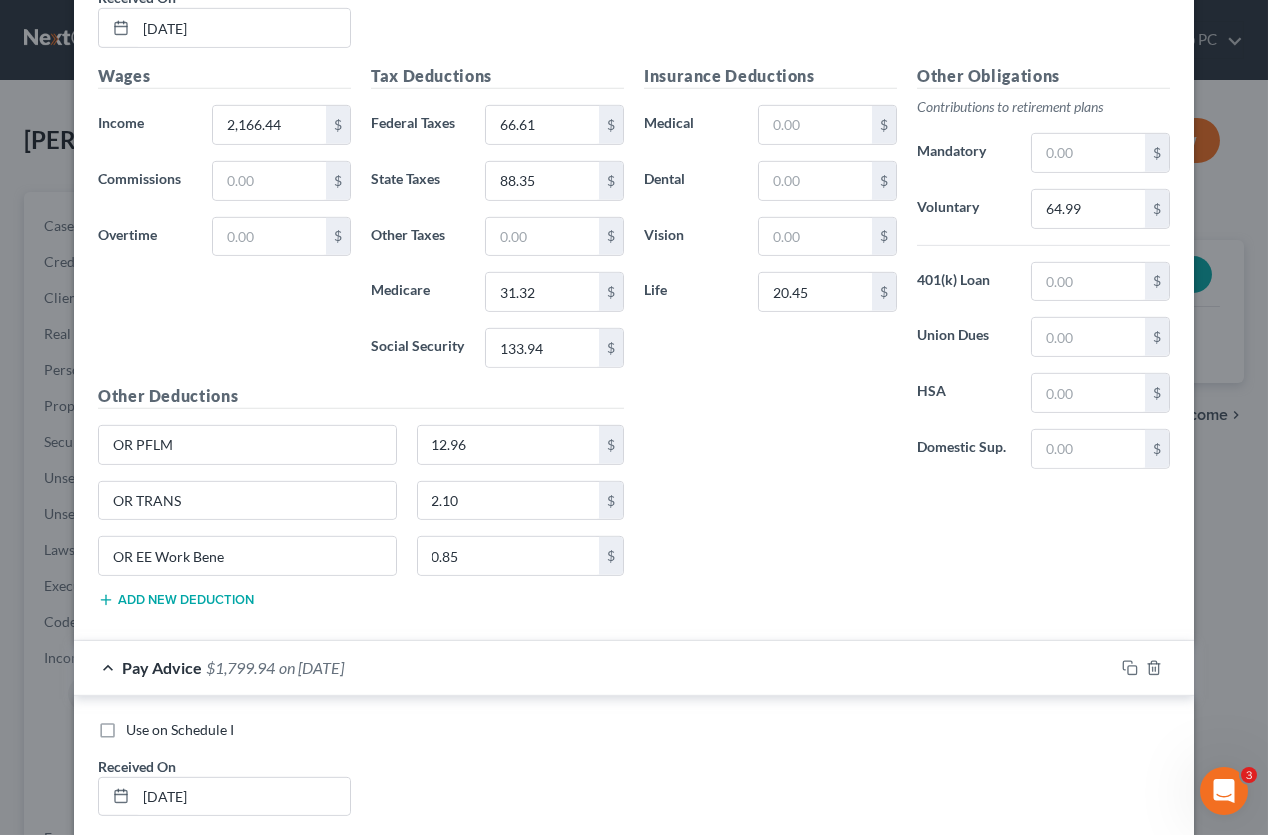 type on "182.63" 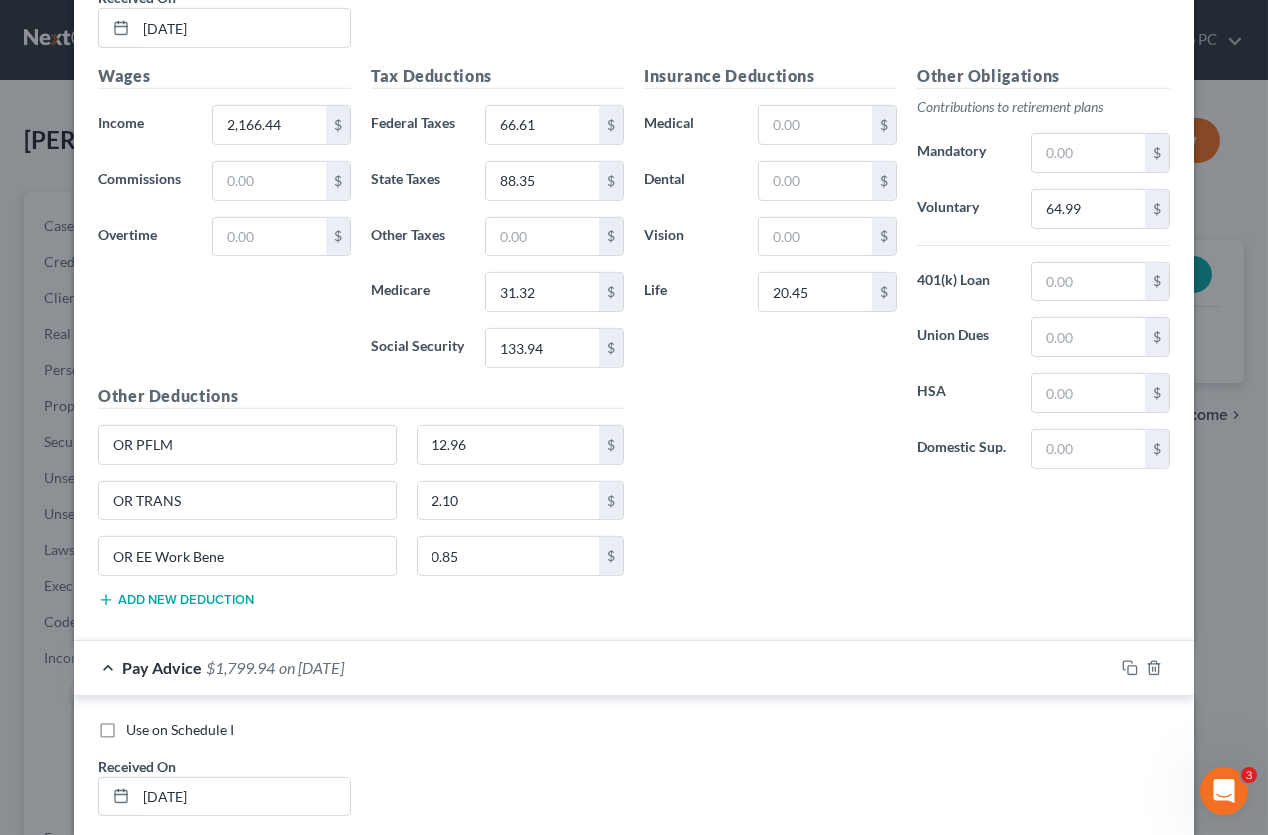 type on "20.45" 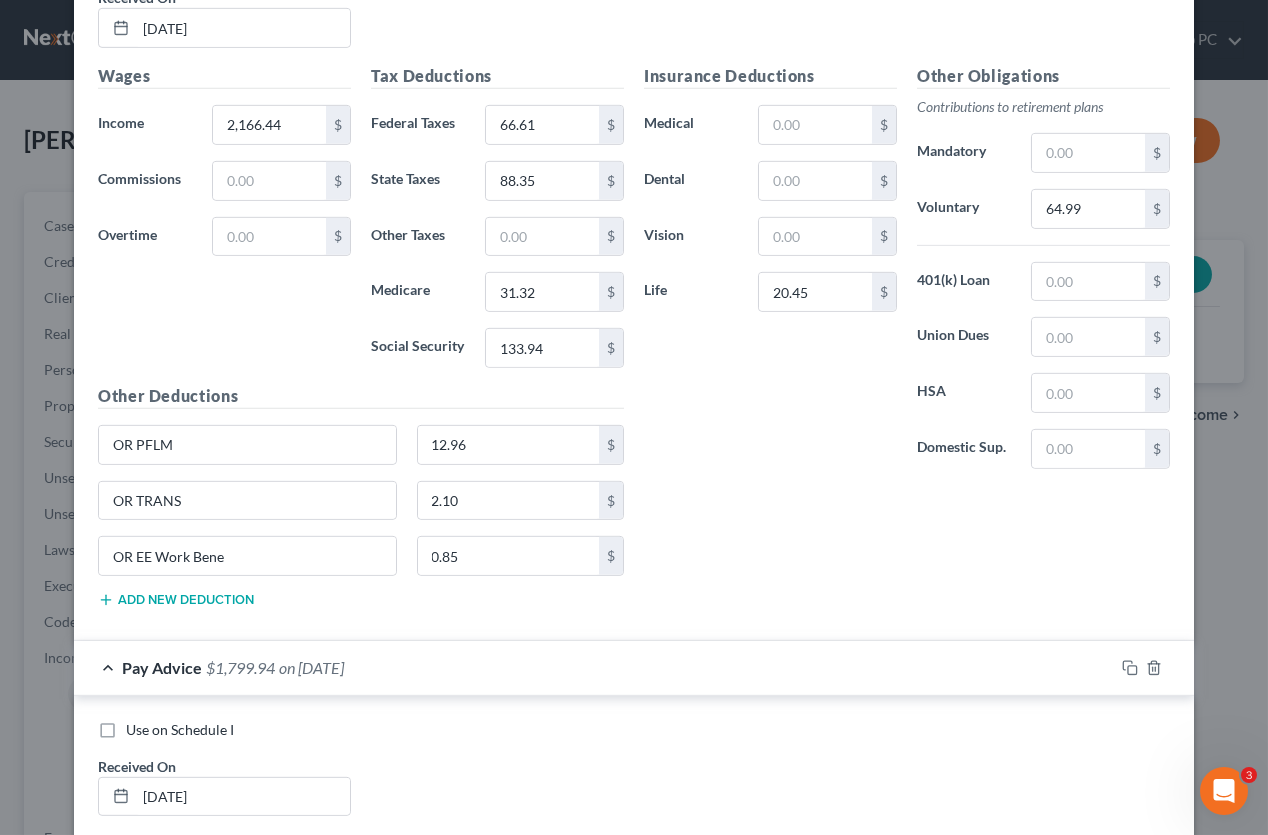 type on "17.67" 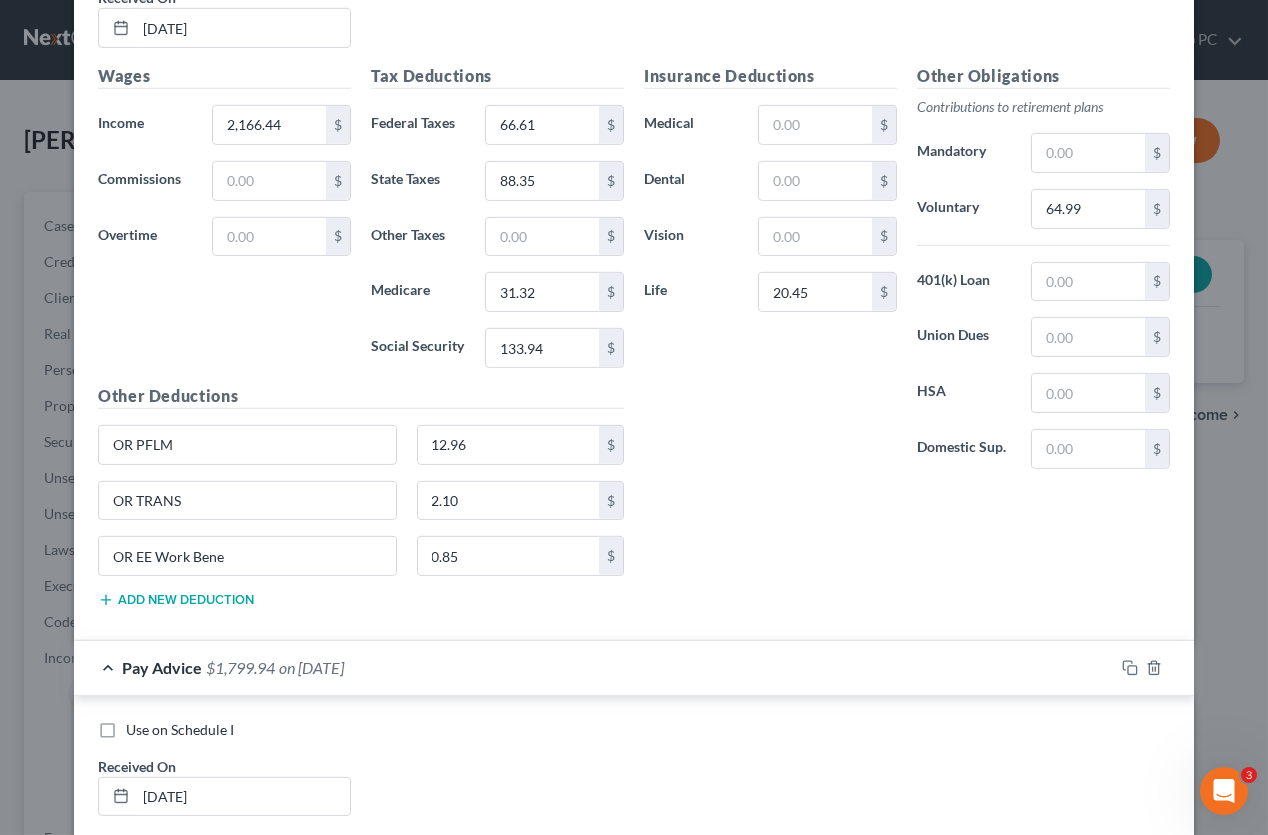 click at bounding box center [247, 2037] 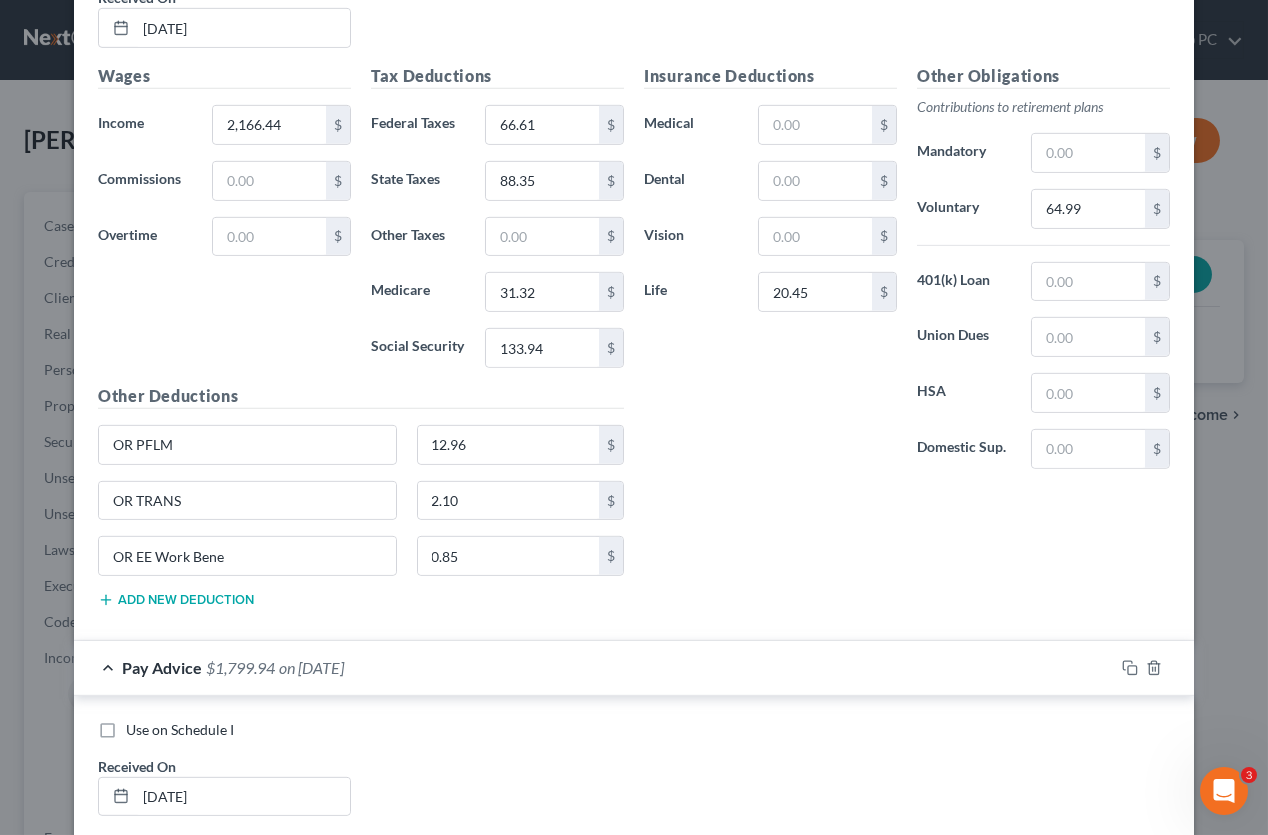 type on "OR TRANS" 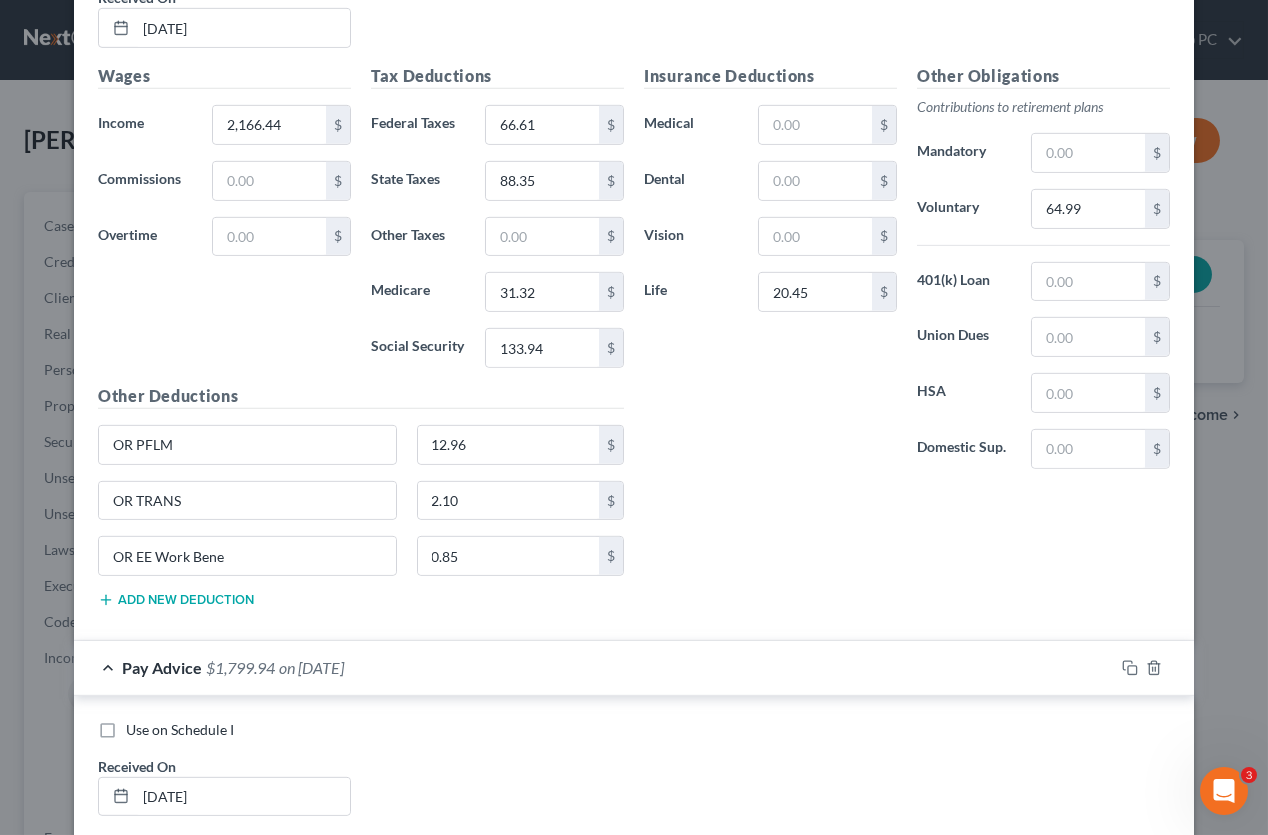 type on "2.86" 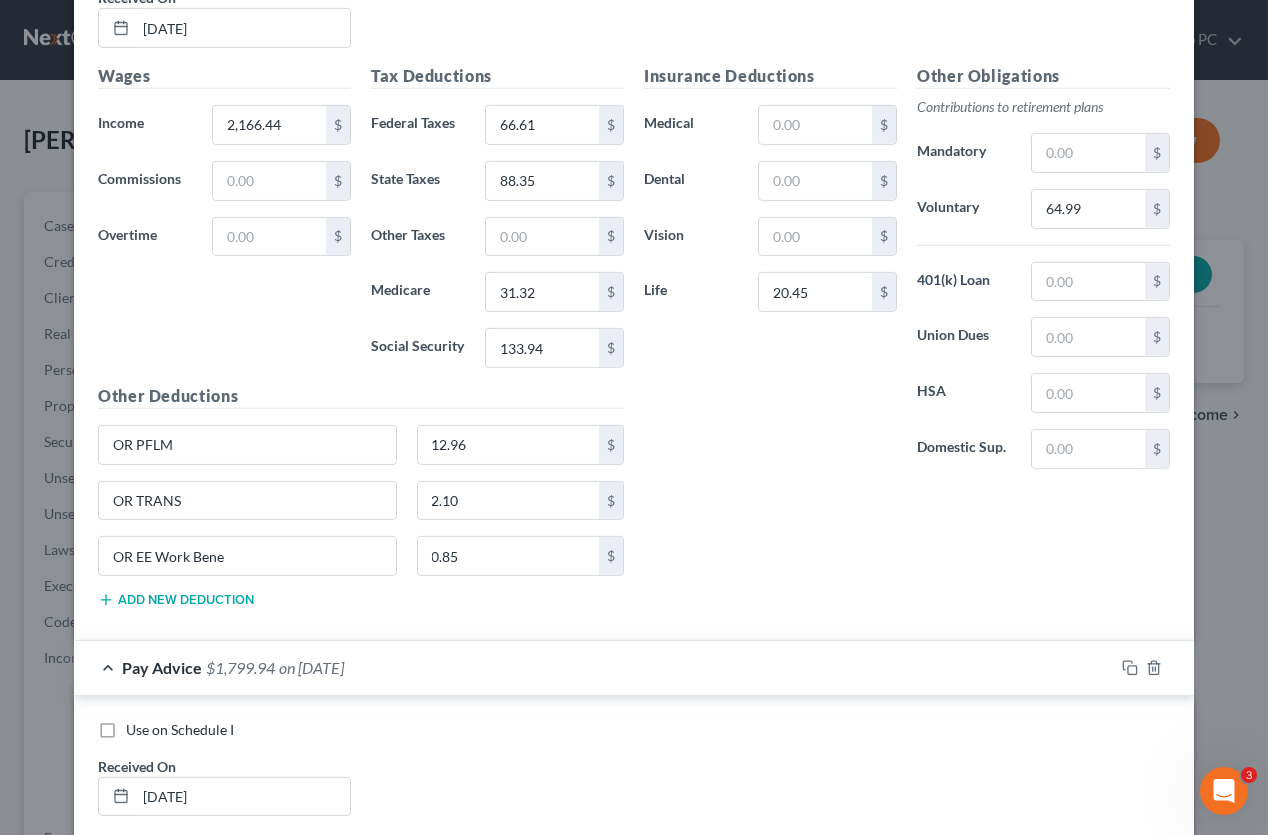 click at bounding box center [247, 2093] 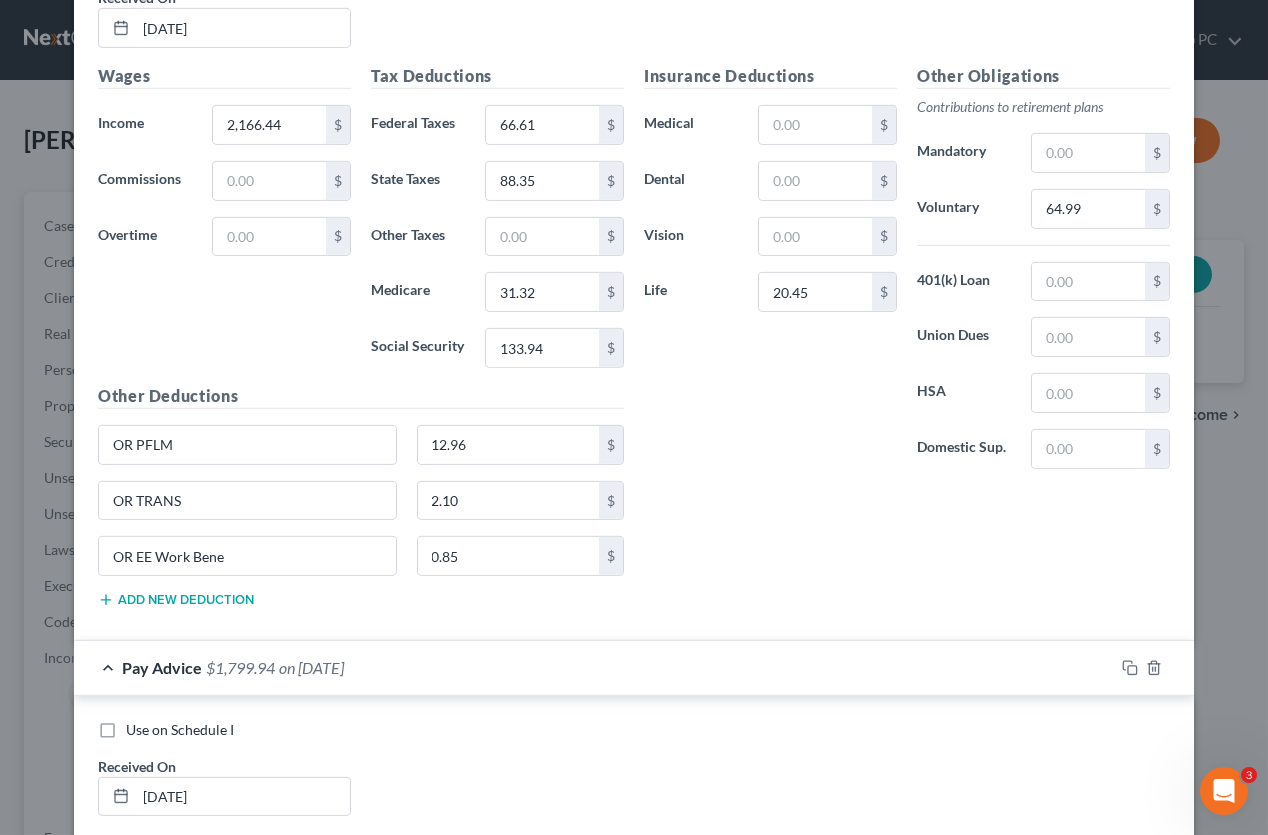 type on "OR EE Work Bene" 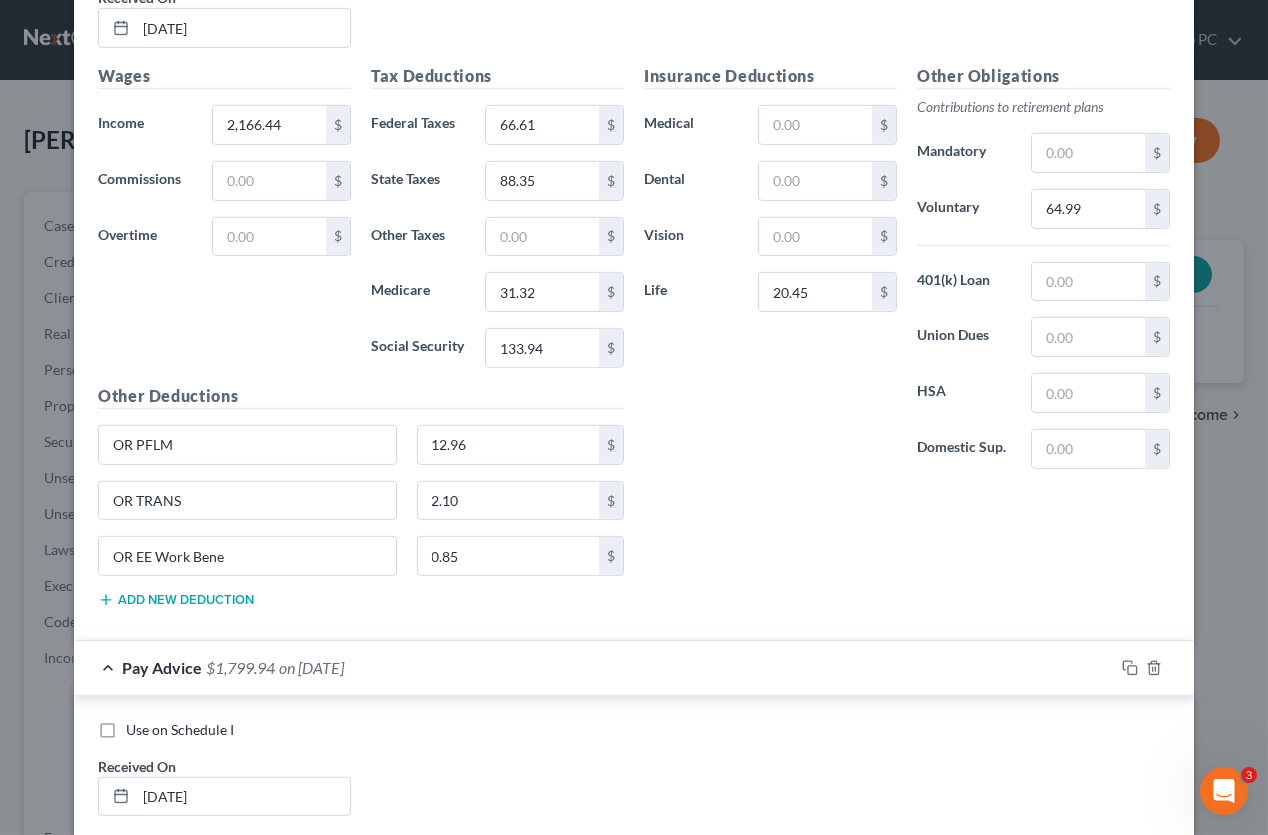 type on "1.16" 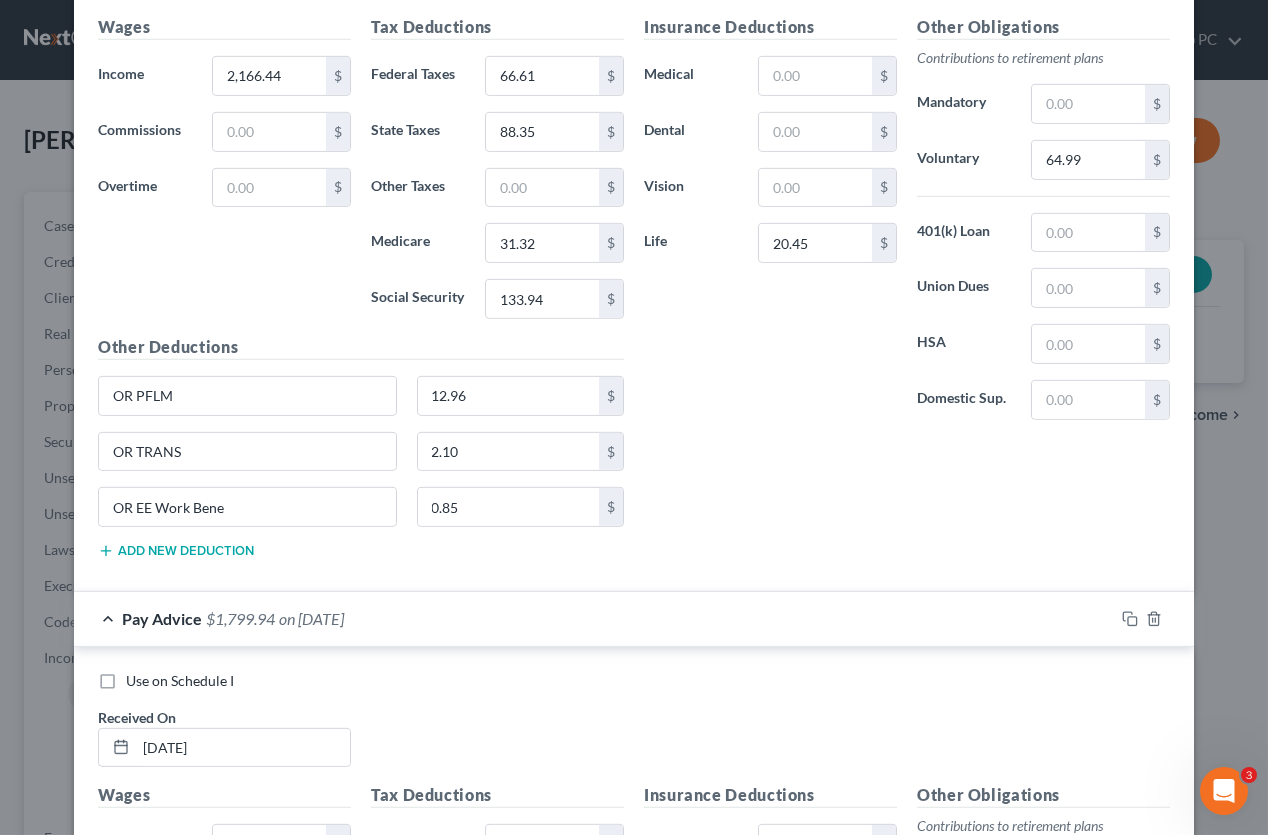 scroll, scrollTop: 3909, scrollLeft: 0, axis: vertical 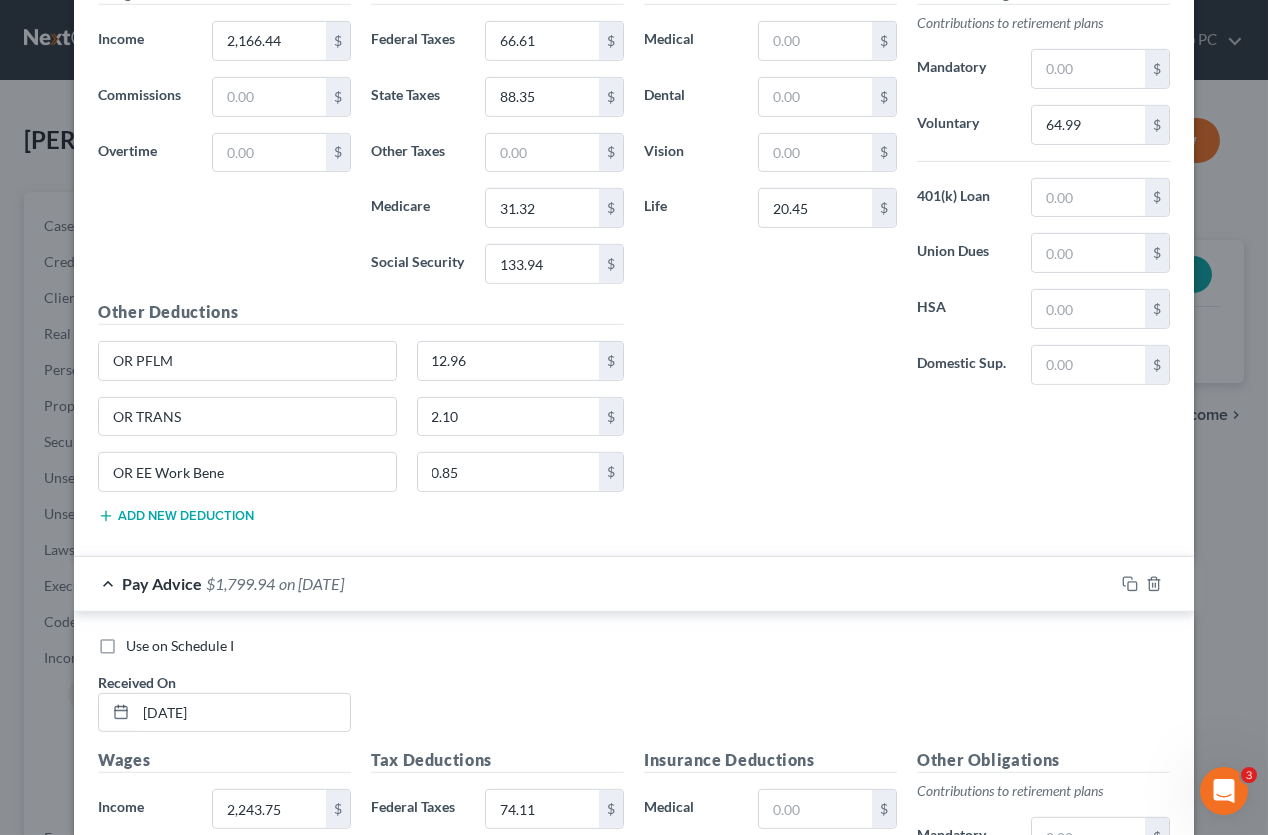 click on "Add Pay Advice" at bounding box center (949, 2142) 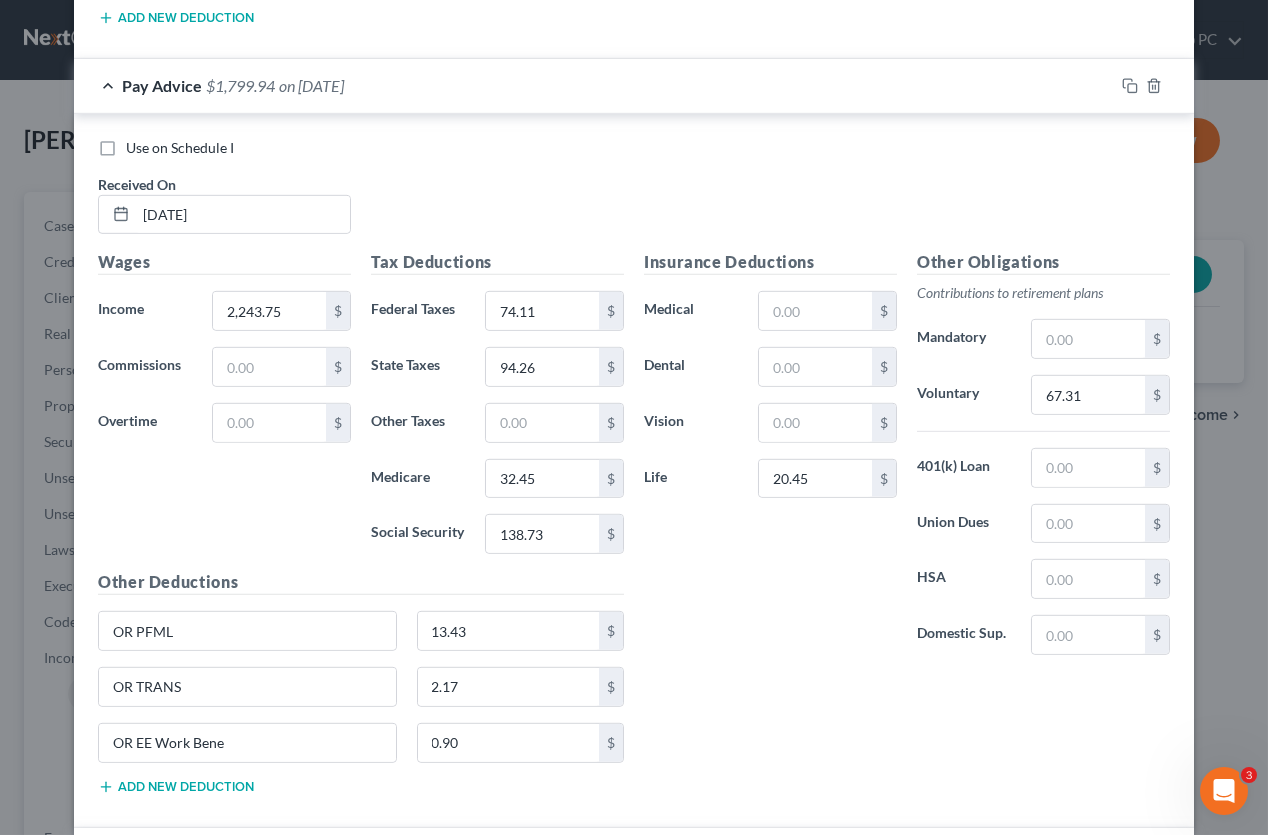scroll, scrollTop: 4423, scrollLeft: 0, axis: vertical 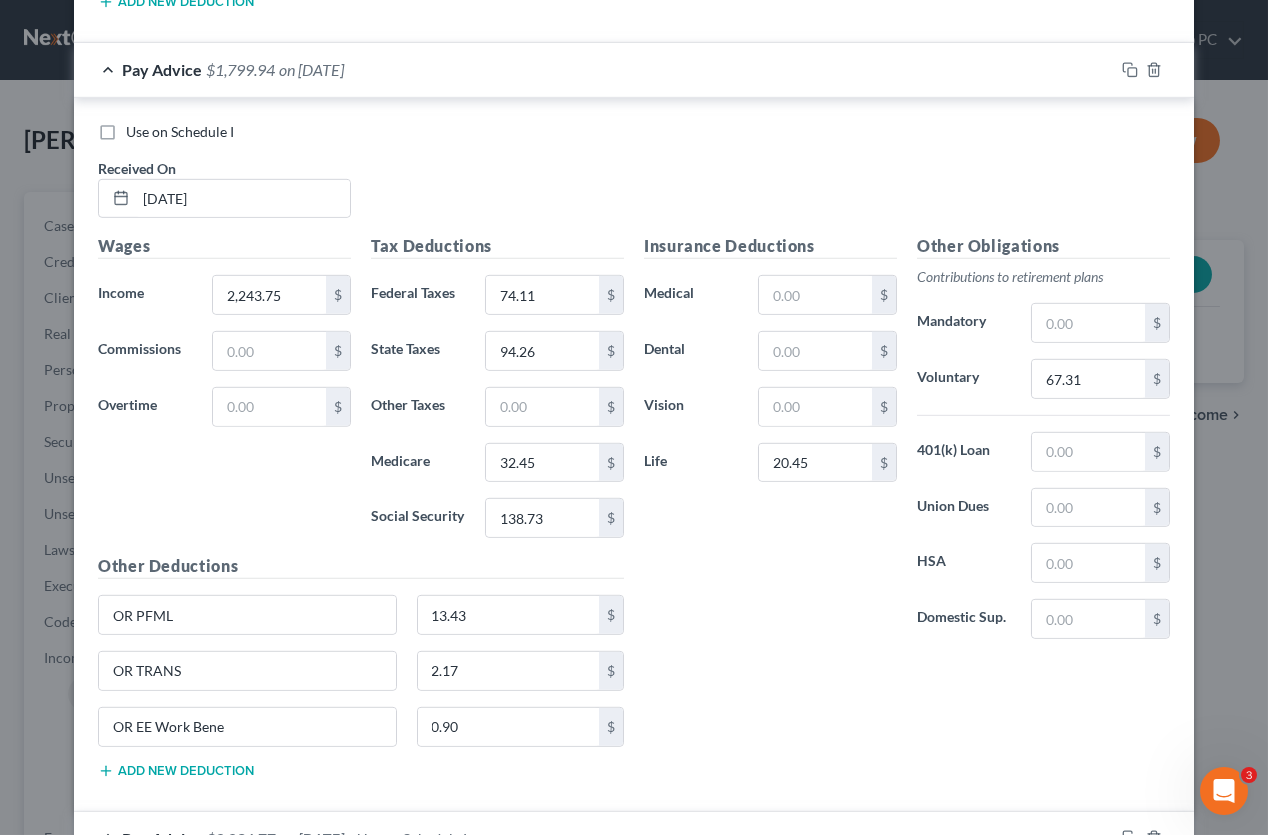 click on "Use on Schedule I" at bounding box center (180, 1668) 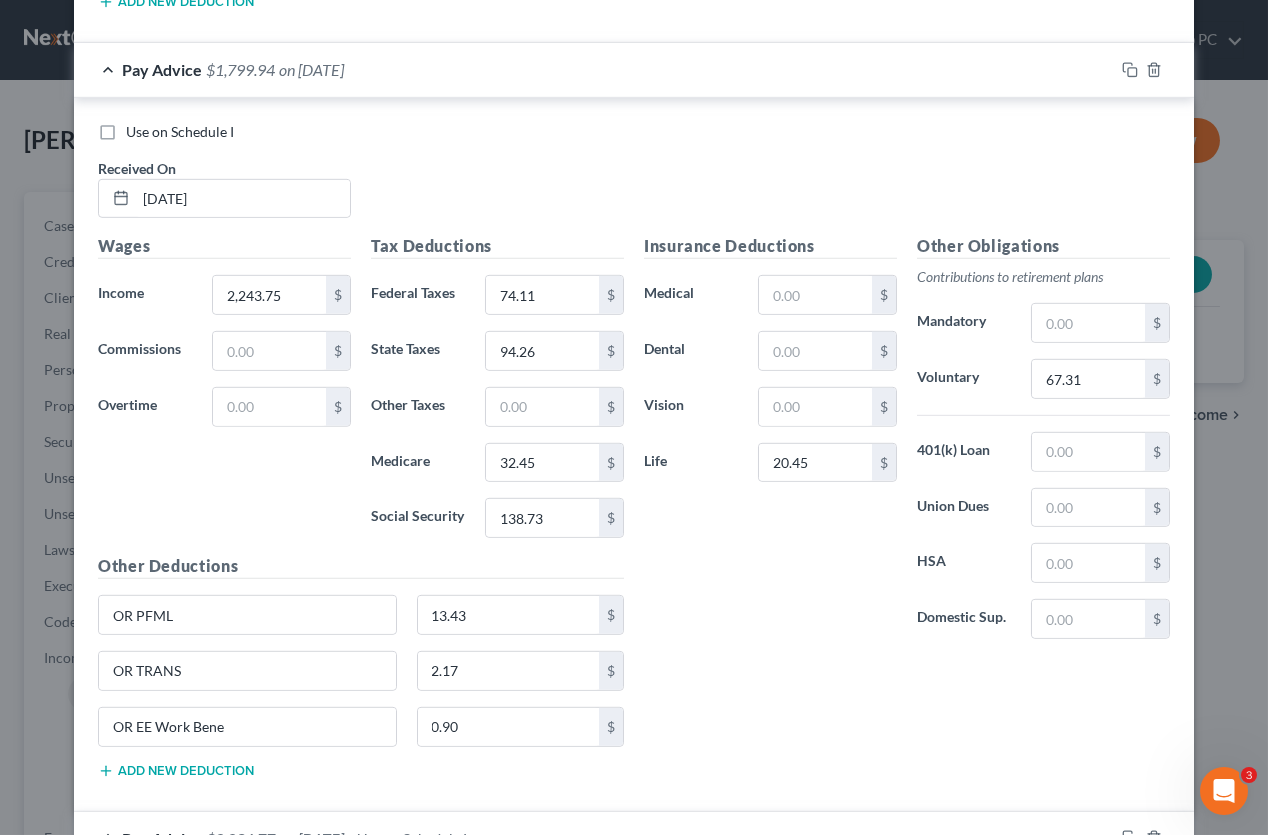 checkbox on "true" 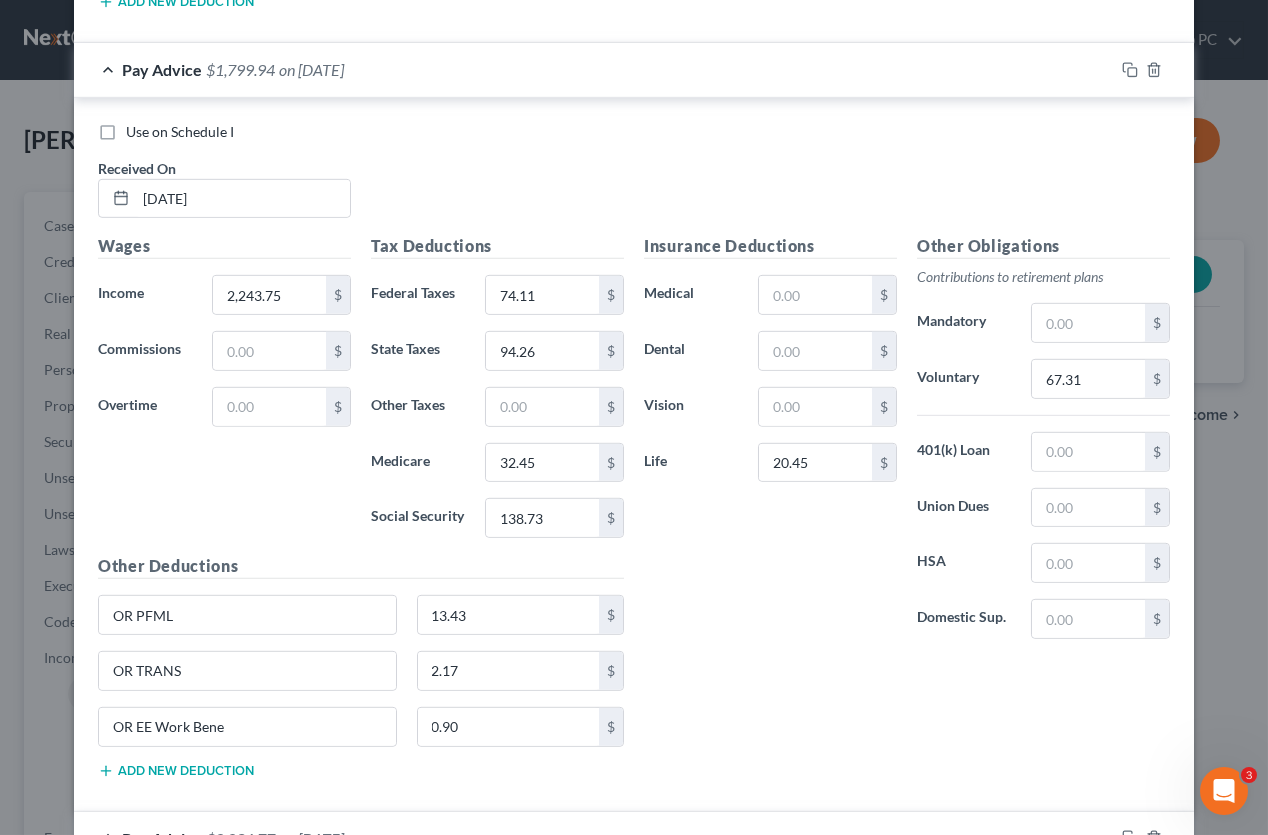 click at bounding box center [243, 1735] 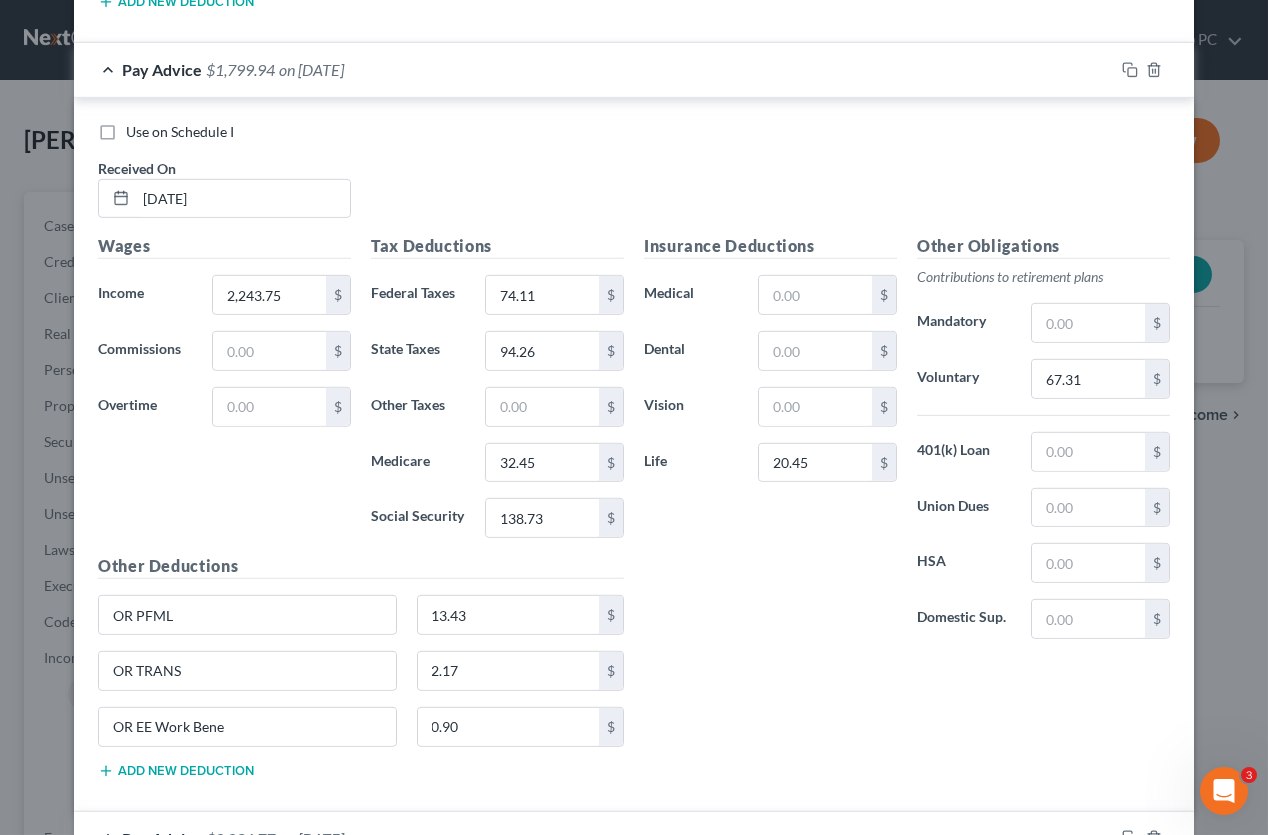 type on "[DATE]" 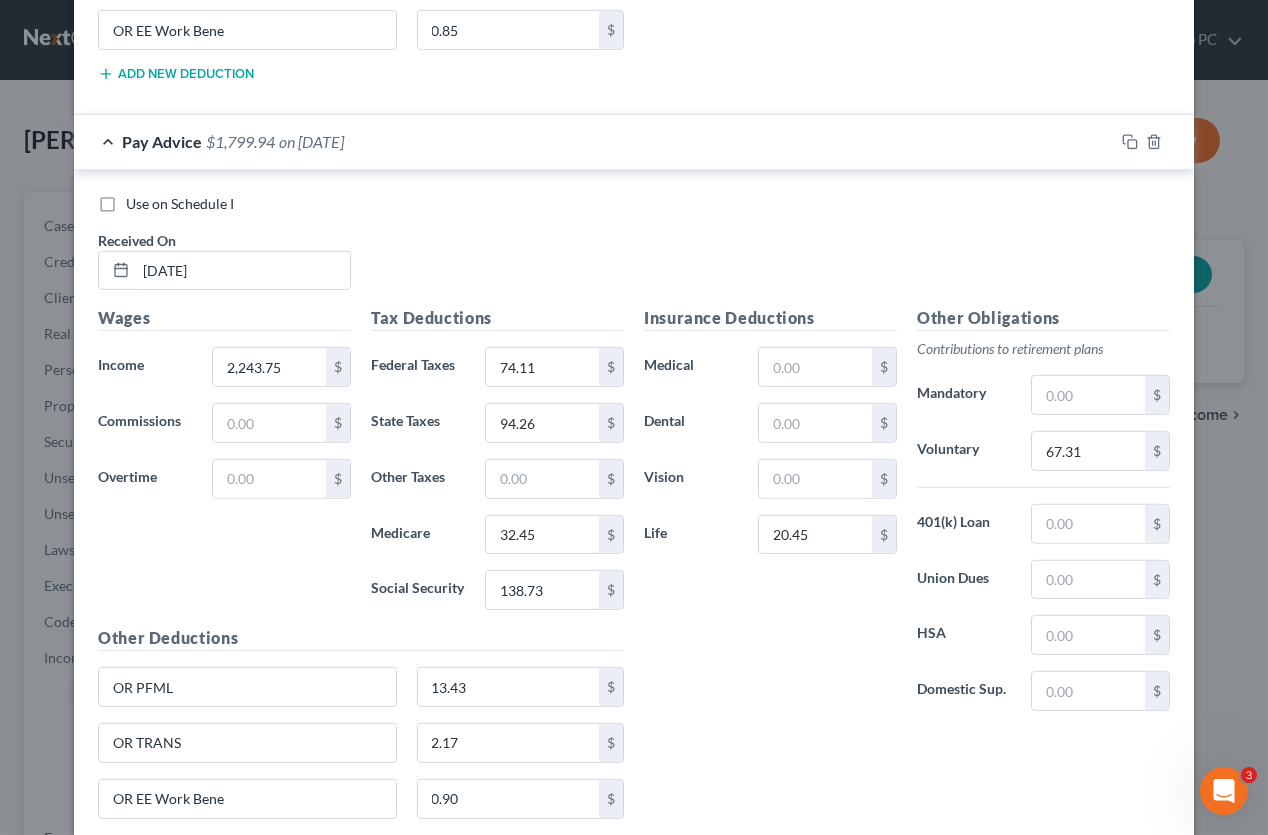 scroll, scrollTop: 4324, scrollLeft: 0, axis: vertical 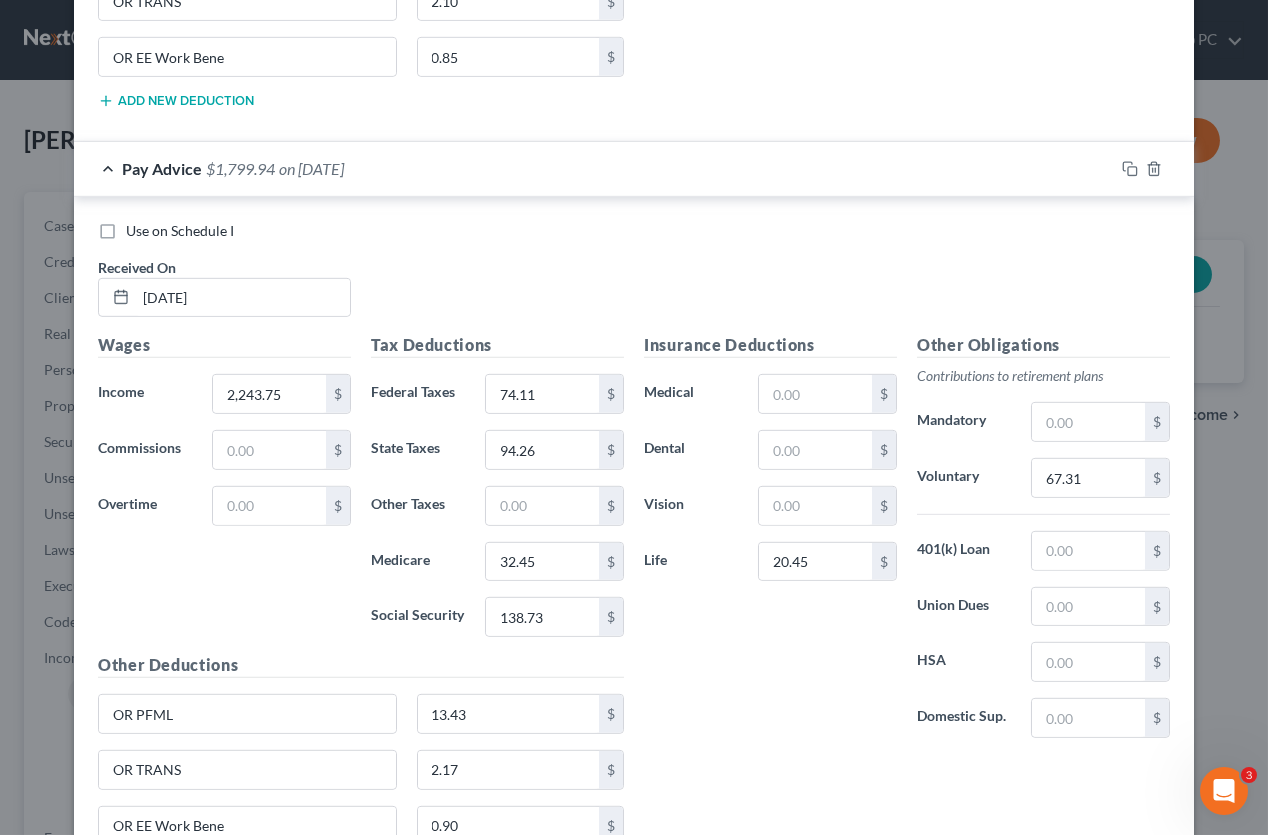 type on "119.61" 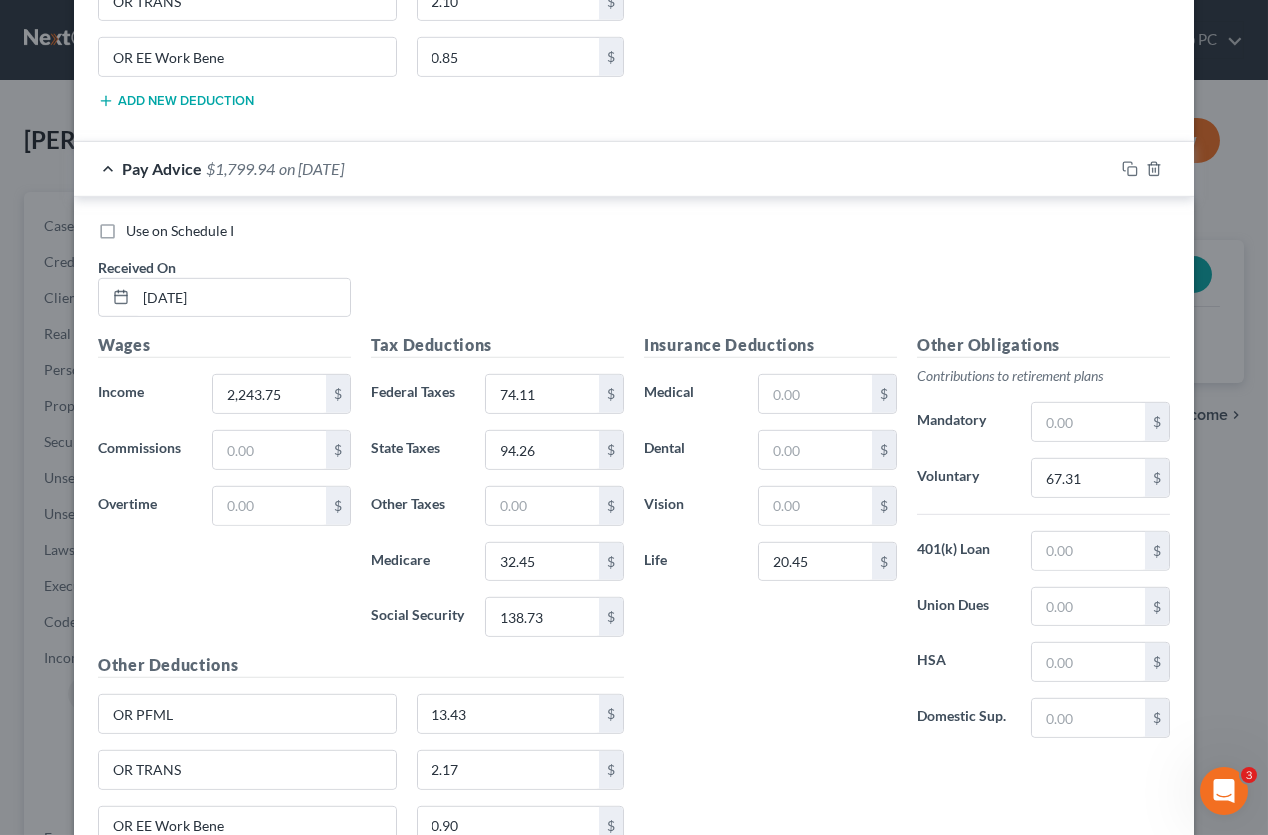 type on "OR PFML" 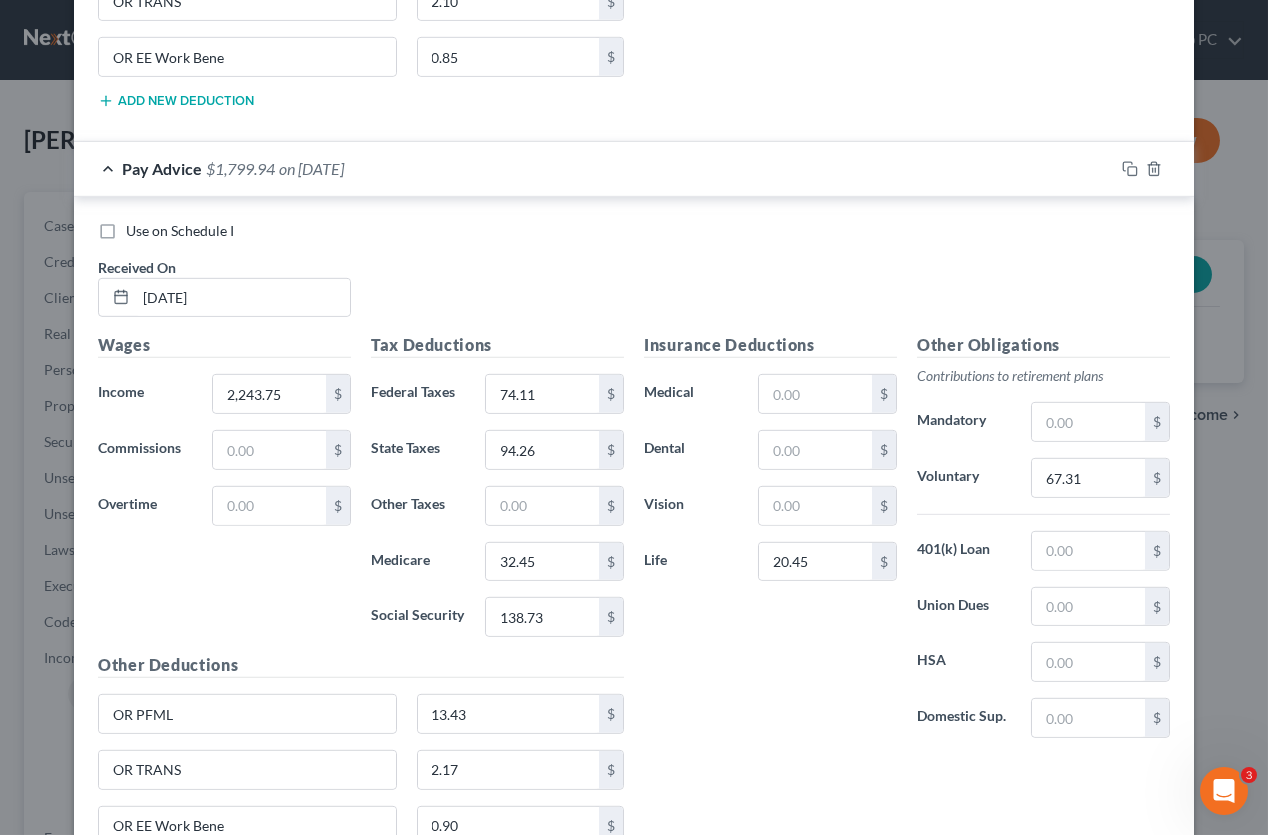 type on "16.03" 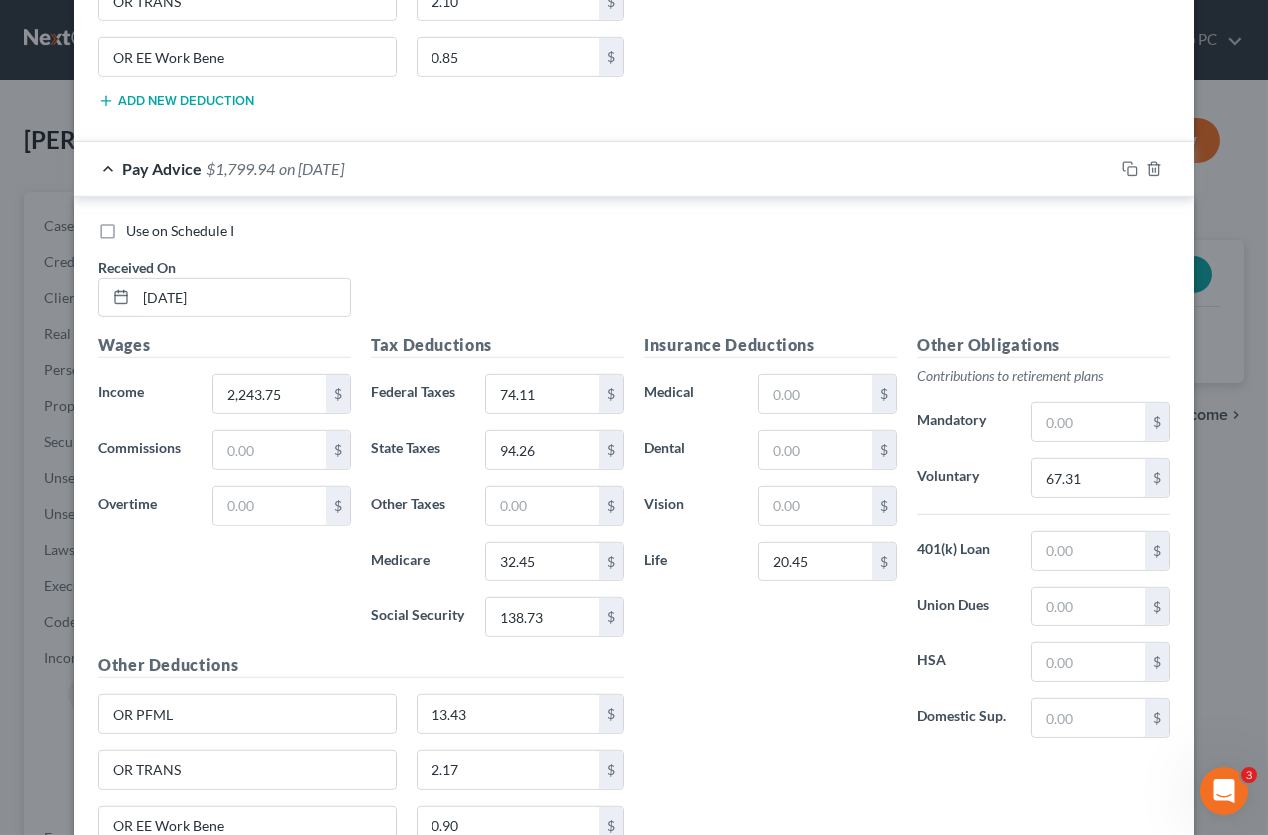 click at bounding box center (247, 2307) 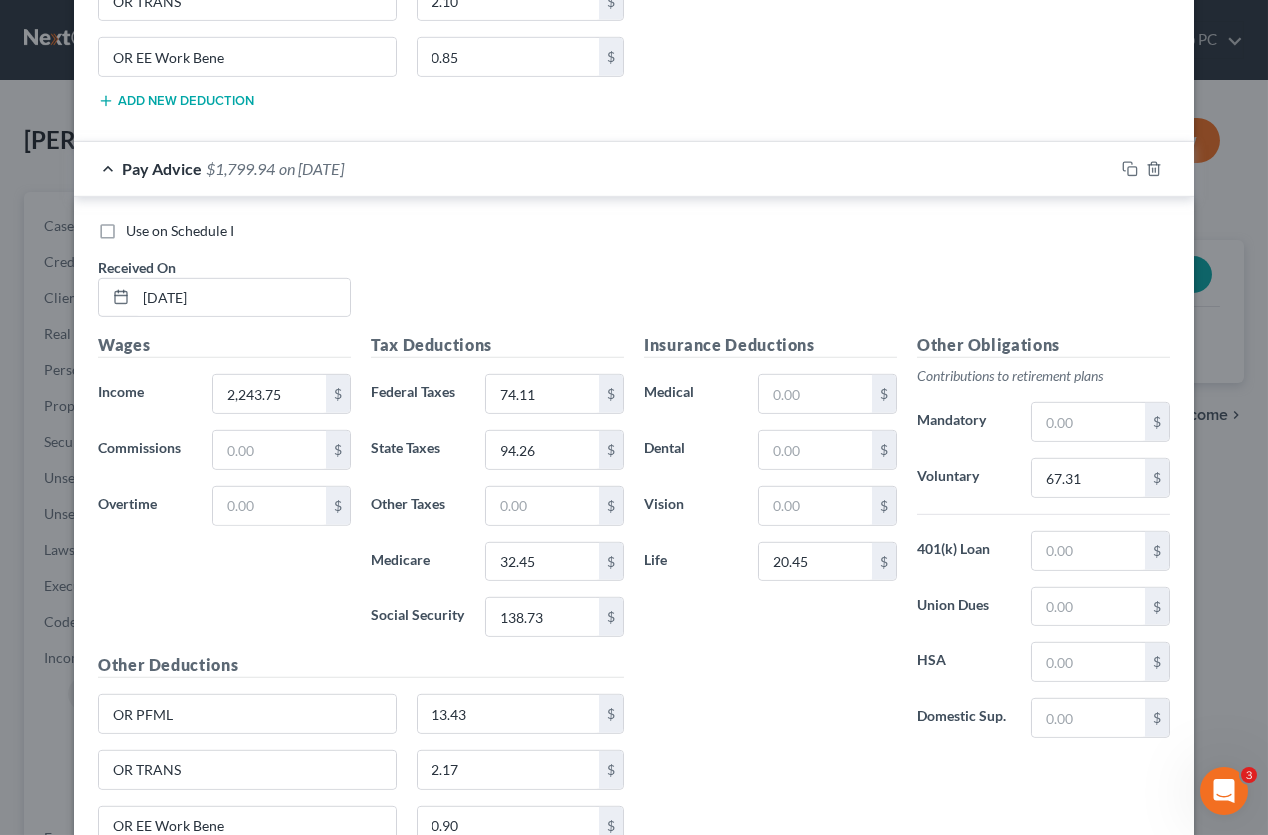type on "OR TRANS" 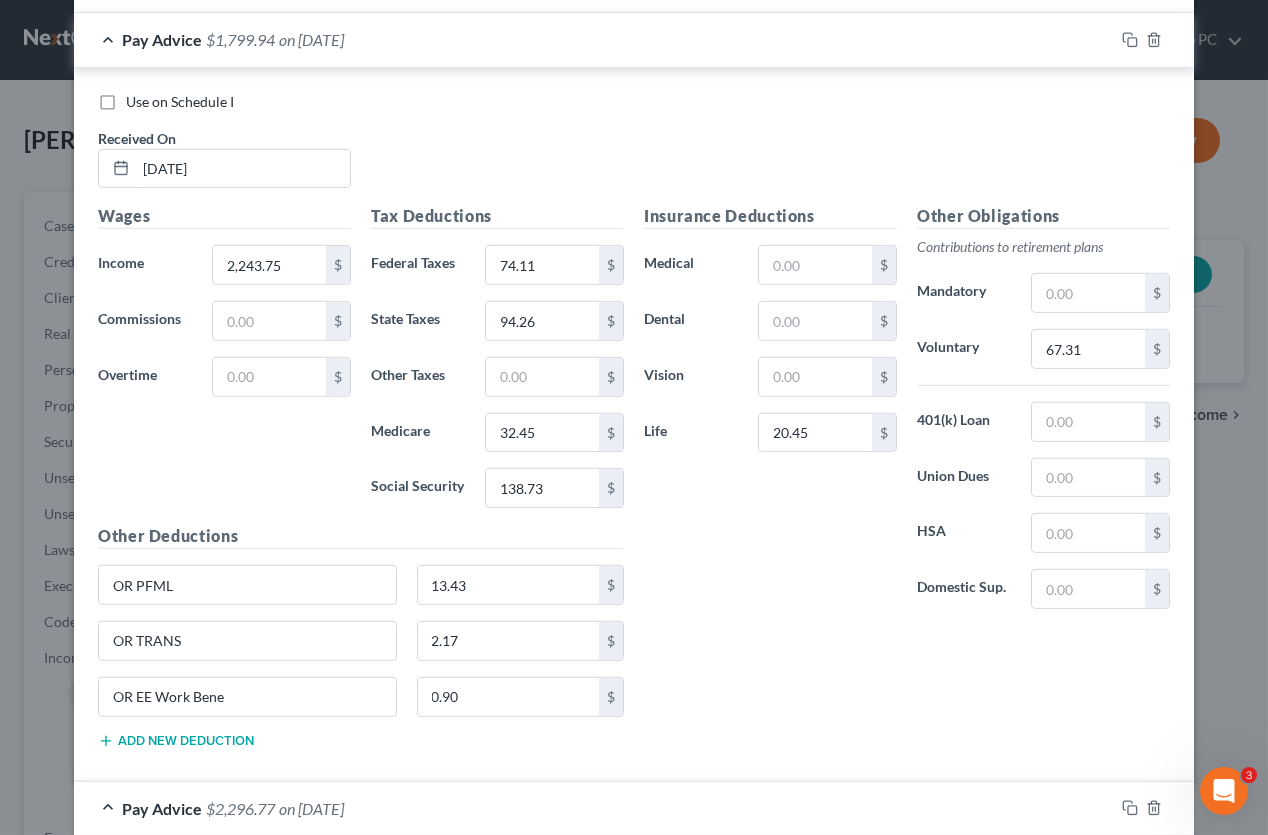 scroll, scrollTop: 4466, scrollLeft: 0, axis: vertical 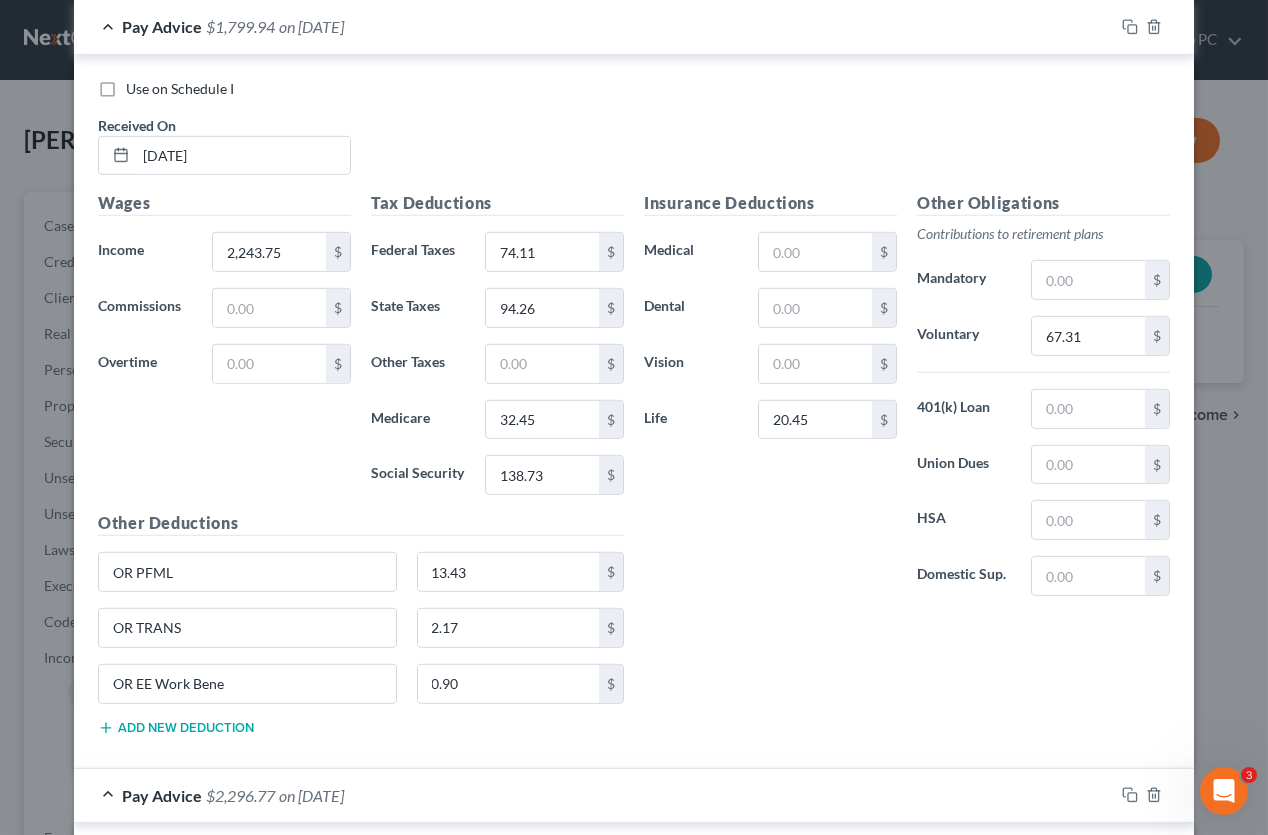 type on "2.59" 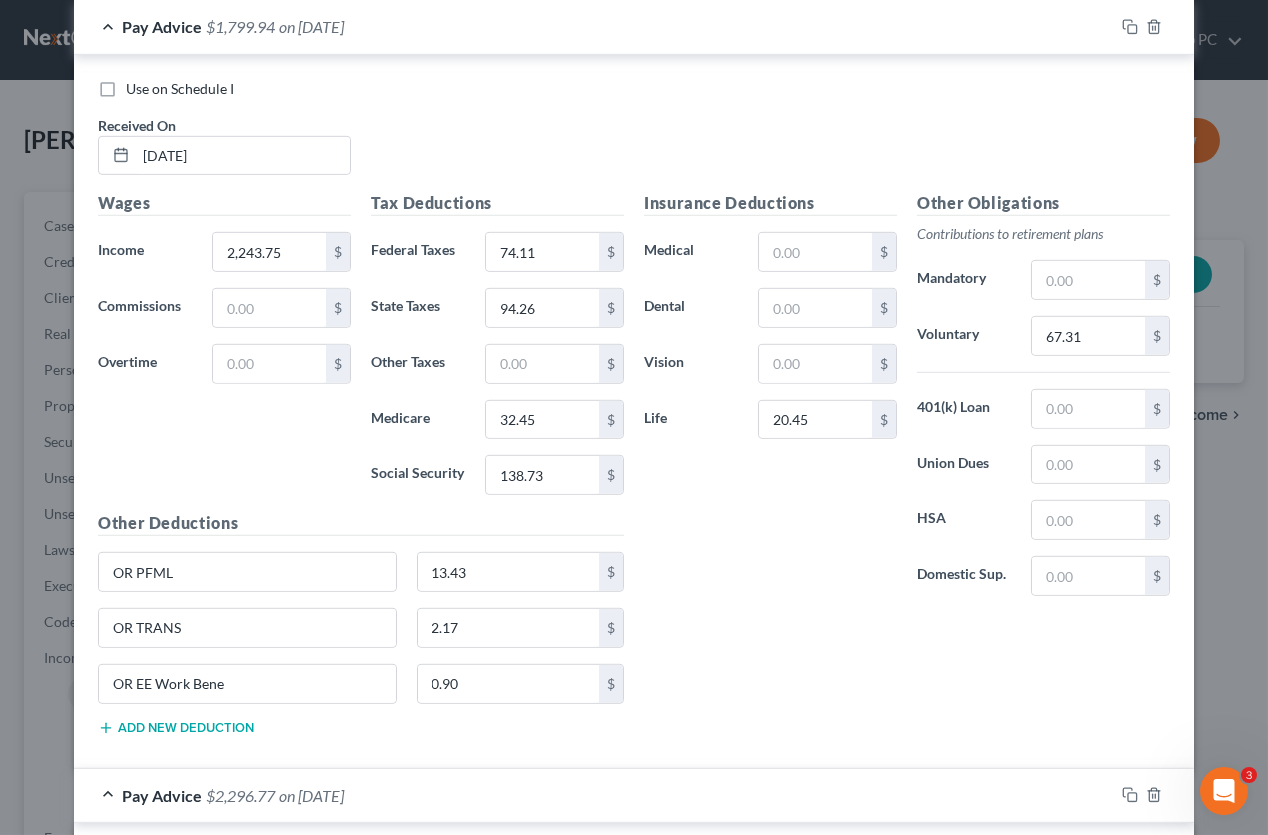 click at bounding box center [247, 2221] 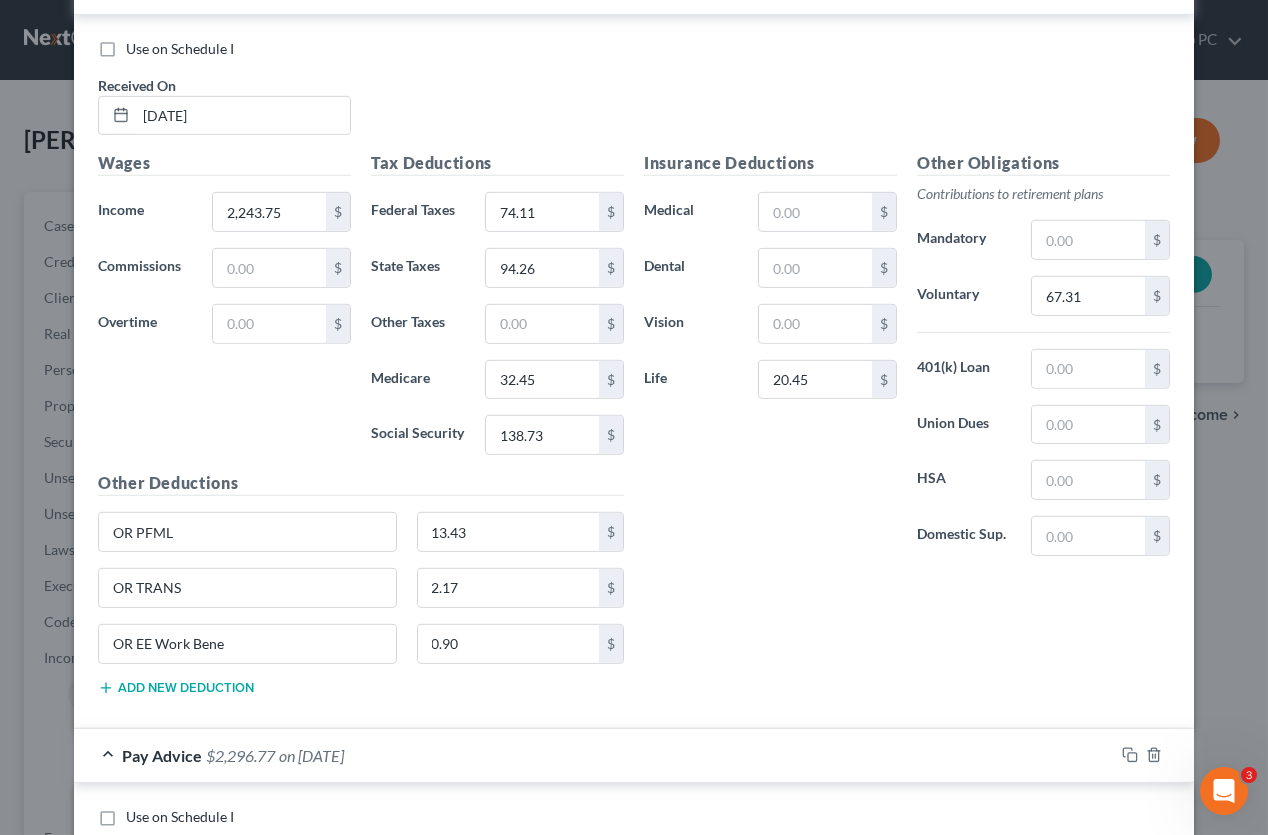 scroll, scrollTop: 4508, scrollLeft: 0, axis: vertical 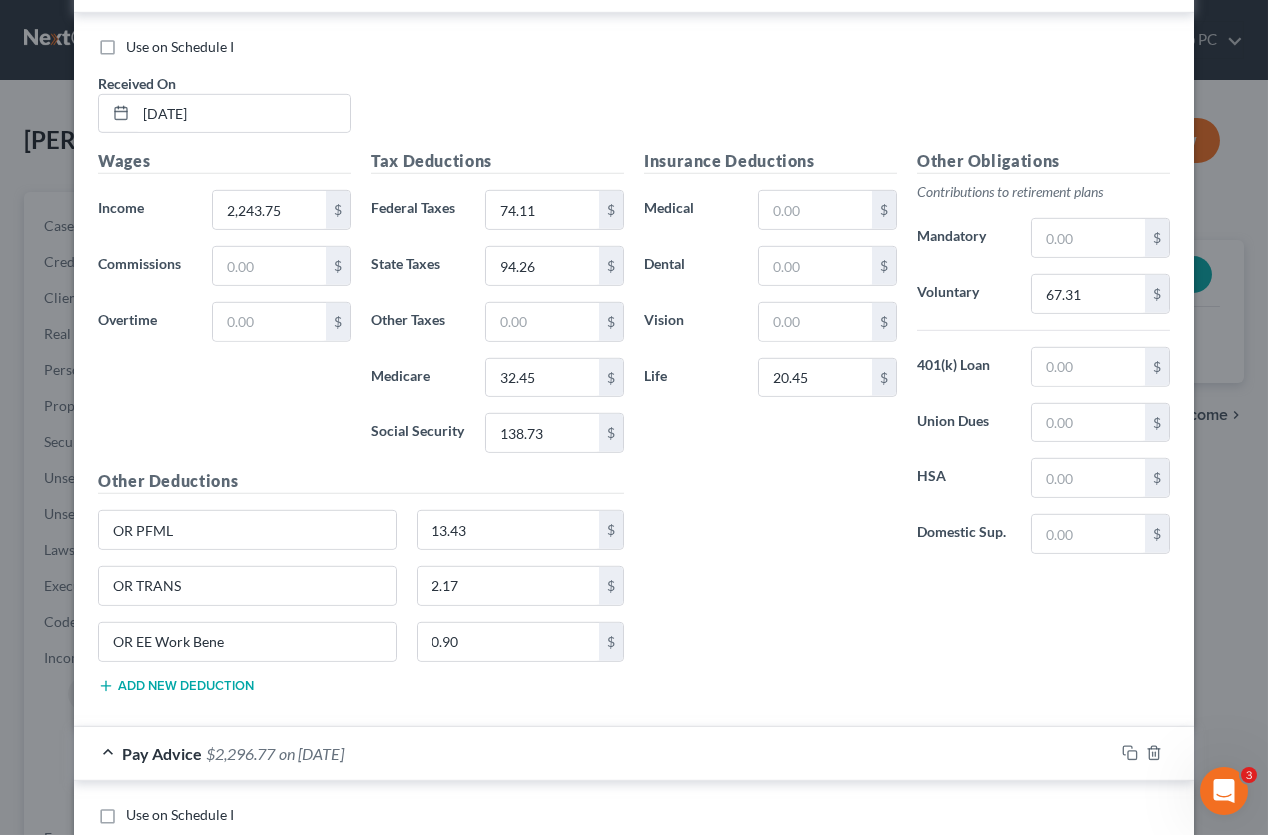 click on "Add Pay Advice" at bounding box center (949, 2311) 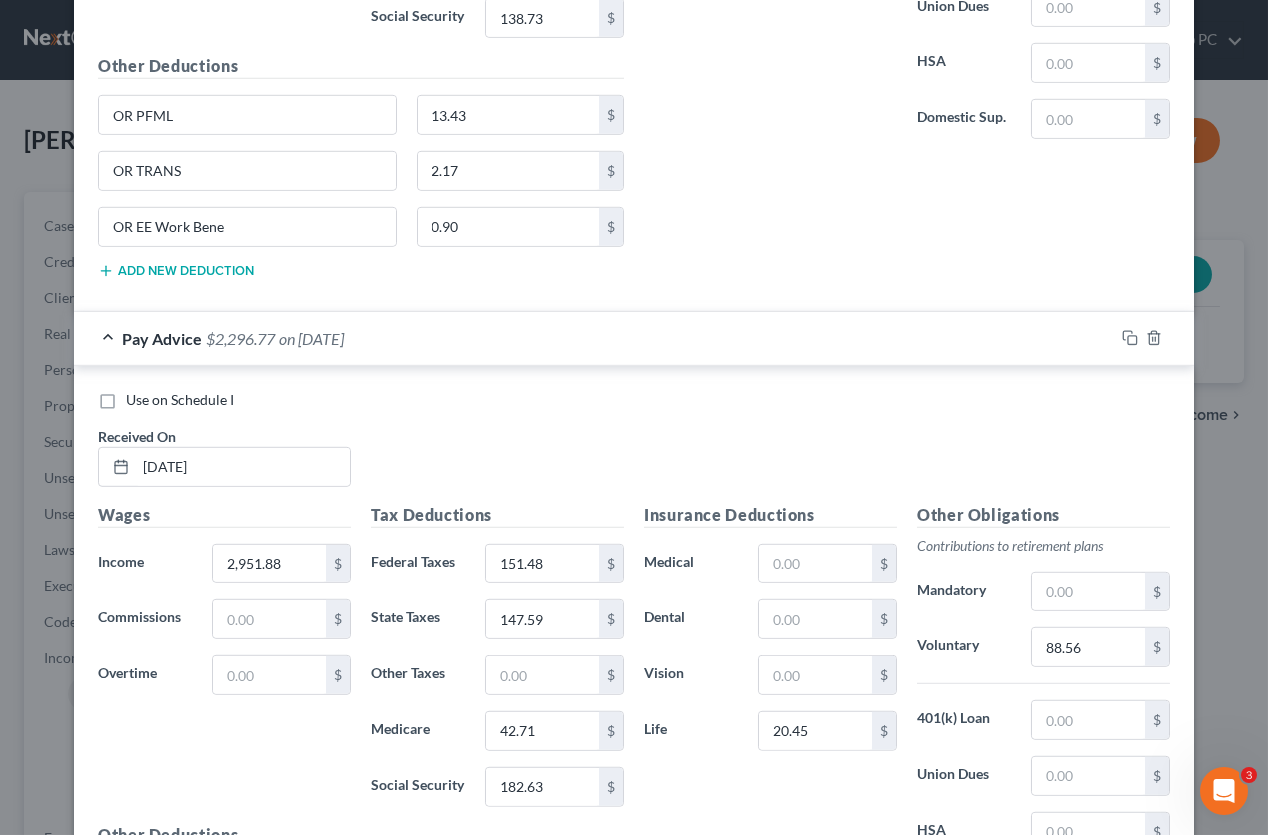 scroll, scrollTop: 5022, scrollLeft: 0, axis: vertical 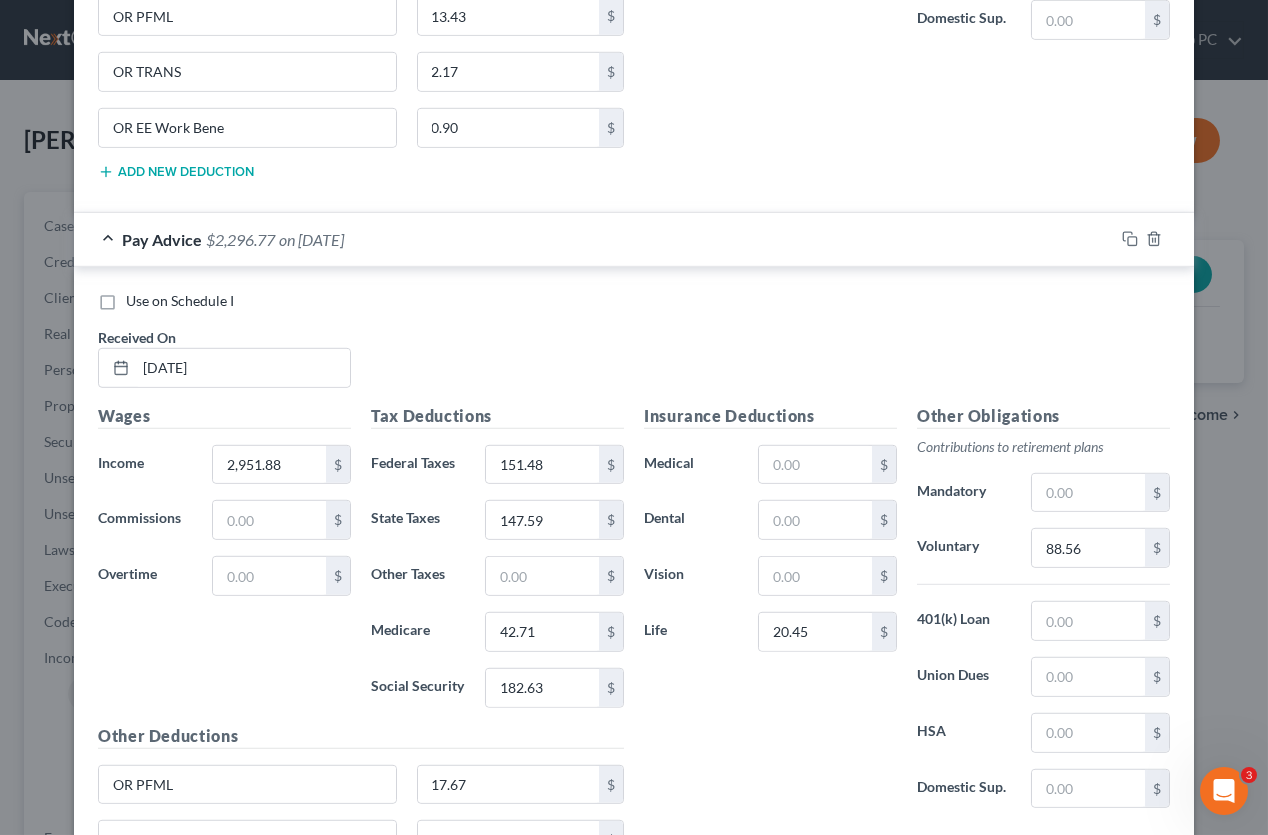 click on "Use on Schedule I" at bounding box center (180, 1838) 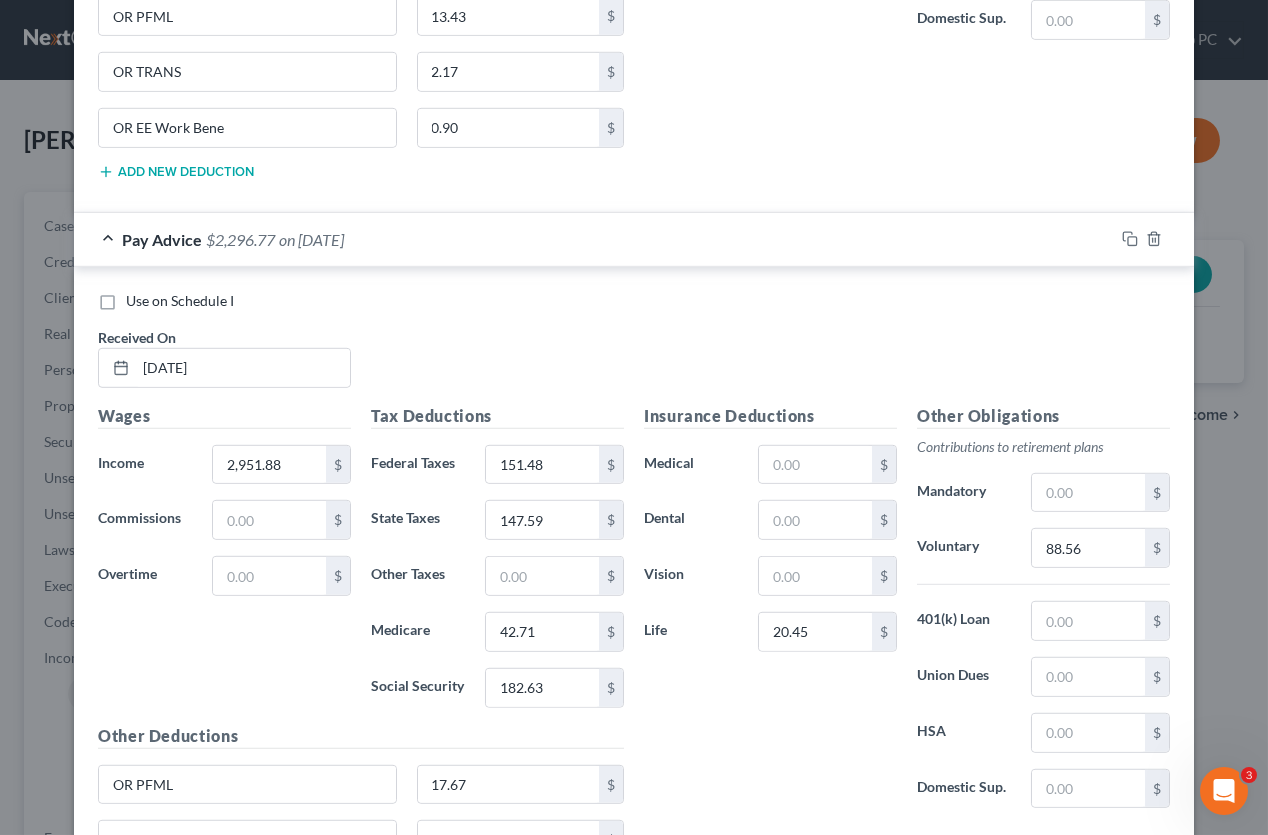 scroll, scrollTop: 4922, scrollLeft: 0, axis: vertical 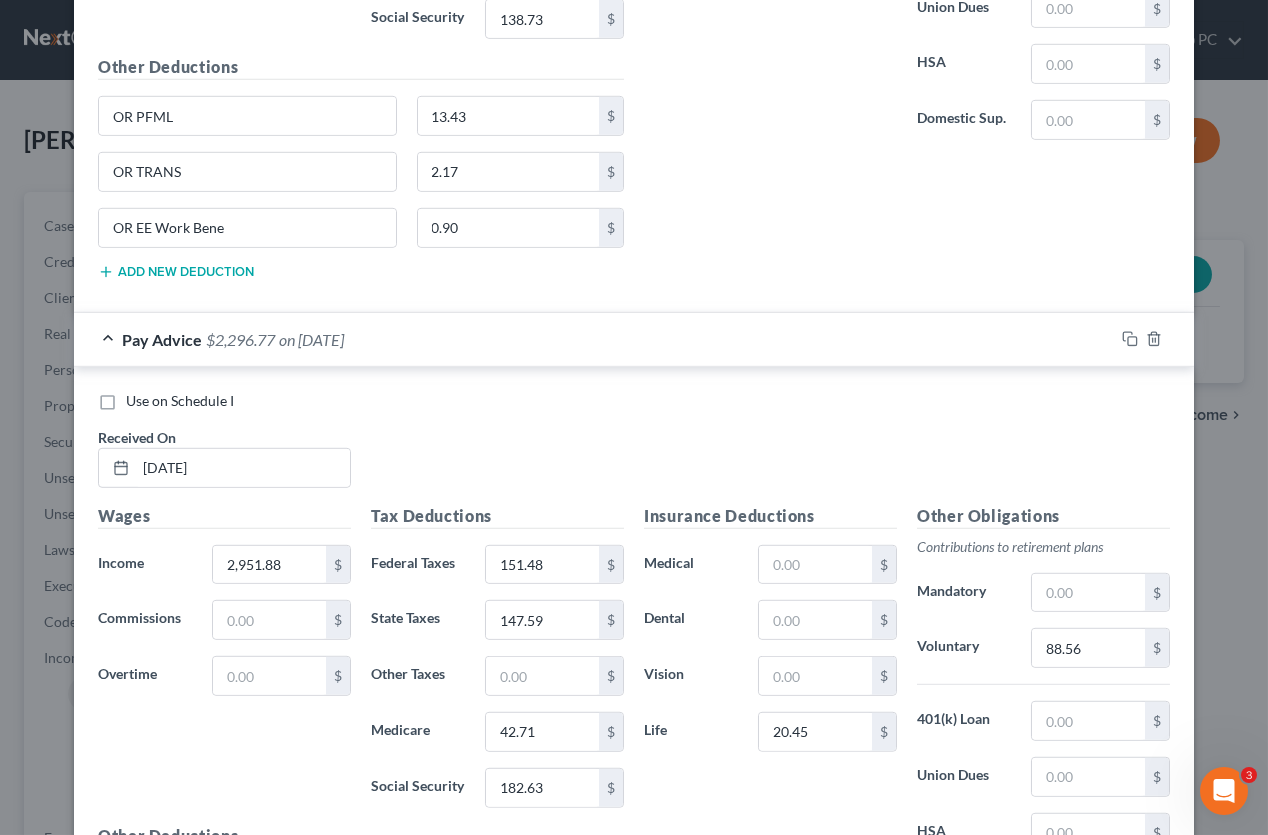 type on "[DATE]" 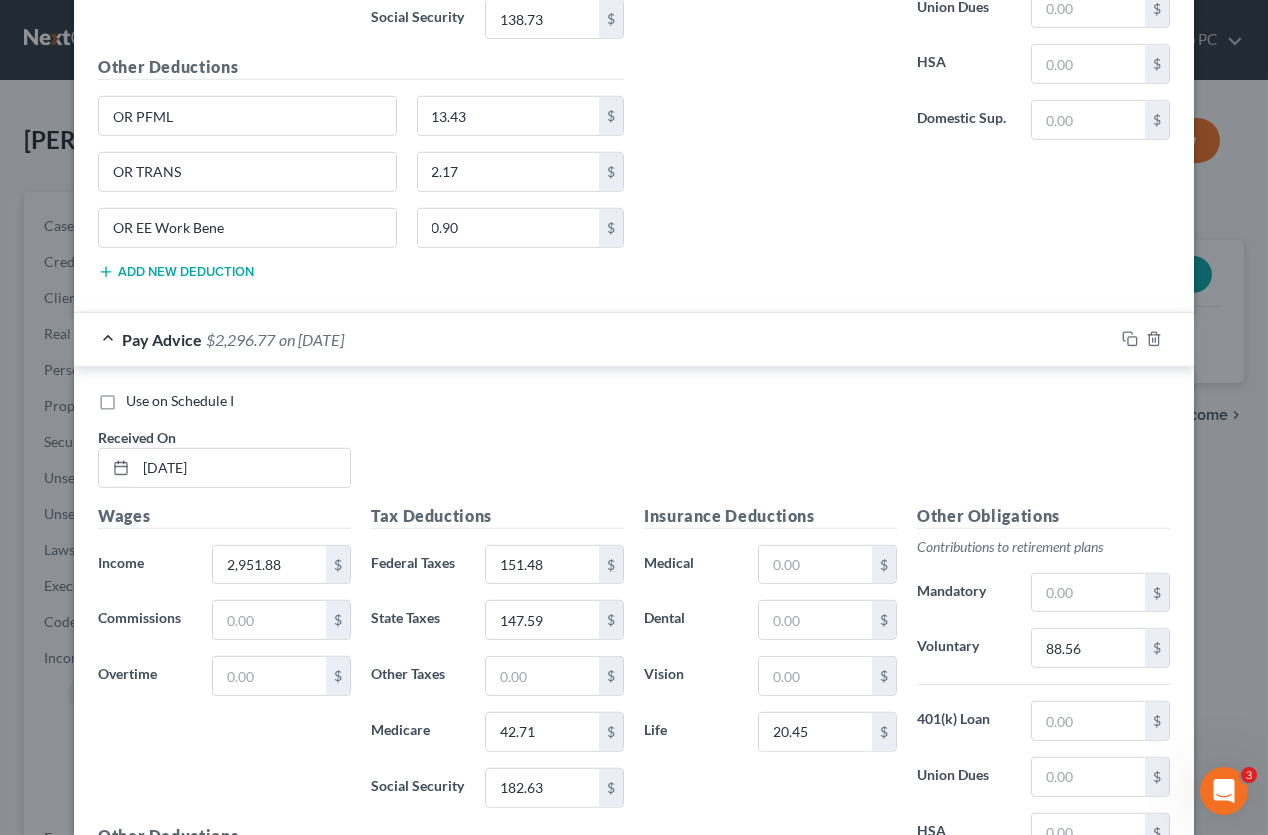 type on "131.83" 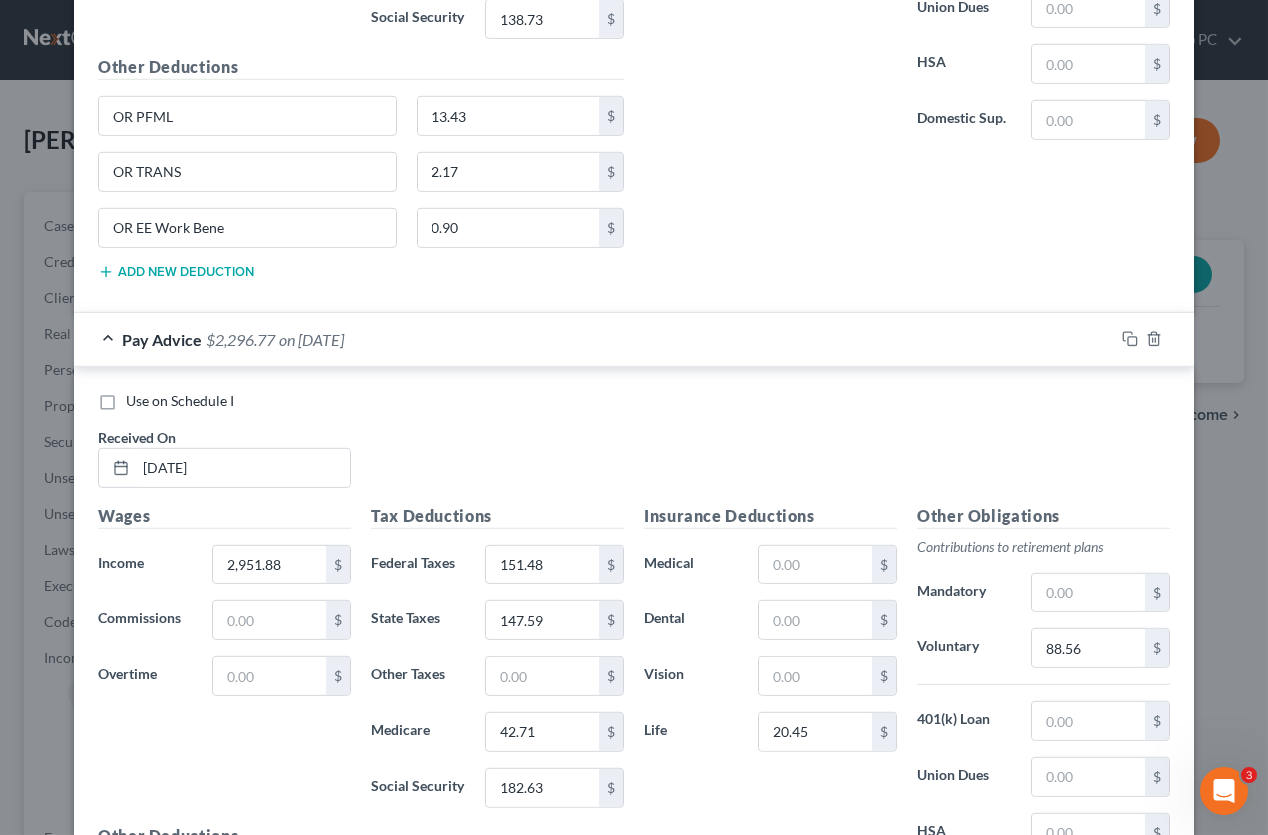 type on "39.65" 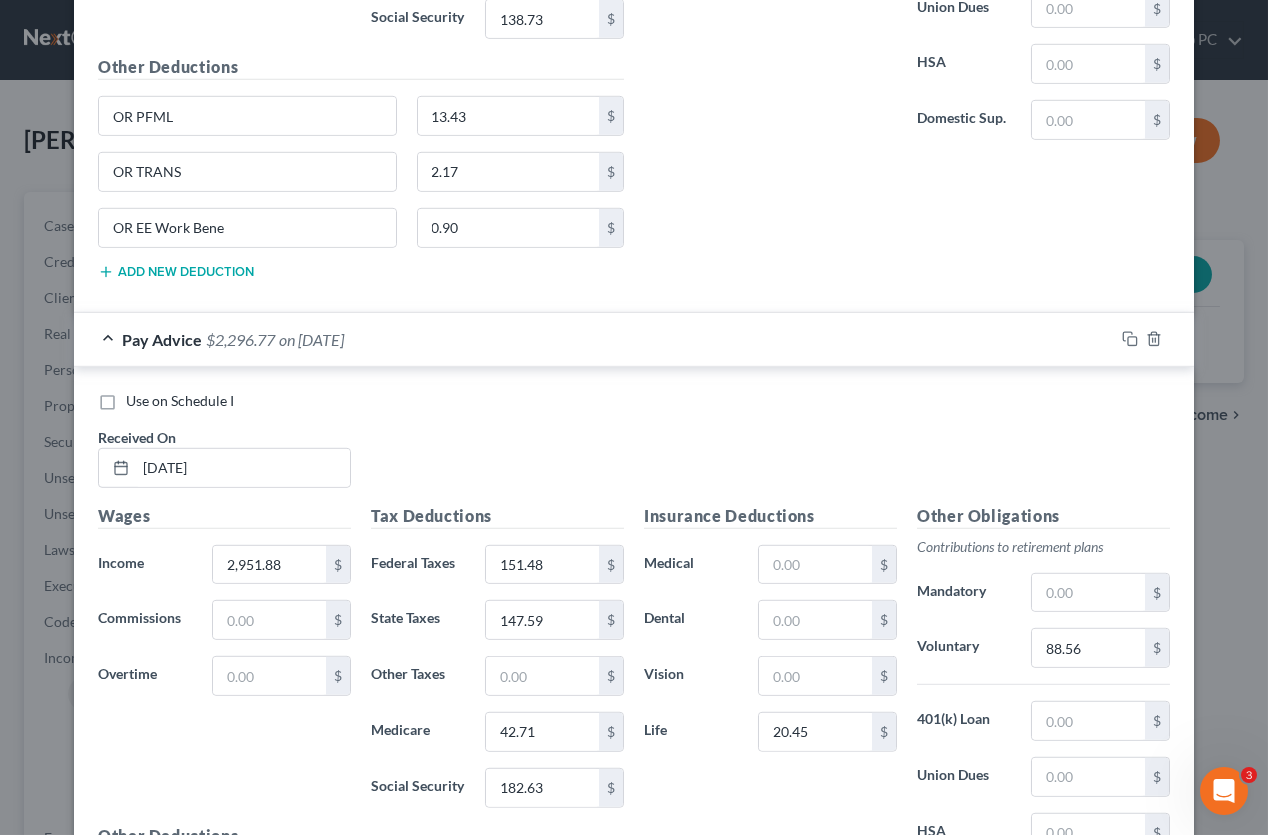 type on "169.56" 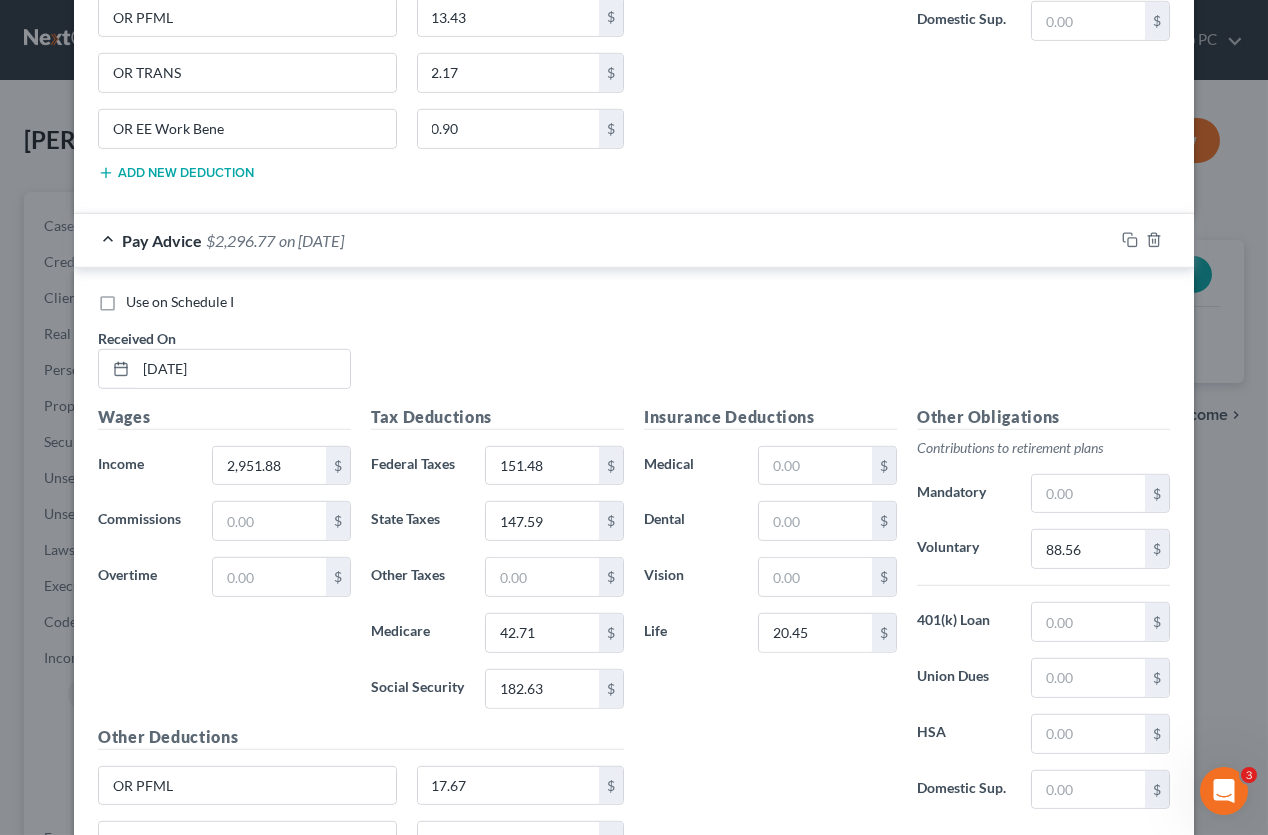 scroll, scrollTop: 5022, scrollLeft: 0, axis: vertical 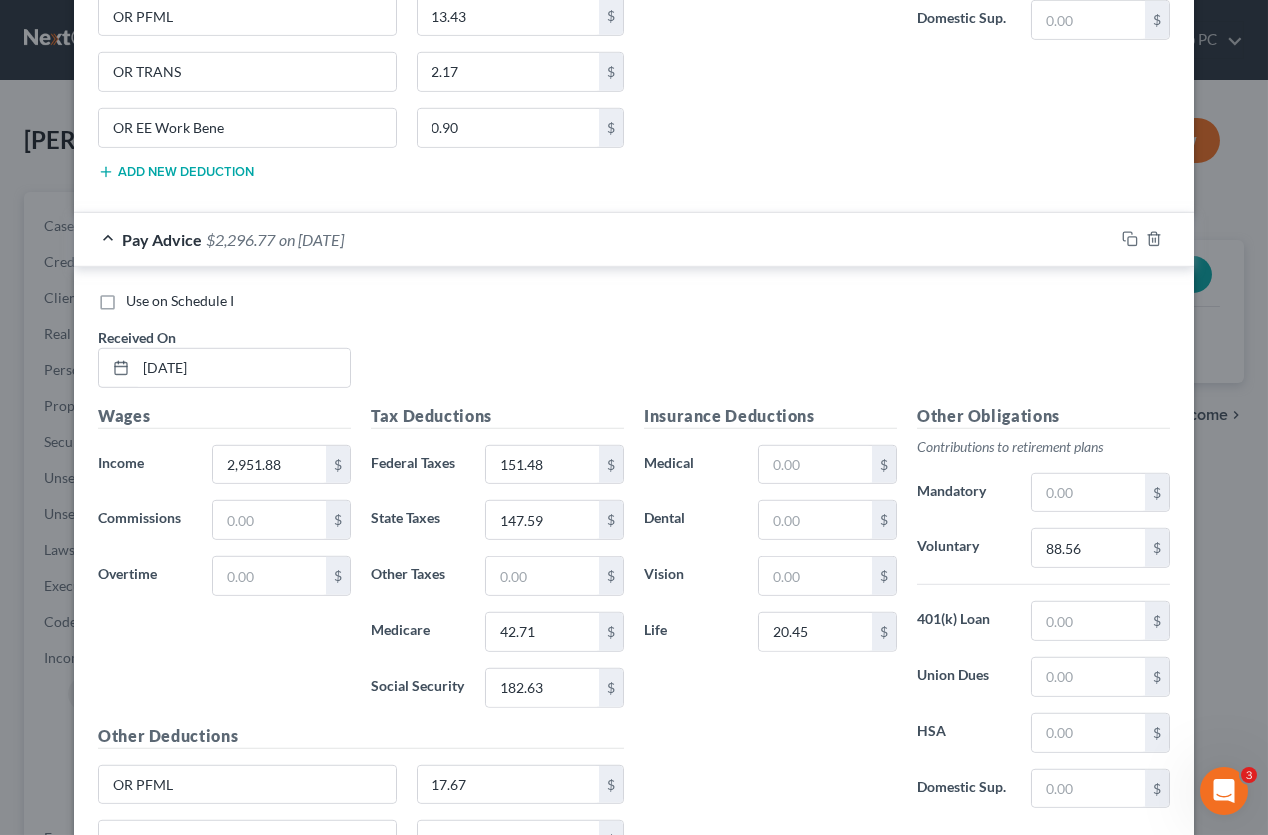 type on "82.23" 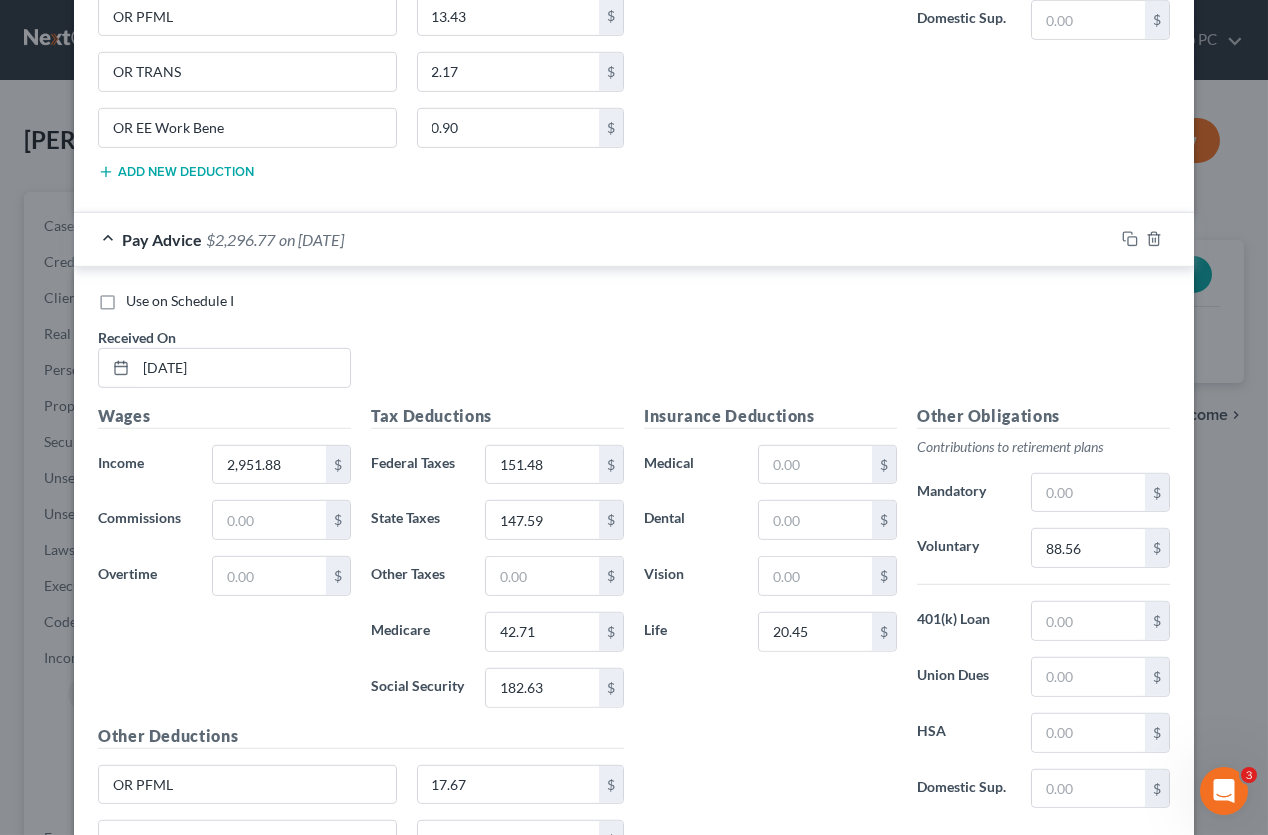 type on "OR PFML" 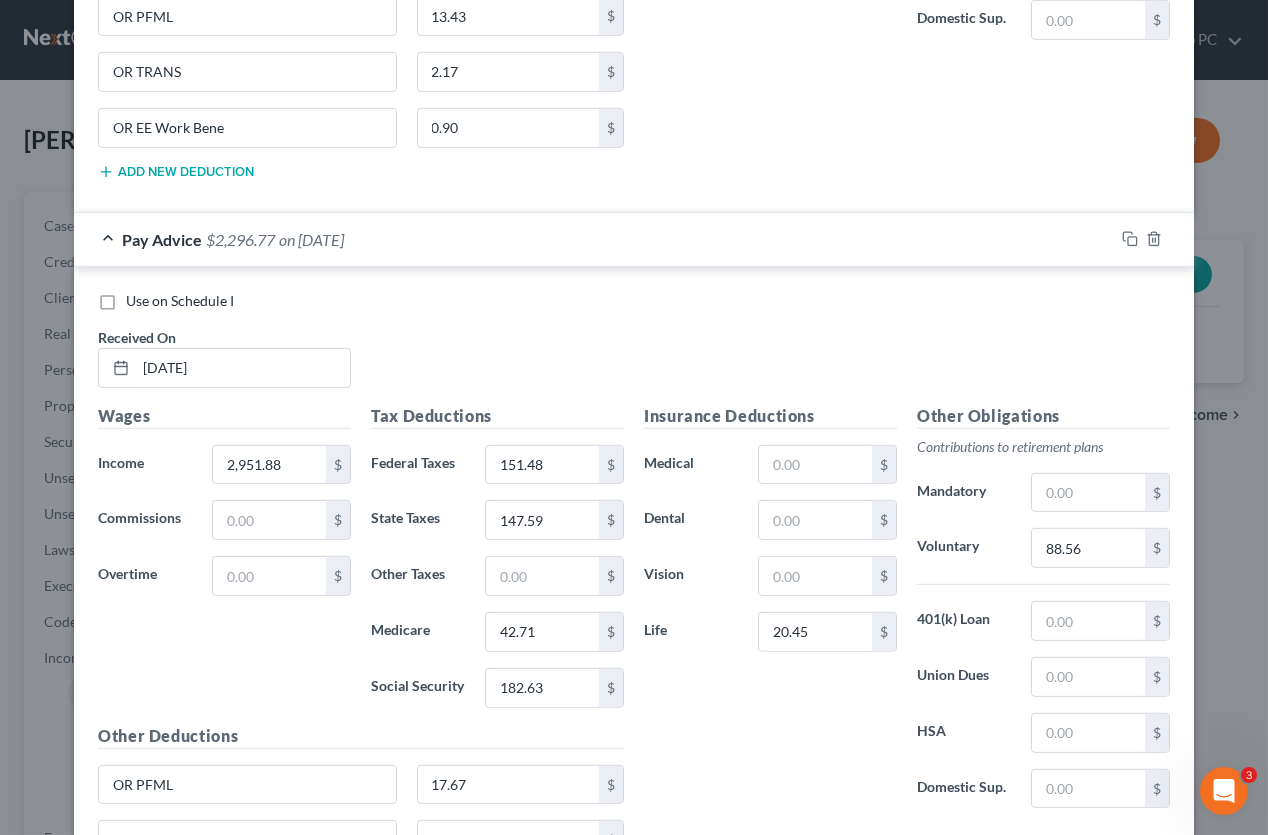 type on "16.41" 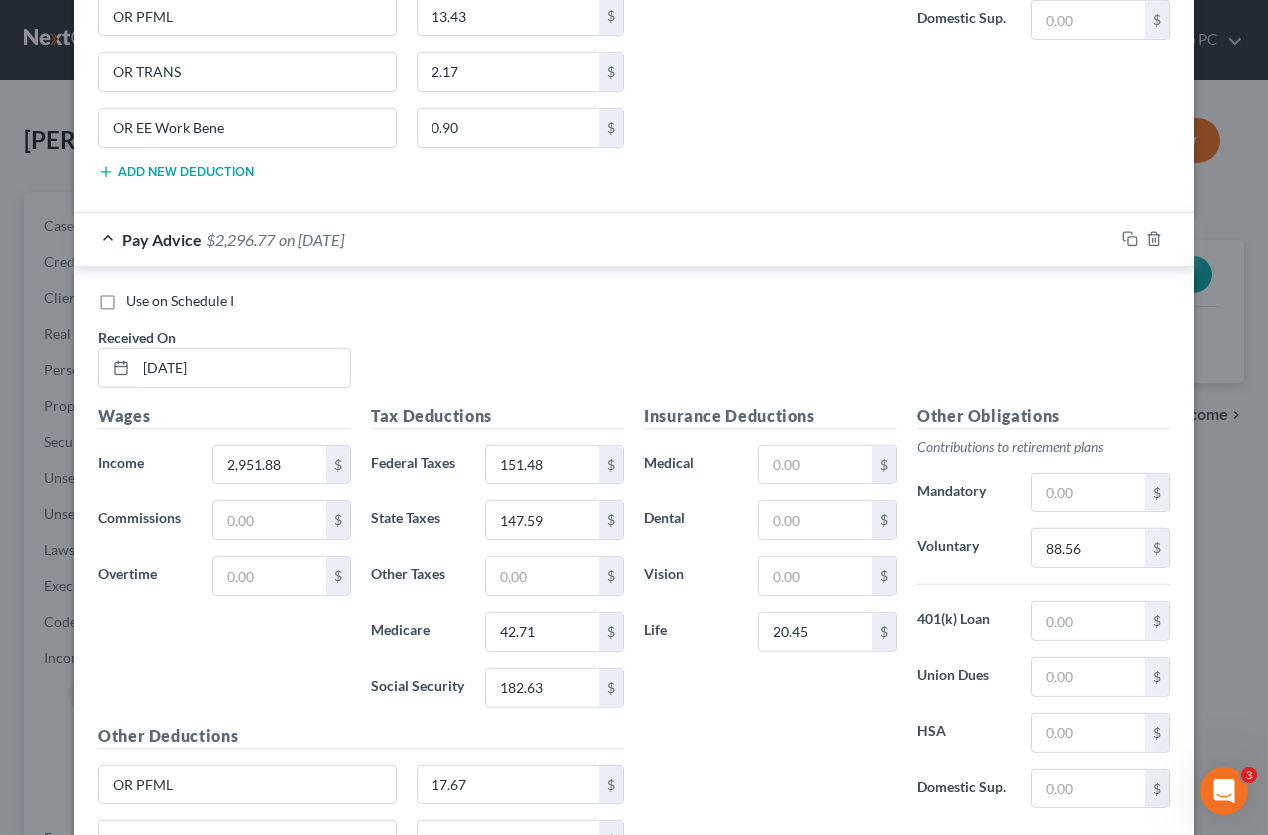 click at bounding box center [247, 2377] 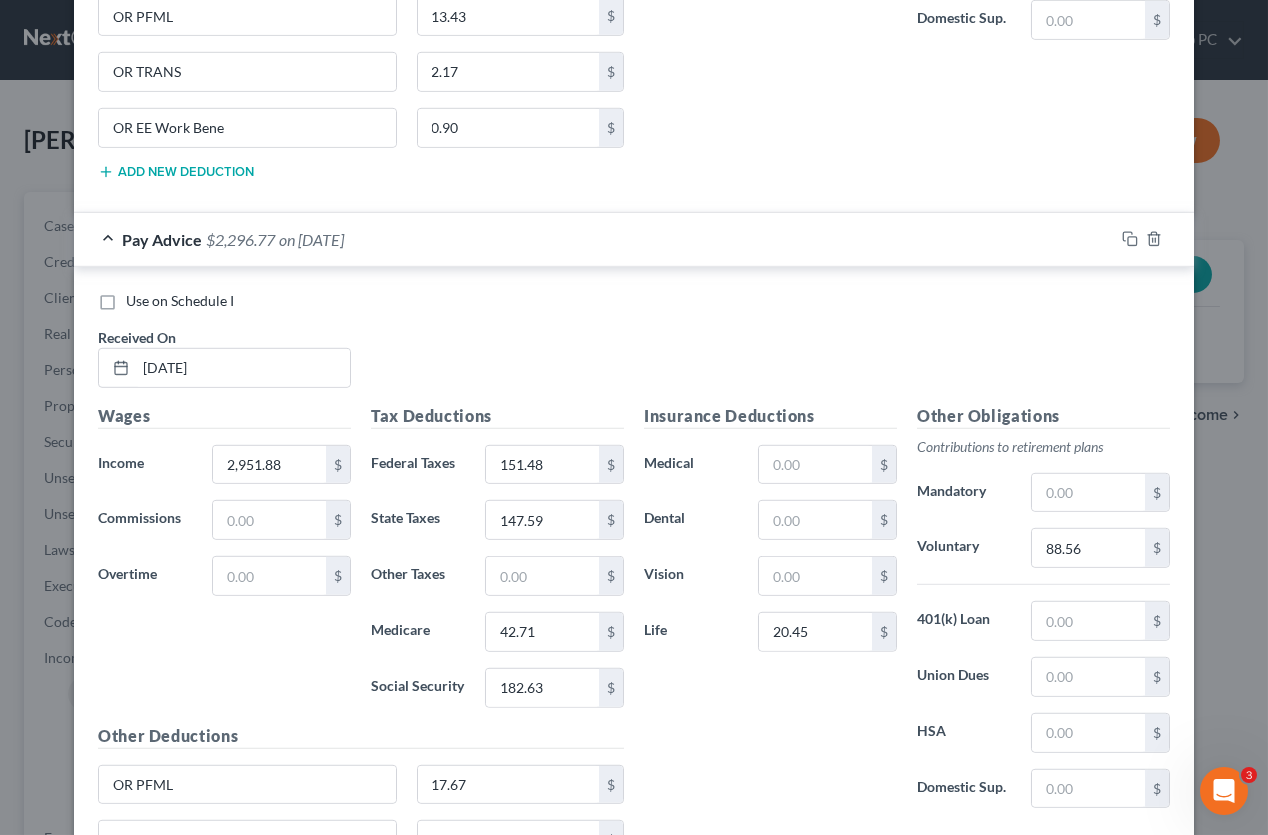 type on "OR TRANS" 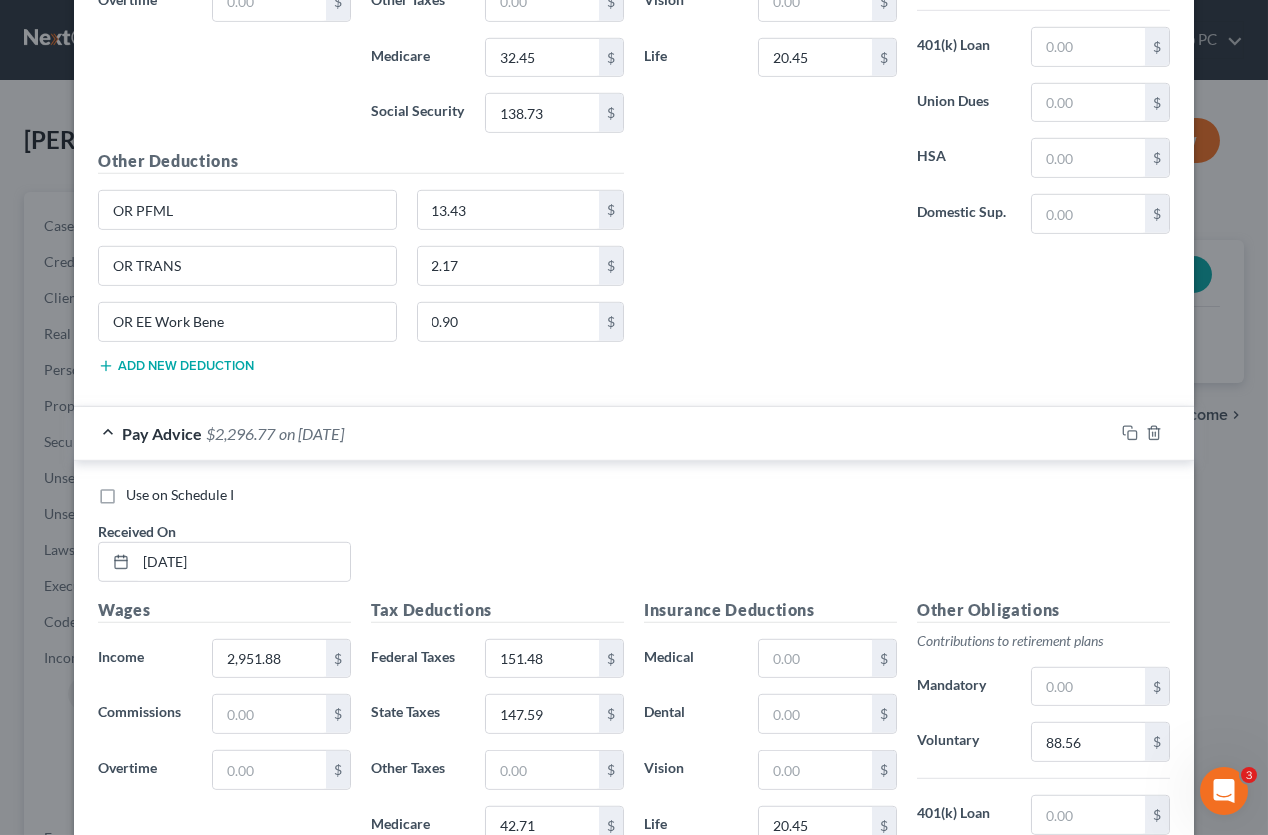 scroll, scrollTop: 5064, scrollLeft: 0, axis: vertical 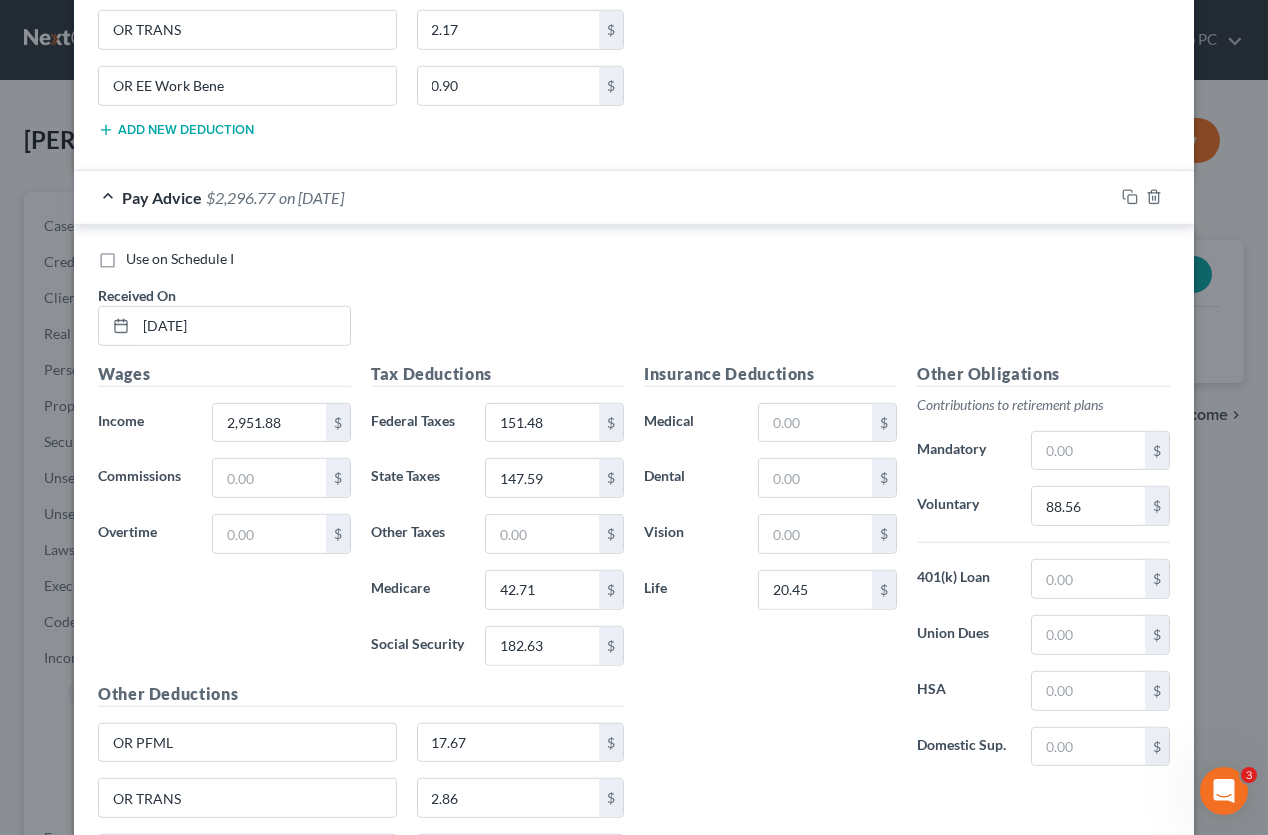 type on "2.65" 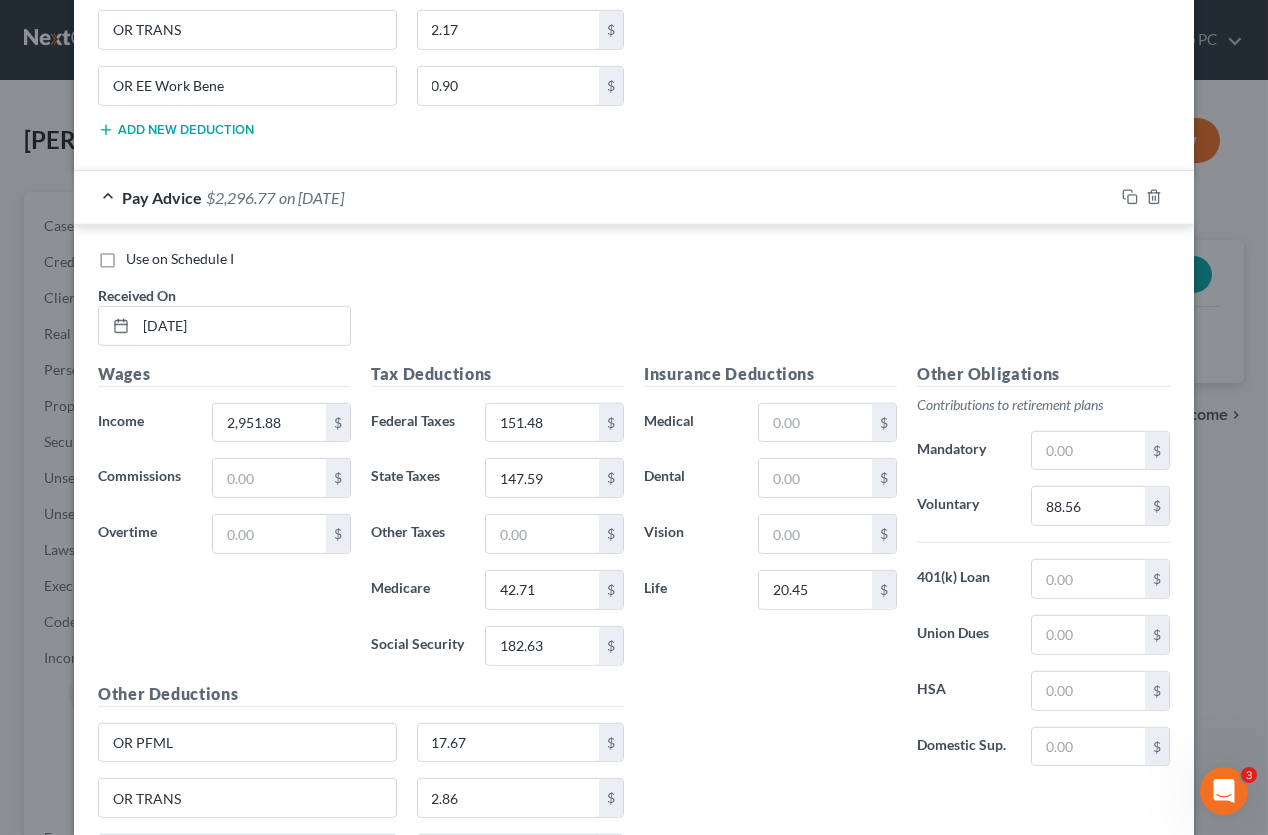 click at bounding box center (247, 2391) 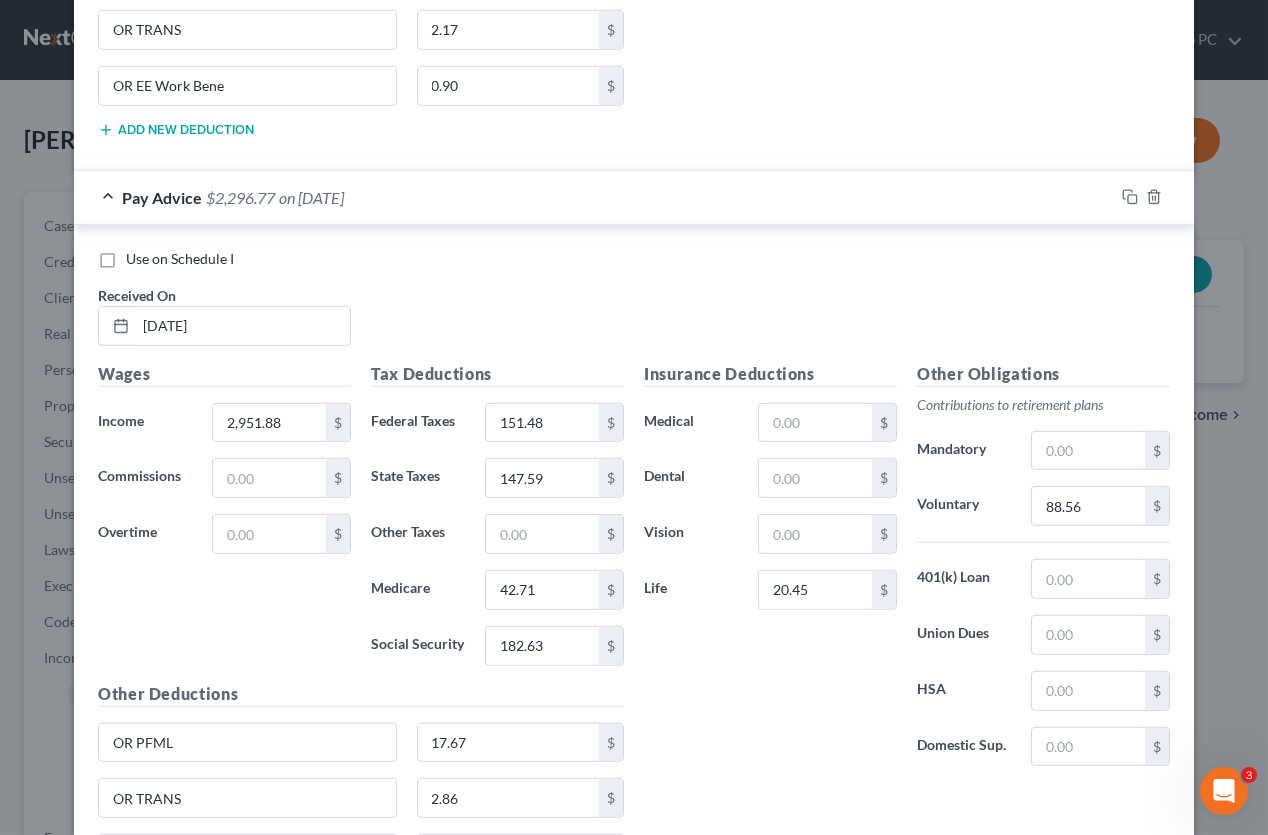 type on "OR EE Work Bene" 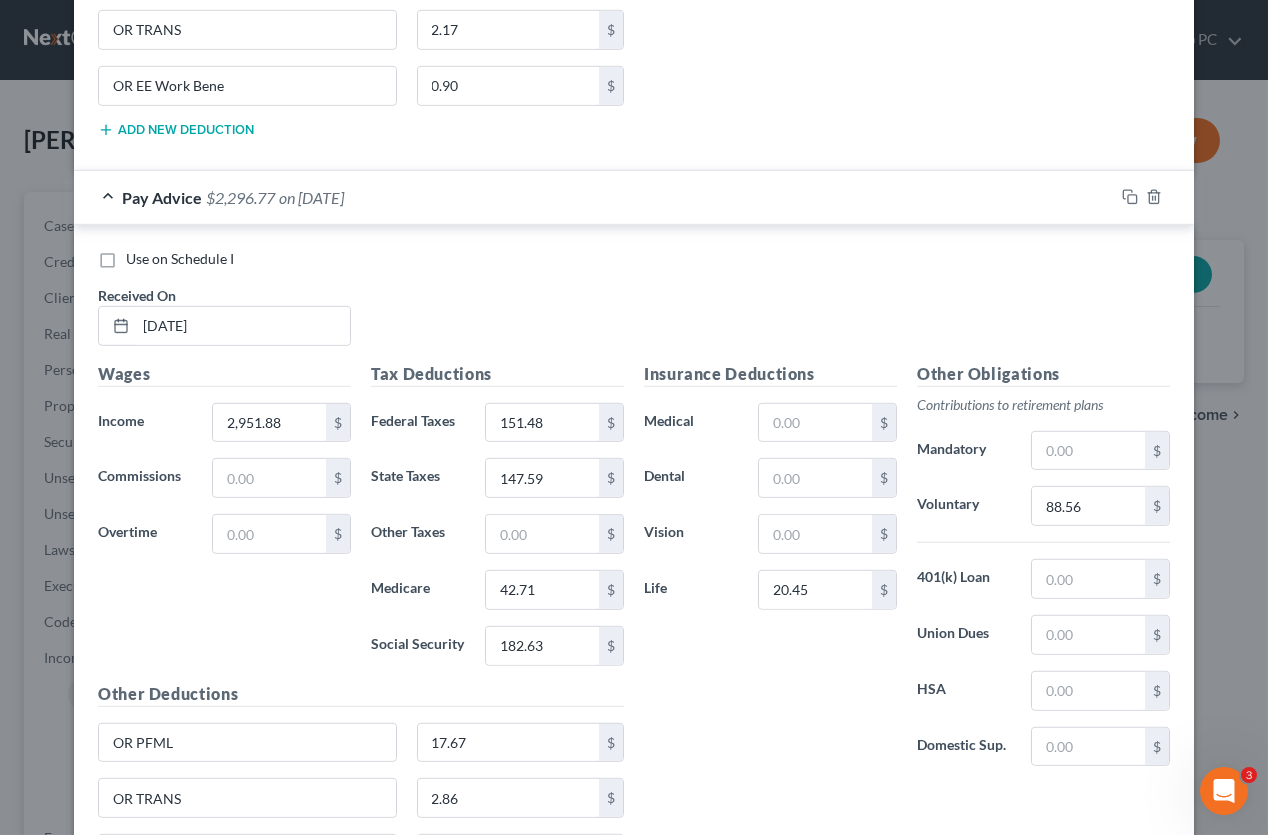 type on "1.08" 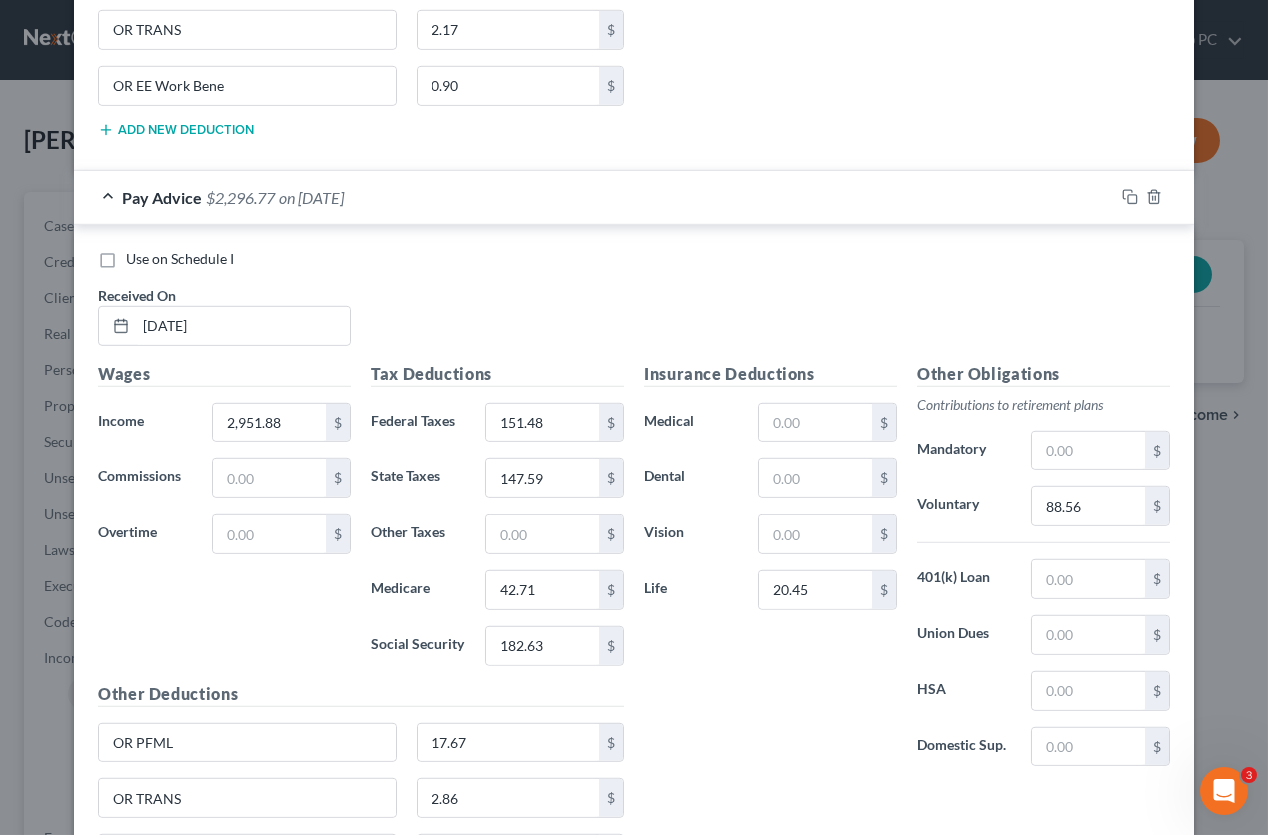 click on "27.40" at bounding box center (269, 1959) 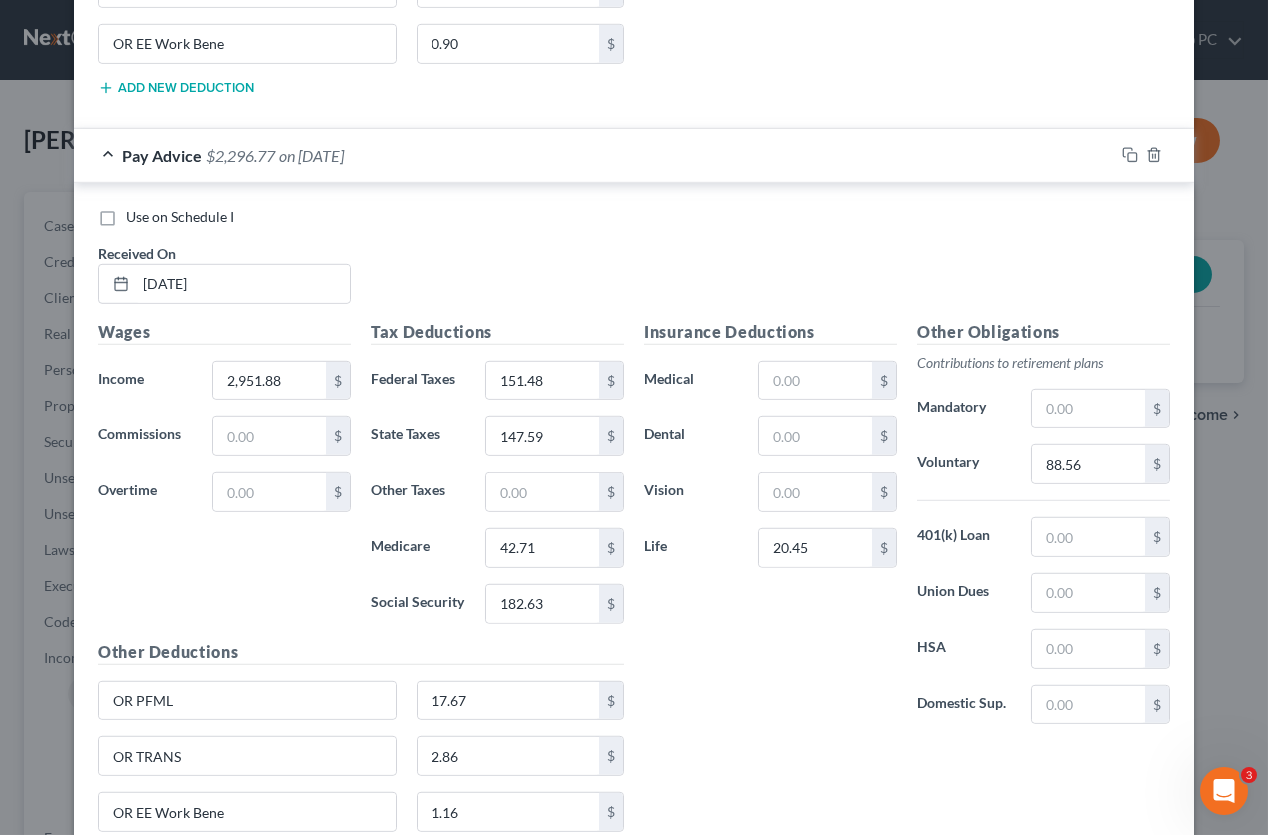 scroll, scrollTop: 5106, scrollLeft: 0, axis: vertical 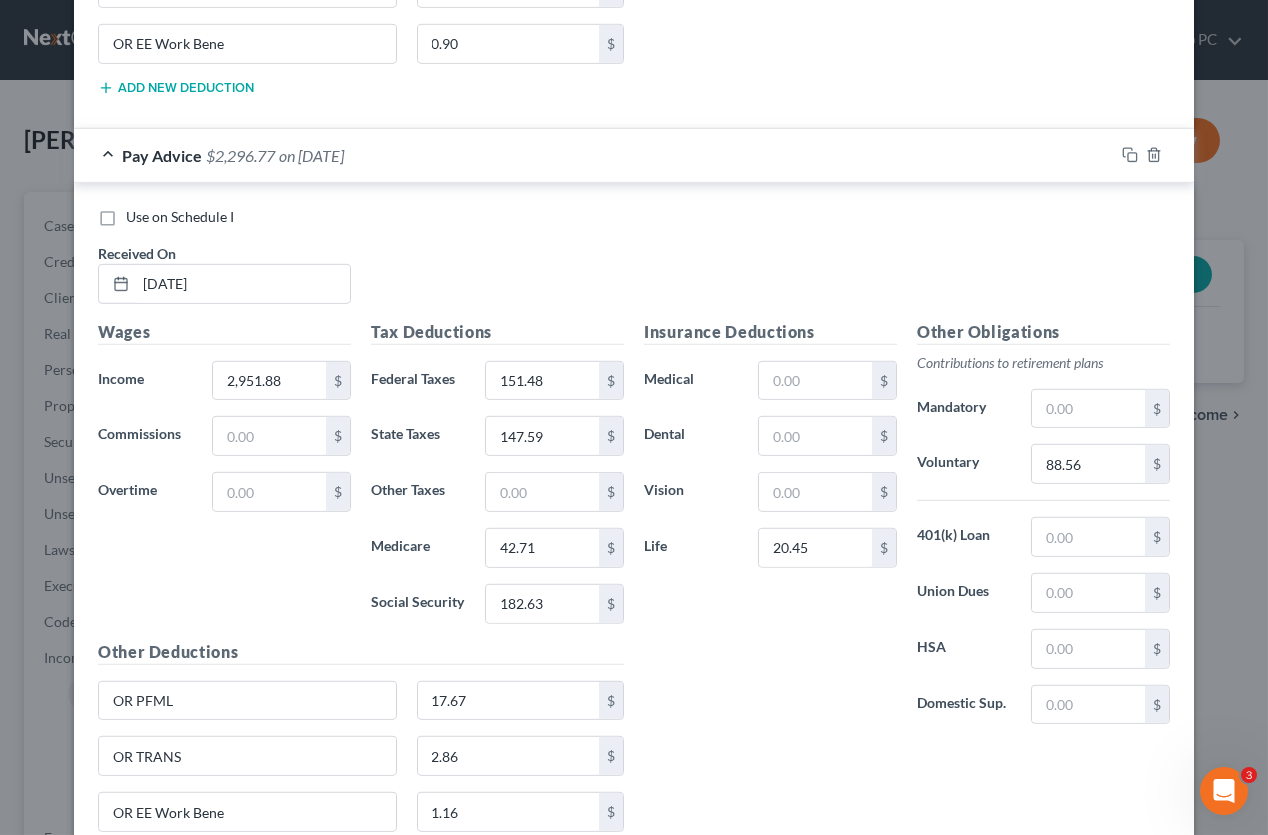 click on "Add Pay Advice" at bounding box center (949, 2482) 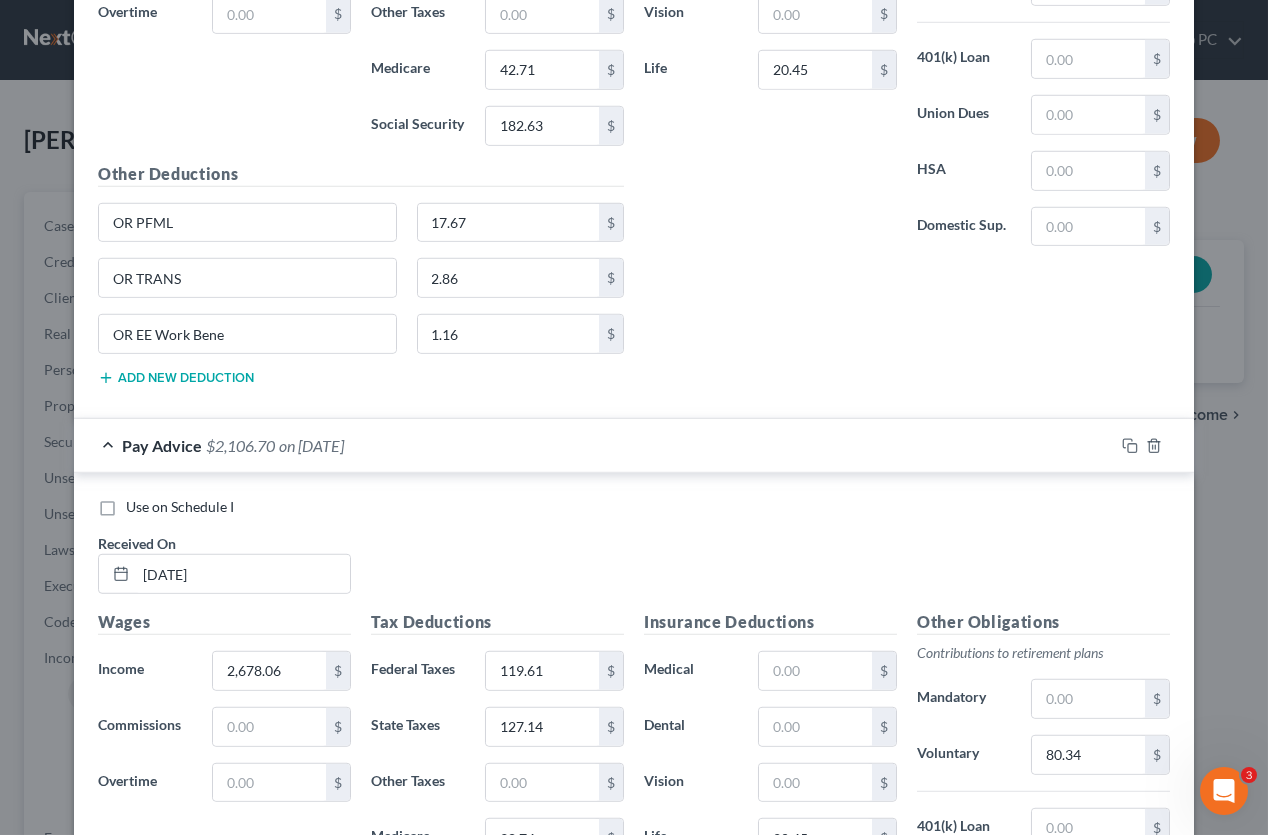 scroll, scrollTop: 5606, scrollLeft: 0, axis: vertical 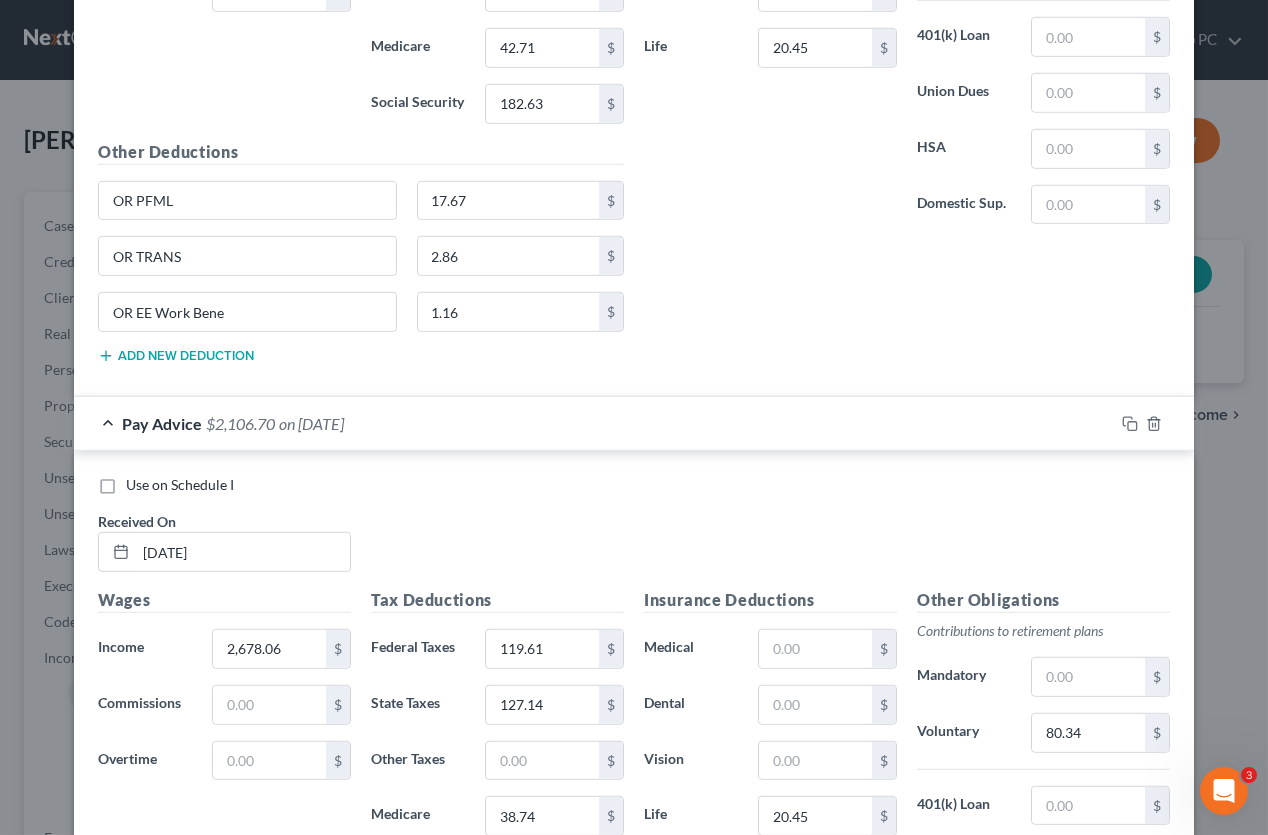 click on "Use on Schedule I" at bounding box center (180, 2022) 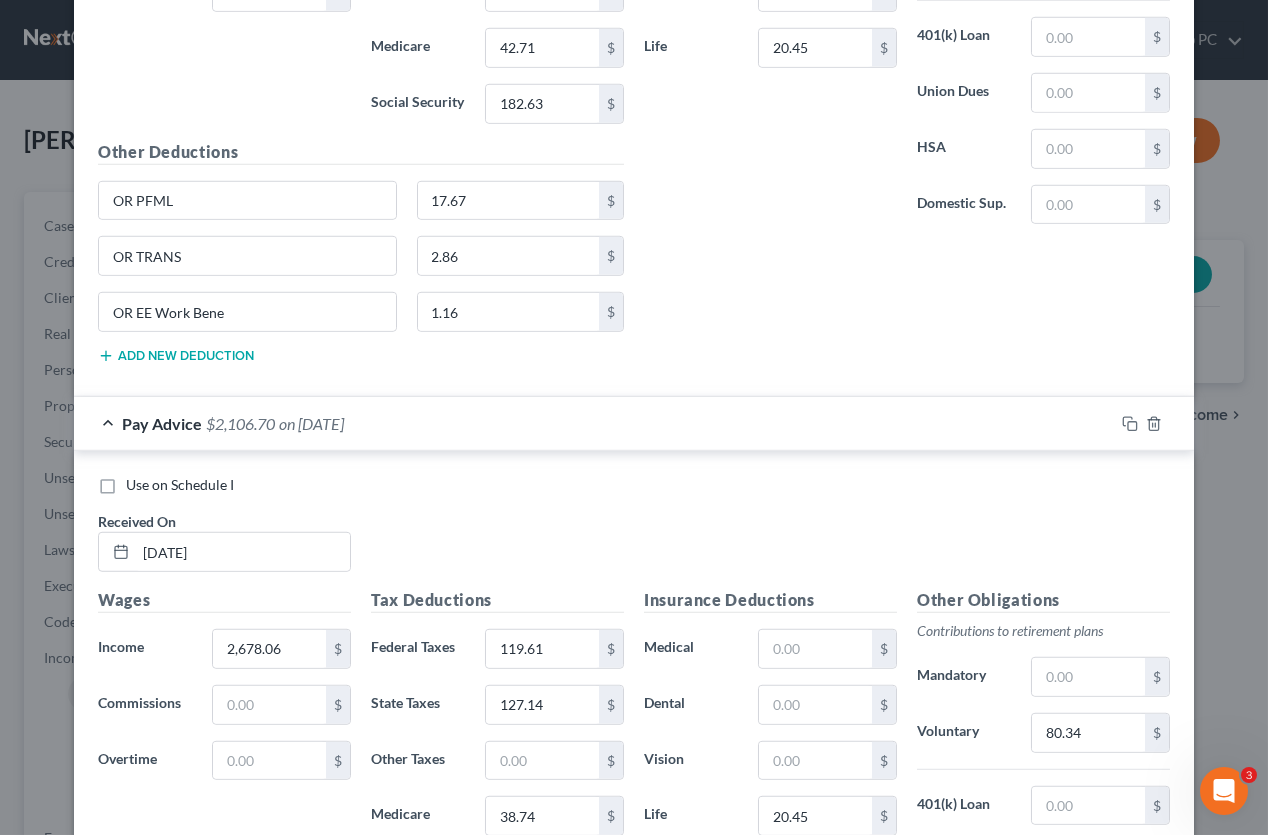 type on "[DATE]" 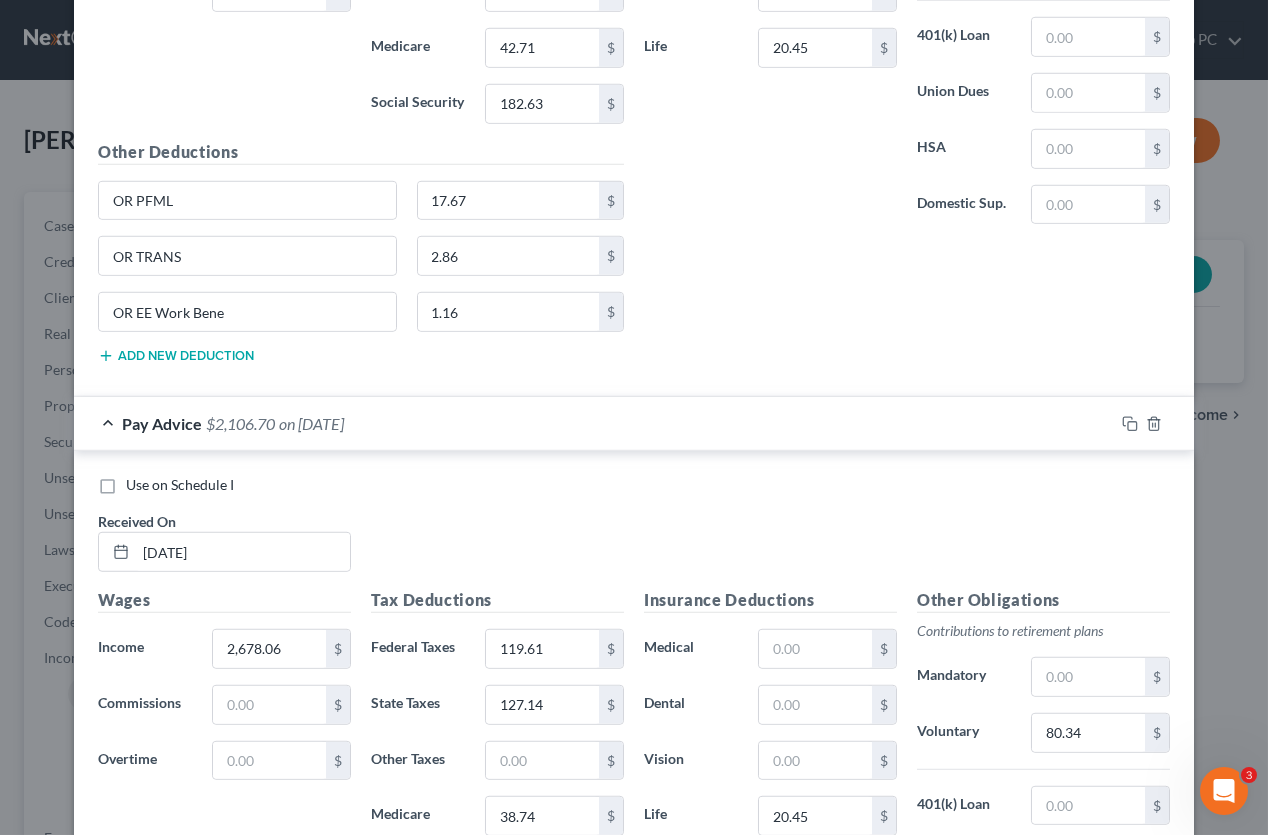 type on "OR PFML" 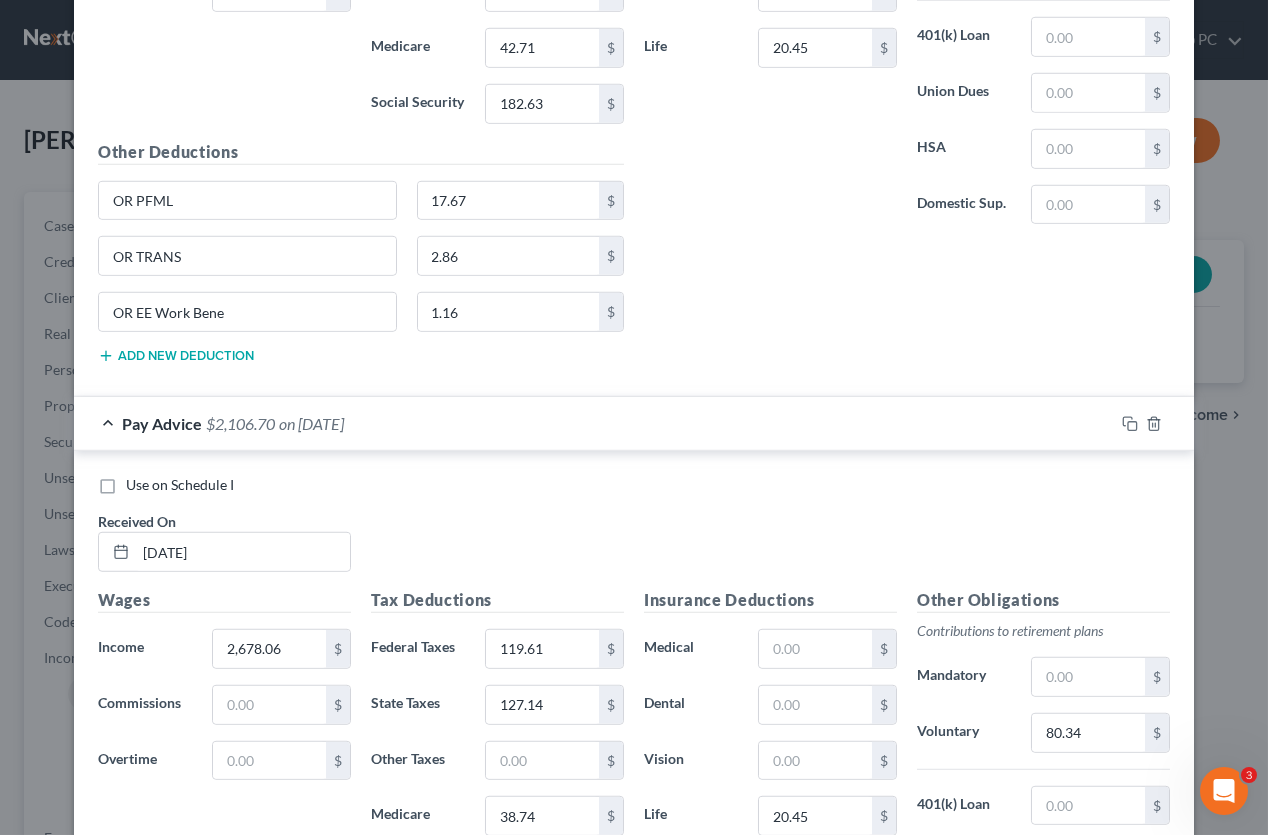 click at bounding box center [247, 2561] 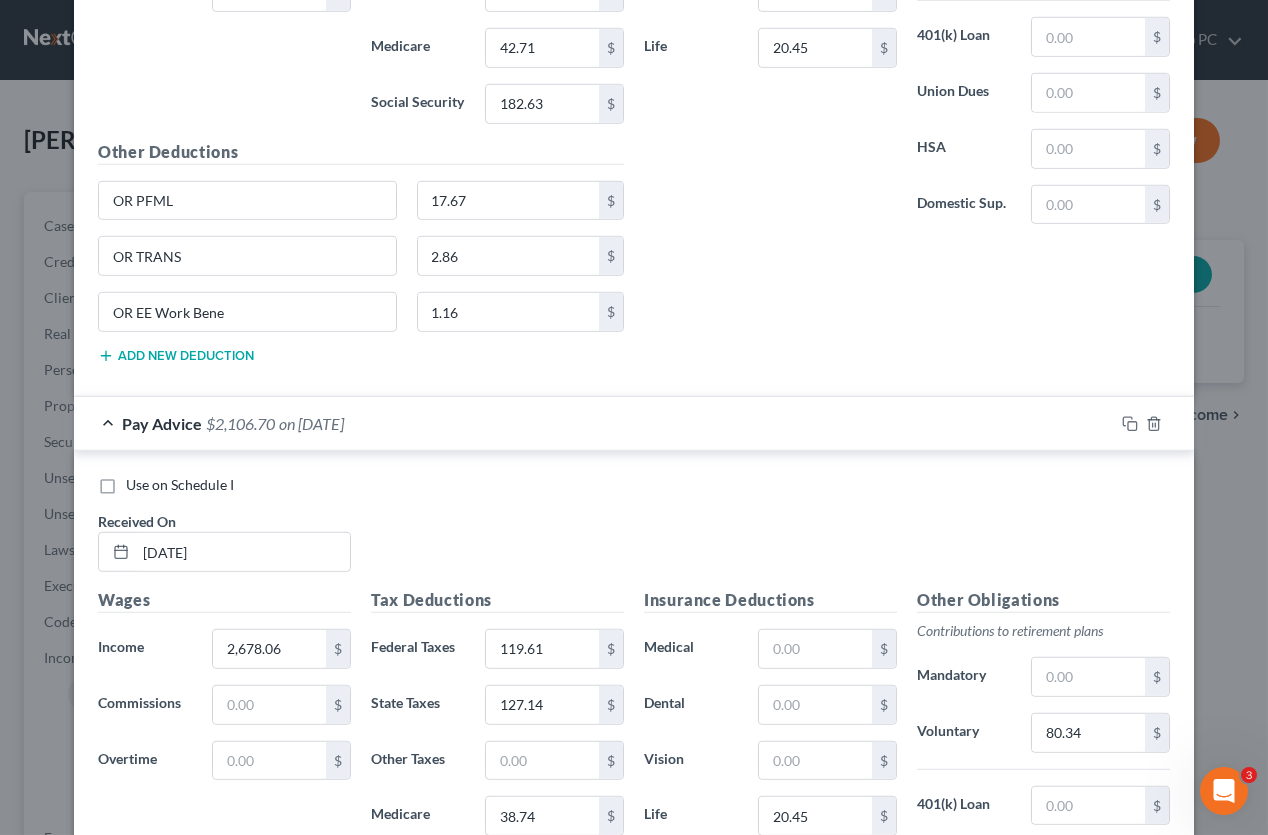 type on "OR TRANS" 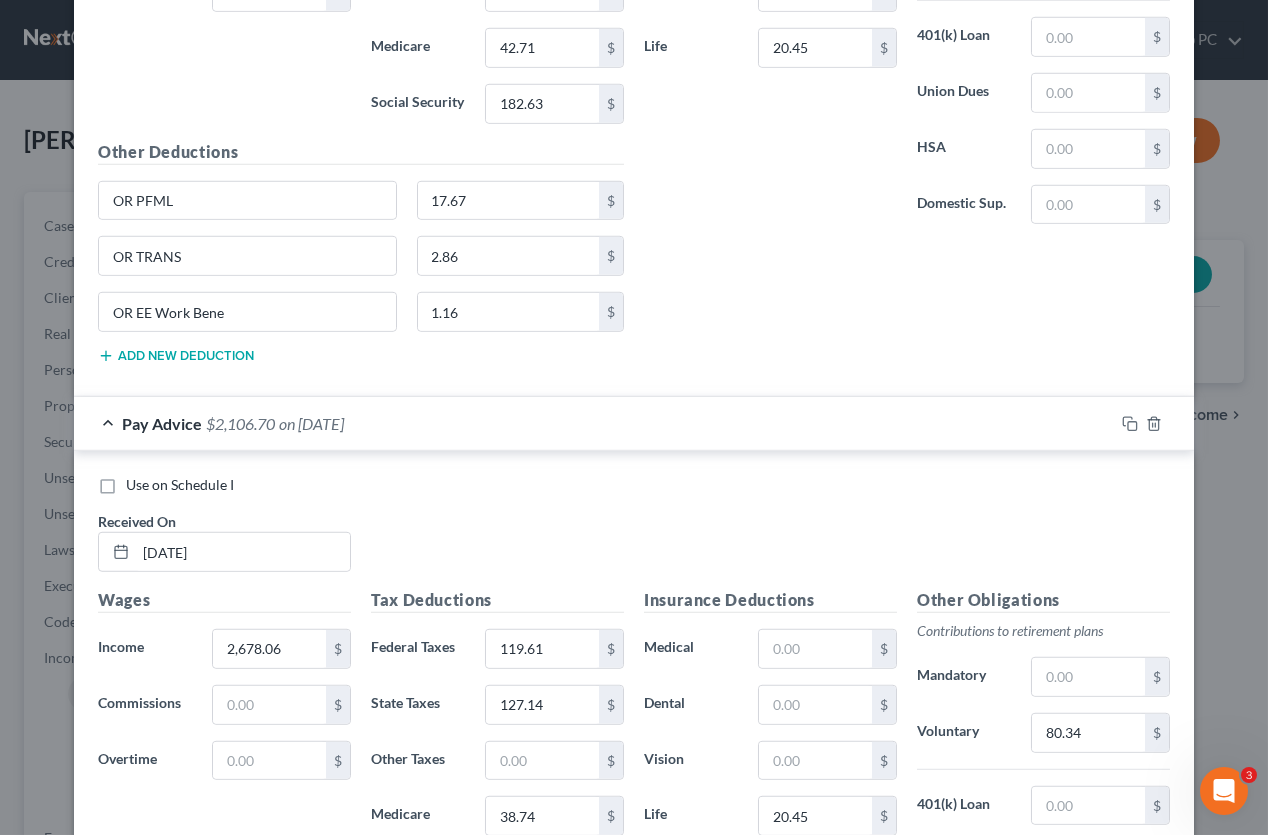 type on "2.98" 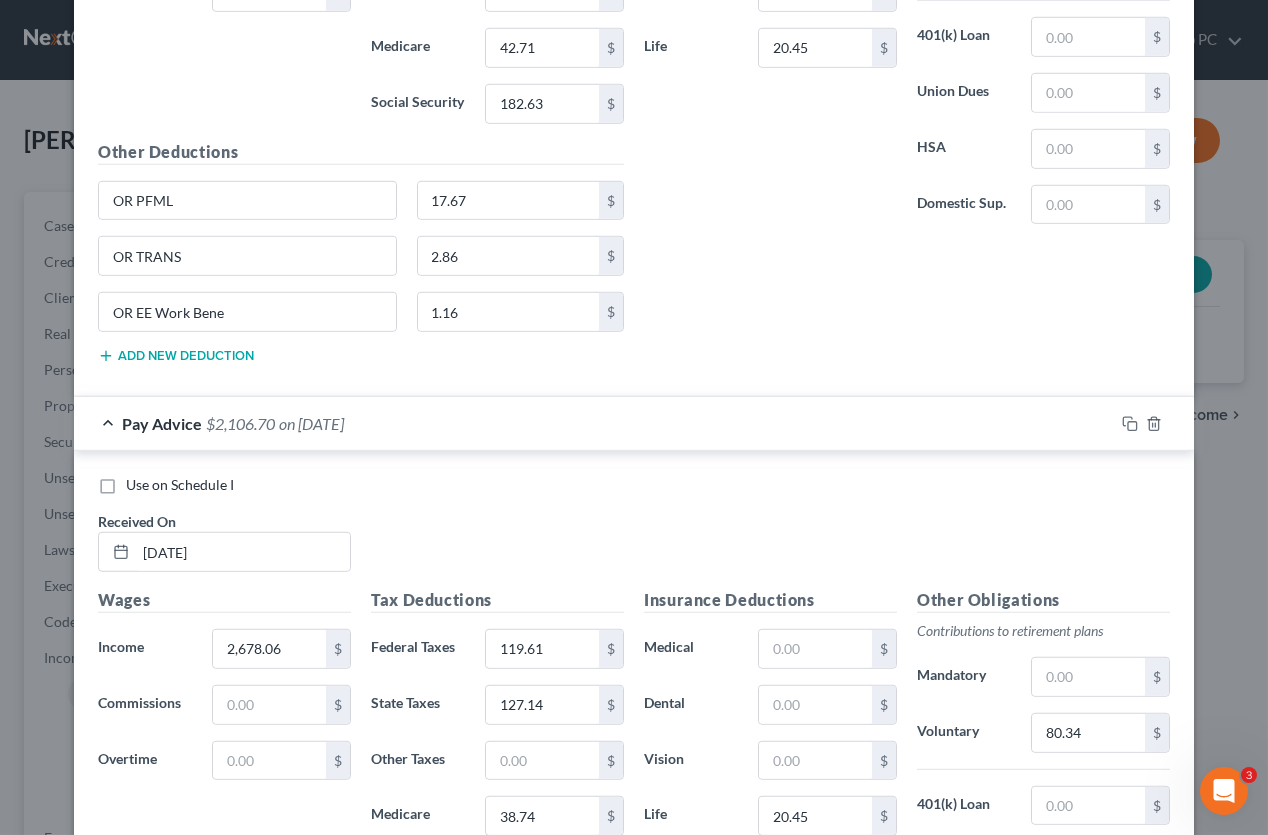 scroll, scrollTop: 5705, scrollLeft: 0, axis: vertical 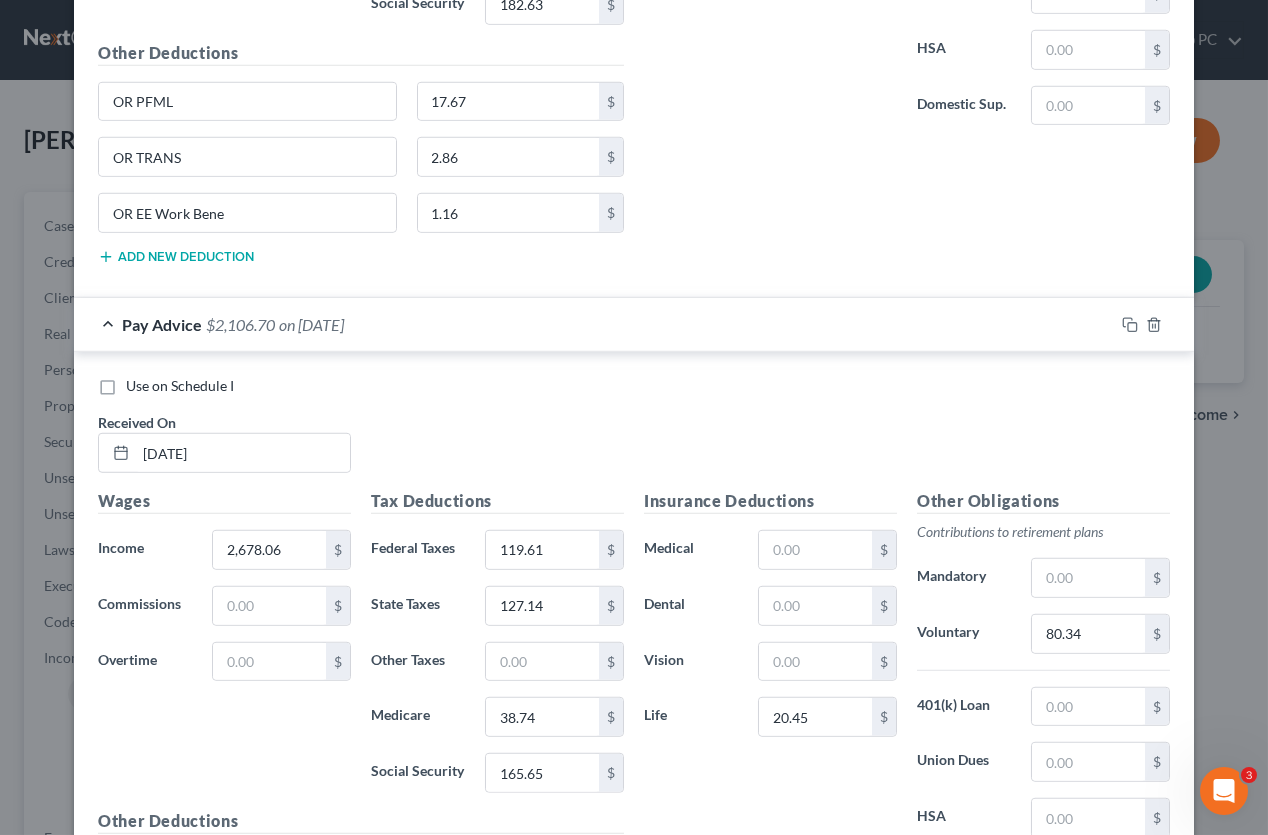 type on "1.07" 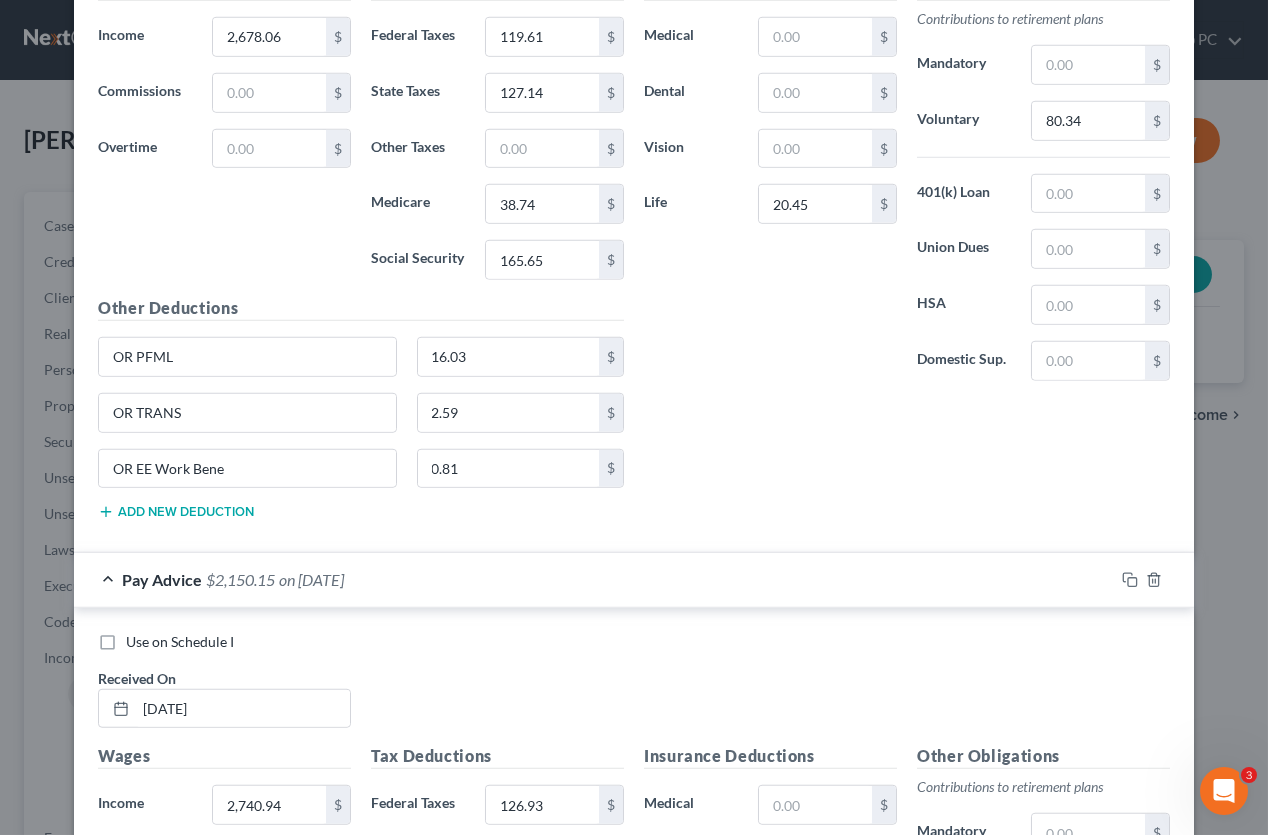 scroll, scrollTop: 6219, scrollLeft: 0, axis: vertical 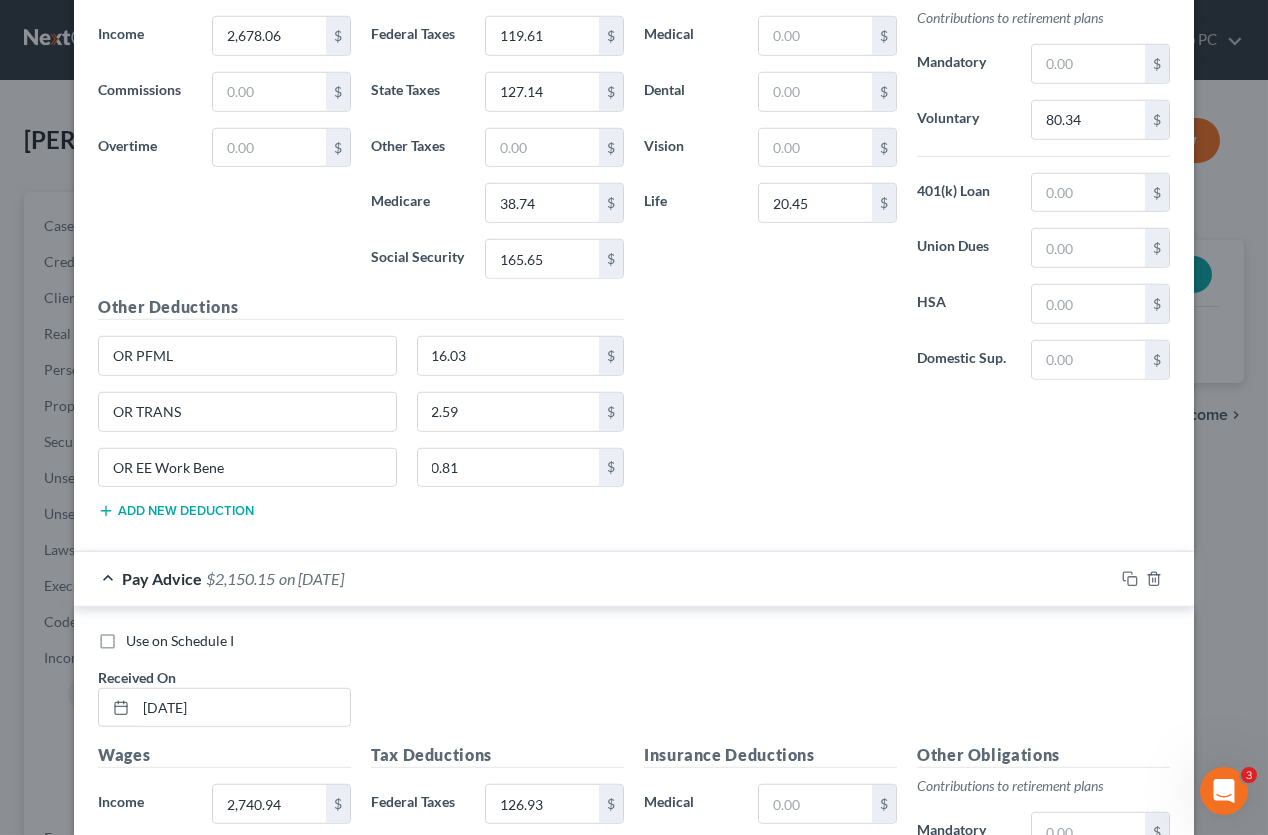 click on "Use on Schedule I" at bounding box center (180, 2177) 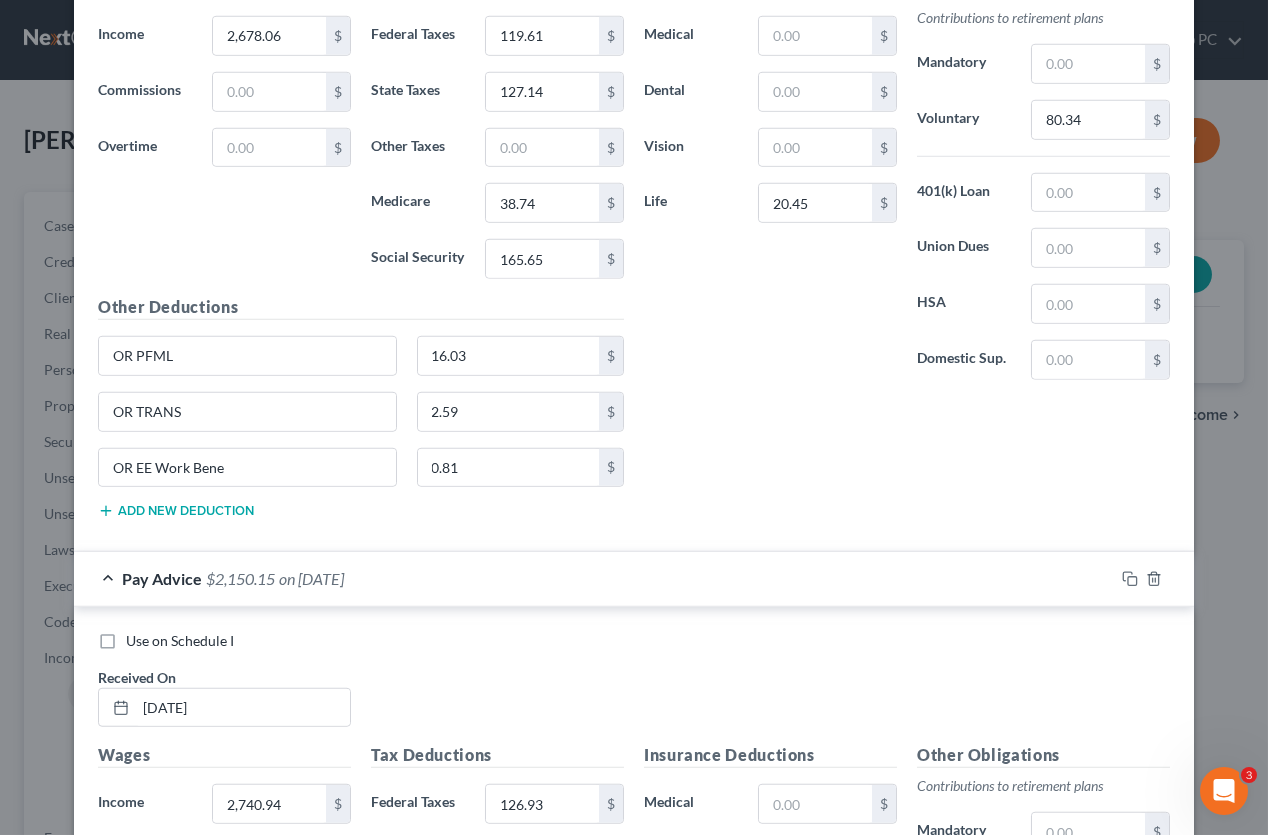 type on "[DATE]" 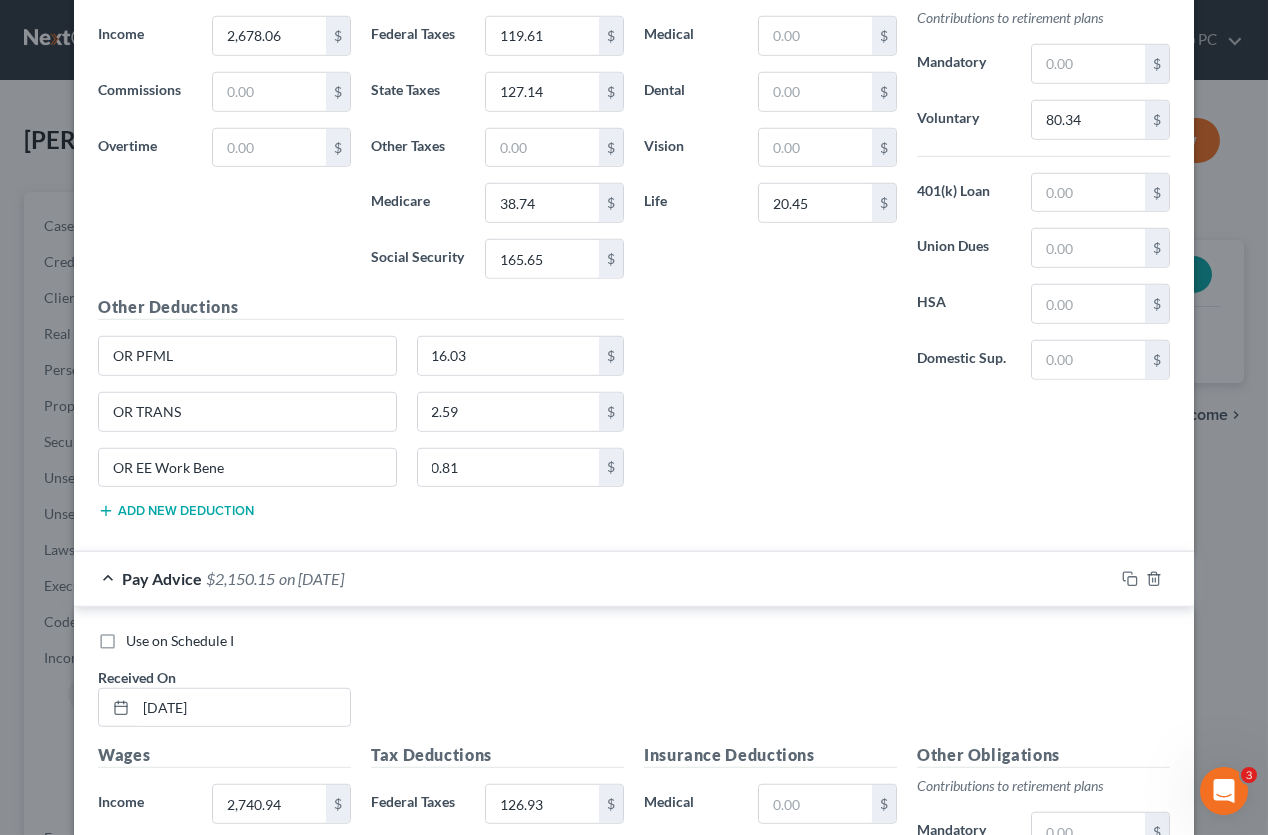 type on "226.77" 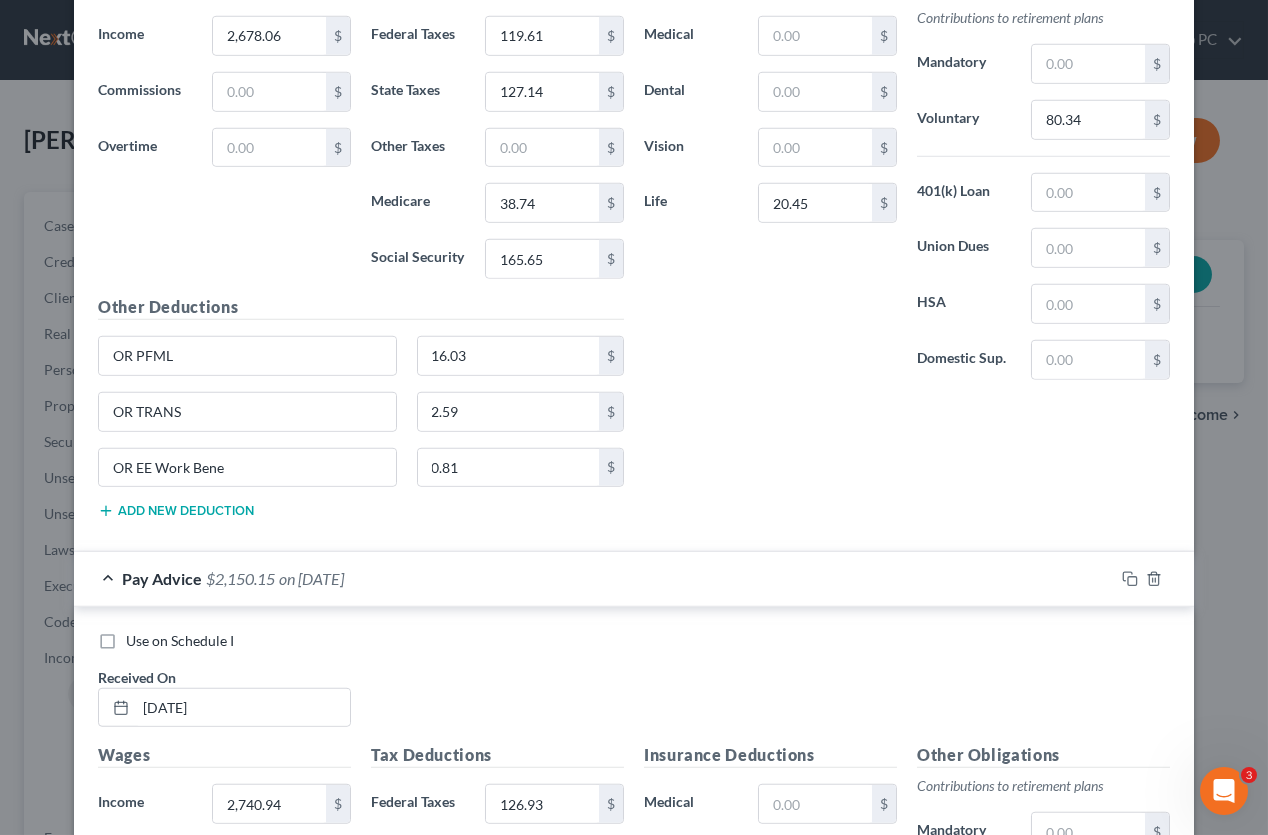 type on "195.90" 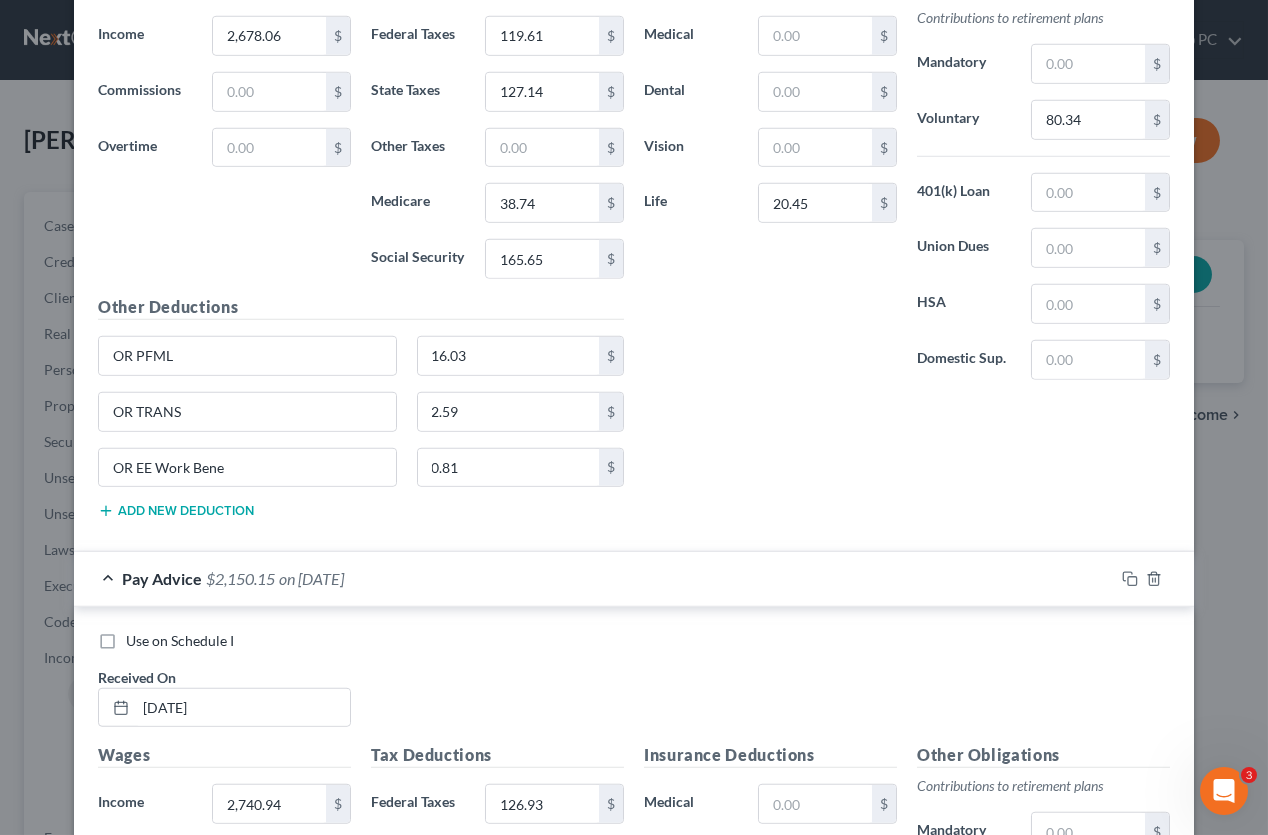 type on "20.45" 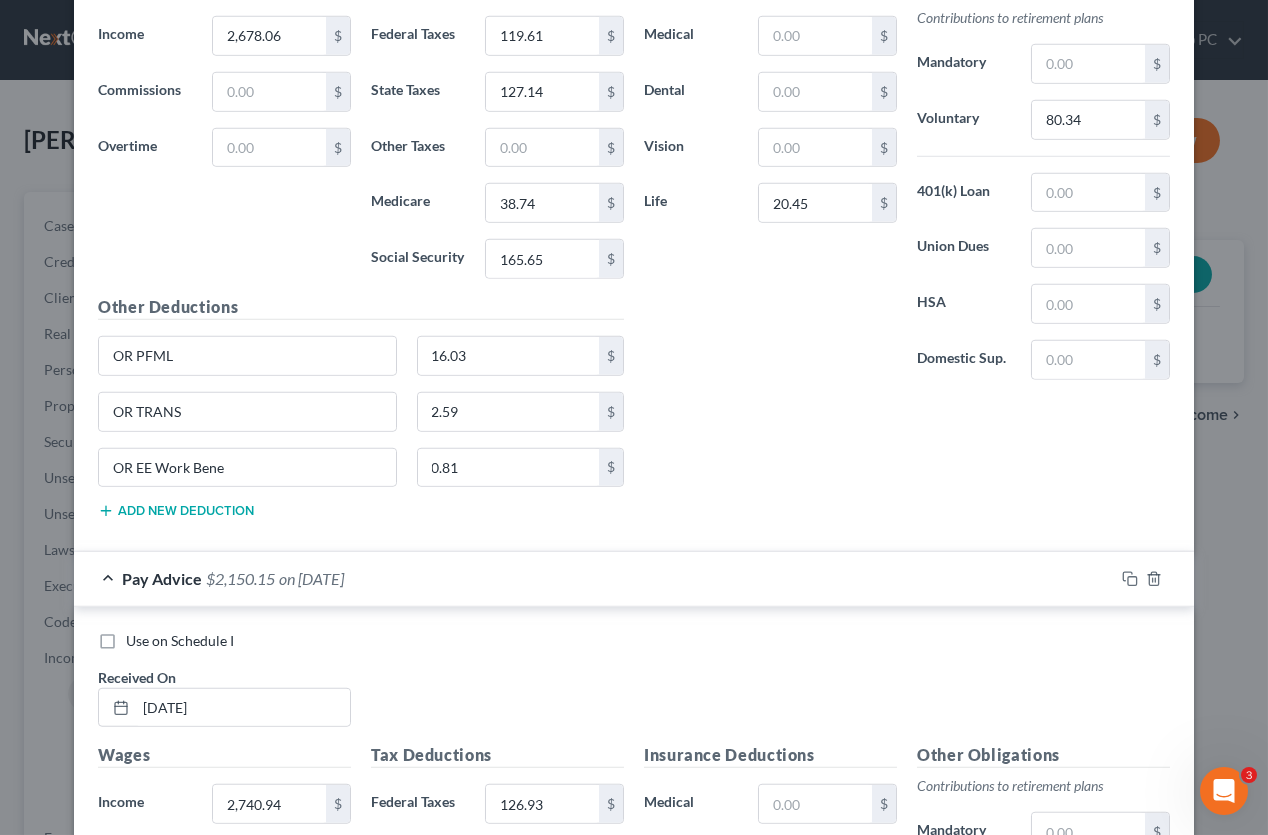 type on "OR PFML" 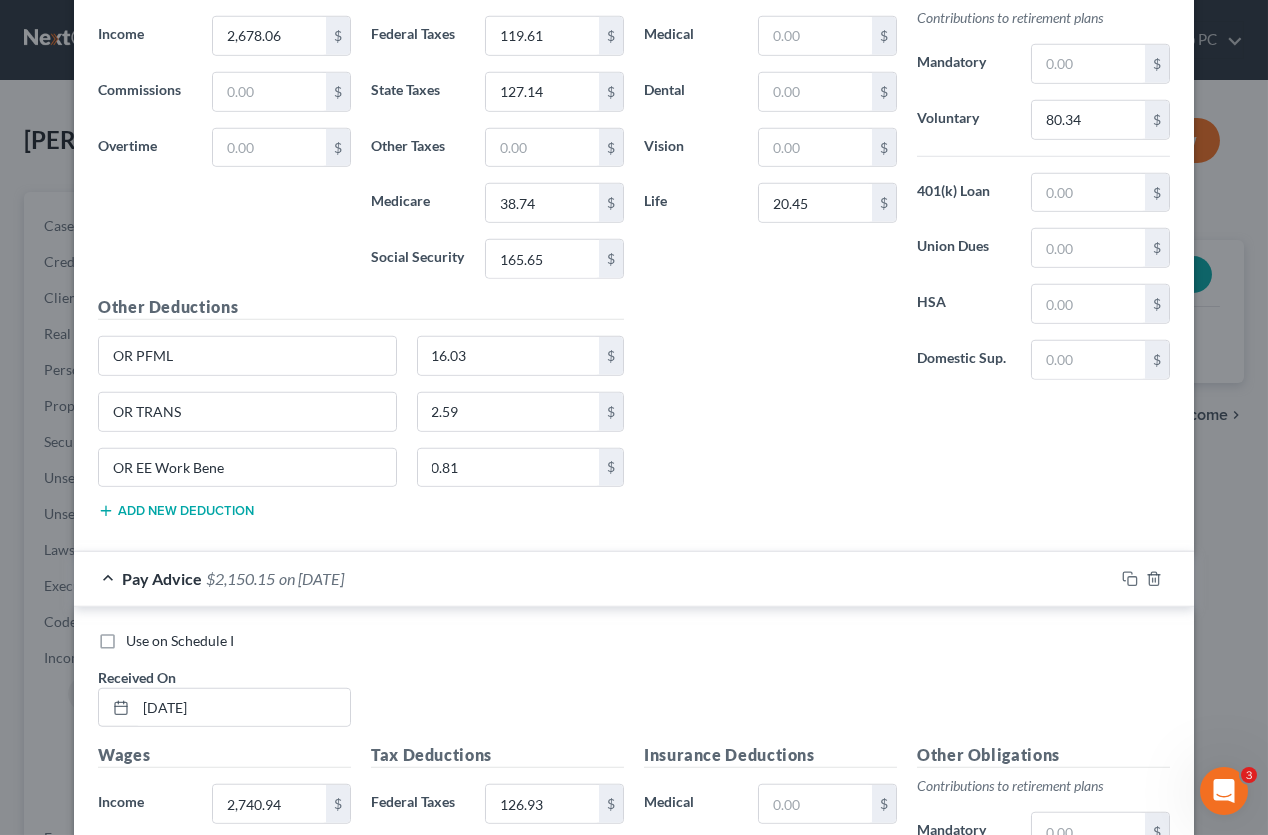 type on "21.55" 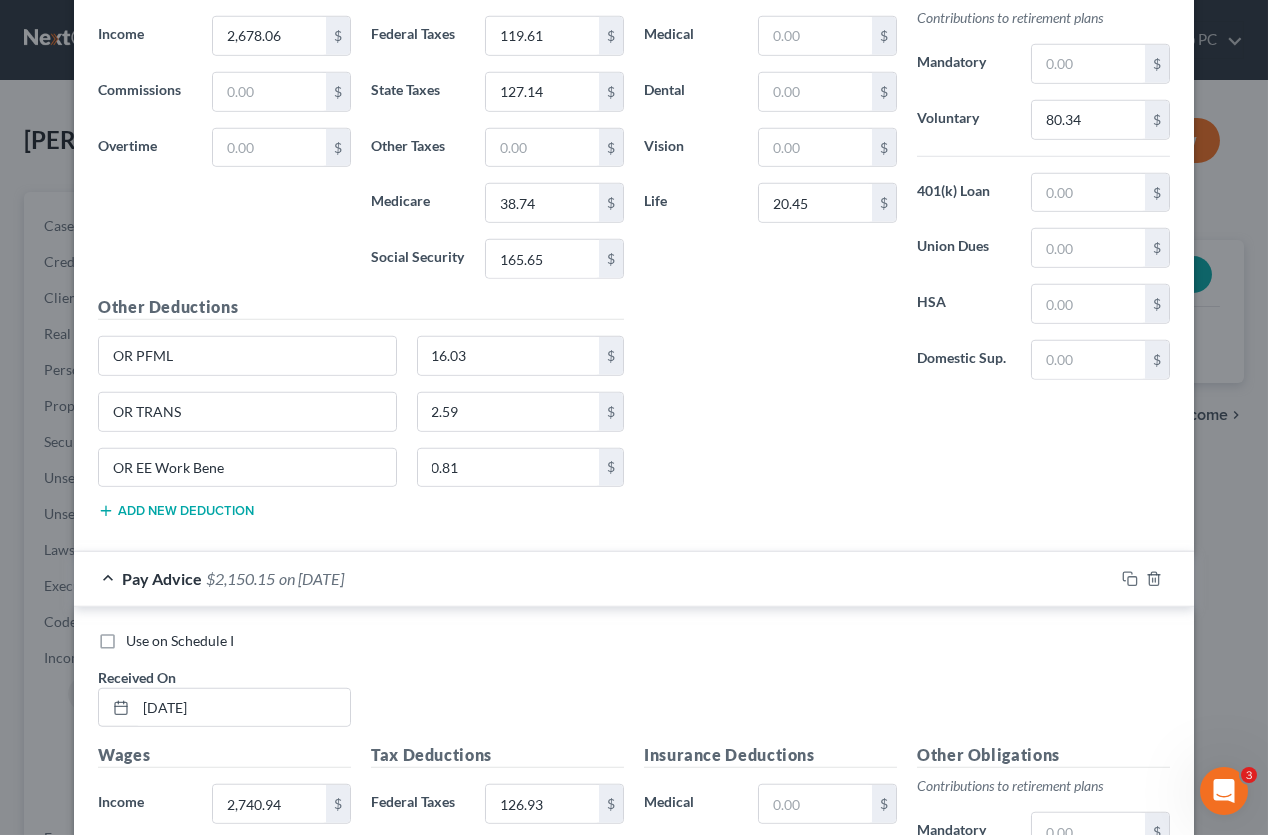 click at bounding box center (247, 2717) 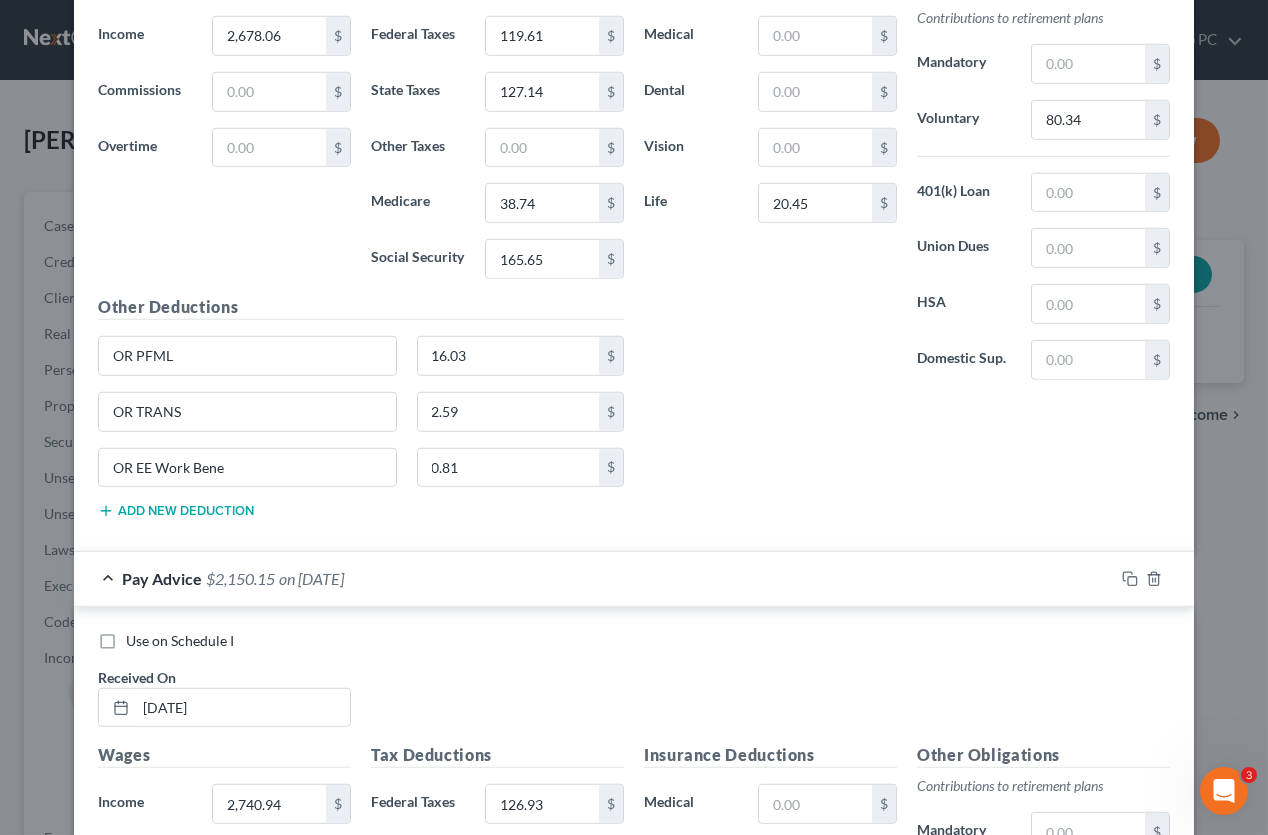 type on "OR TRANS" 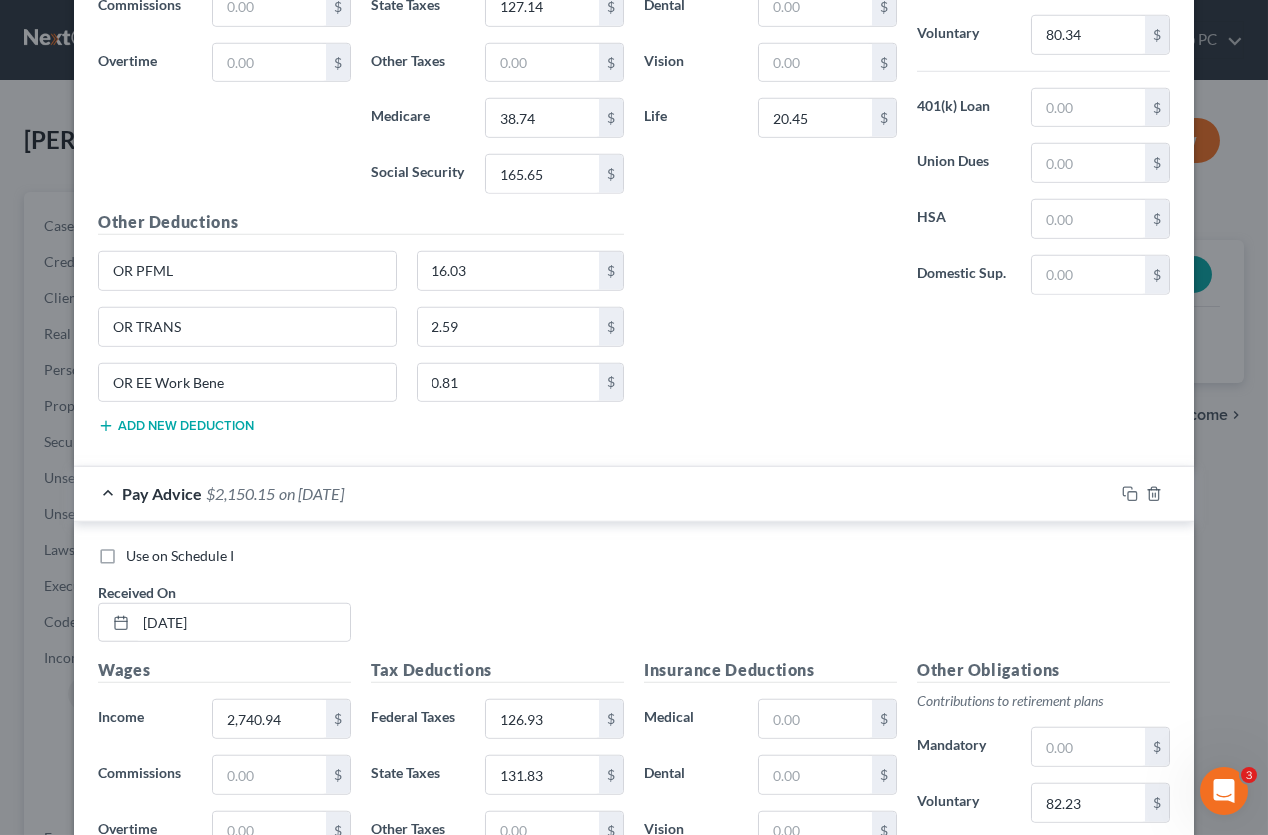 type on "0.99" 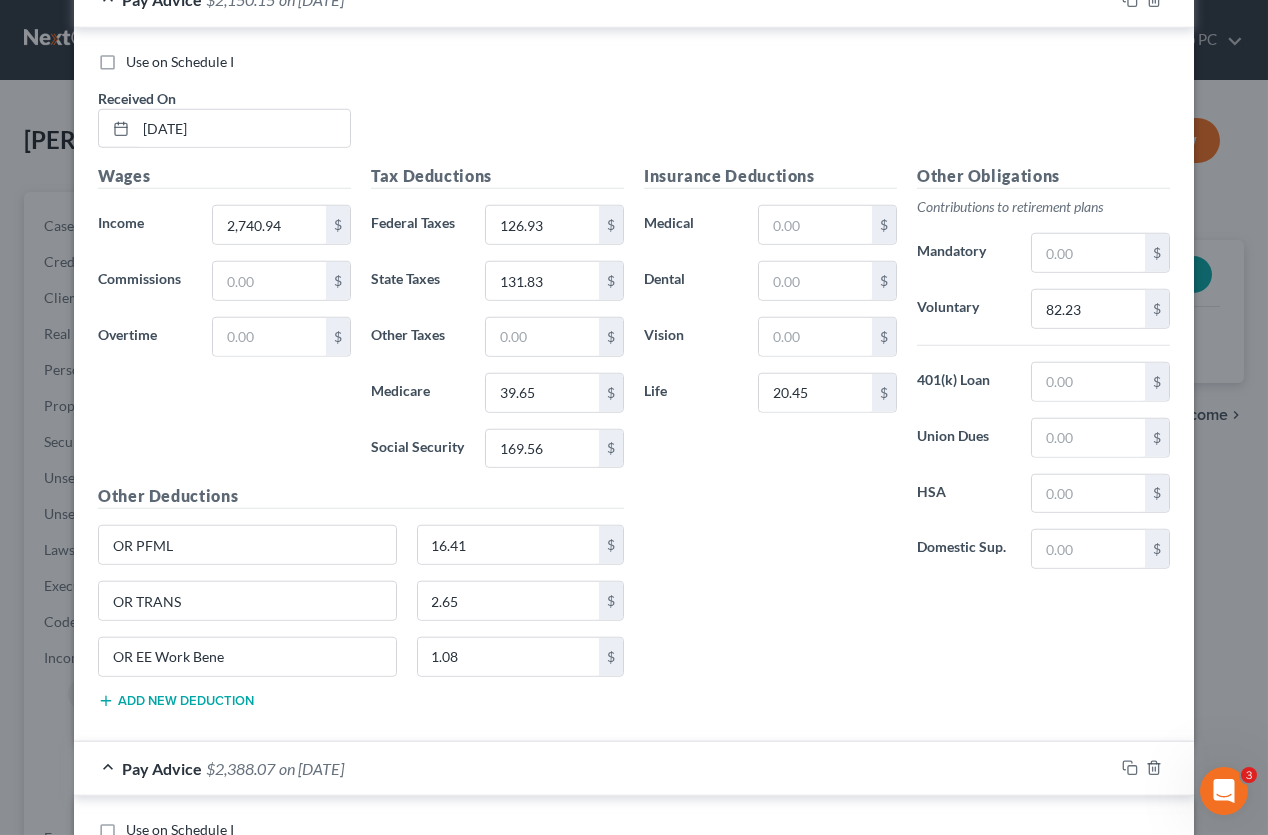 scroll, scrollTop: 6818, scrollLeft: 0, axis: vertical 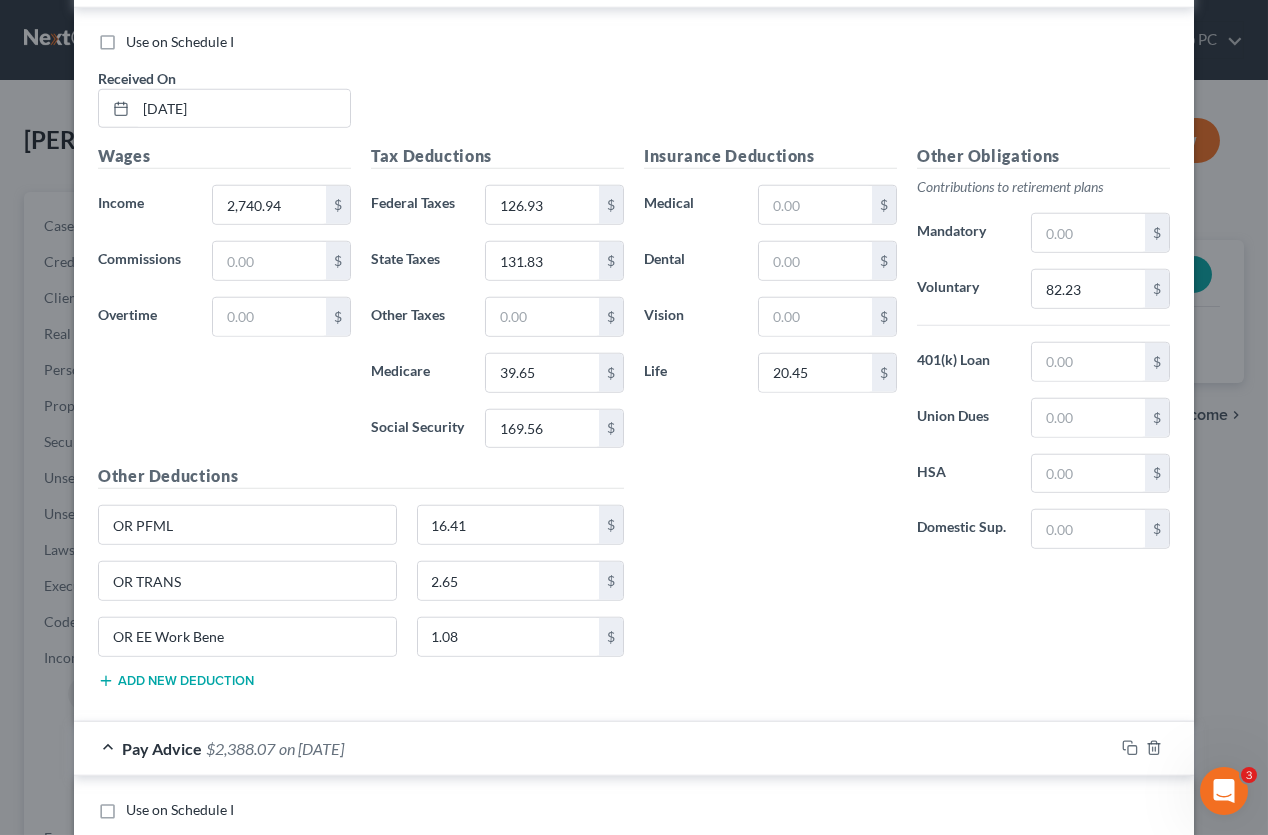 click on "Use on Schedule I" at bounding box center [180, 2347] 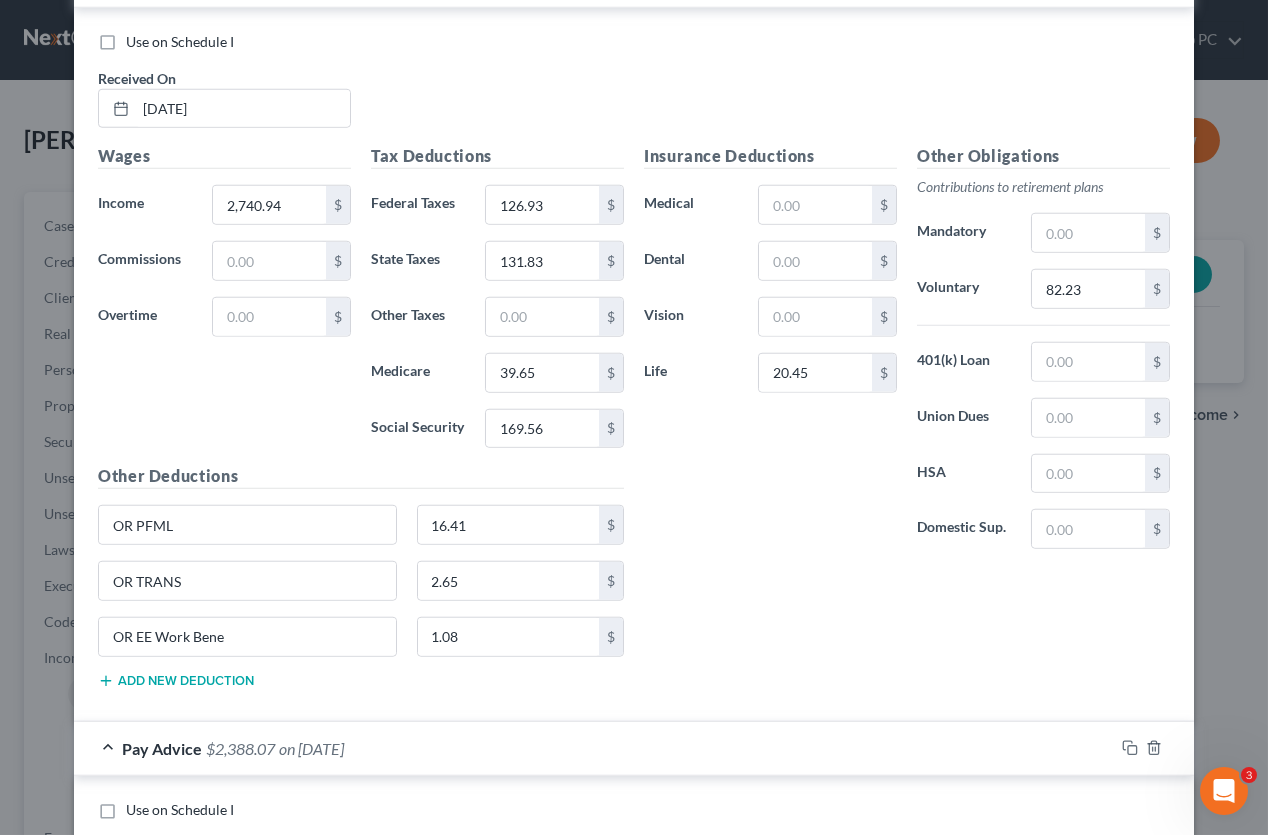 type on "[DATE]" 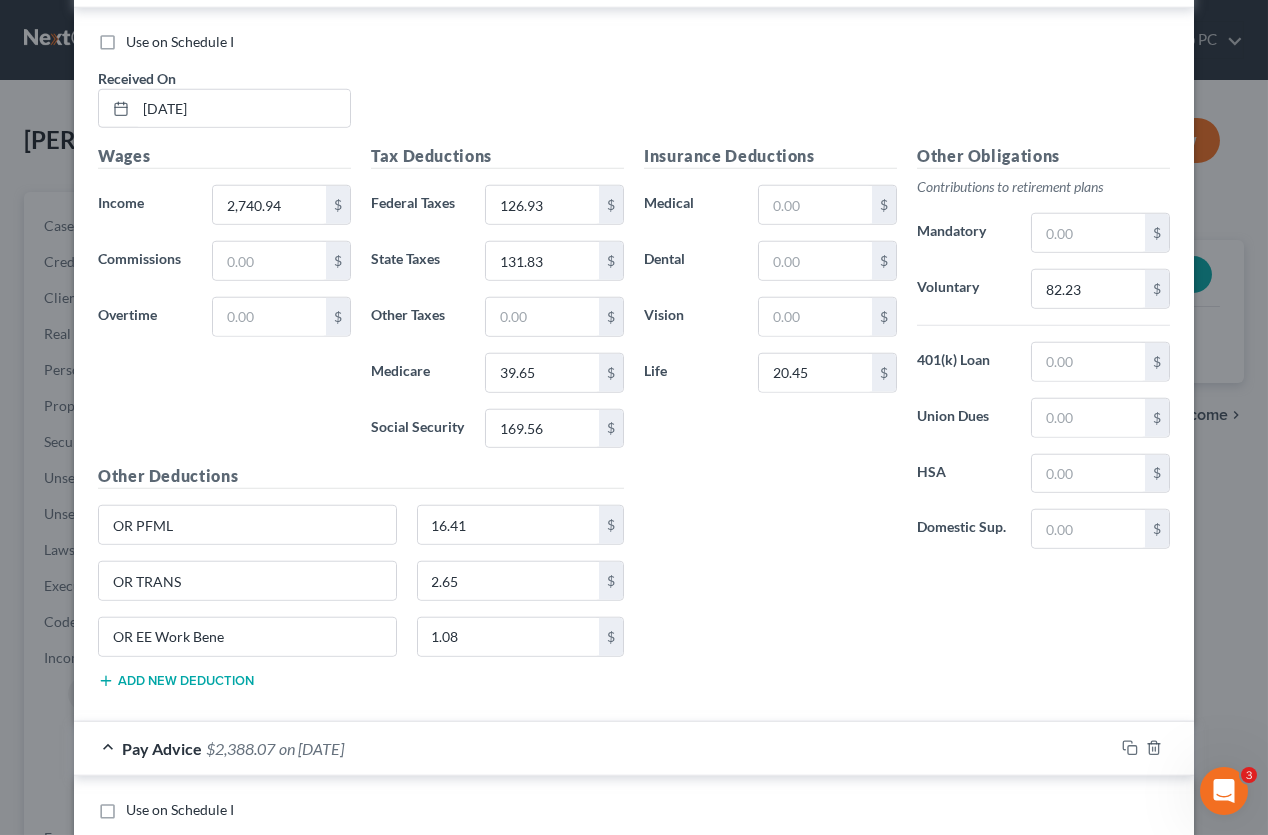 type on "173.85" 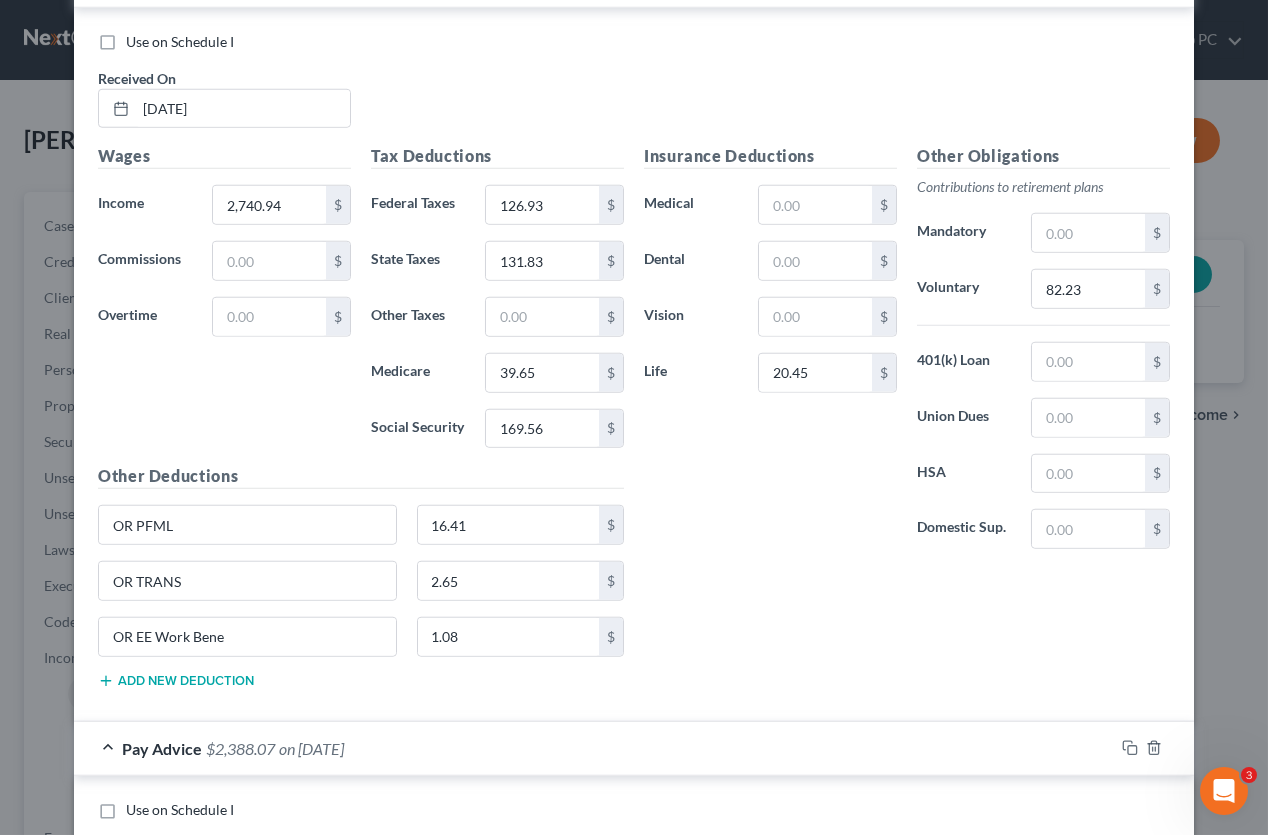 type on "20.45" 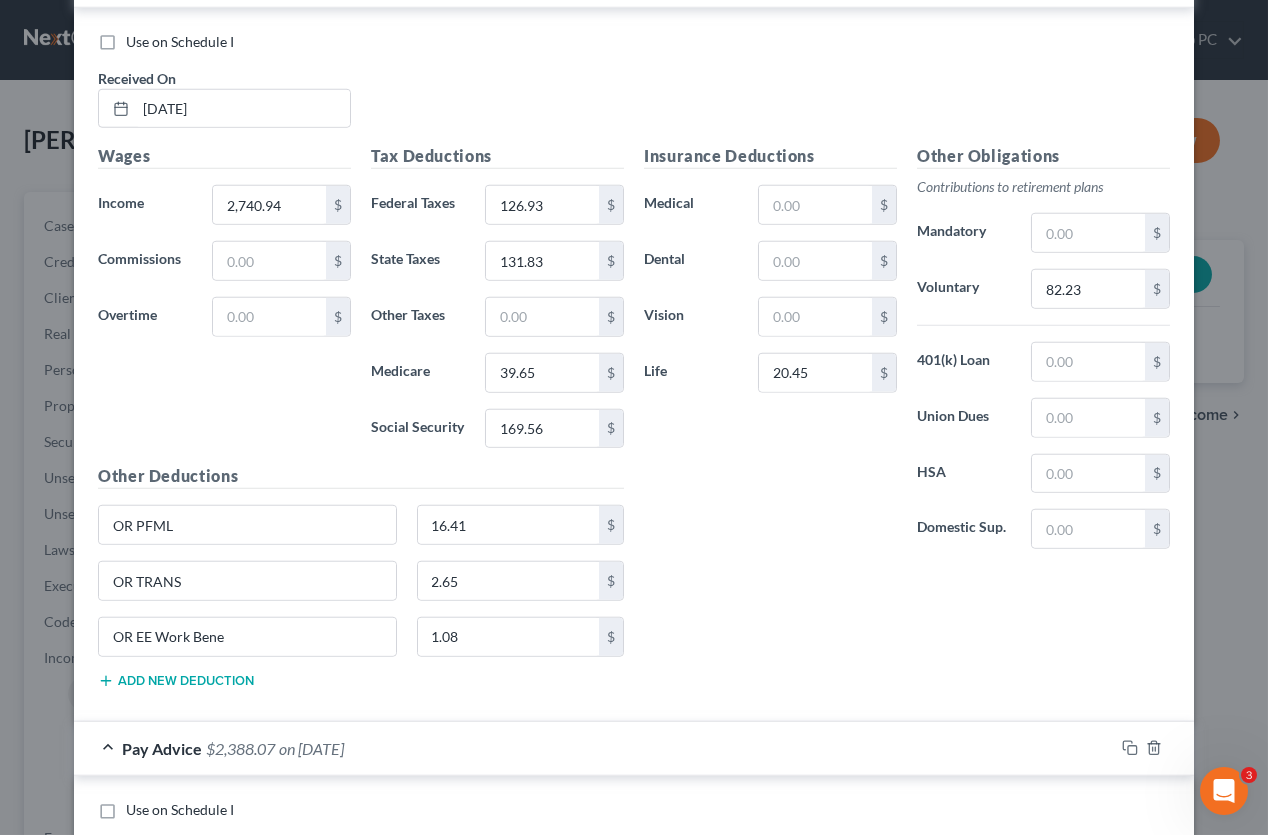 type on "16.82" 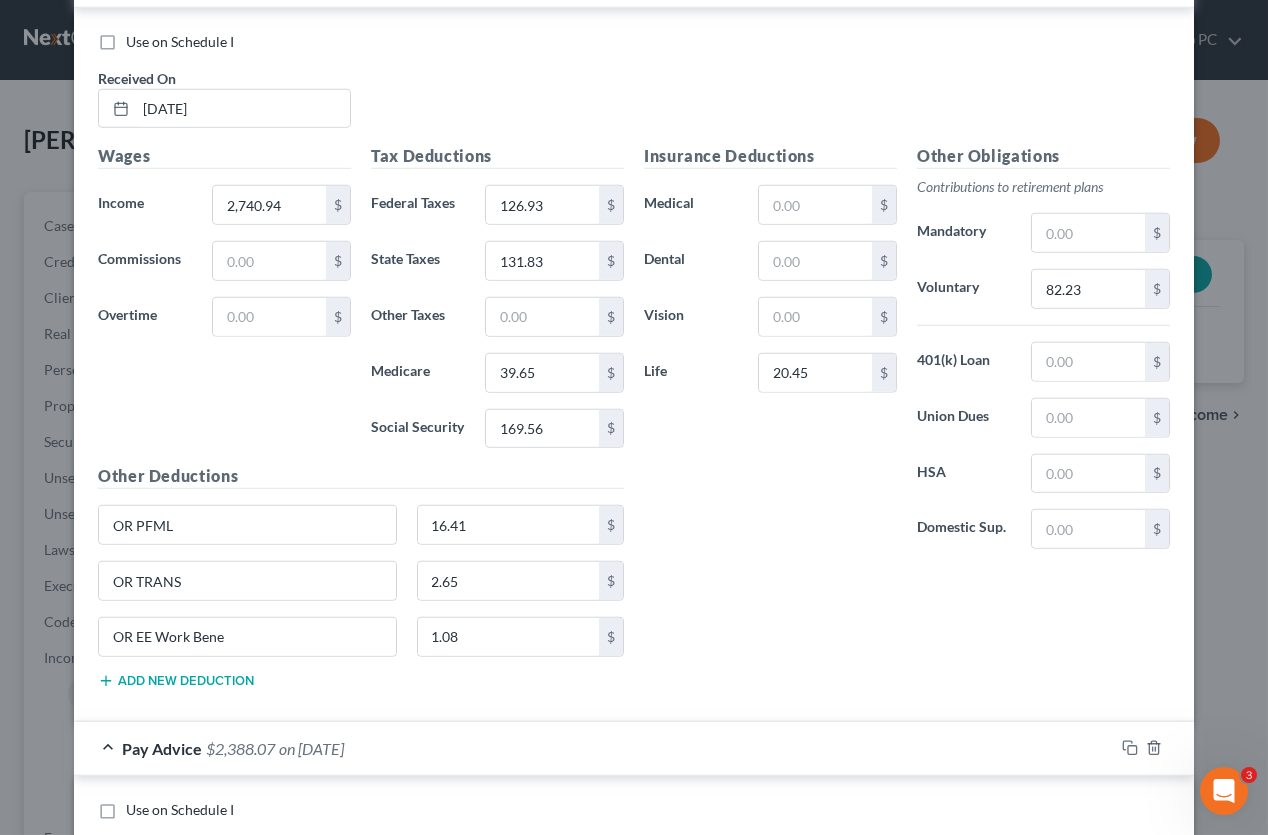 click at bounding box center (247, 2886) 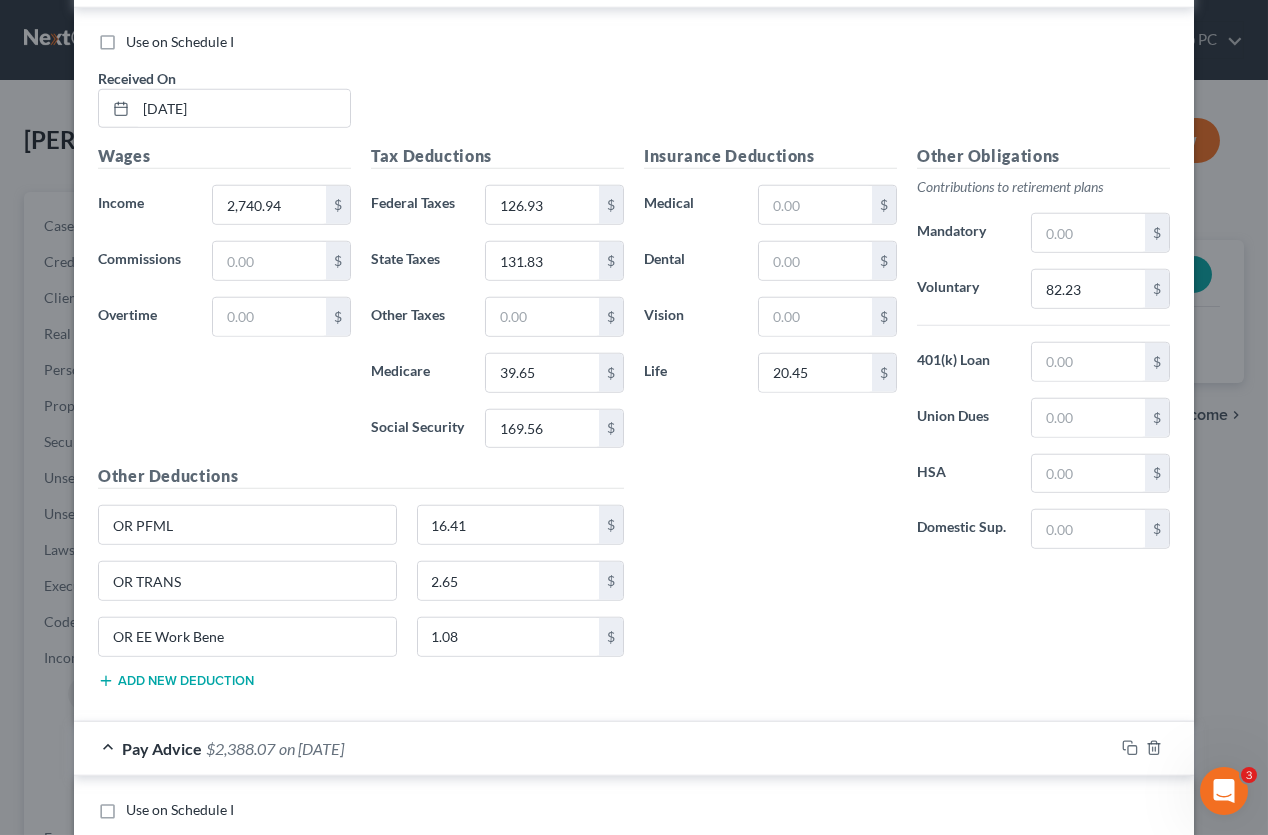 type on "OR TRANS" 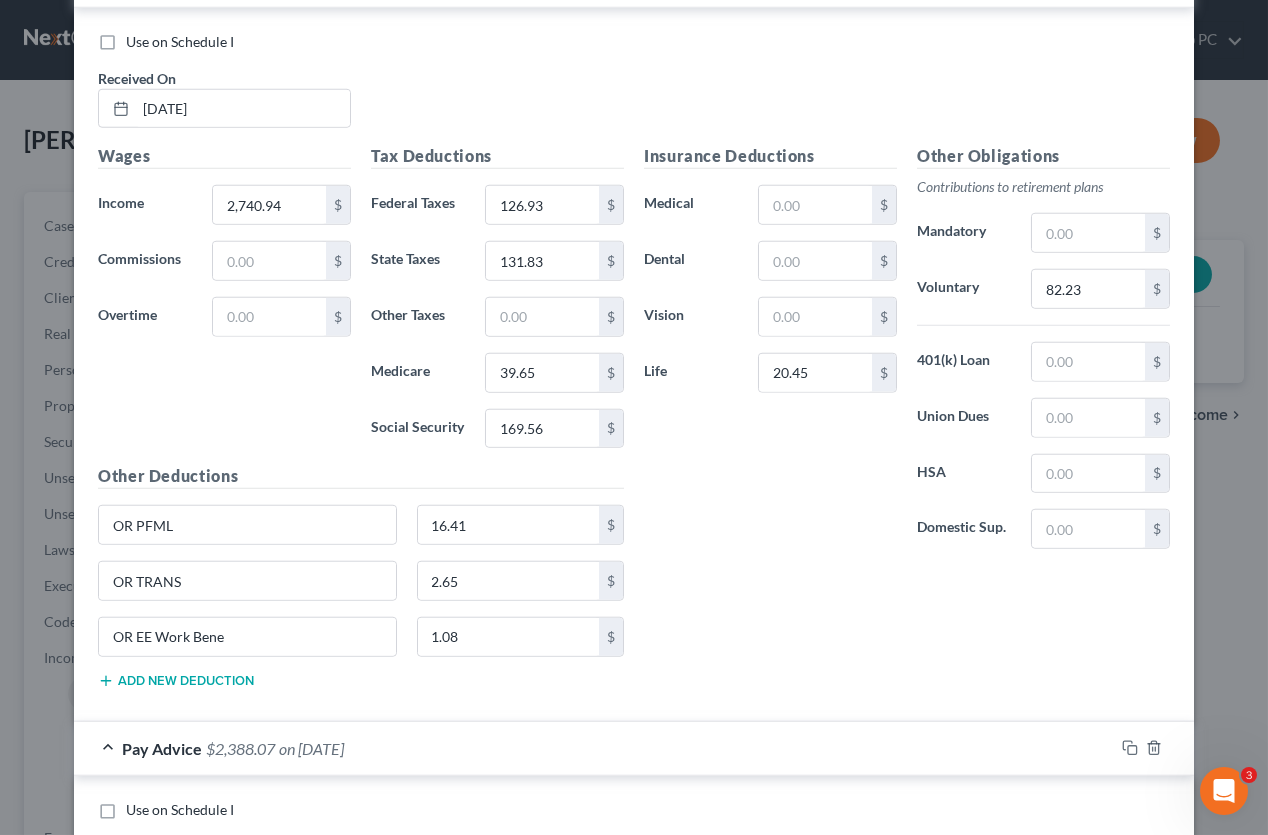 type on "2.72" 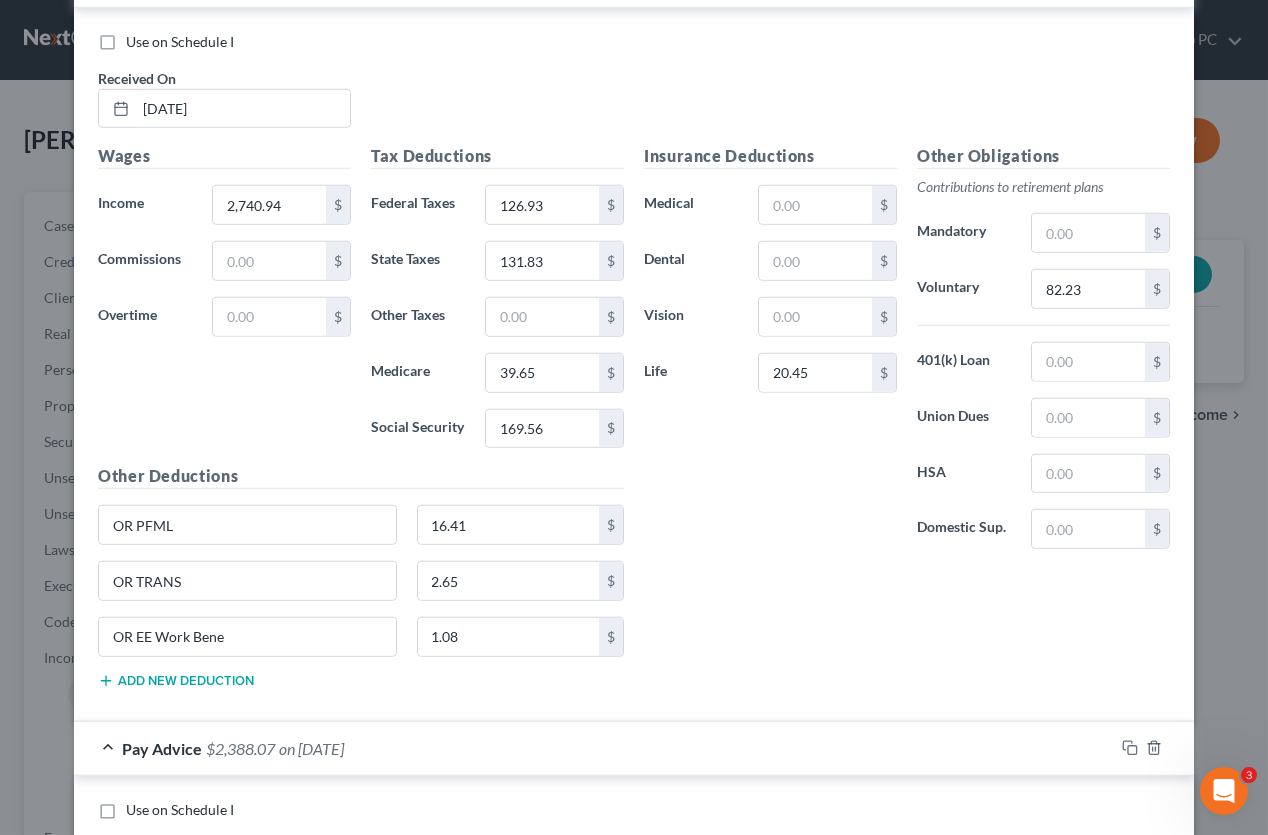 click at bounding box center [247, 2942] 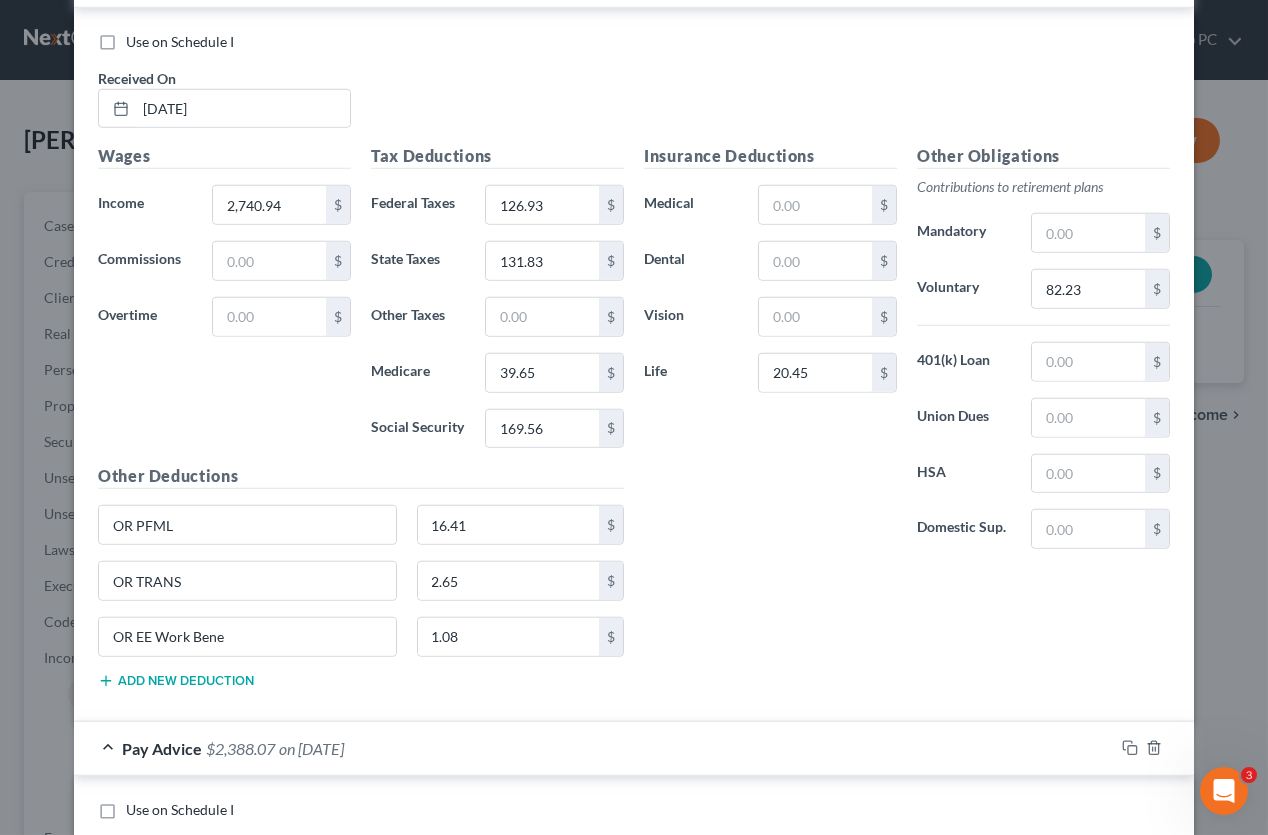 type 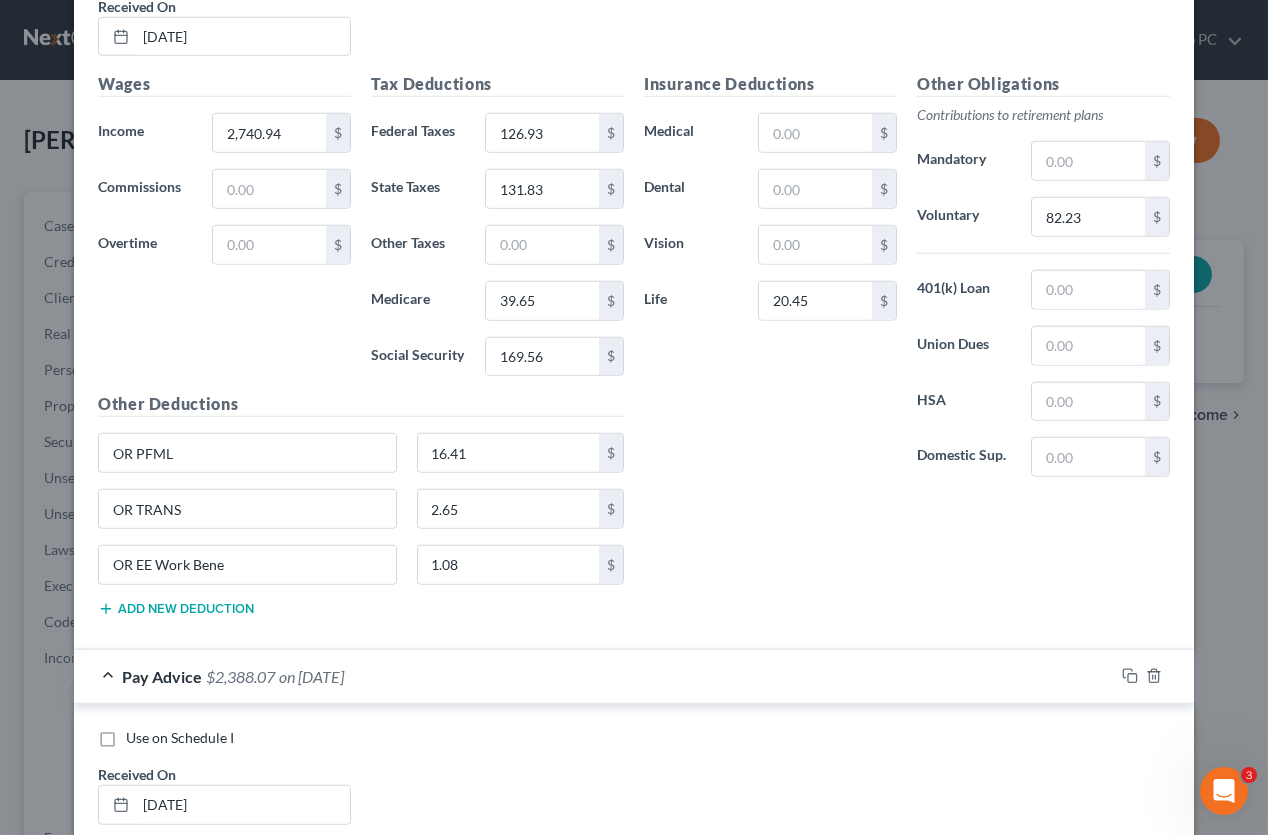 scroll, scrollTop: 6902, scrollLeft: 0, axis: vertical 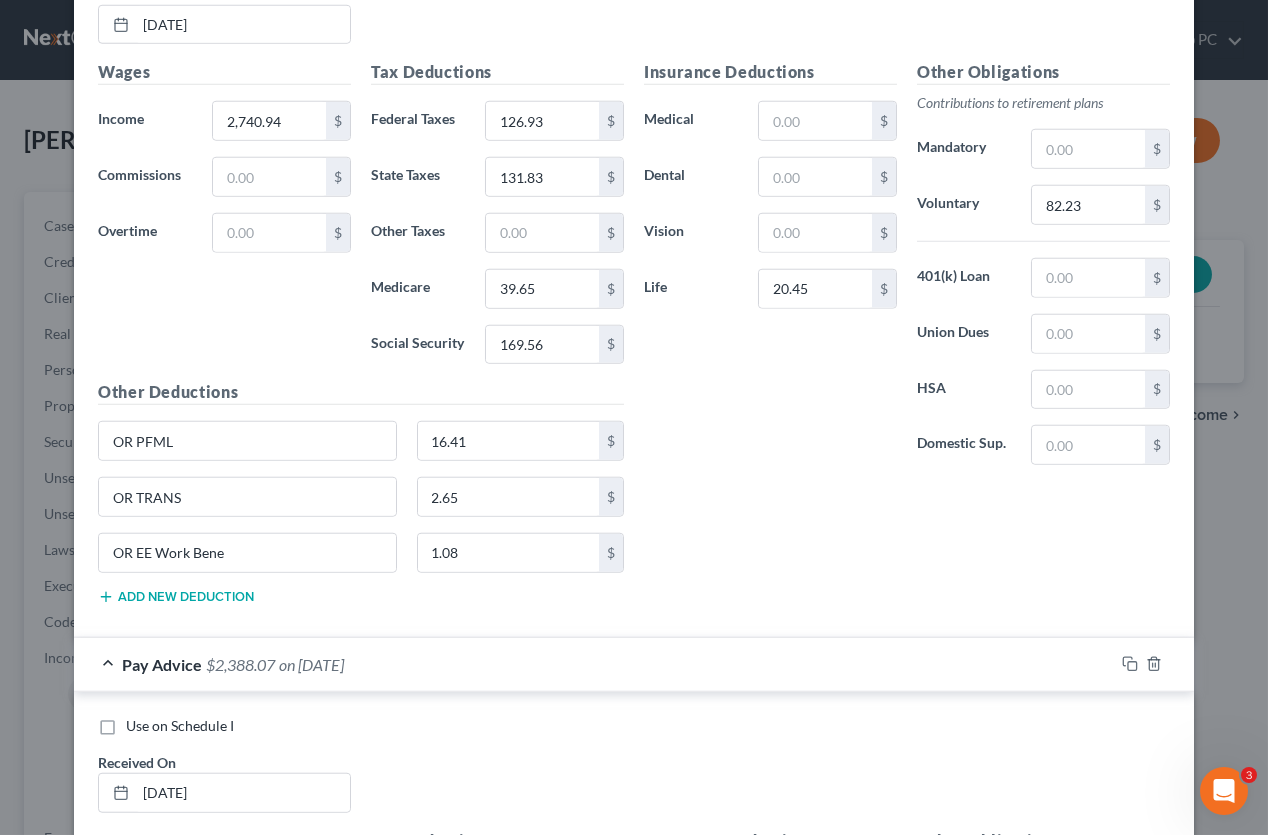 click on "Save & Close" at bounding box center (1102, 2991) 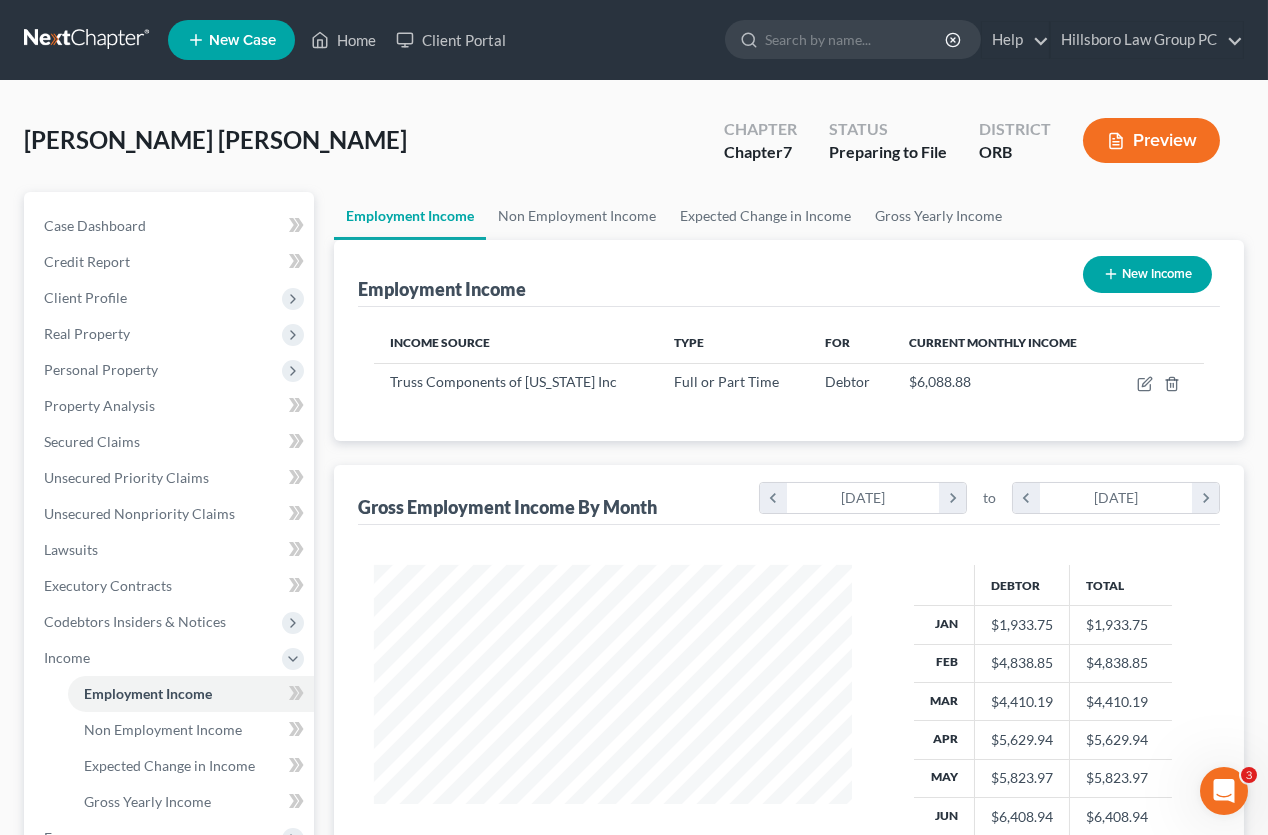 scroll, scrollTop: 999730, scrollLeft: 999482, axis: both 